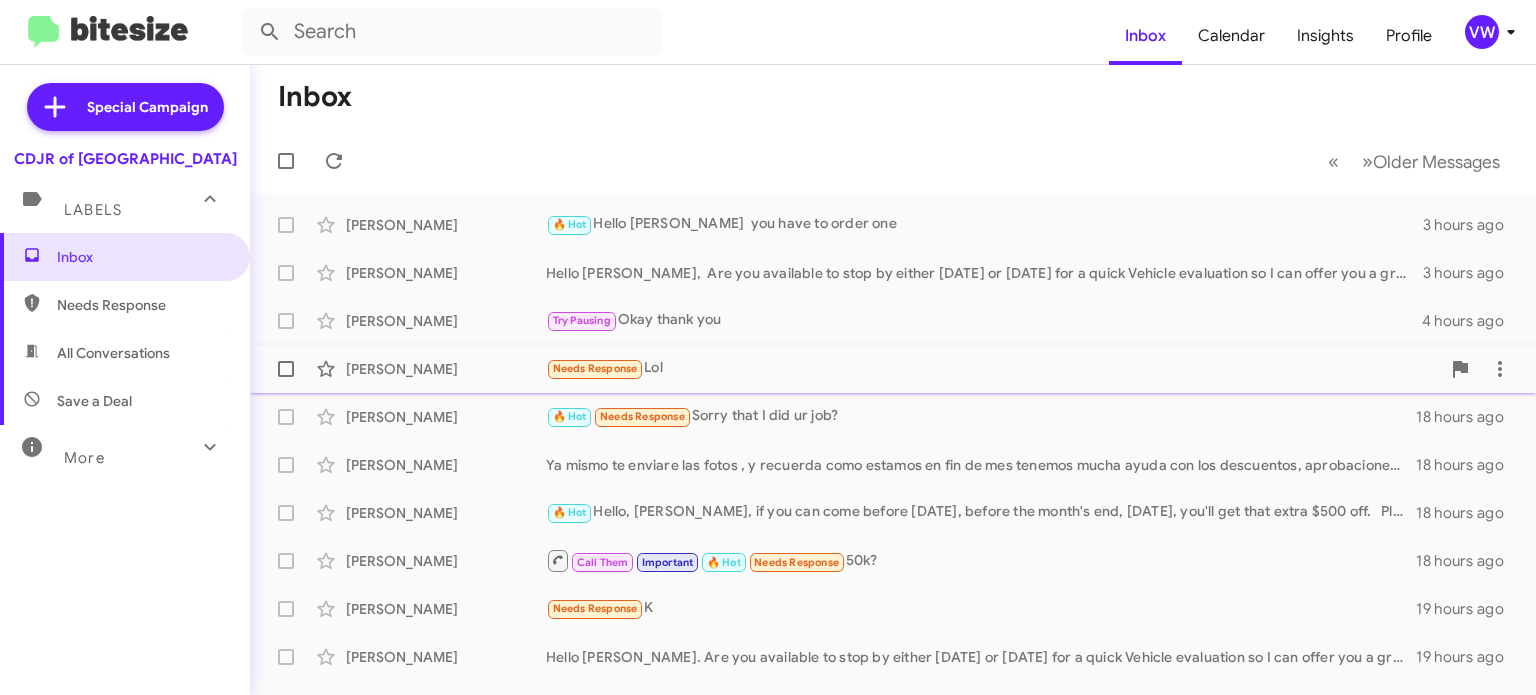scroll, scrollTop: 0, scrollLeft: 0, axis: both 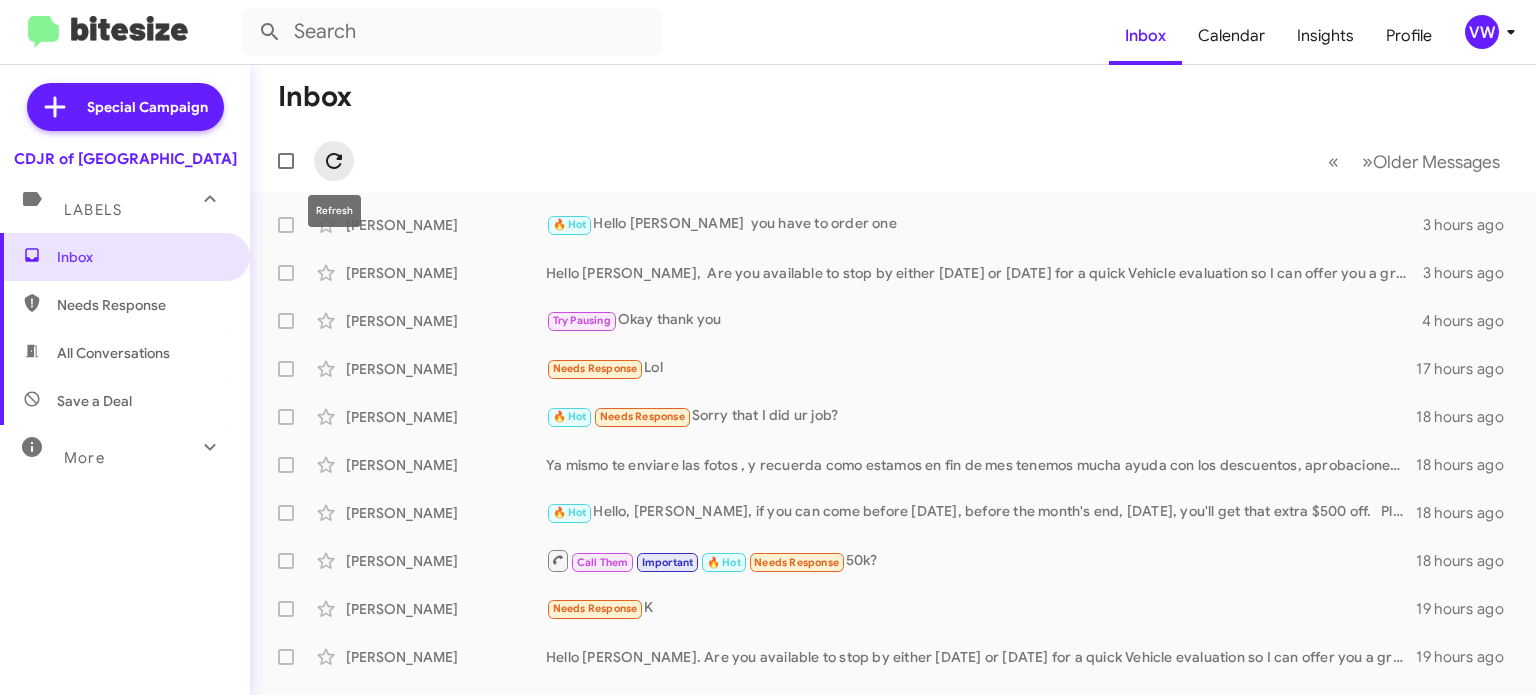click 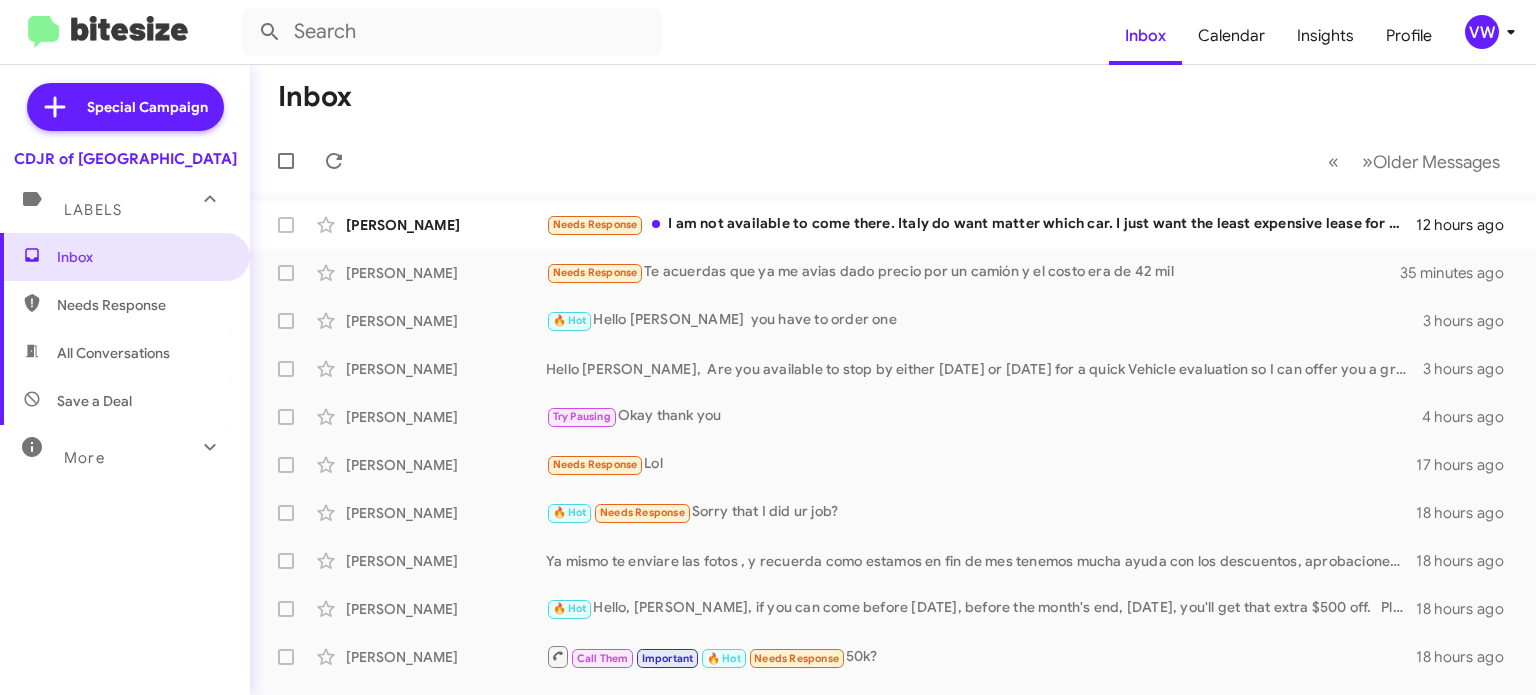 click on "« Previous » Next   Older Messages" 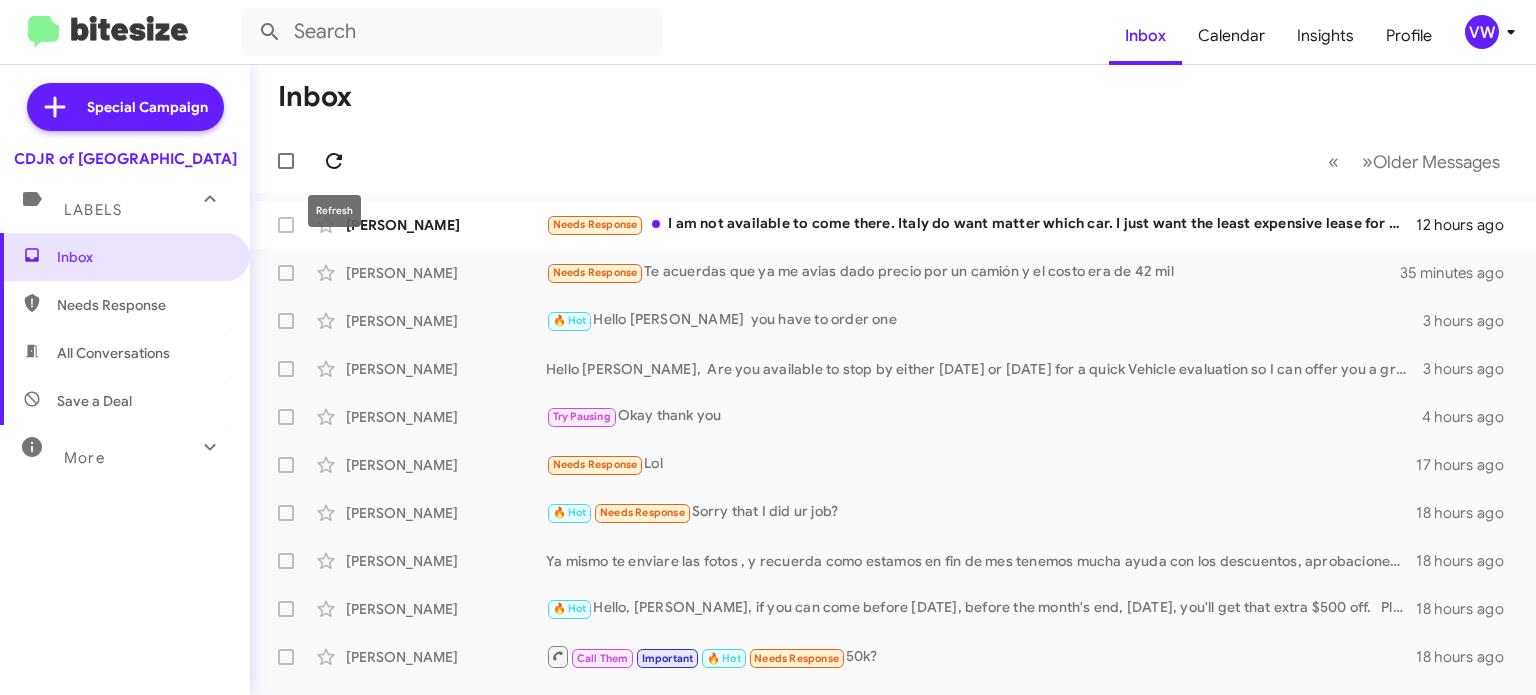 click 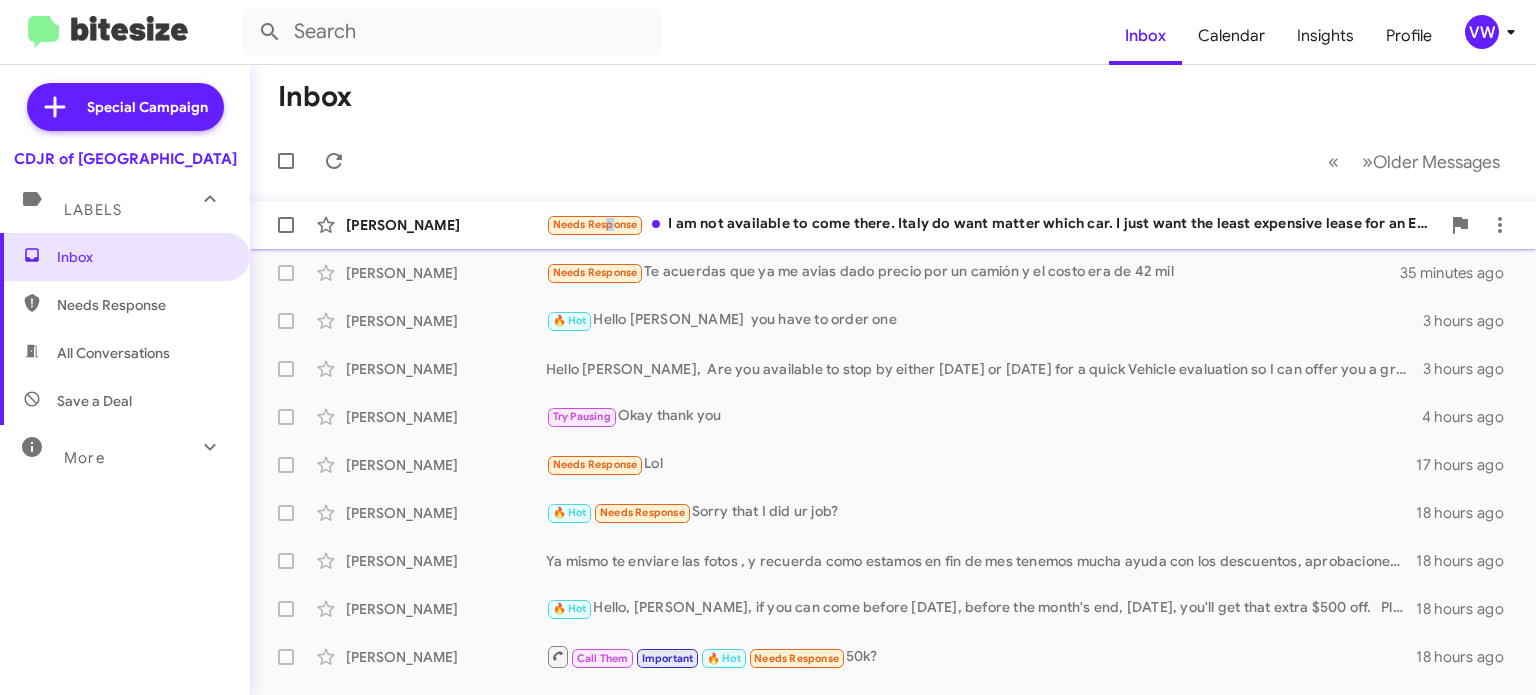 click on "Needs Response" 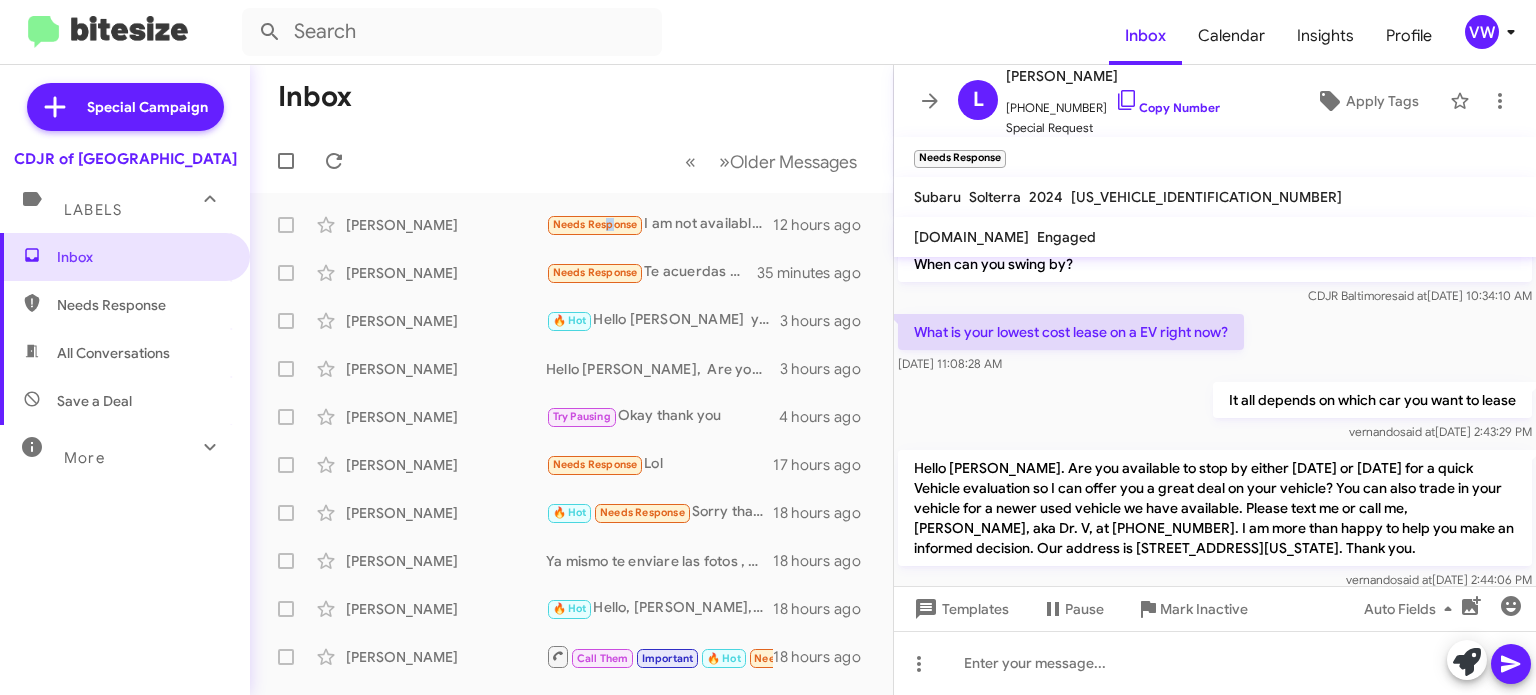 scroll, scrollTop: 787, scrollLeft: 0, axis: vertical 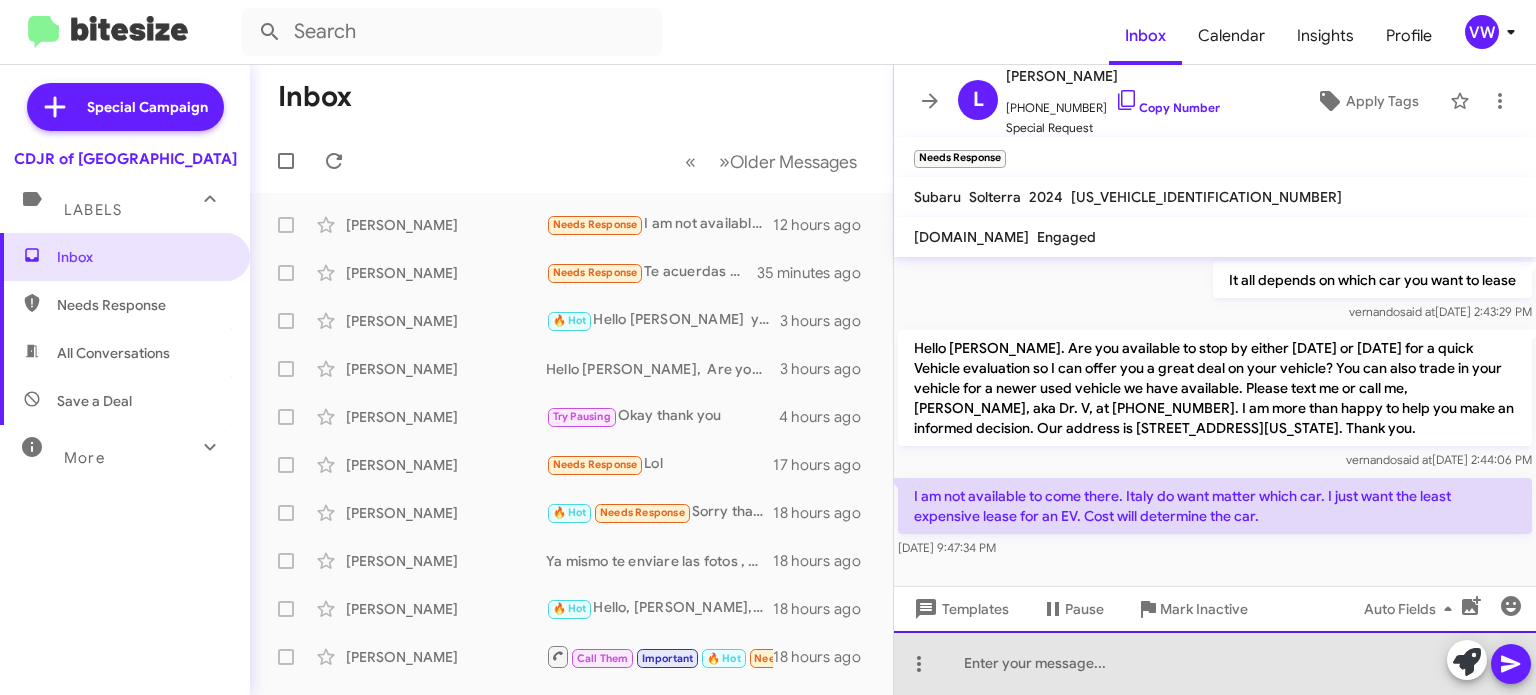 drag, startPoint x: 1088, startPoint y: 650, endPoint x: 1073, endPoint y: 667, distance: 22.671568 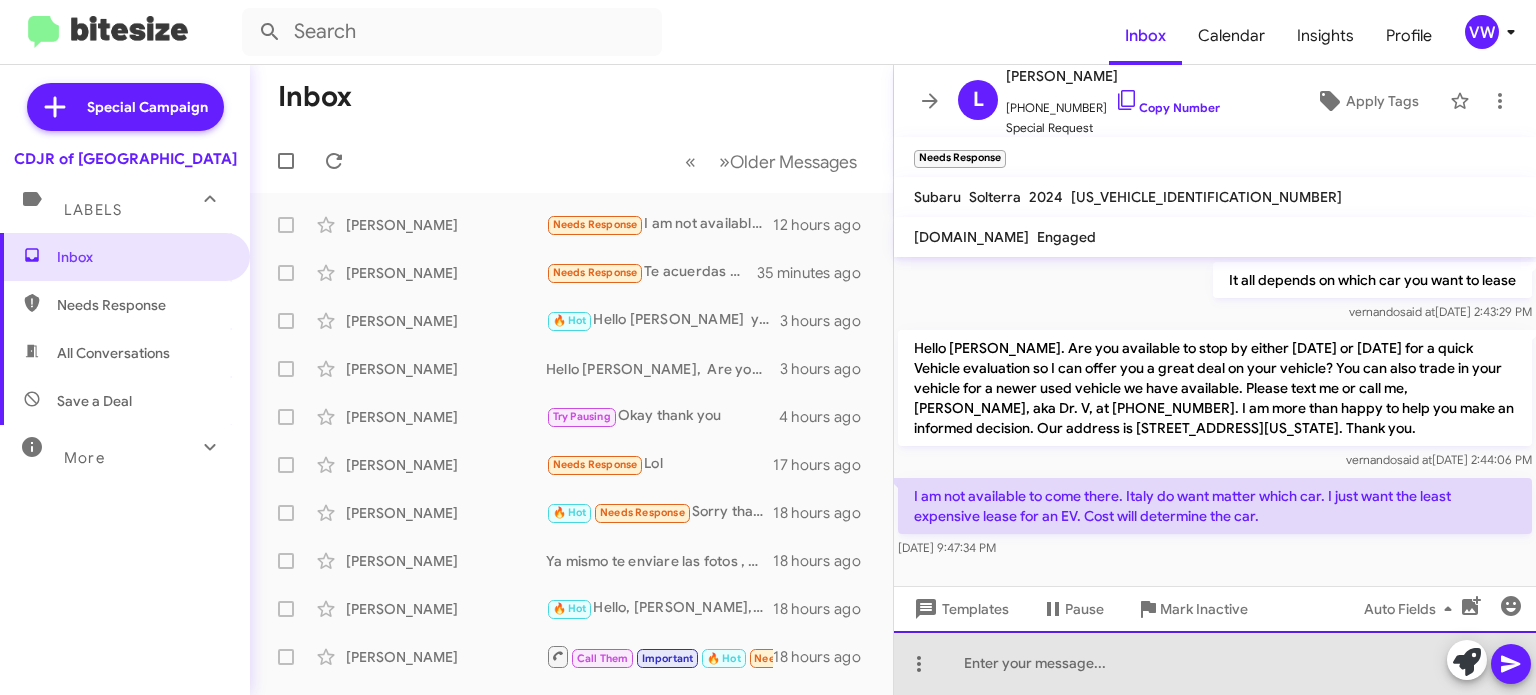 click 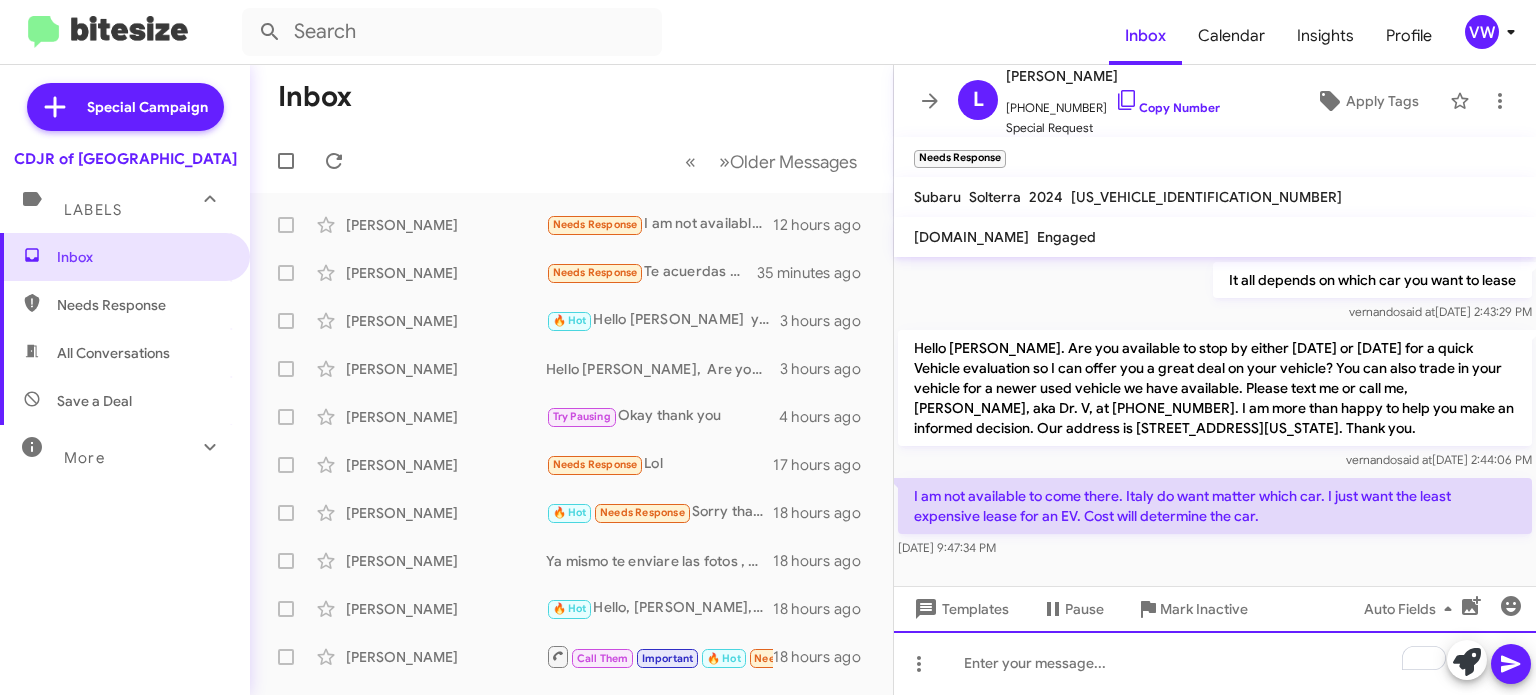 type 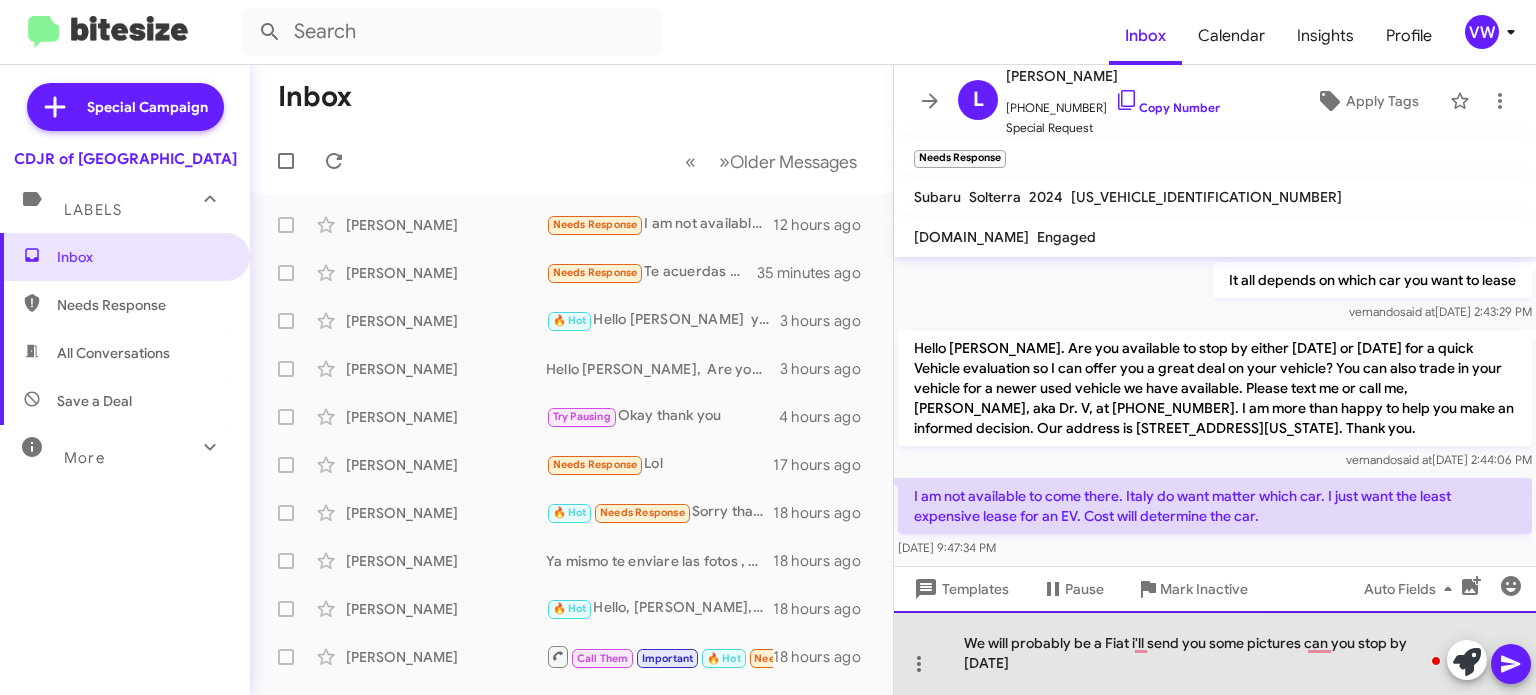 click on "We will probably be a Fiat i'll send you some pictures can you stop by [DATE]" 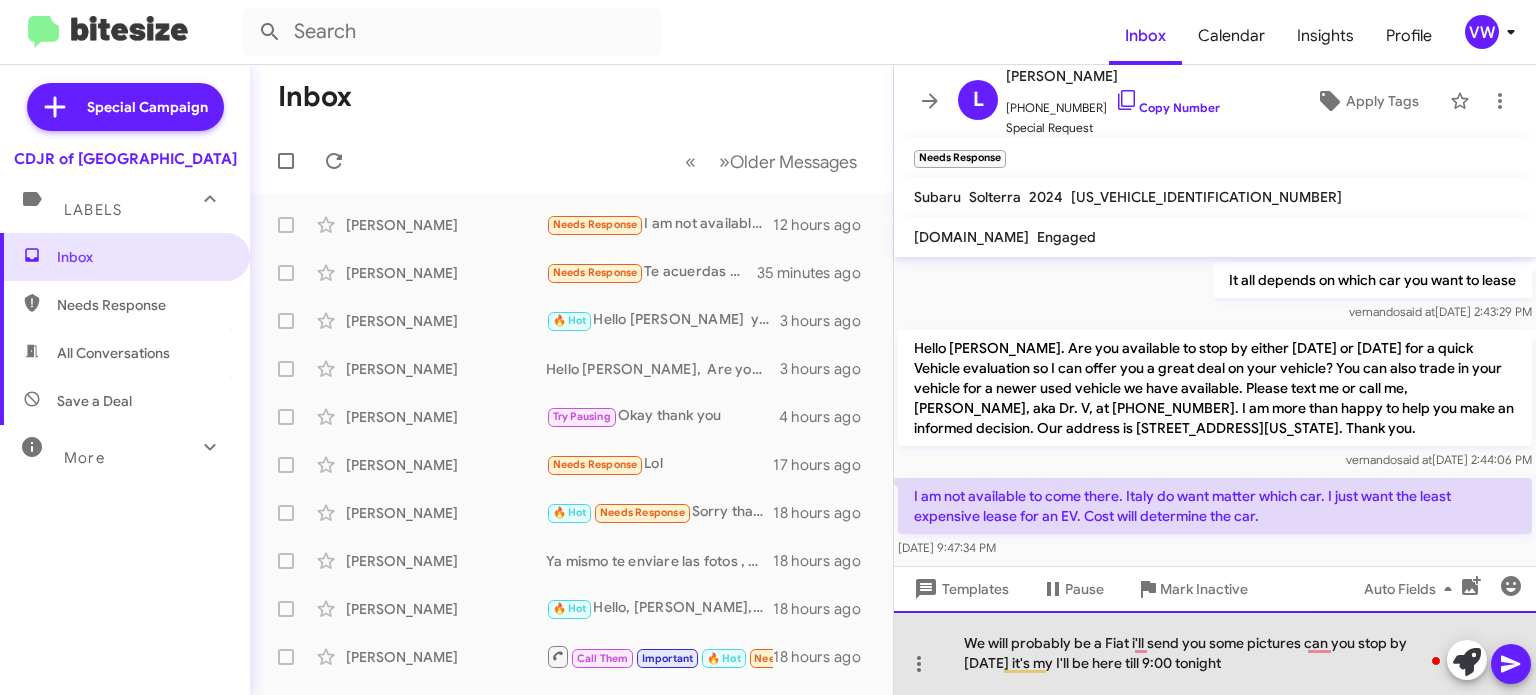 click on "We will probably be a Fiat i'll send you some pictures can you stop by [DATE] it's my I'll be here till 9:00 tonight" 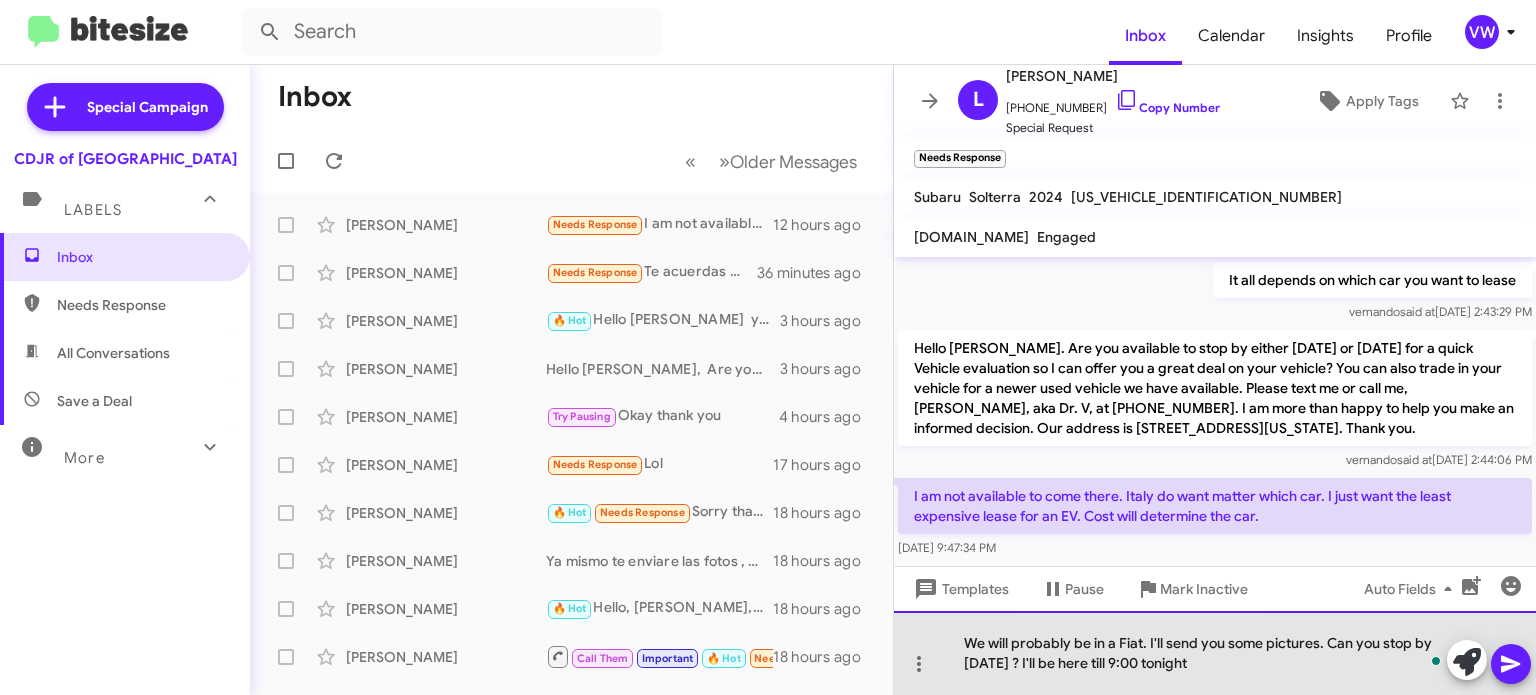 click on "We will probably be in a Fiat. I'll send you some pictures. Can you stop by [DATE] ? I'll be here till 9:00 tonight" 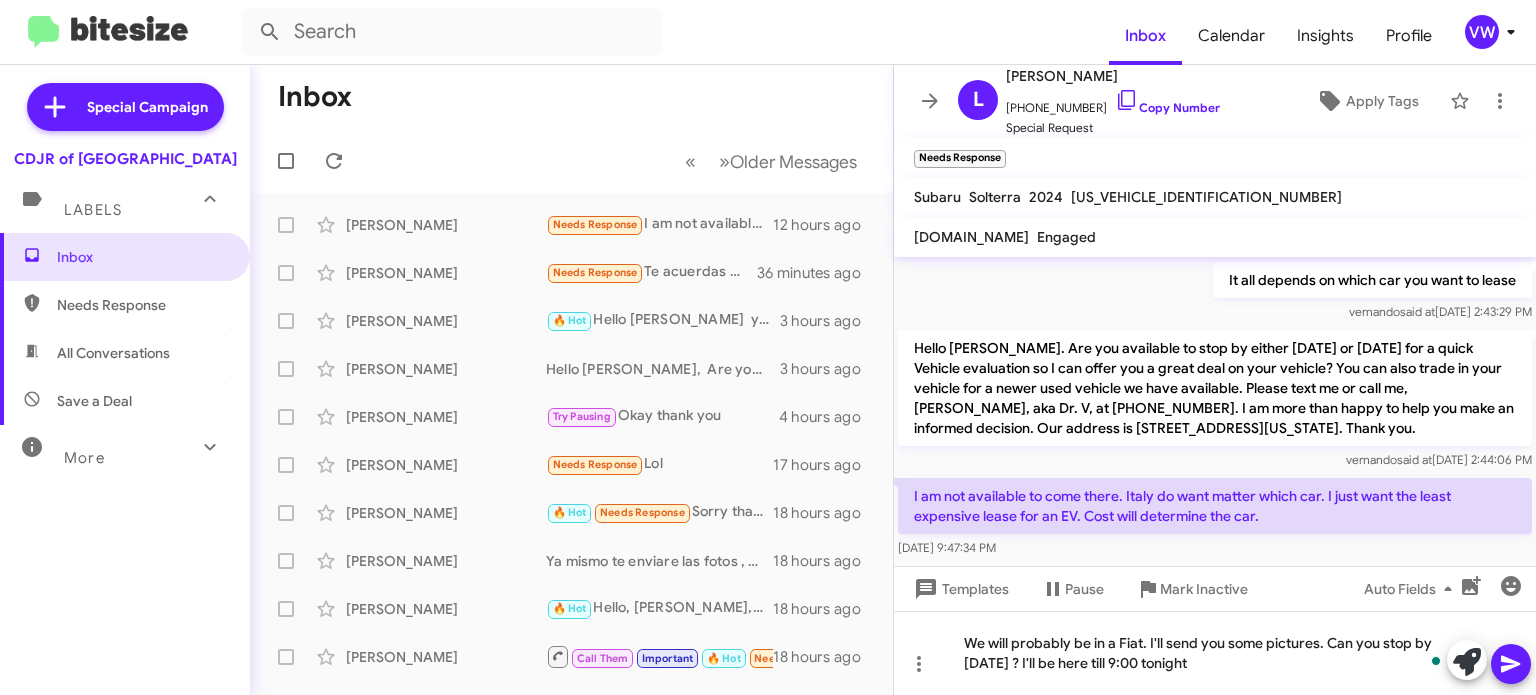 click 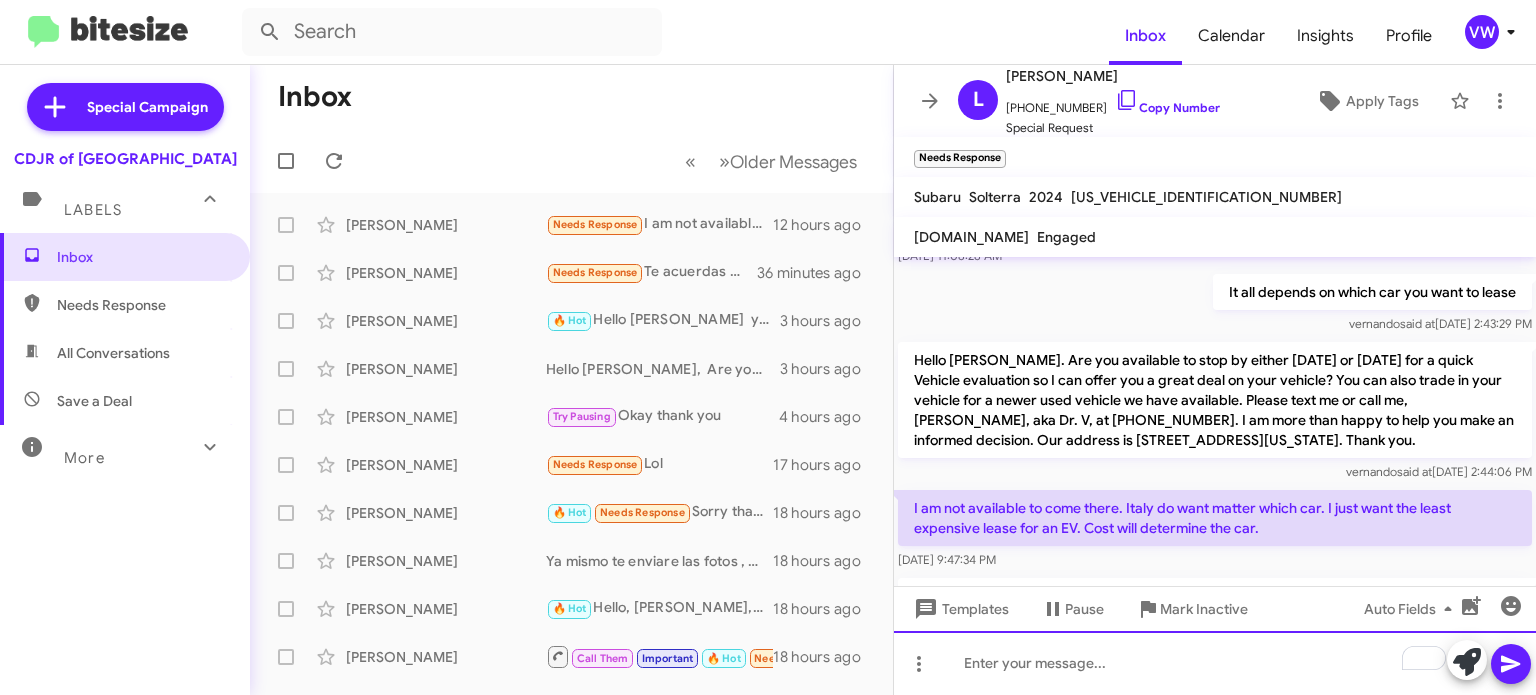 scroll, scrollTop: 784, scrollLeft: 0, axis: vertical 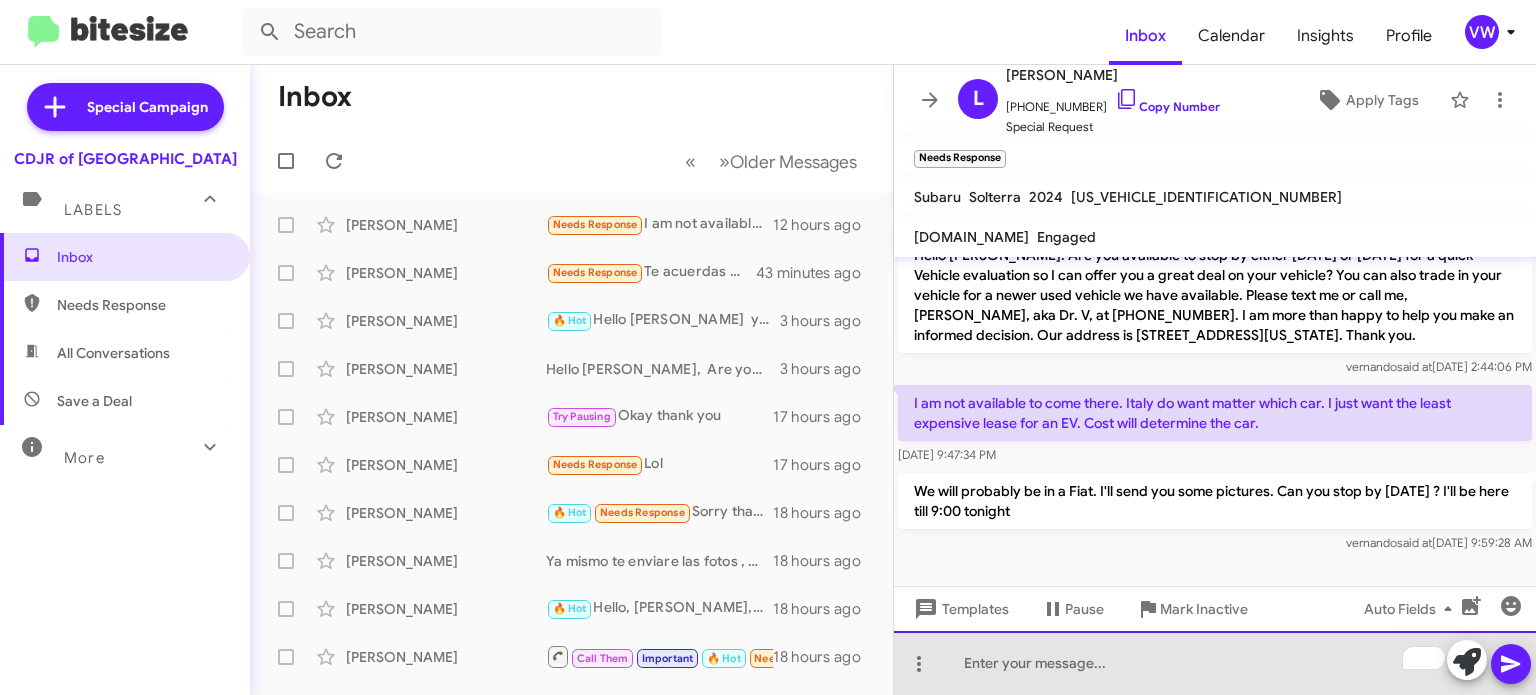 click 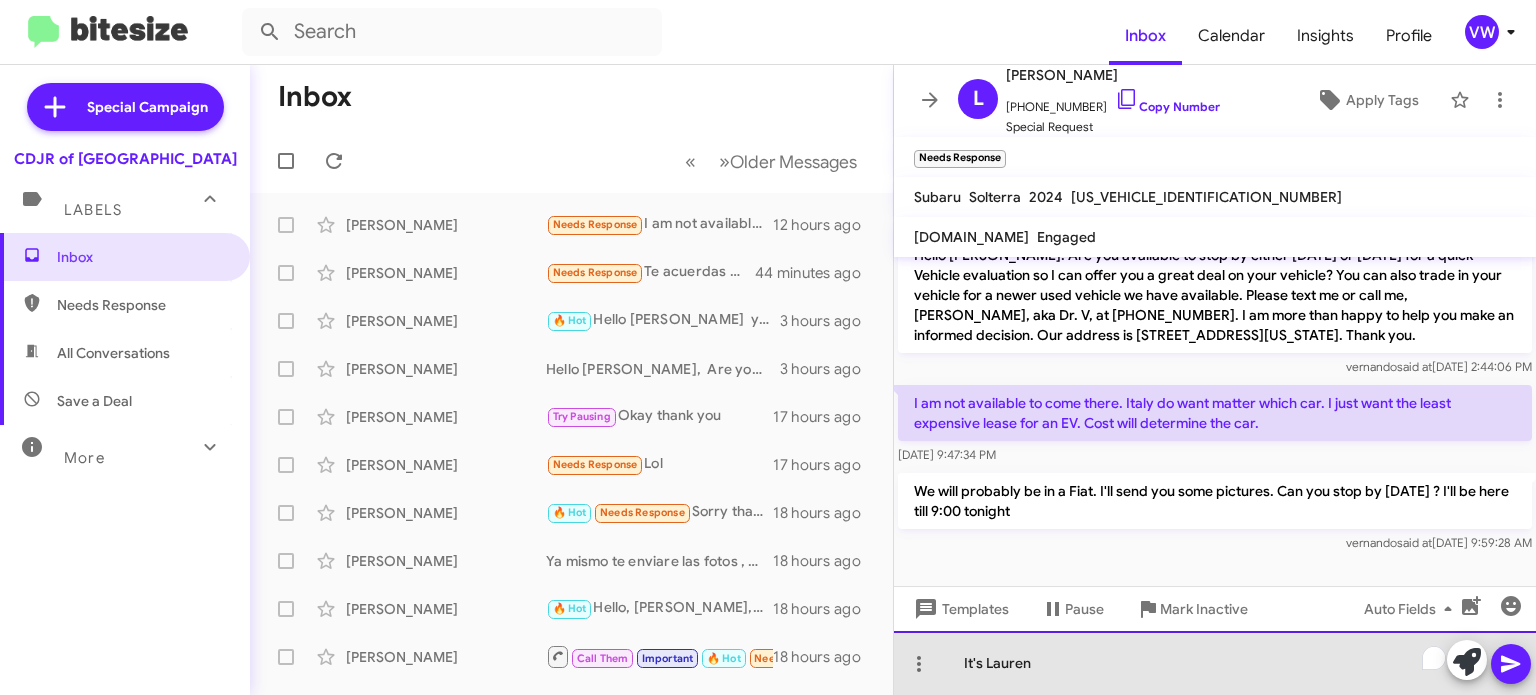 click on "It's Lauren" 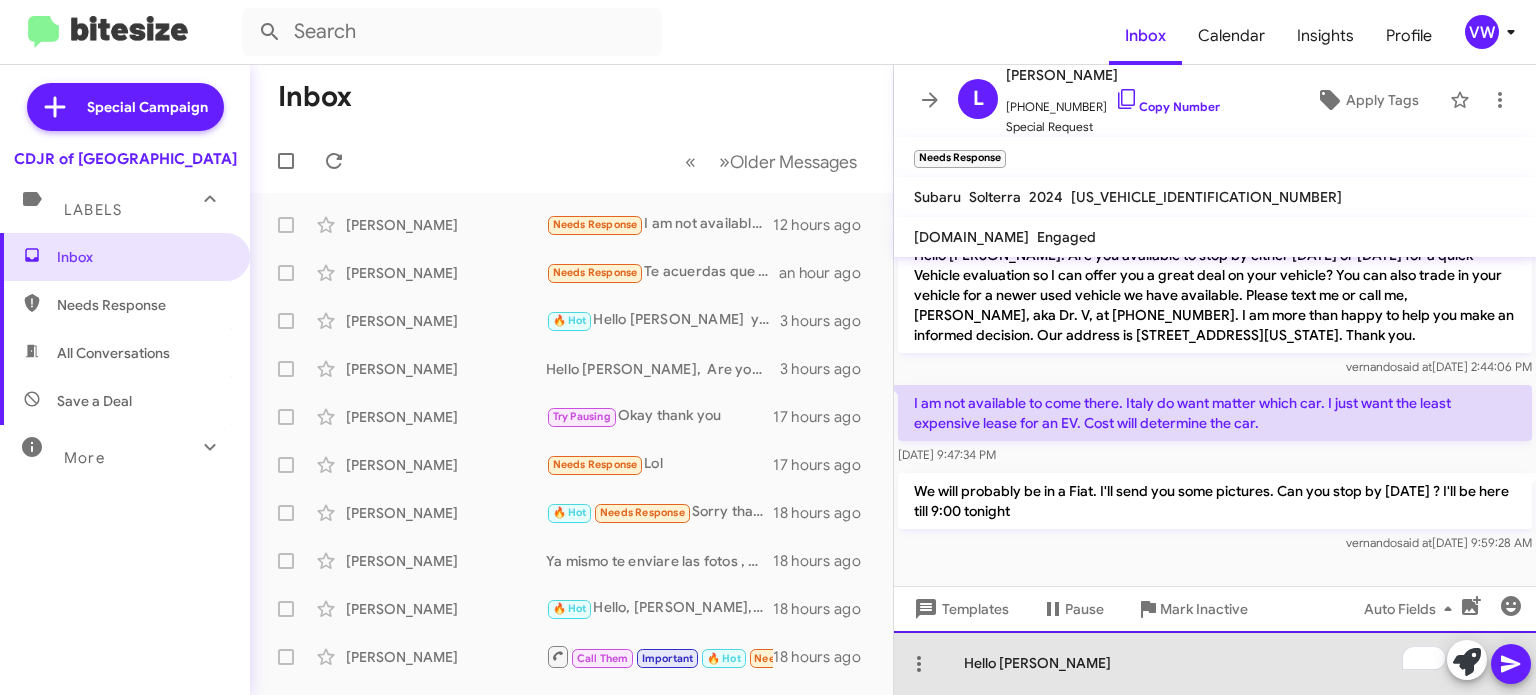 click on "Hello [PERSON_NAME]" 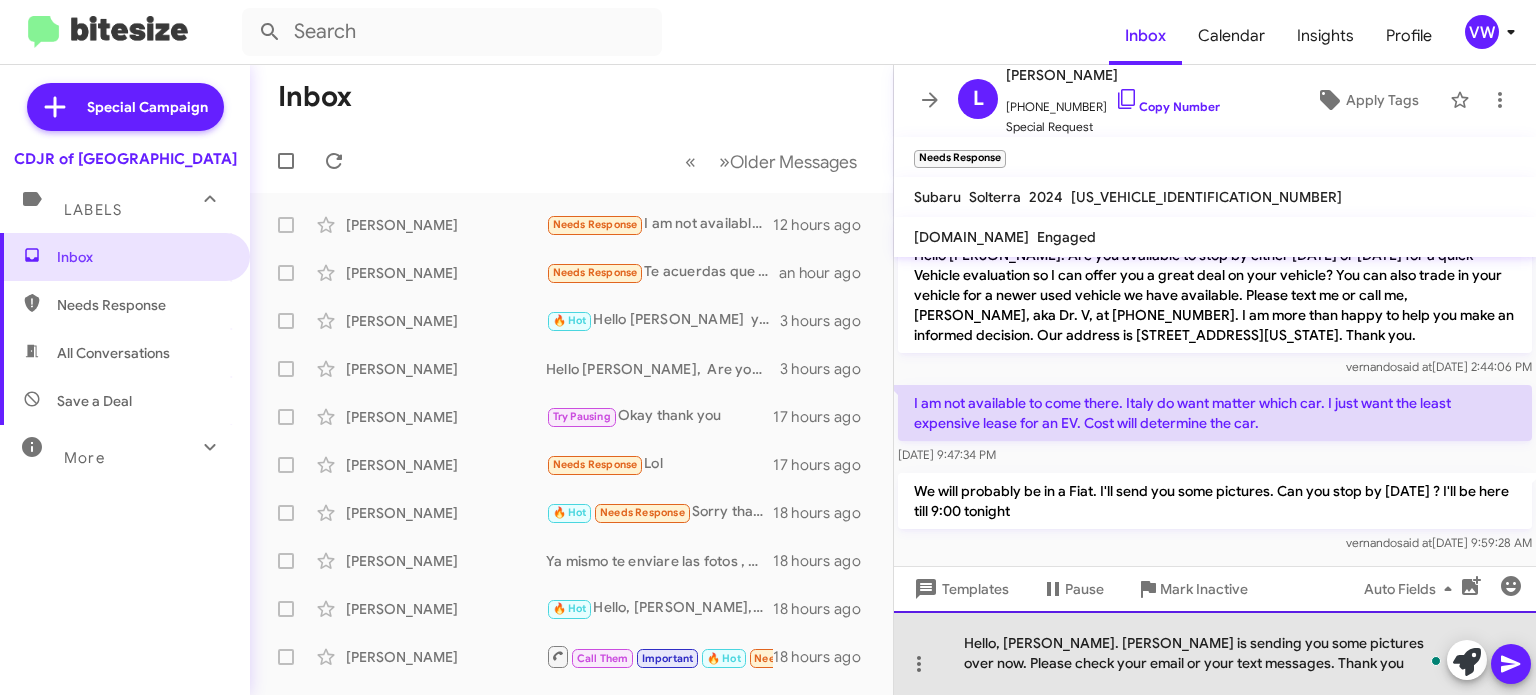 click on "Hello, [PERSON_NAME]. [PERSON_NAME] is sending you some pictures over now. Please check your email or your text messages. Thank you" 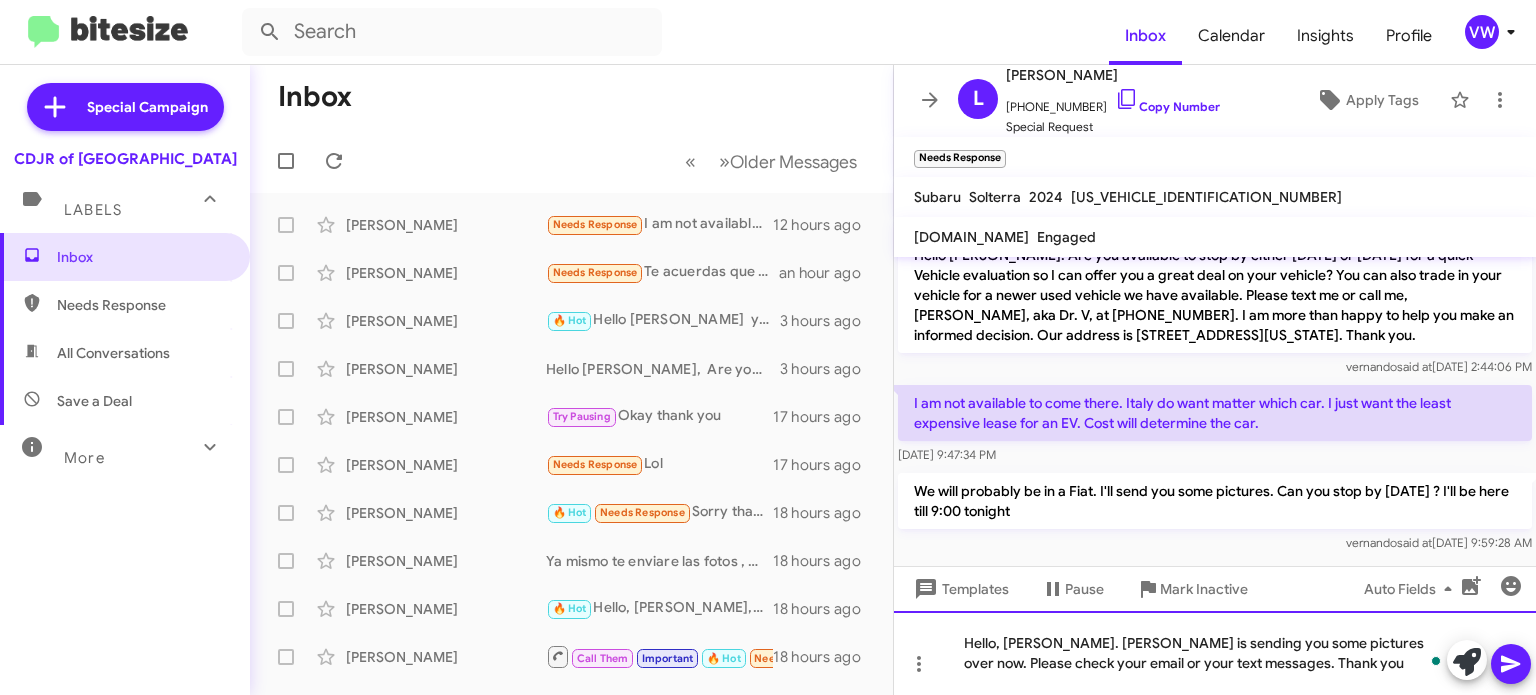 click on "Hello, [PERSON_NAME]. [PERSON_NAME] is sending you some pictures over now. Please check your email or your text messages. Thank you" 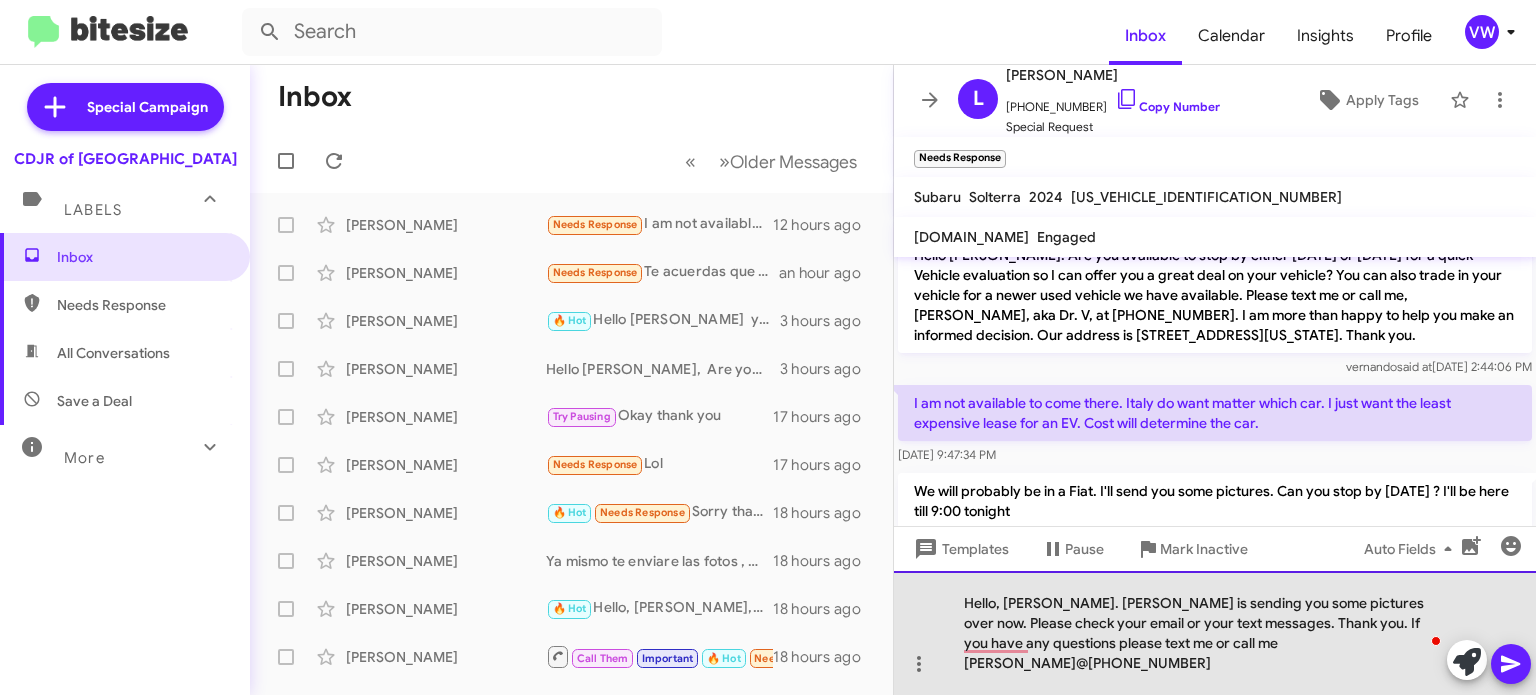 click on "Hello, [PERSON_NAME]. [PERSON_NAME] is sending you some pictures over now. Please check your email or your text messages. Thank you. If you have any questions please text me or call me [PERSON_NAME]@[PHONE_NUMBER]" 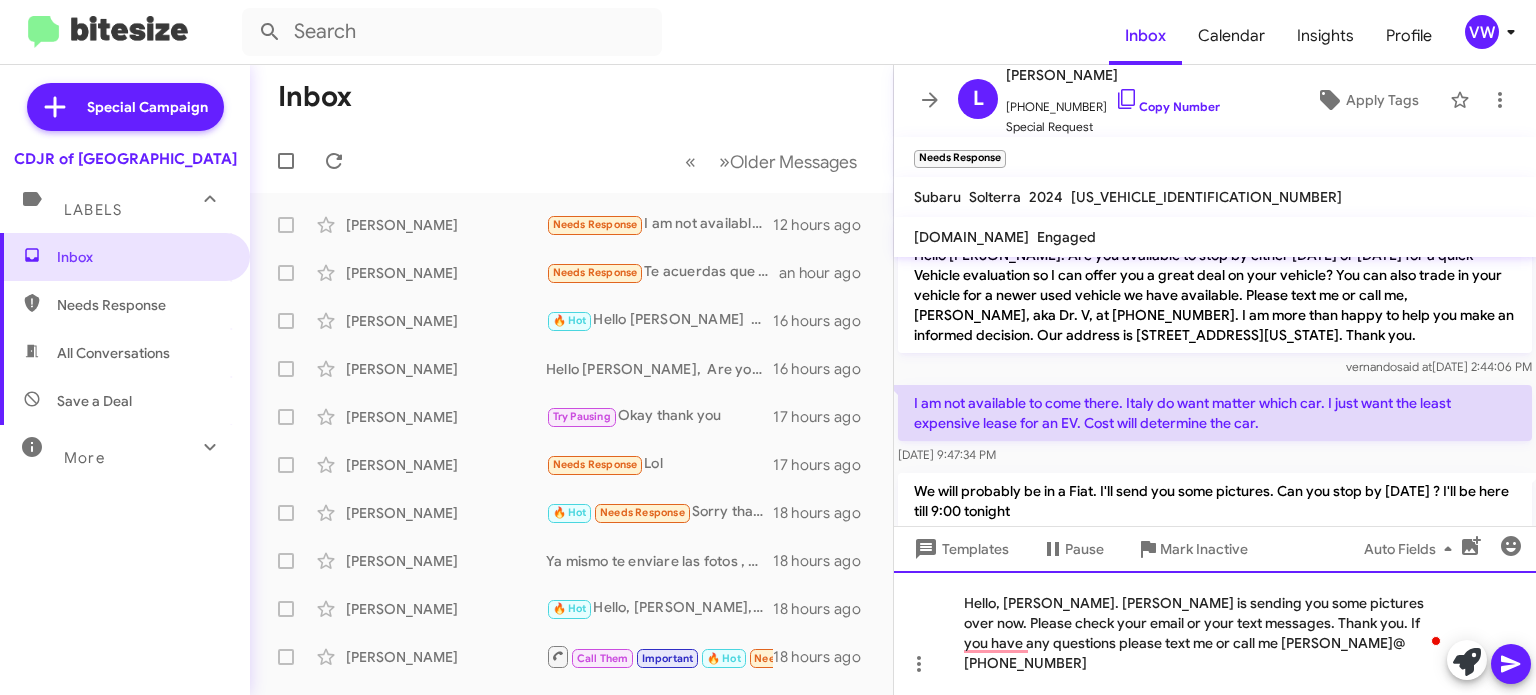 click on "Hello, [PERSON_NAME]. [PERSON_NAME] is sending you some pictures over now. Please check your email or your text messages. Thank you. If you have any questions please text me or call me [PERSON_NAME]@ [PHONE_NUMBER]" 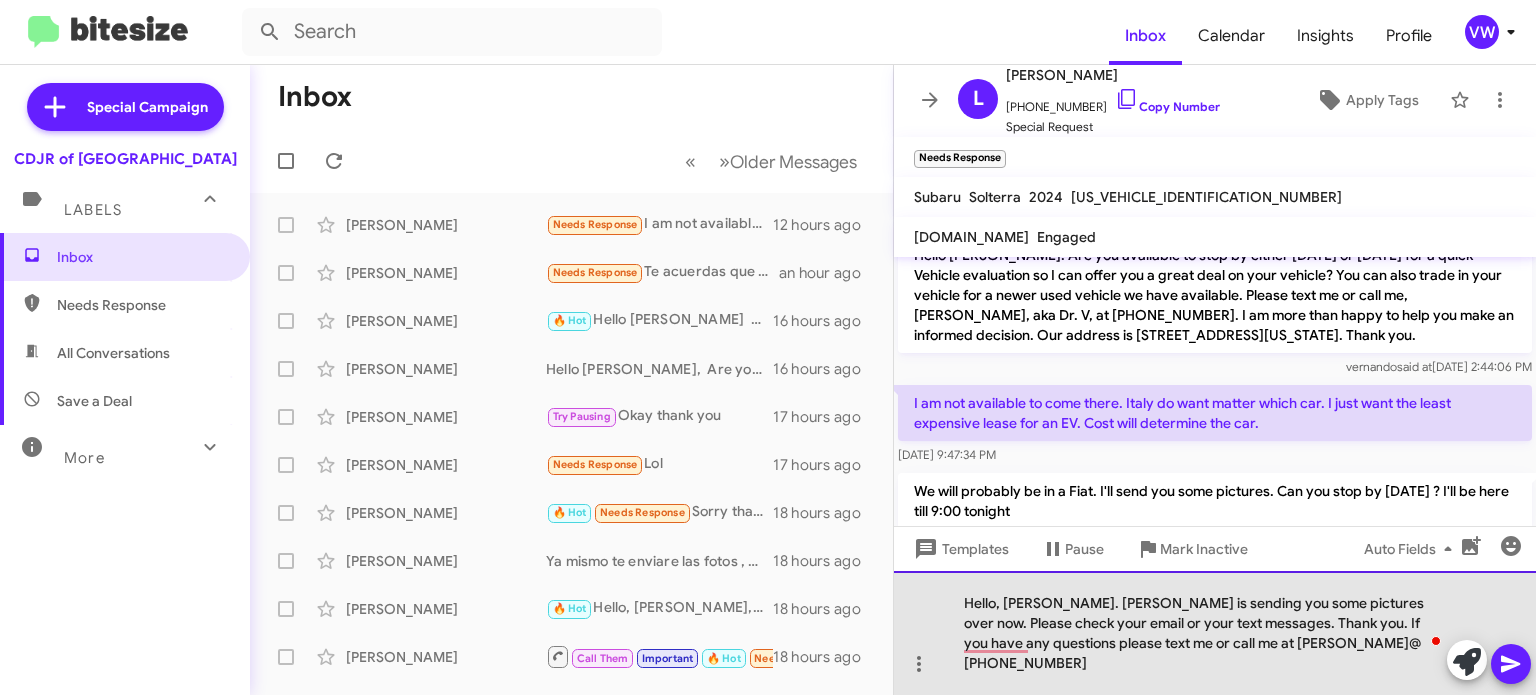 drag, startPoint x: 1285, startPoint y: 661, endPoint x: 1258, endPoint y: 660, distance: 27.018513 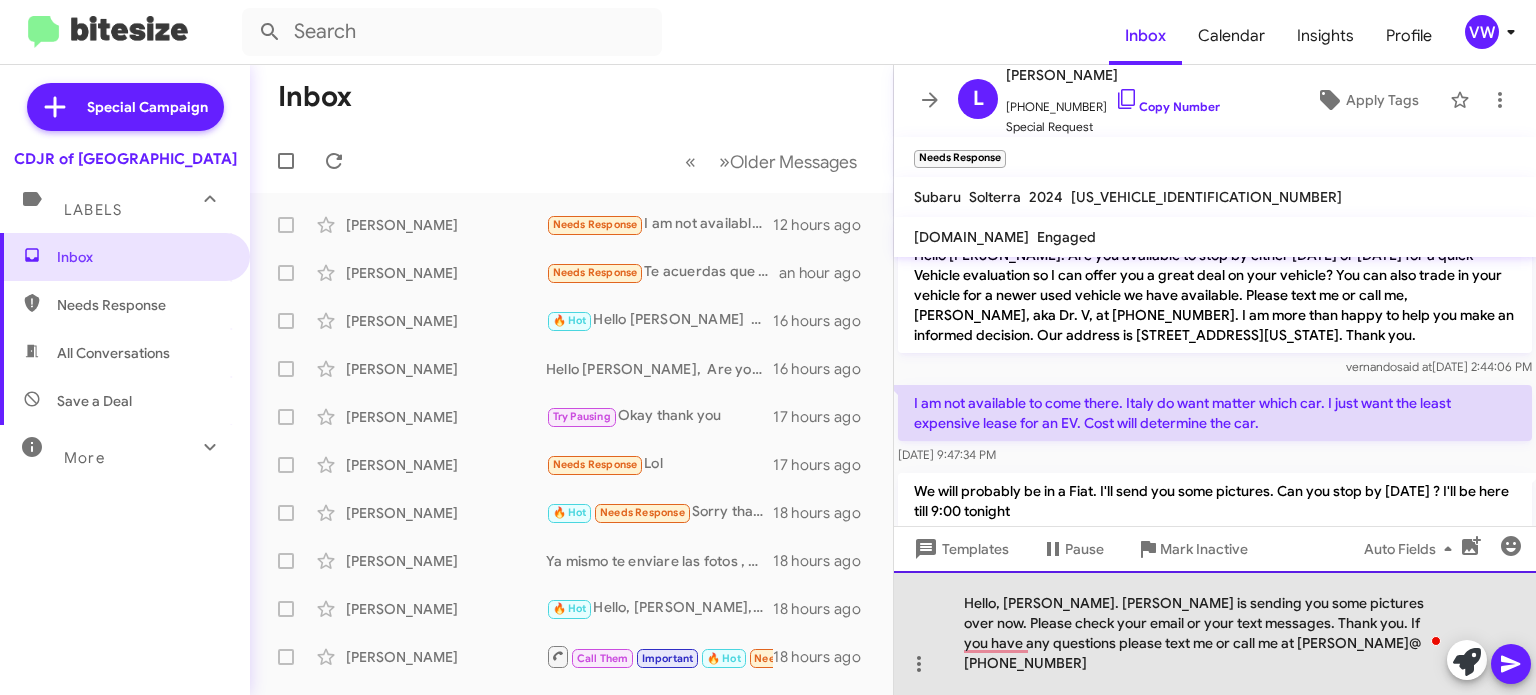 click on "Hello, [PERSON_NAME]. [PERSON_NAME] is sending you some pictures over now. Please check your email or your text messages. Thank you. If you have any questions please text me or call me at [PERSON_NAME]@ [PHONE_NUMBER]" 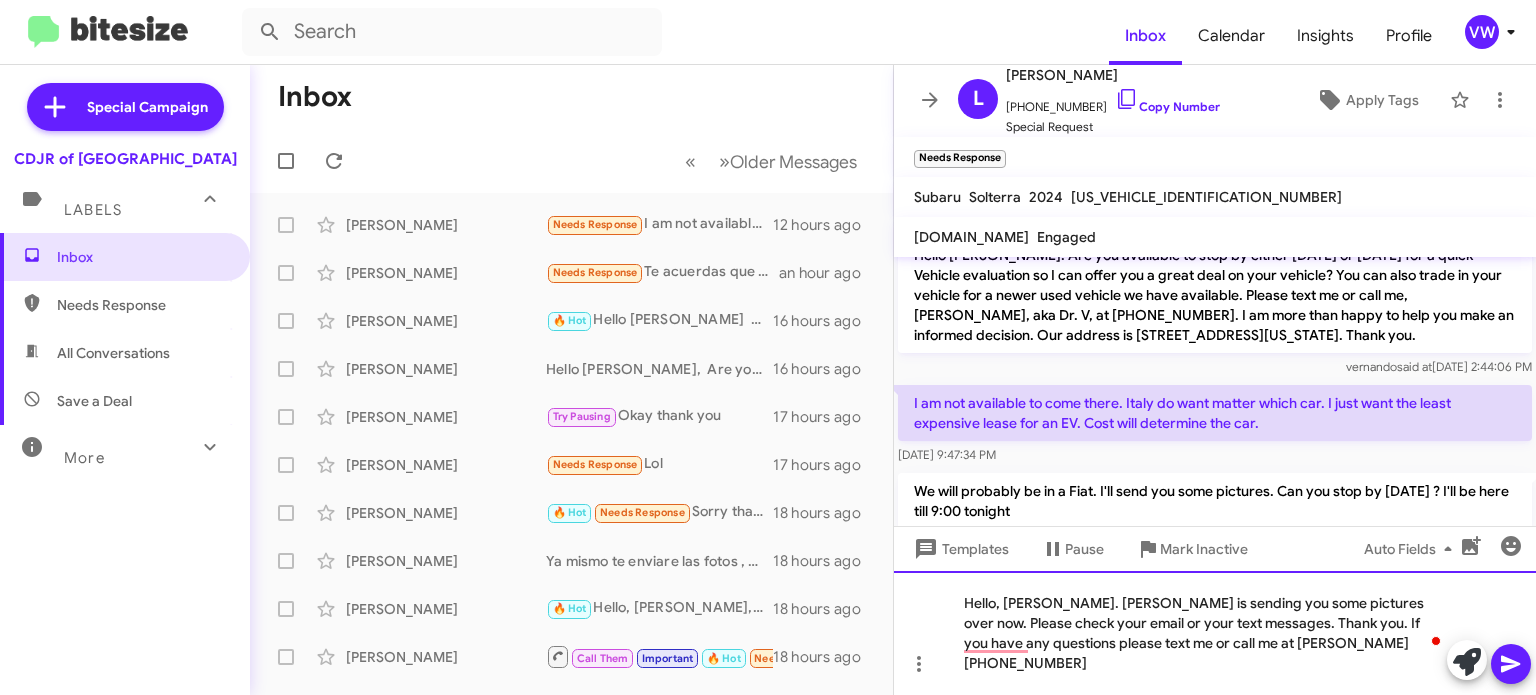 drag, startPoint x: 1208, startPoint y: 660, endPoint x: 1152, endPoint y: 653, distance: 56.435802 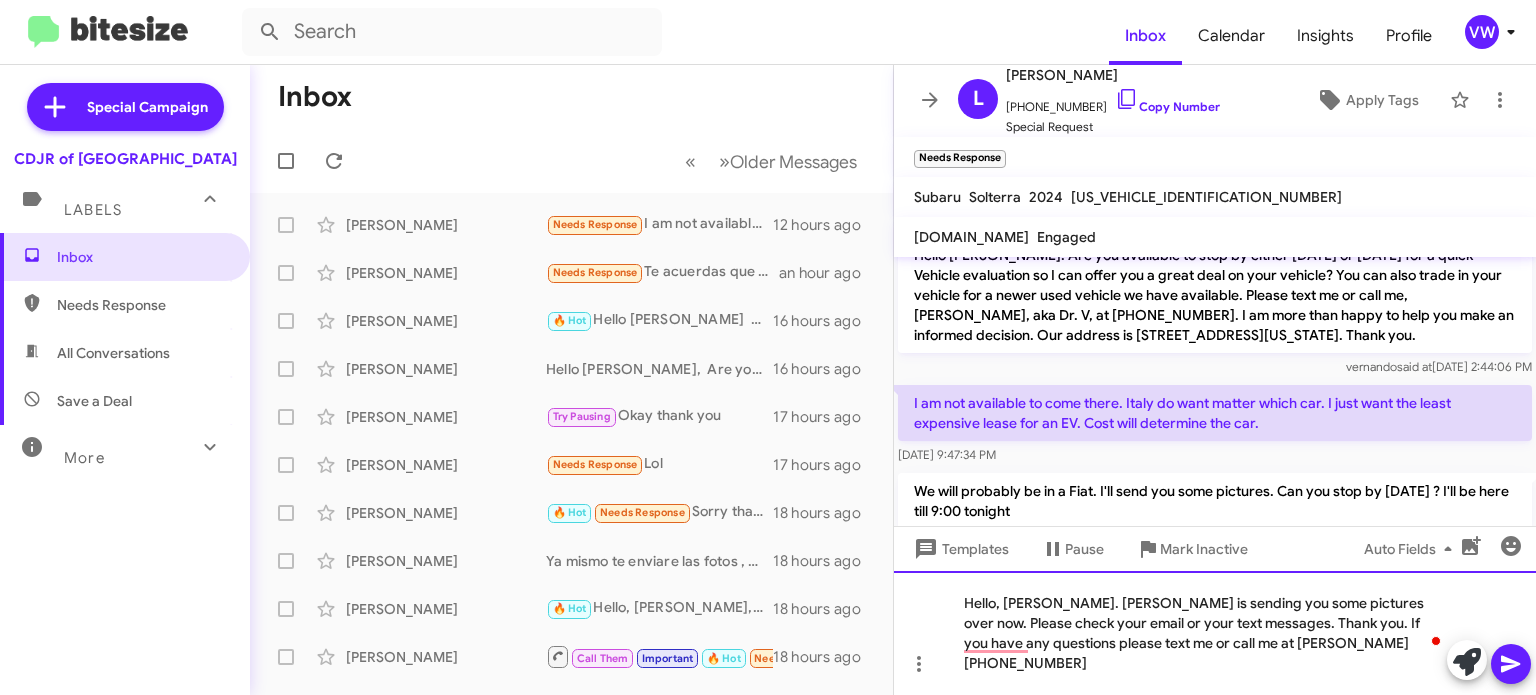 click on "Hello, [PERSON_NAME]. [PERSON_NAME] is sending you some pictures over now. Please check your email or your text messages. Thank you. If you have any questions please text me or call me at [PERSON_NAME] [PHONE_NUMBER]" 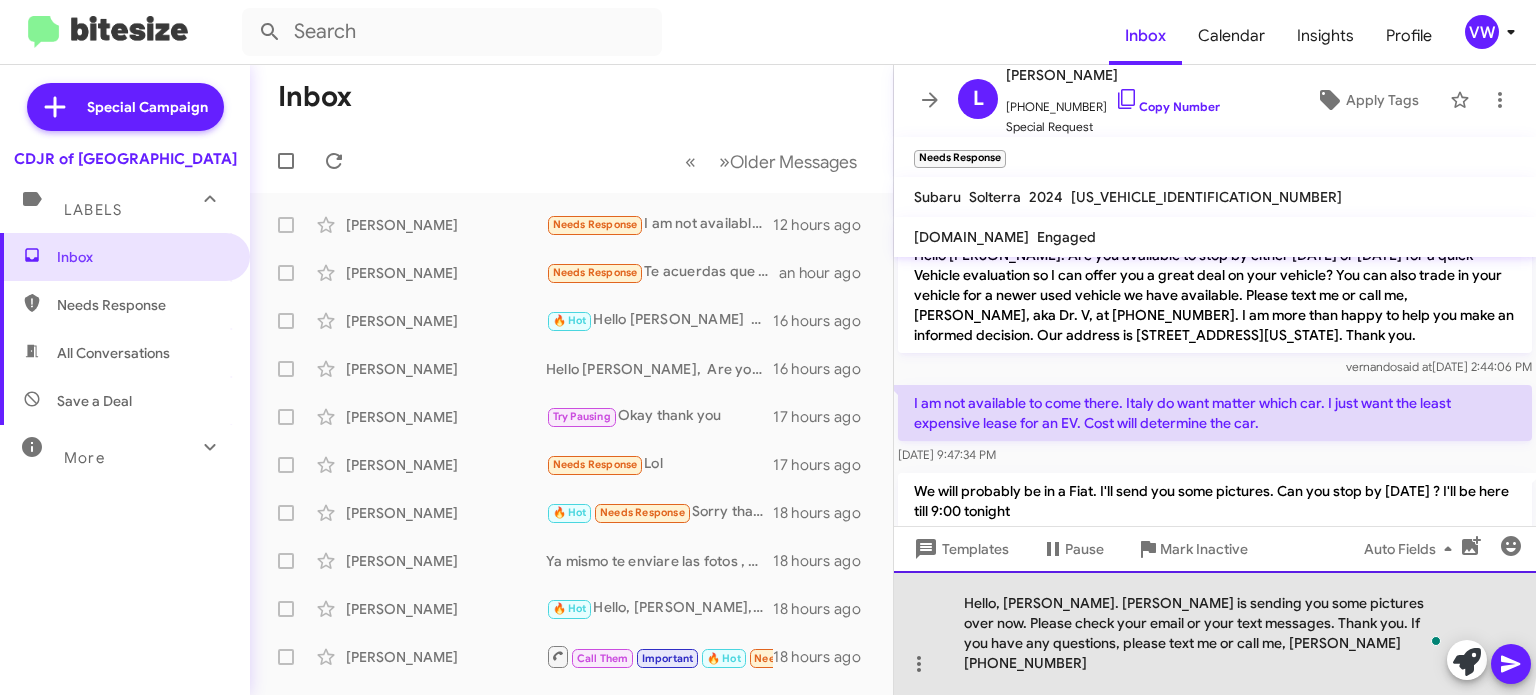 click on "Hello, [PERSON_NAME]. [PERSON_NAME] is sending you some pictures over now. Please check your email or your text messages. Thank you. If you have any questions, please text me or call me, [PERSON_NAME] [PHONE_NUMBER]" 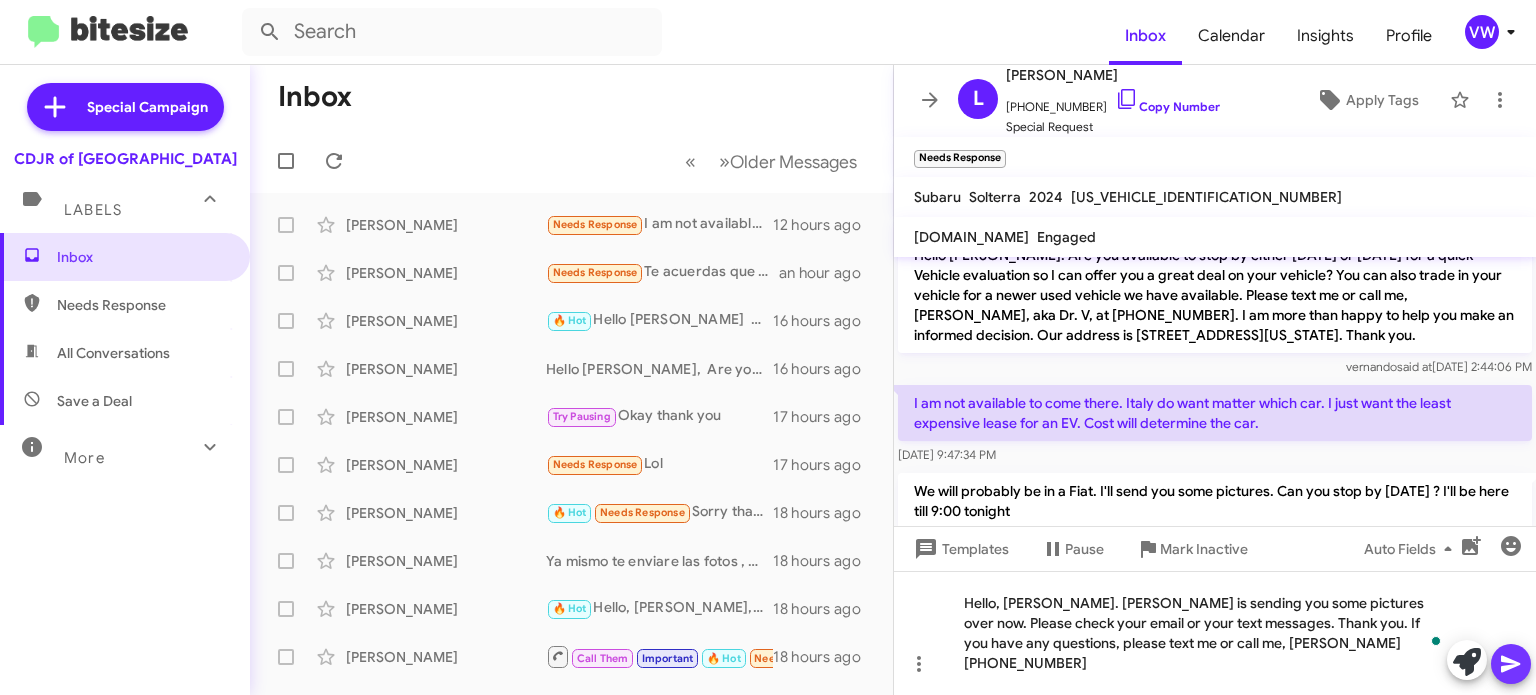 drag, startPoint x: 1503, startPoint y: 662, endPoint x: 1489, endPoint y: 656, distance: 15.231546 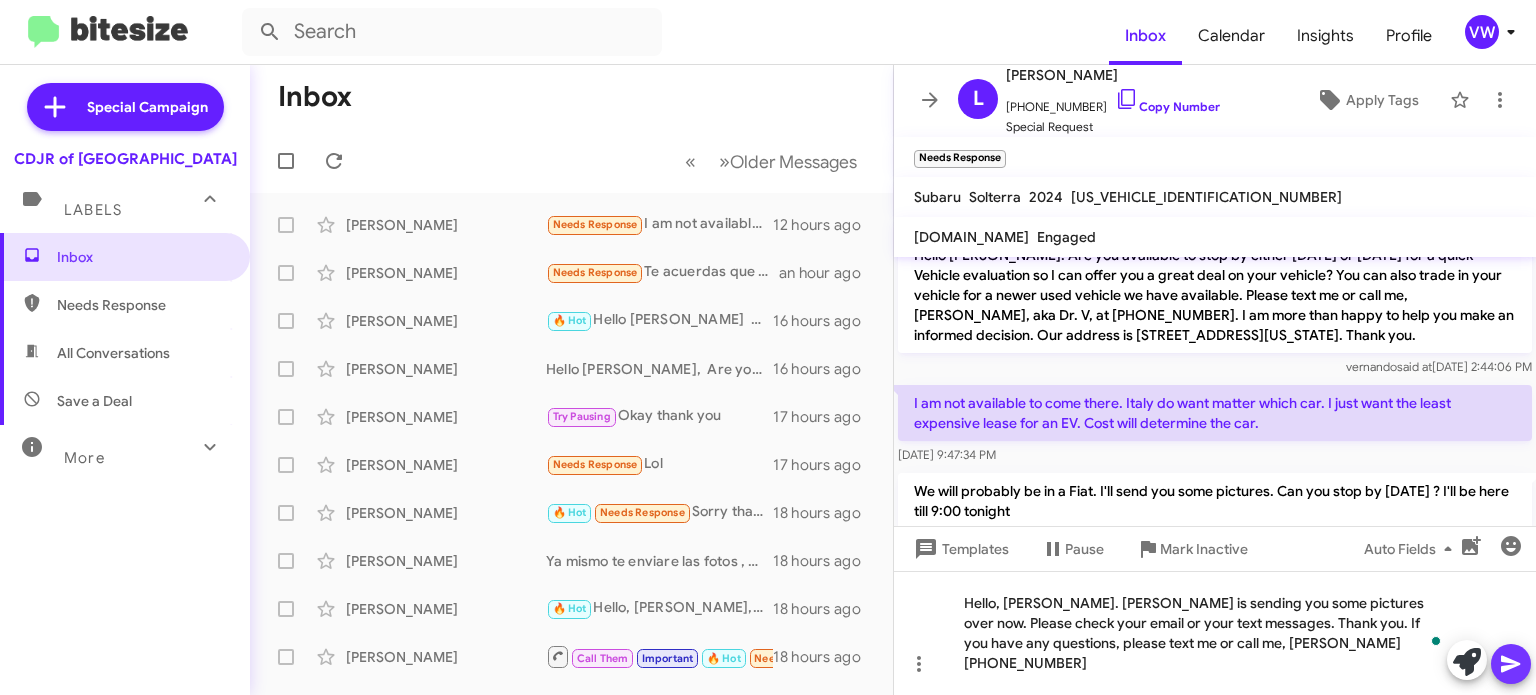click 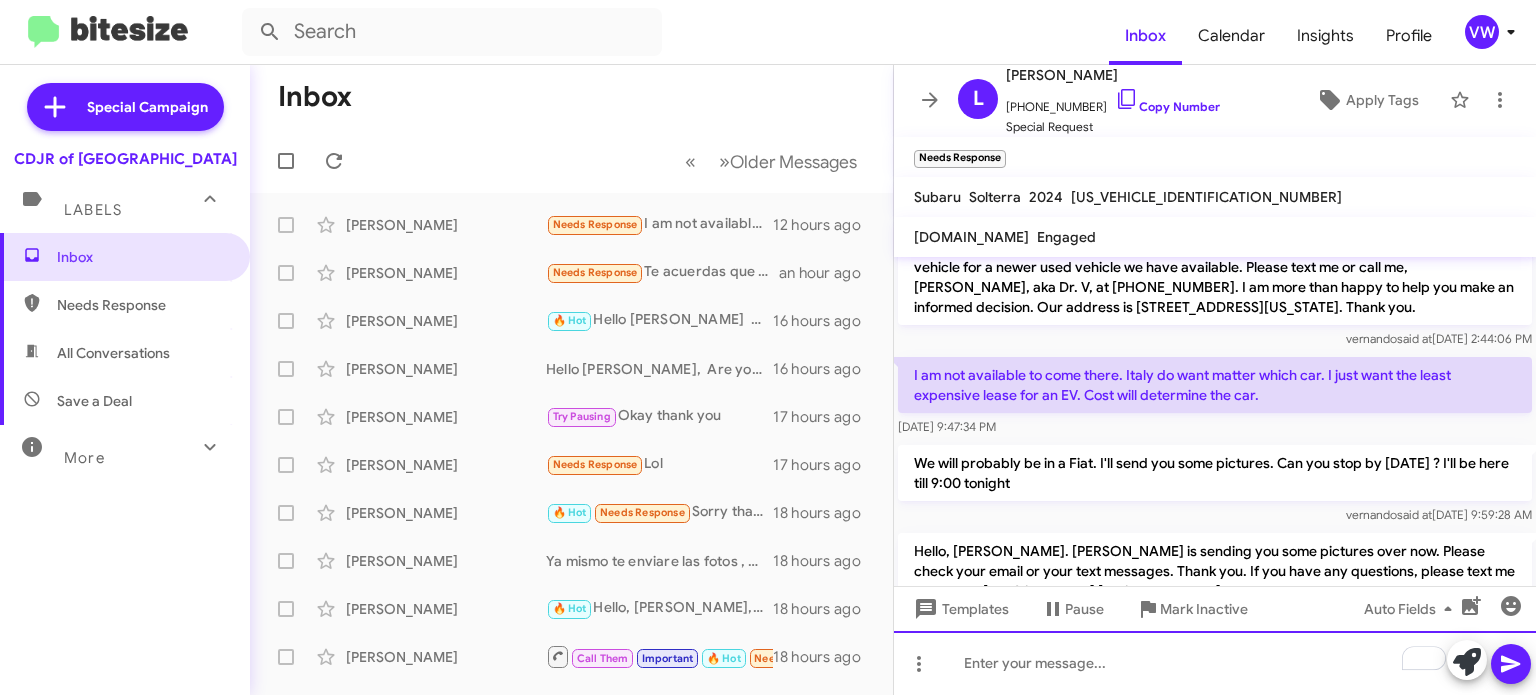 scroll, scrollTop: 993, scrollLeft: 0, axis: vertical 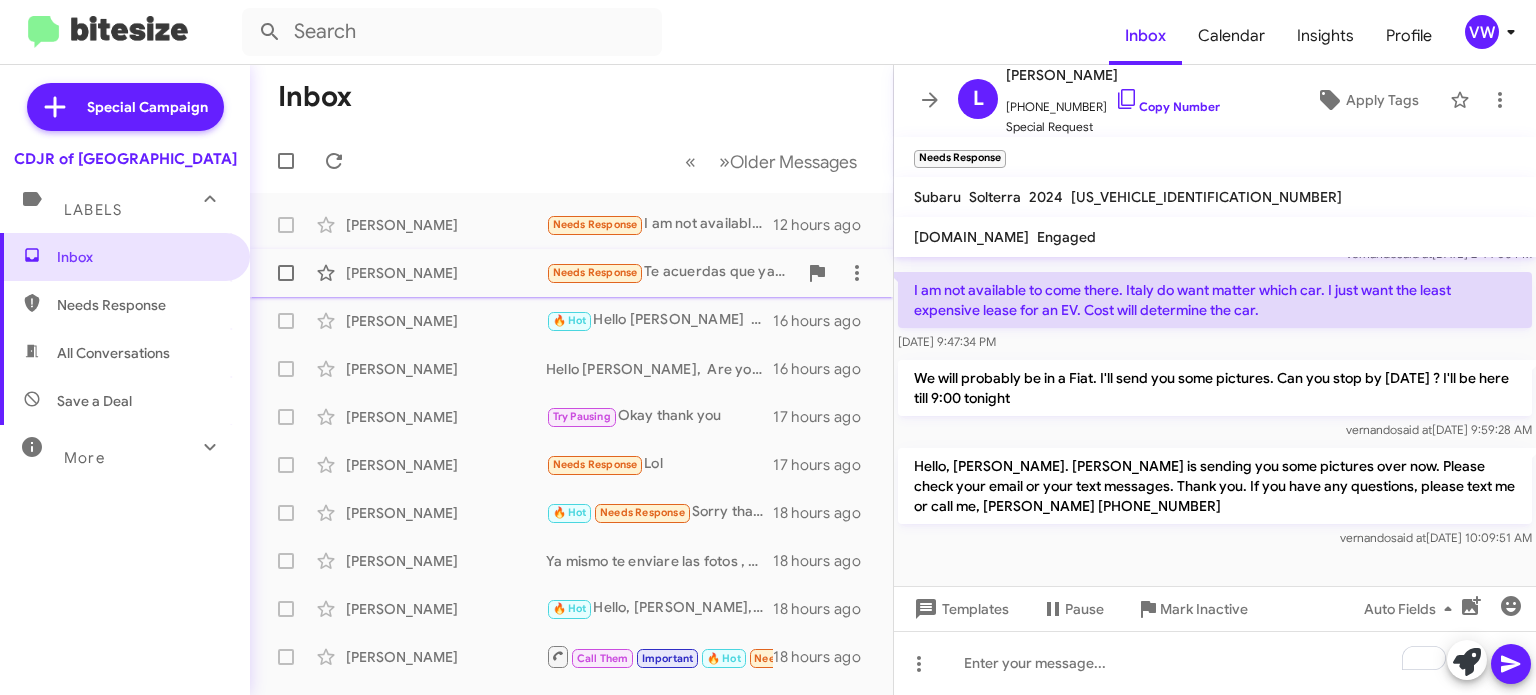 click on "Needs Response" 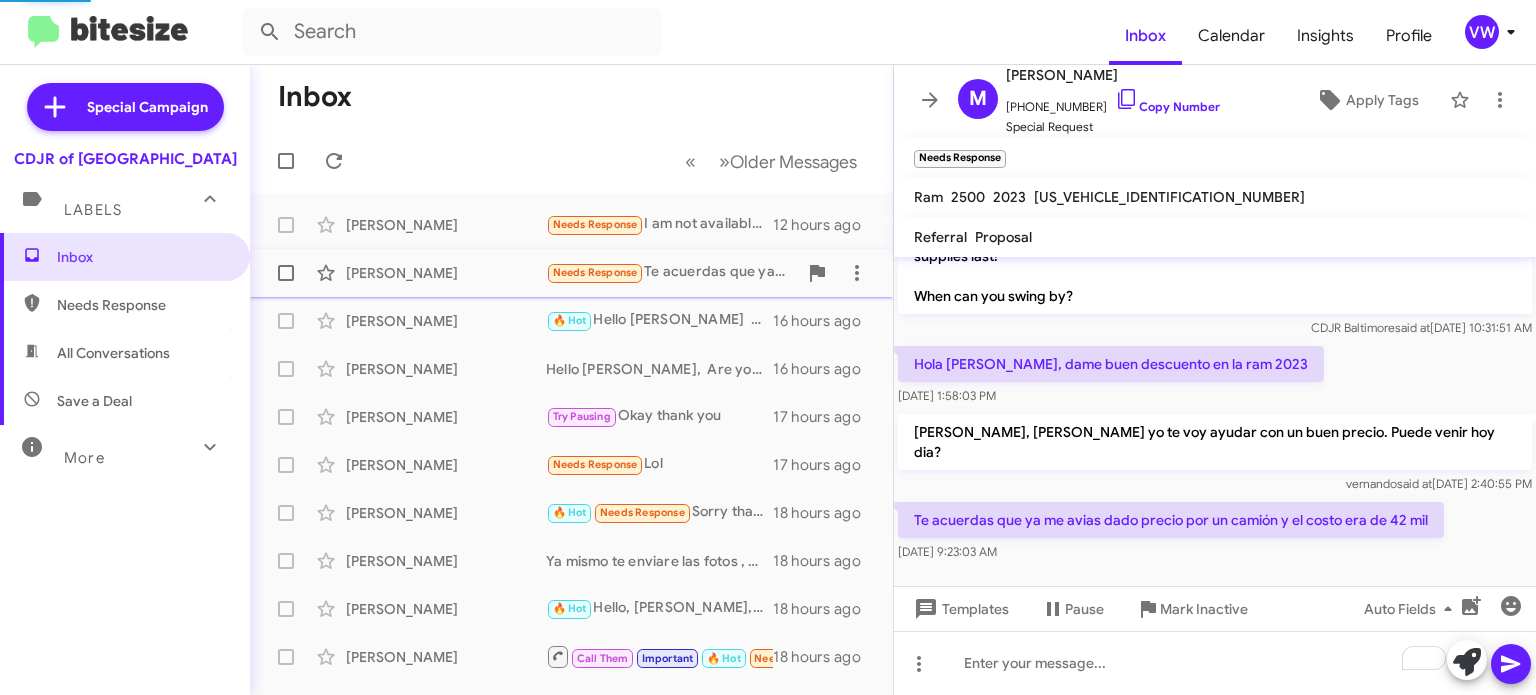 scroll, scrollTop: 122, scrollLeft: 0, axis: vertical 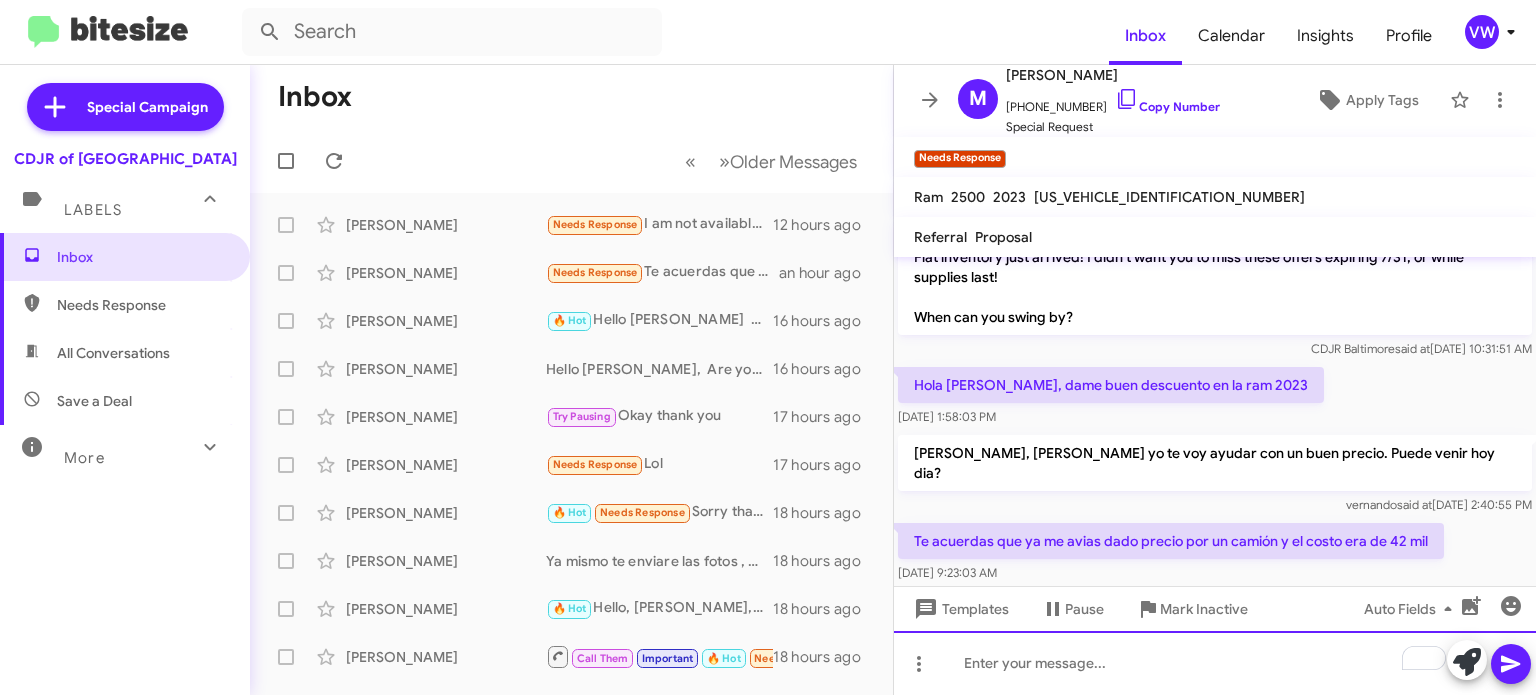 click 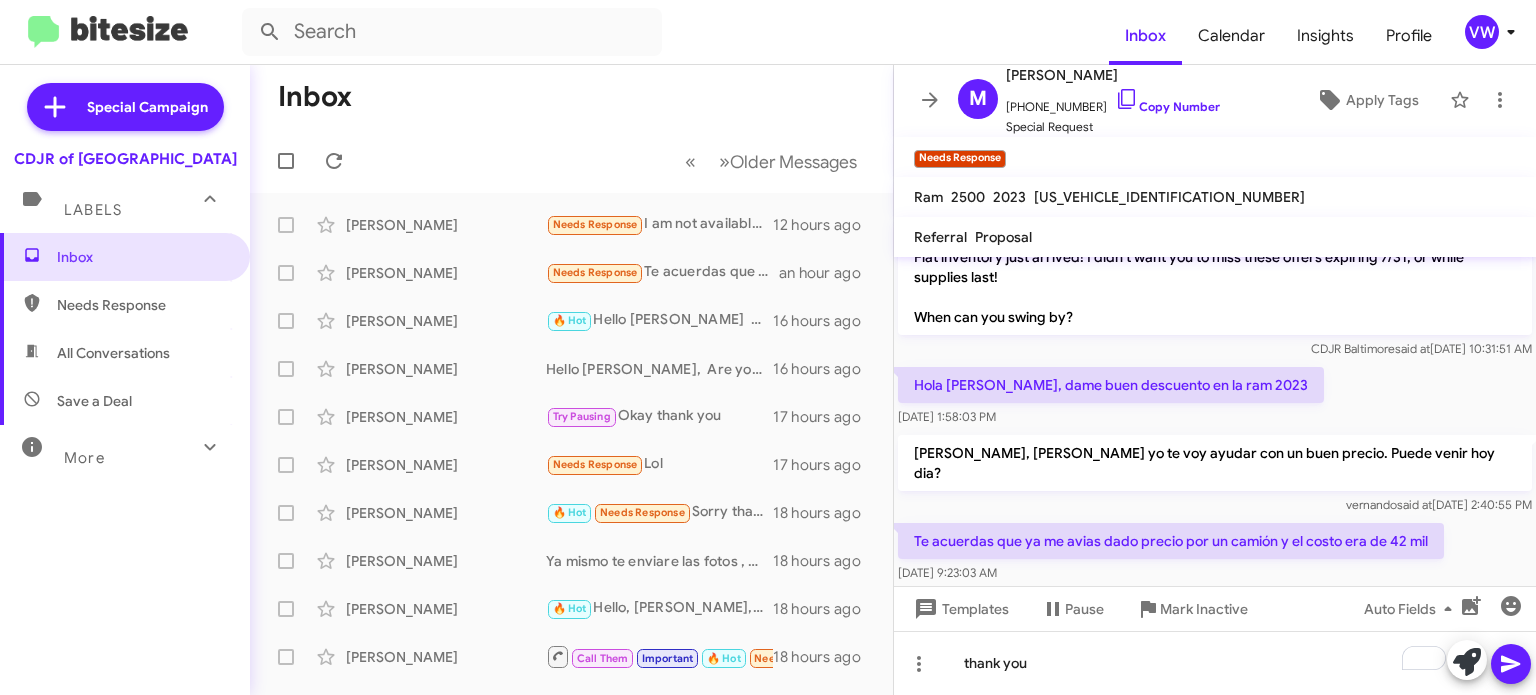 click 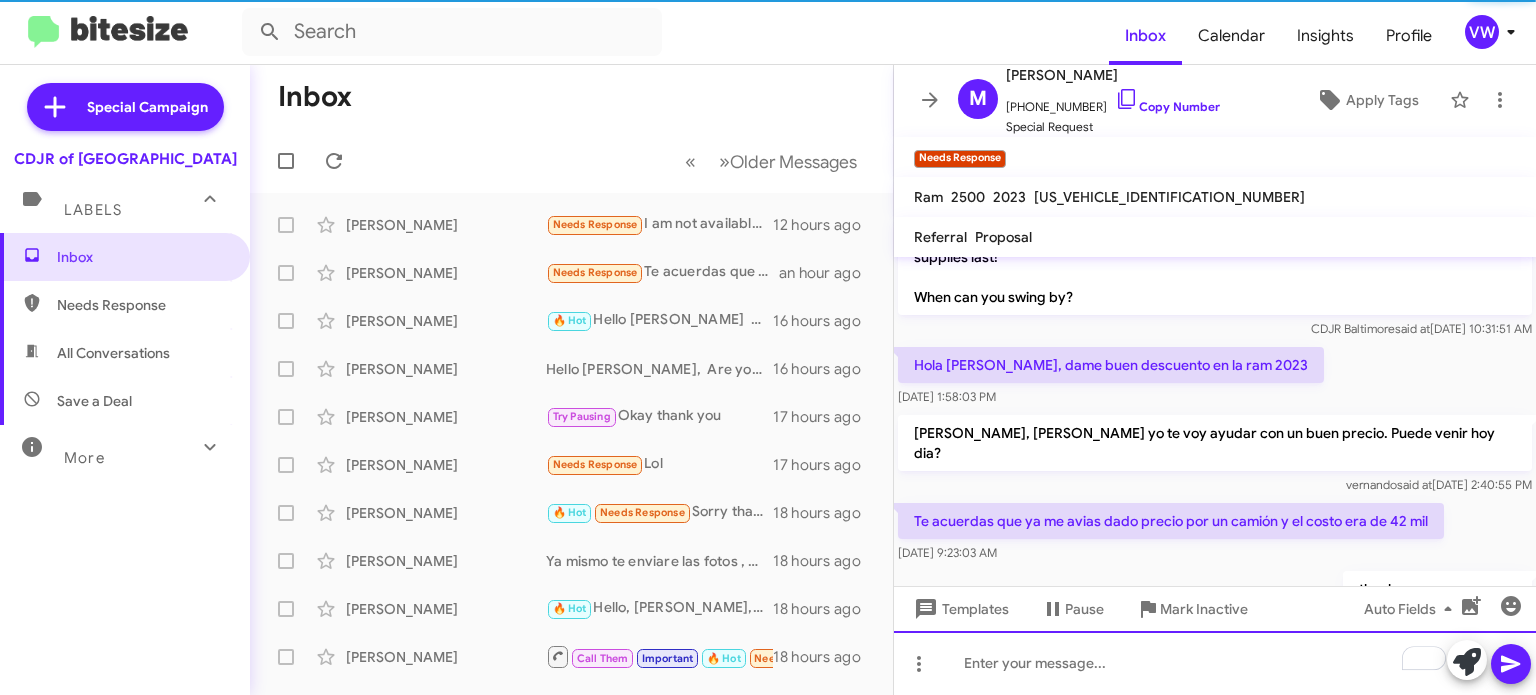 scroll, scrollTop: 195, scrollLeft: 0, axis: vertical 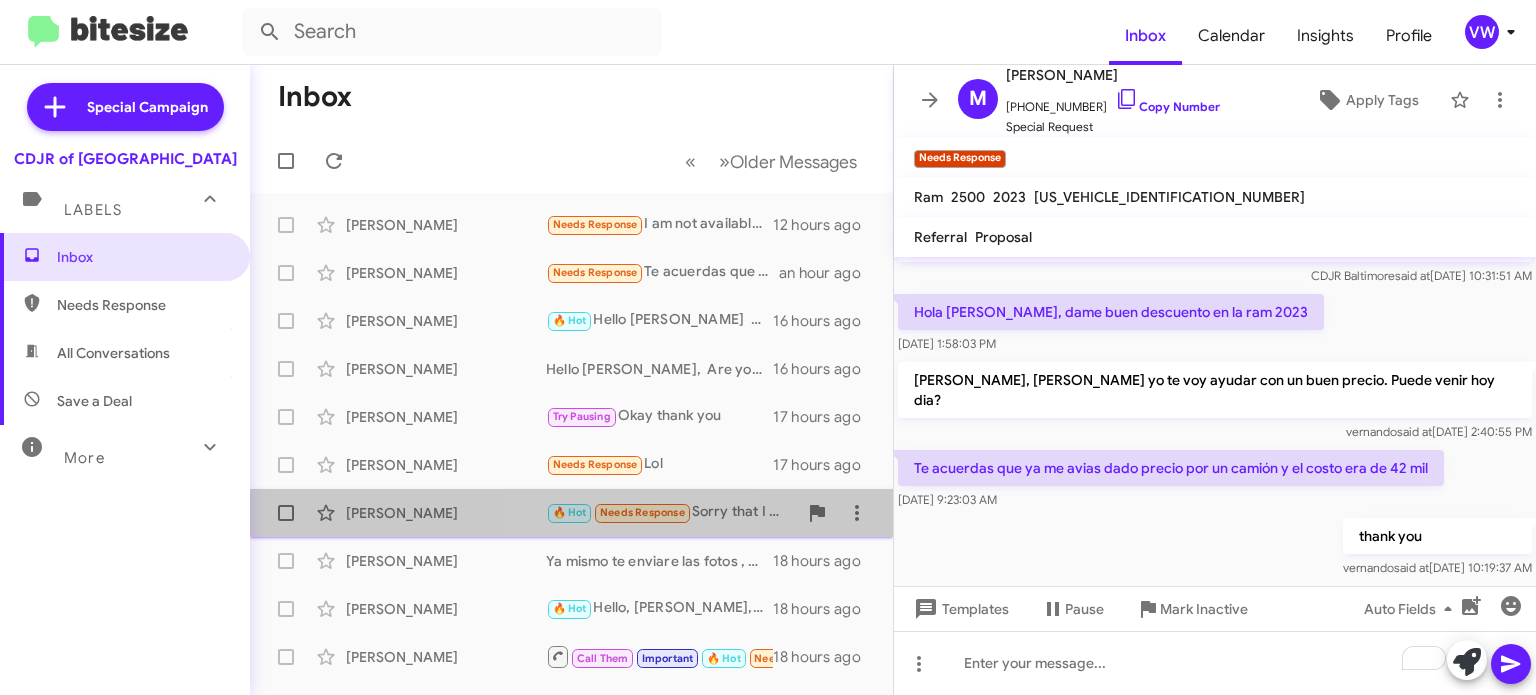 click on "Needs Response" 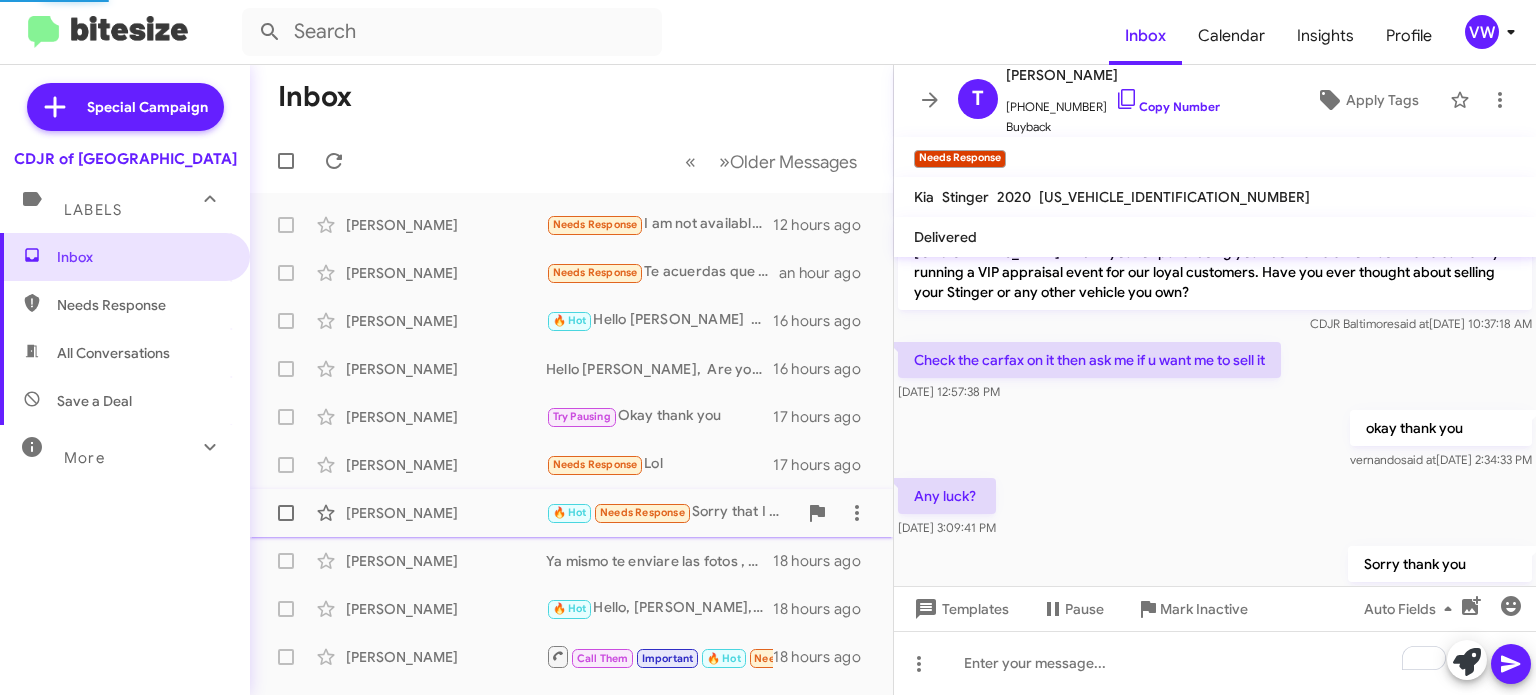 scroll, scrollTop: 321, scrollLeft: 0, axis: vertical 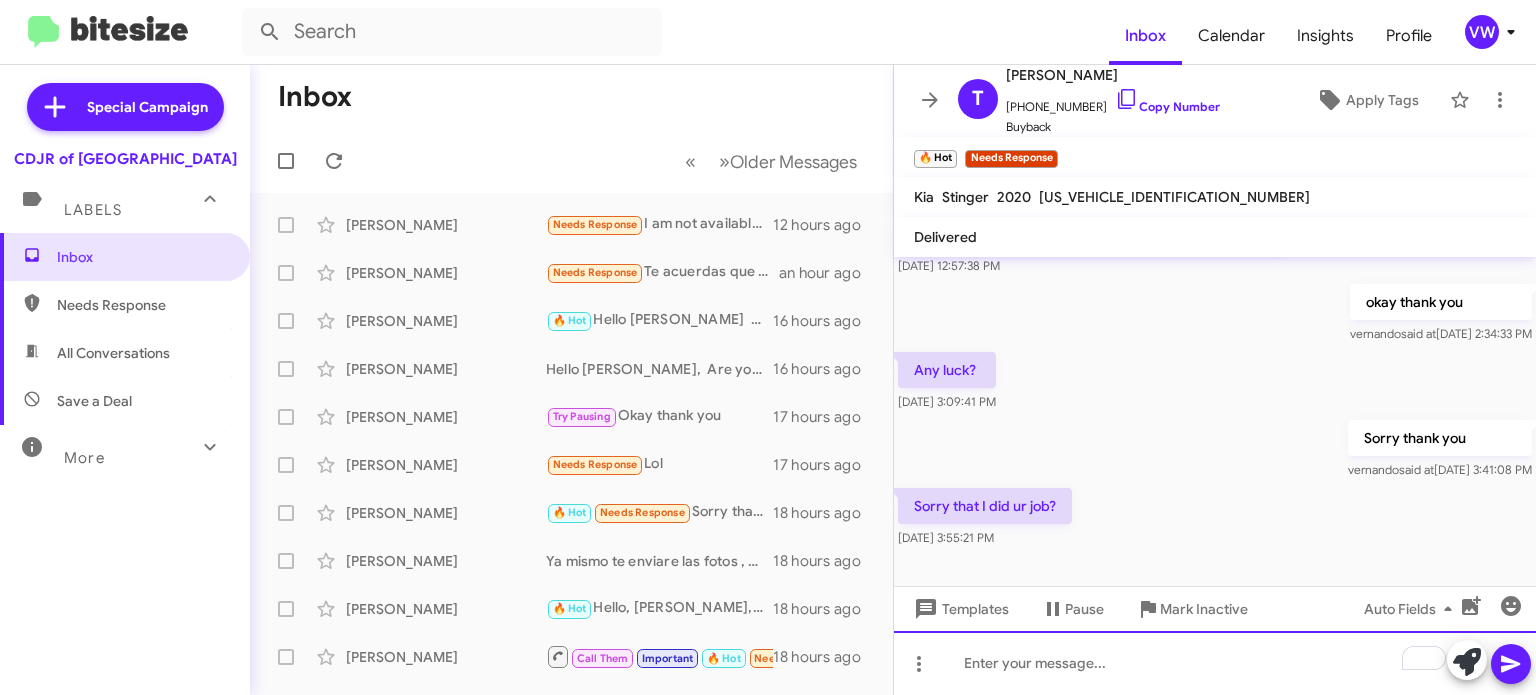 click 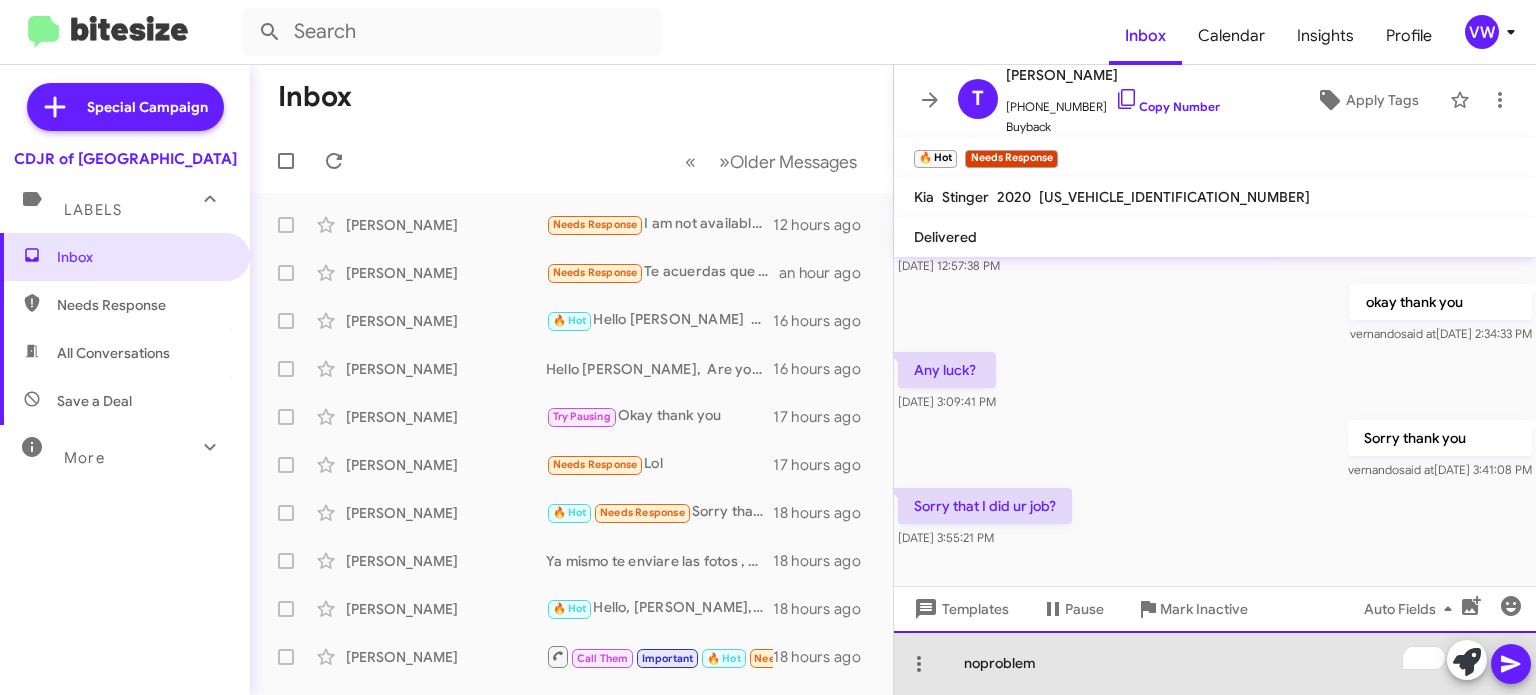 click on "noproblem" 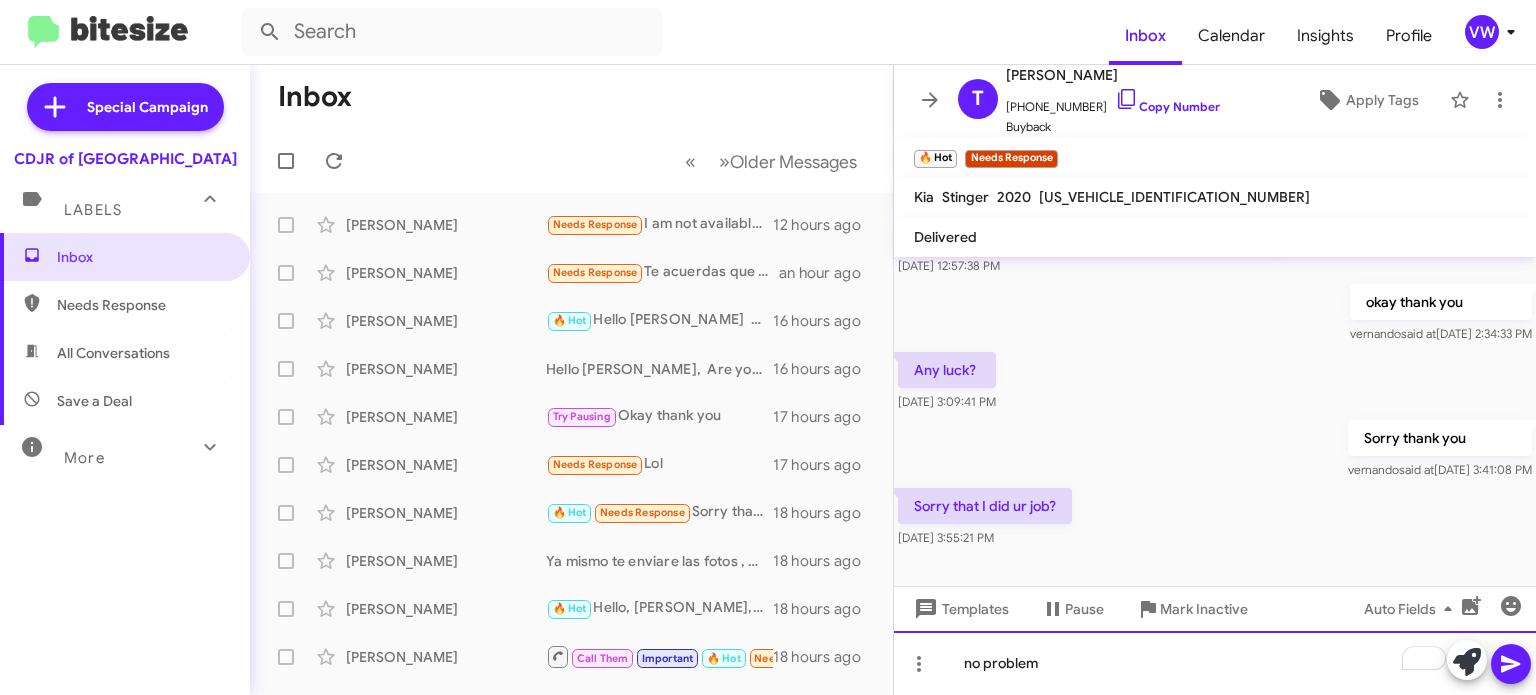 click on "no problem" 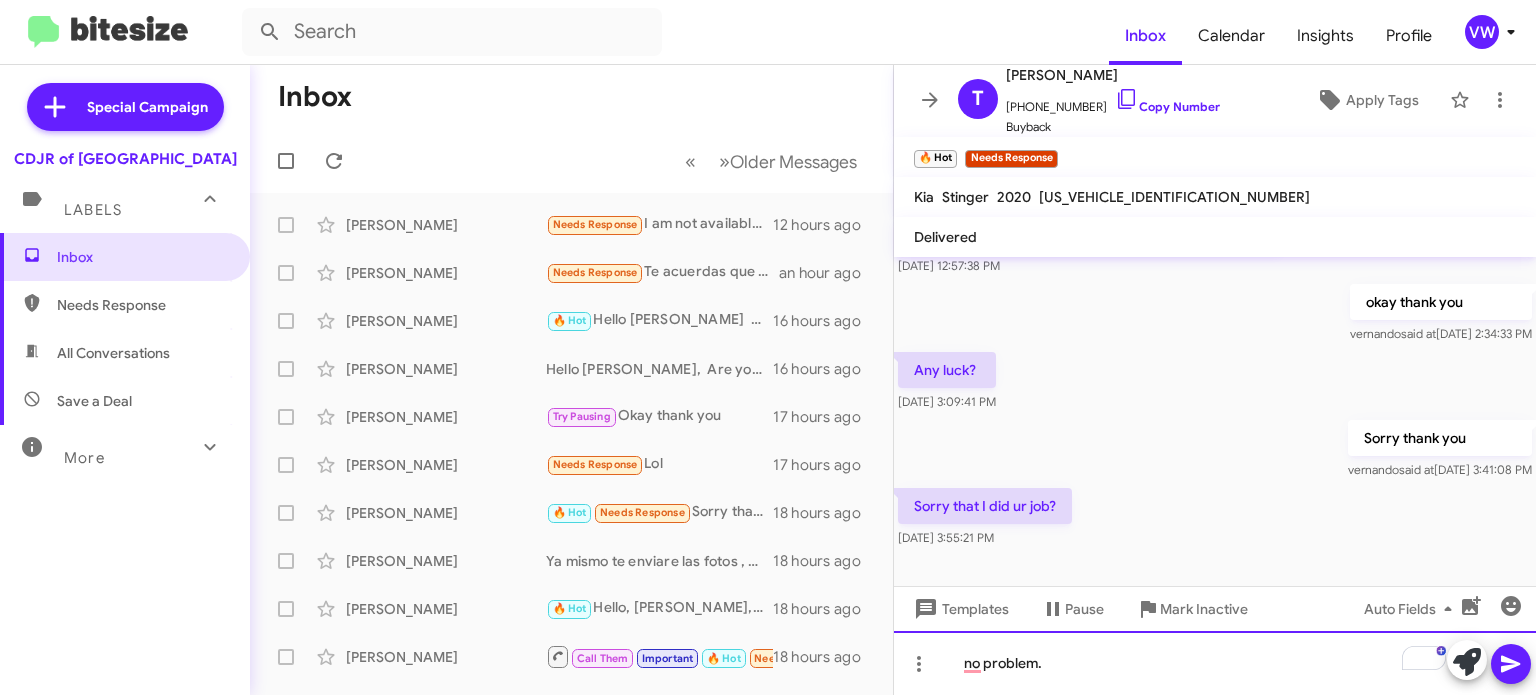 click on "no problem." 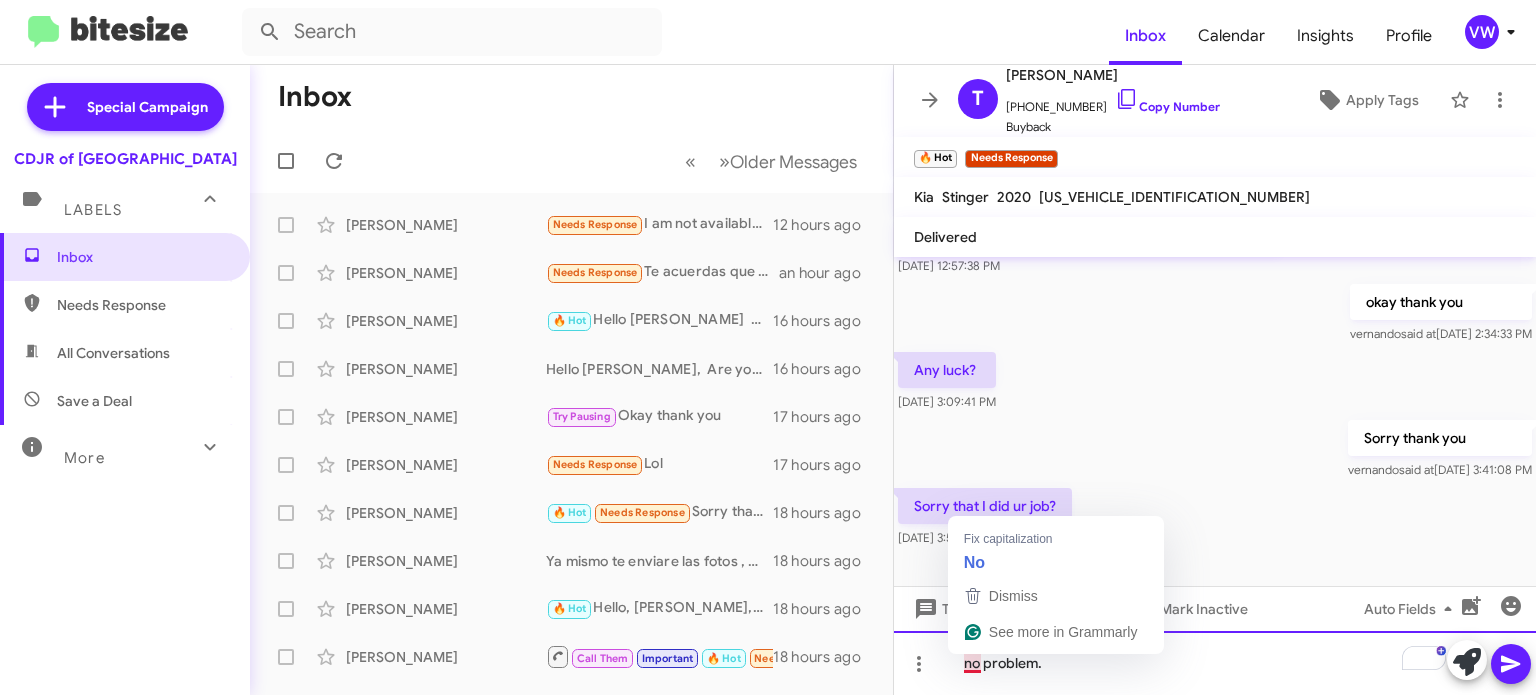 click on "Dismiss See more in Grammarly" at bounding box center [1056, 616] 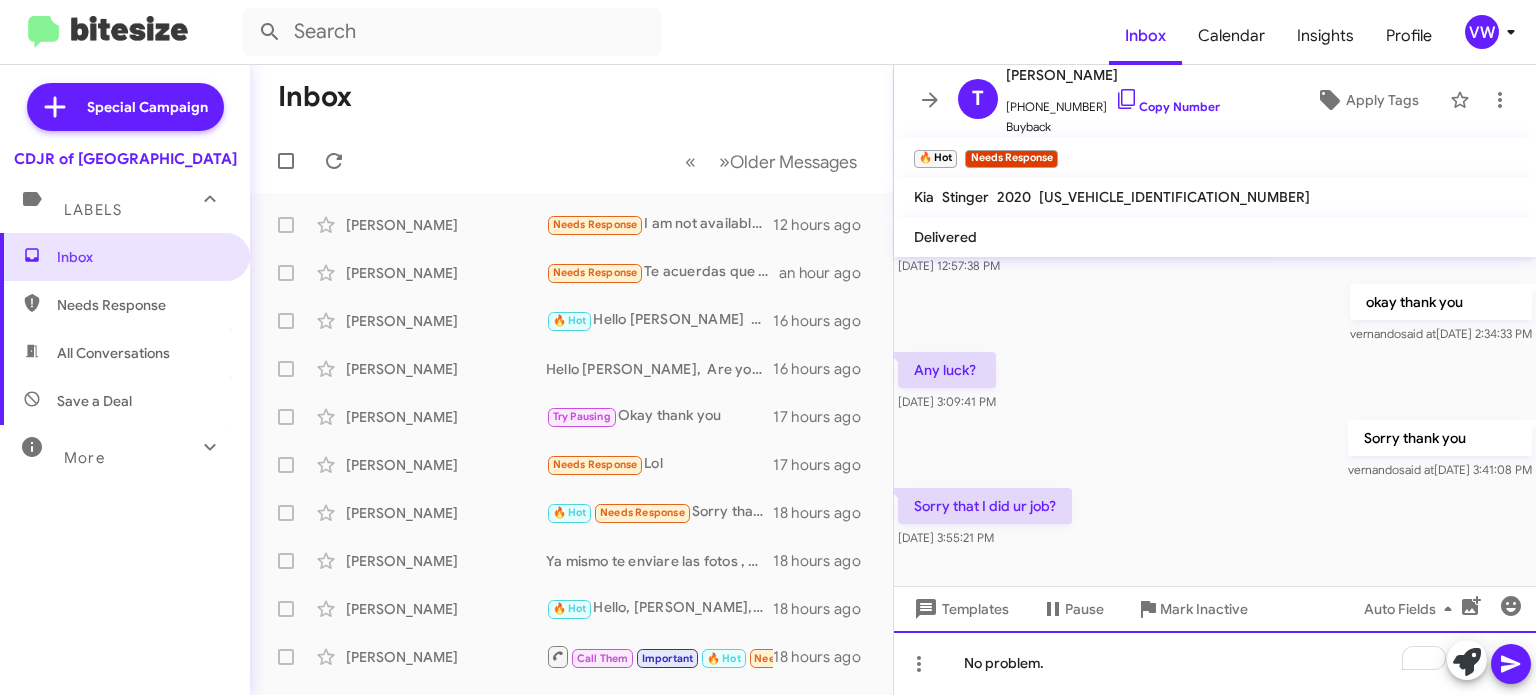 click on "No problem." 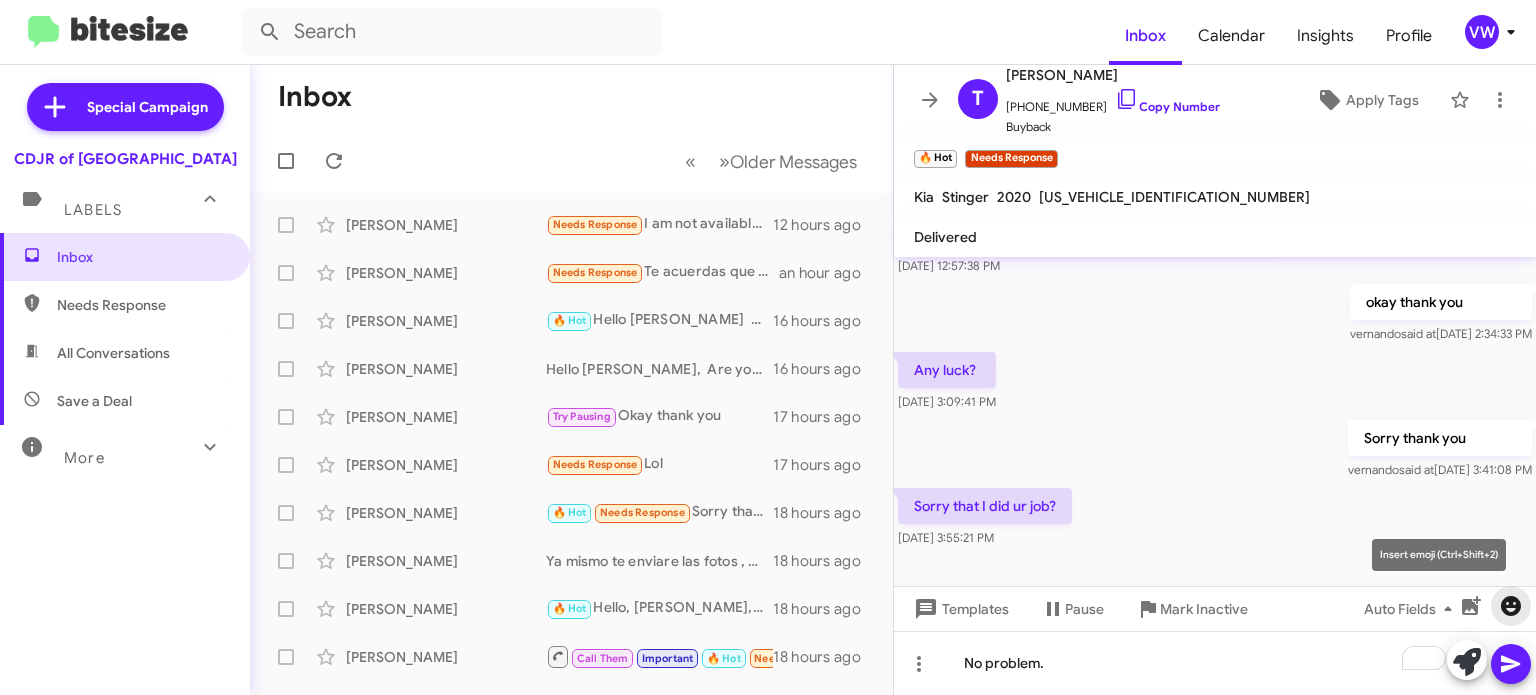 click 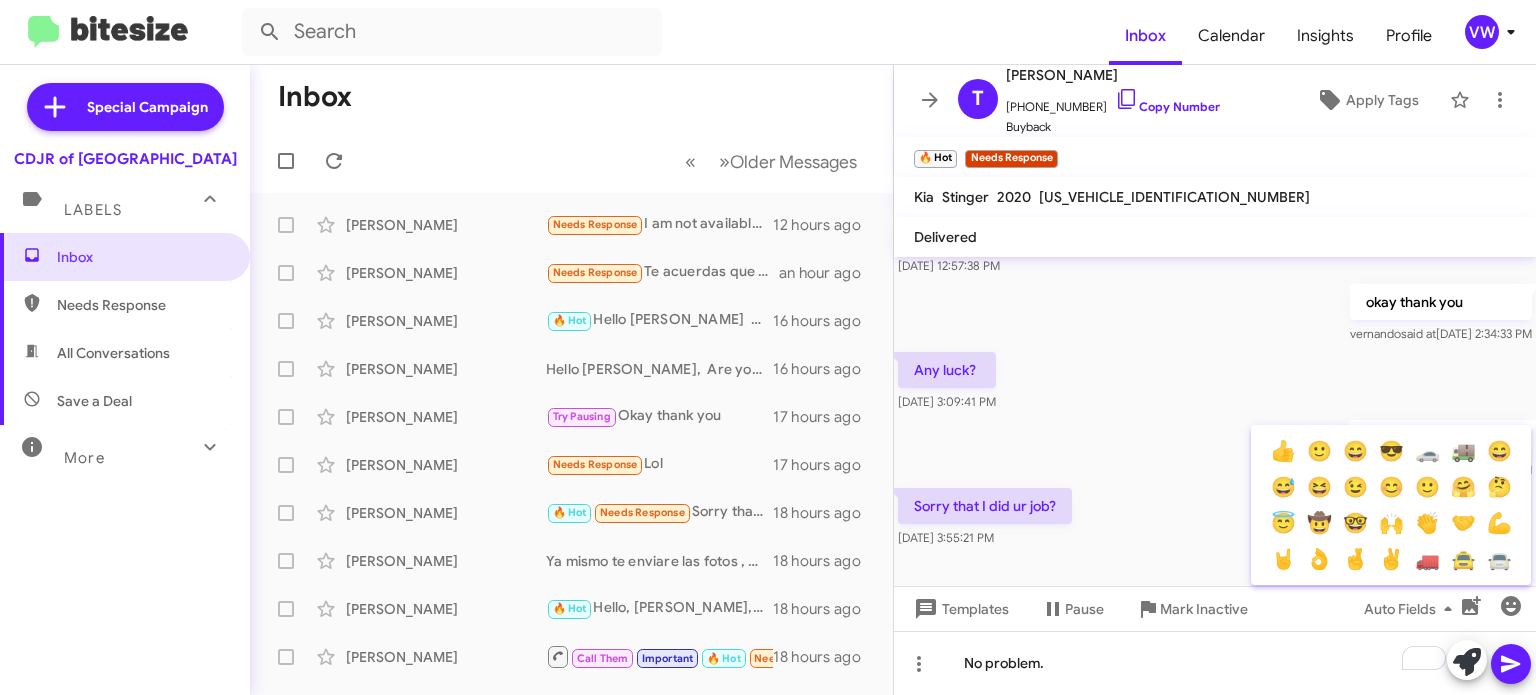 click at bounding box center [768, 347] 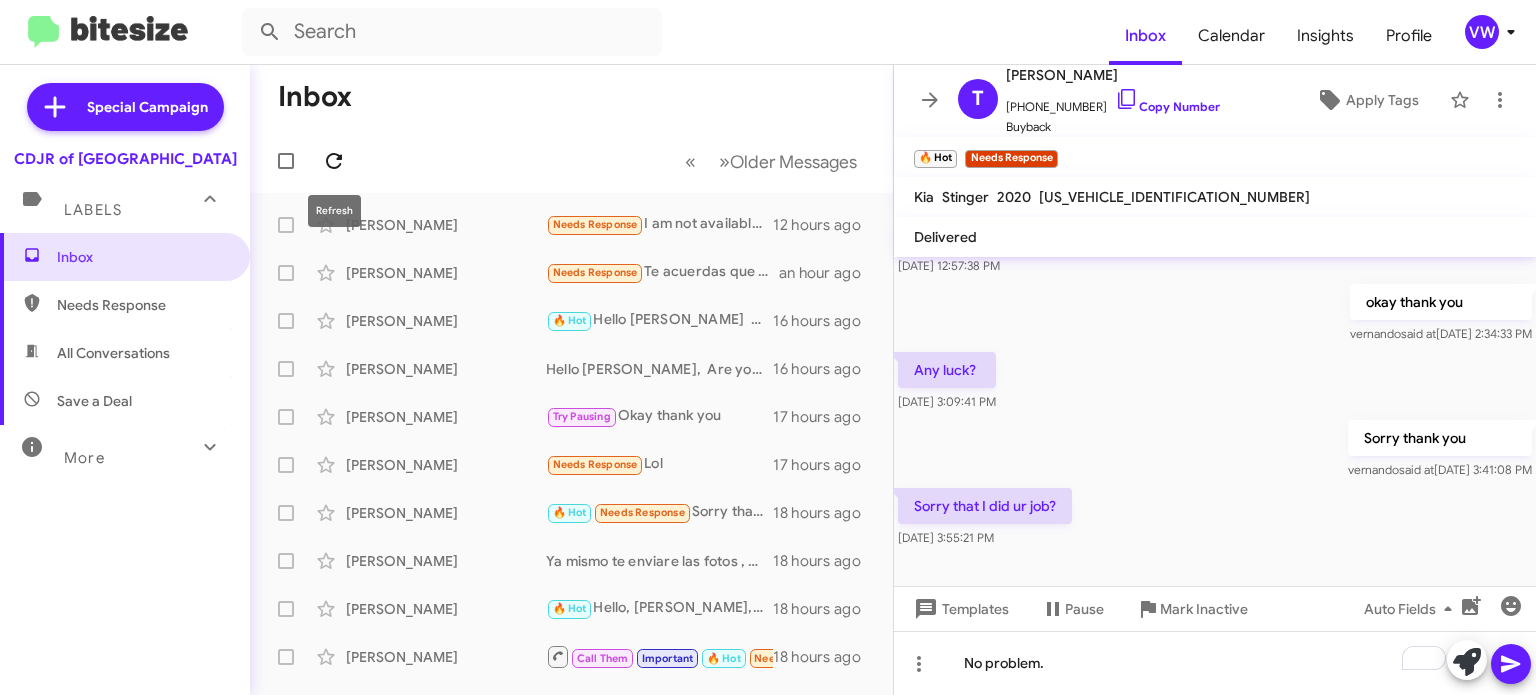 click 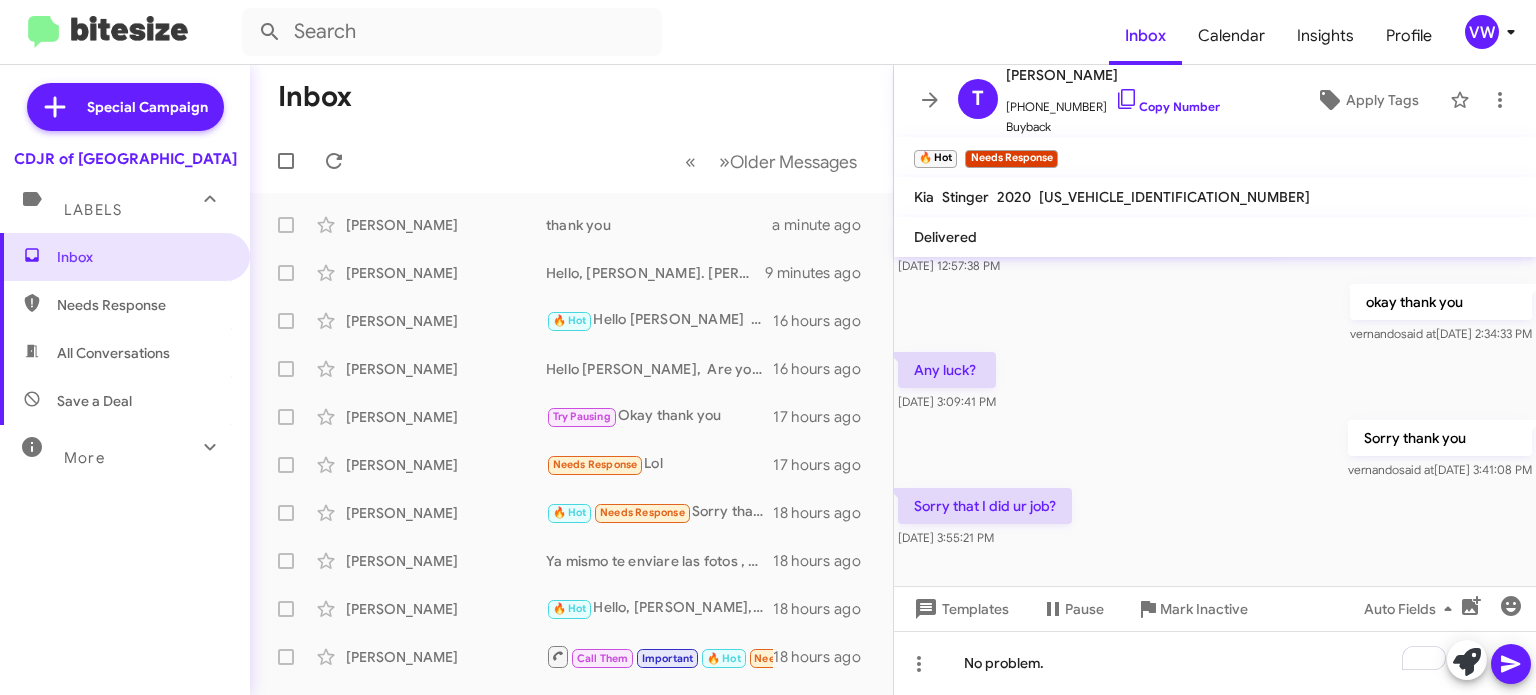 click on "Sorry that I did ur job?    [DATE] 3:55:21 PM" 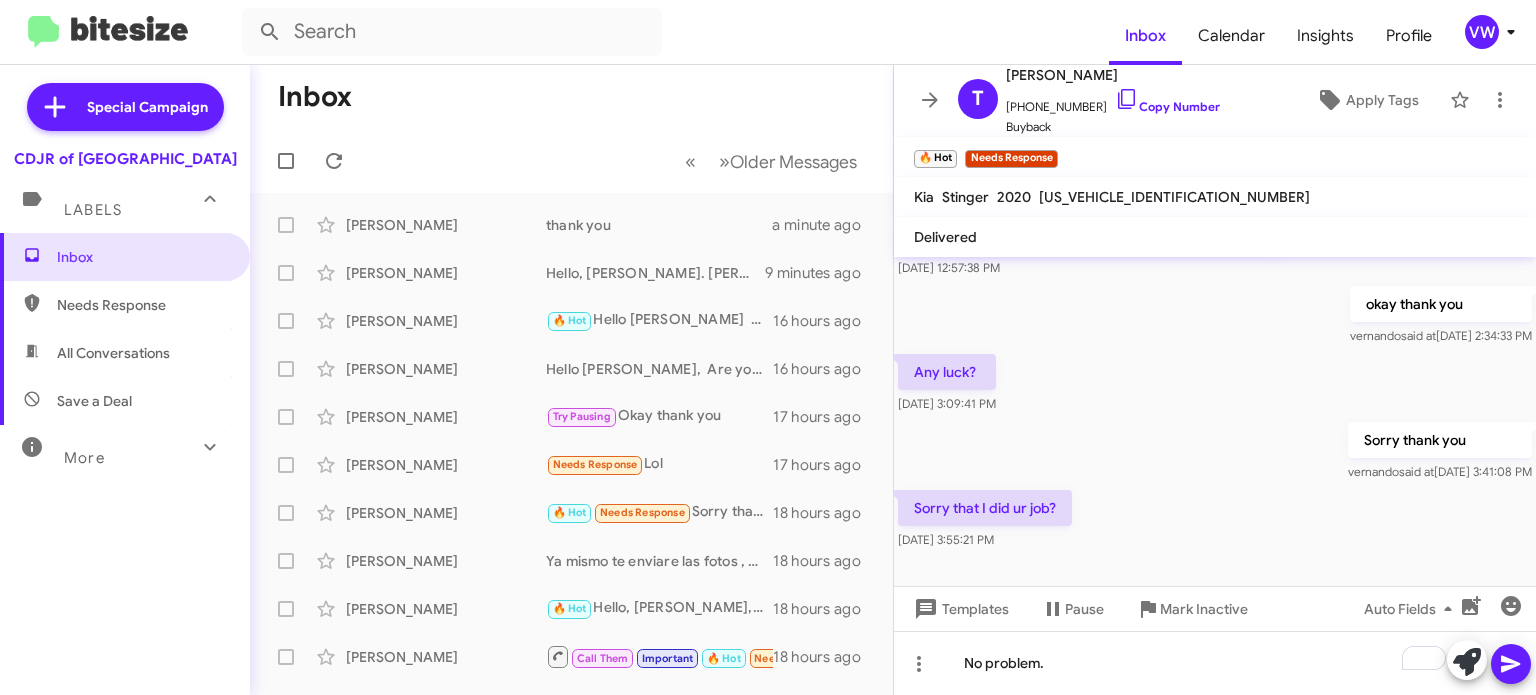 scroll, scrollTop: 321, scrollLeft: 0, axis: vertical 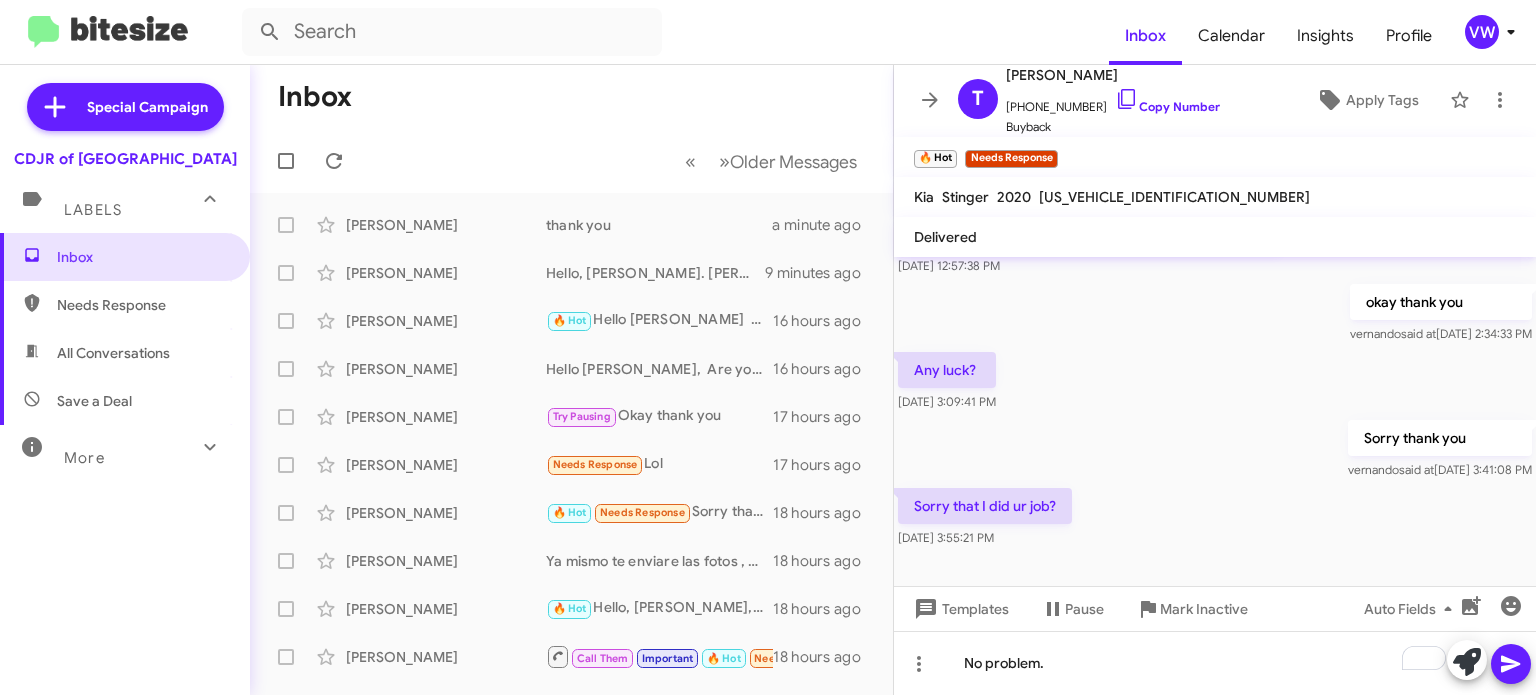 click 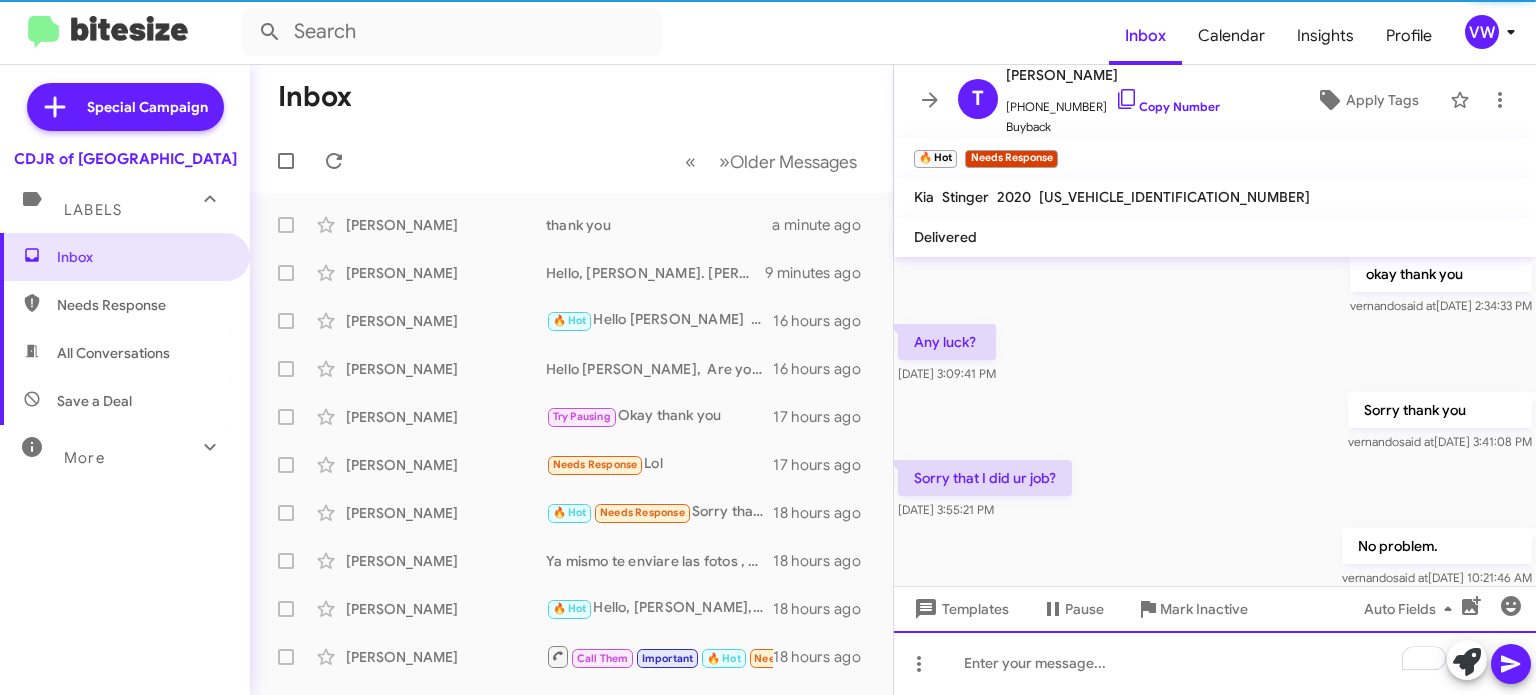 scroll, scrollTop: 394, scrollLeft: 0, axis: vertical 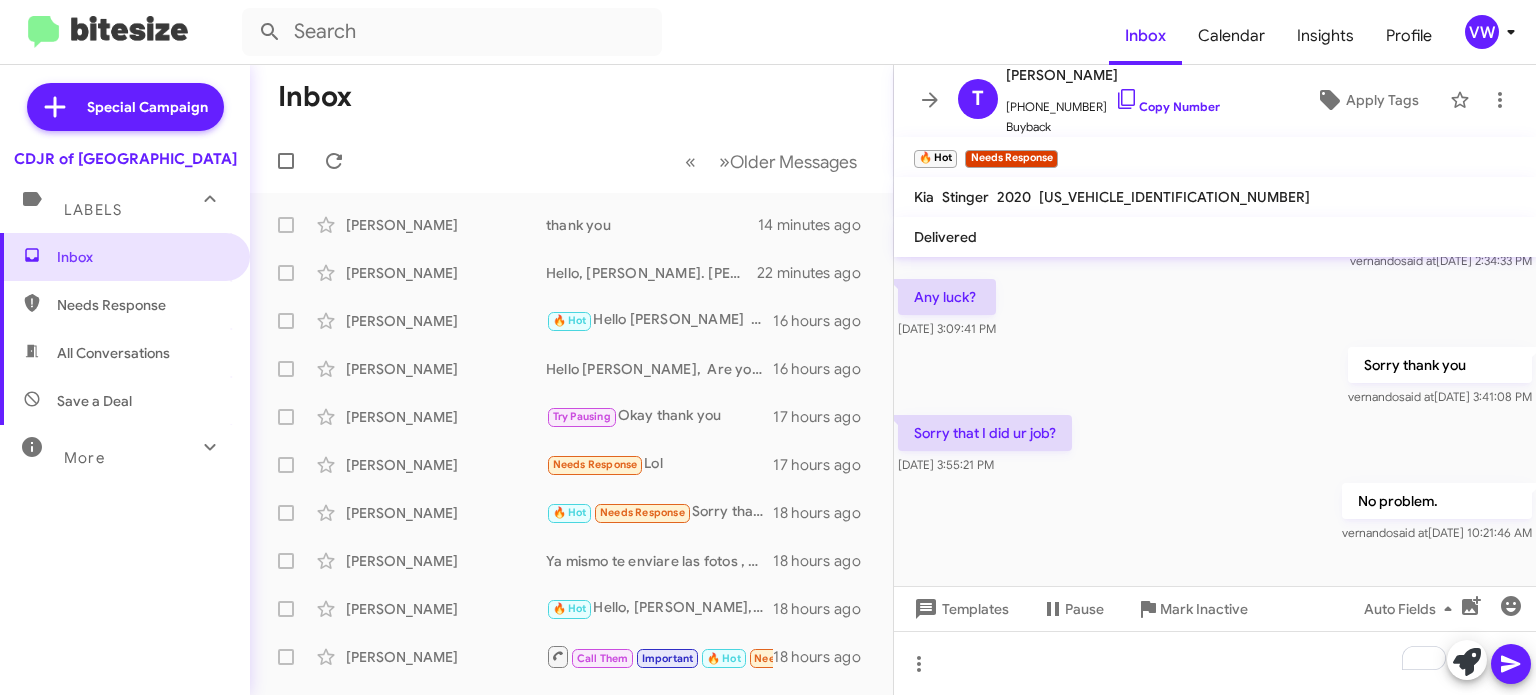 drag, startPoint x: 639, startPoint y: 555, endPoint x: 1535, endPoint y: 334, distance: 922.85266 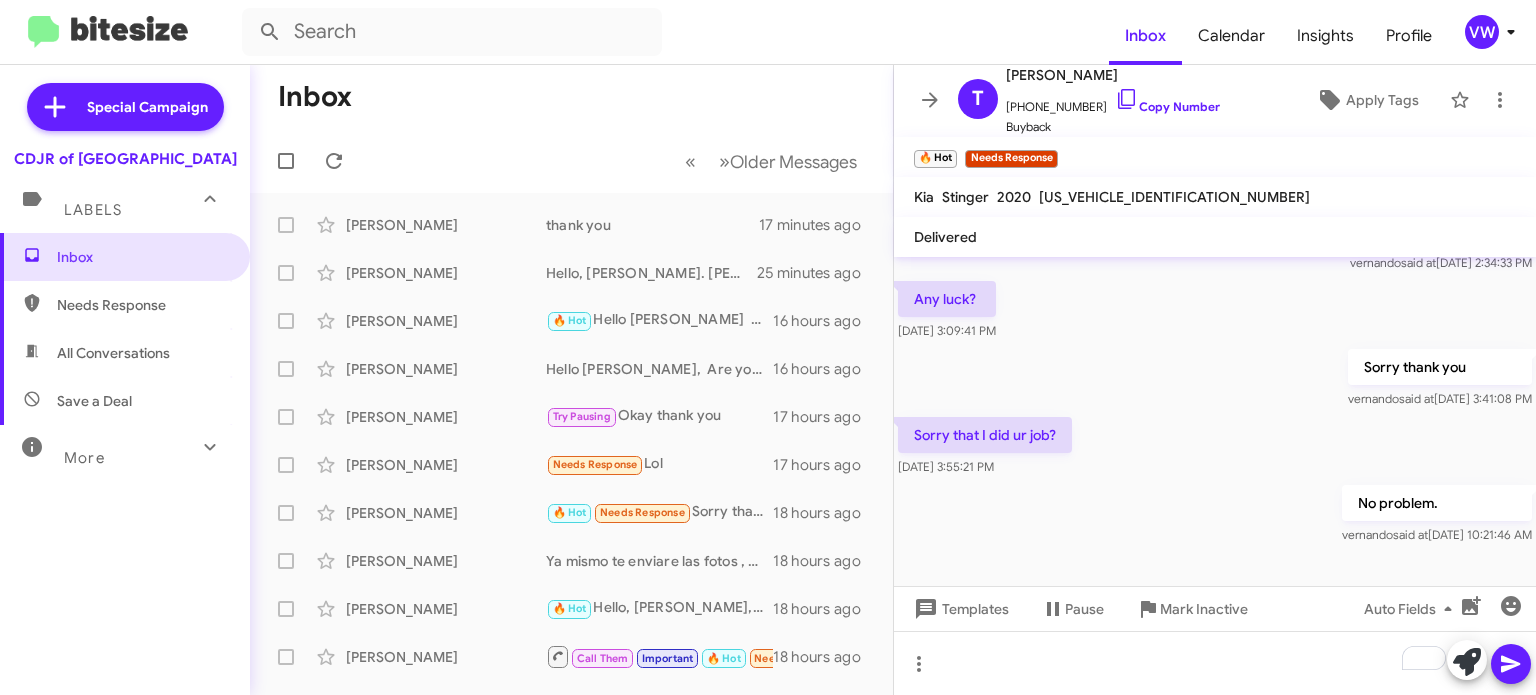 scroll, scrollTop: 394, scrollLeft: 0, axis: vertical 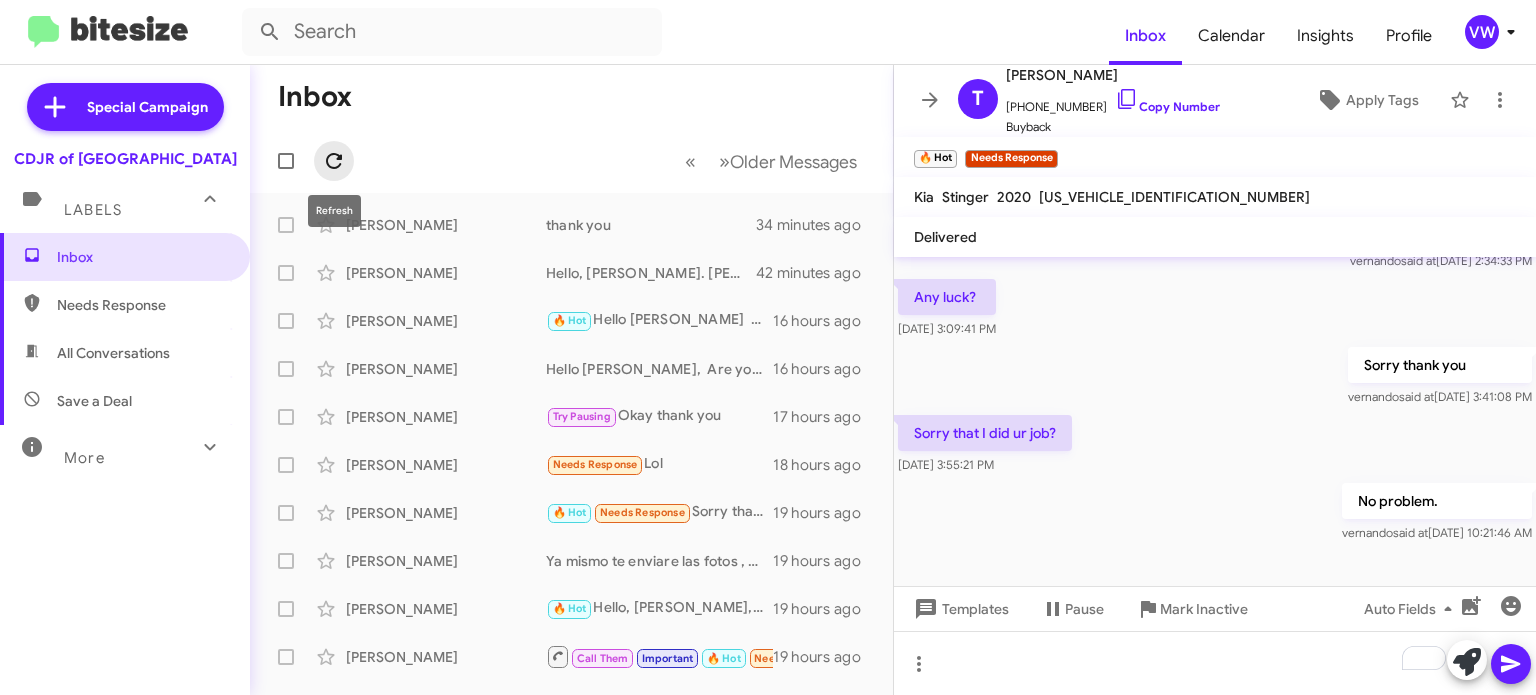 click 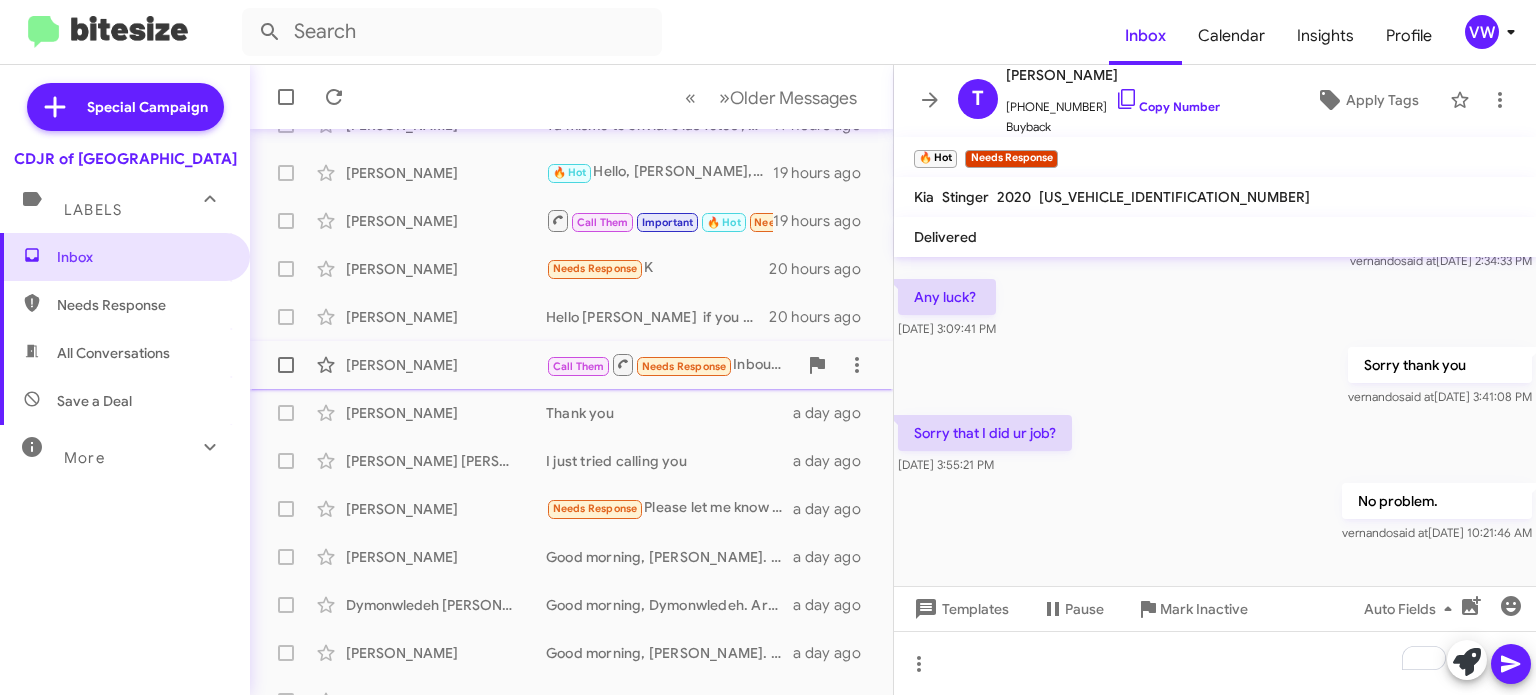 scroll, scrollTop: 452, scrollLeft: 0, axis: vertical 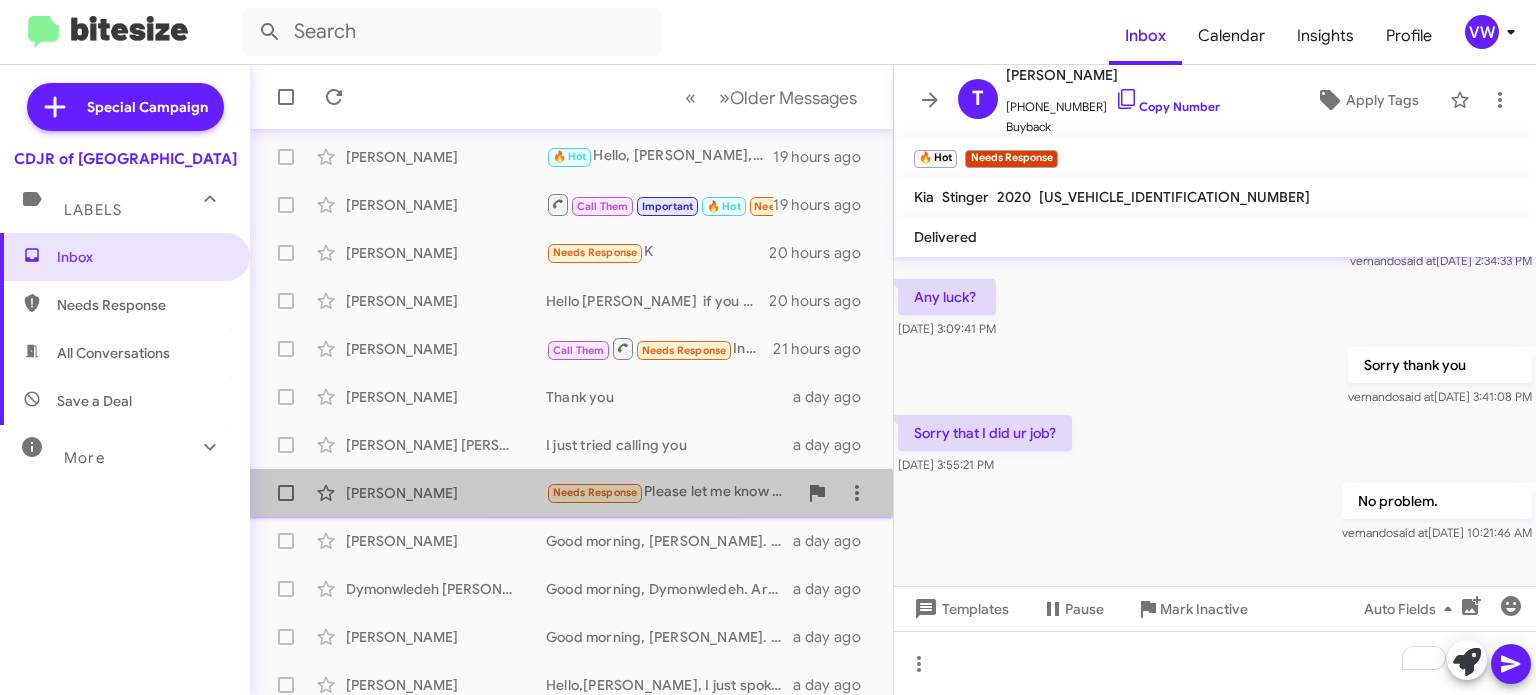 click on "[PERSON_NAME]  Needs Response   Please let me know
Do you have any kind of Ram promaster 3500. 159 wb. Super high roof extended?   a day ago" 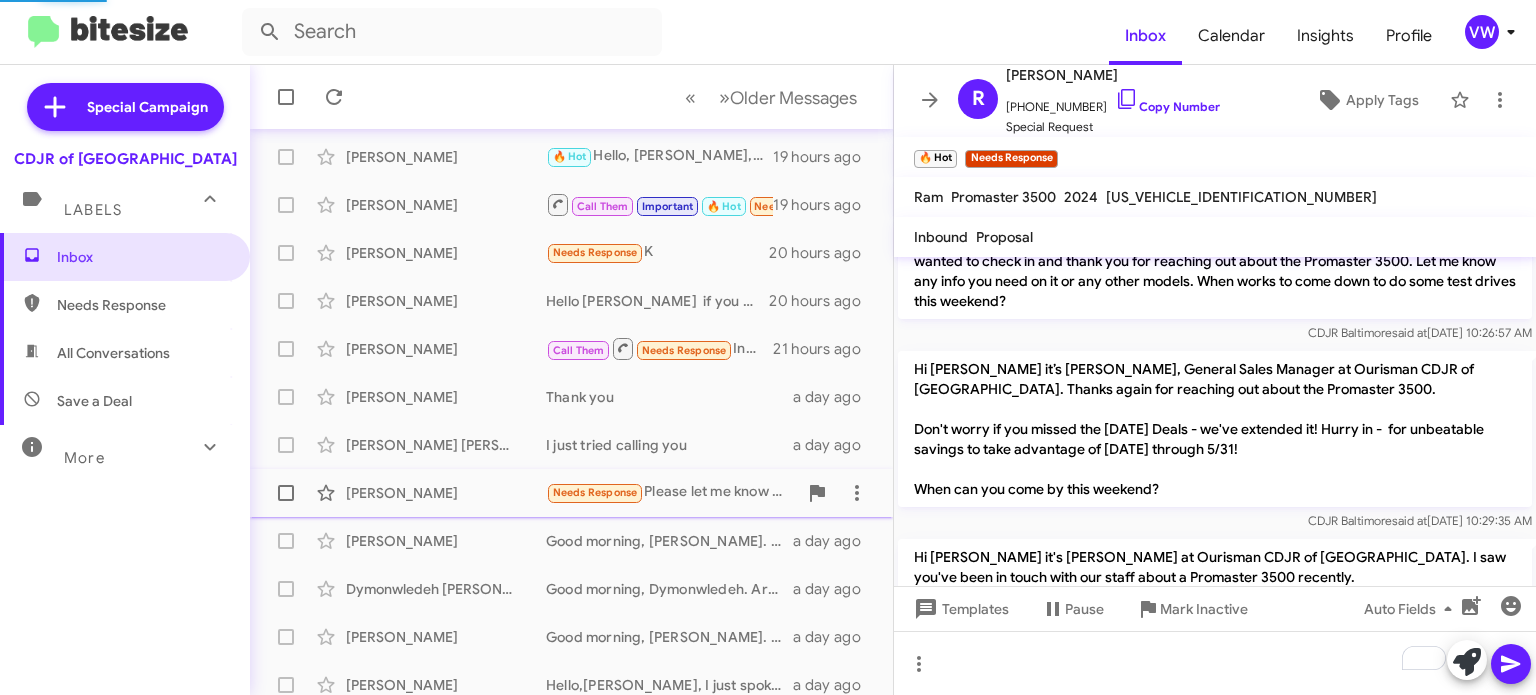 scroll, scrollTop: 1792, scrollLeft: 0, axis: vertical 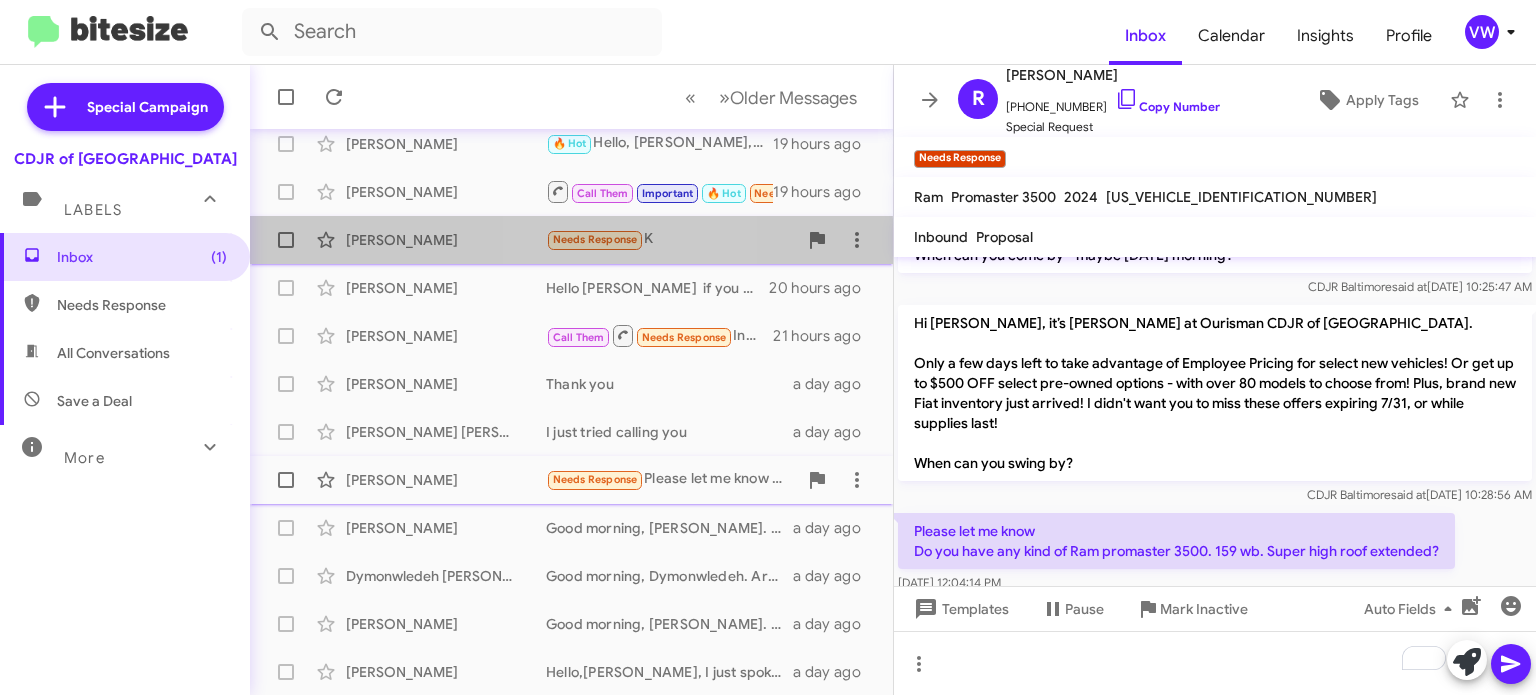 click on "Needs Response" 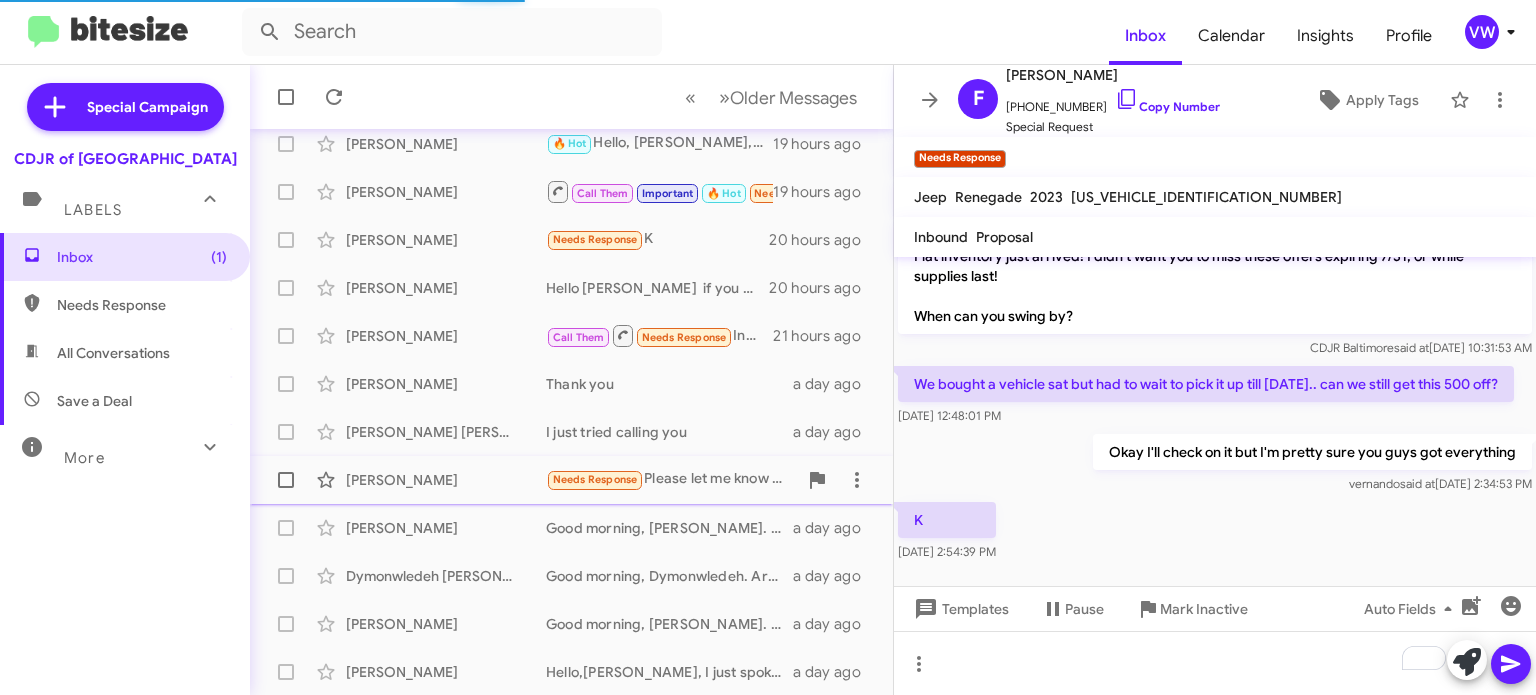 scroll, scrollTop: 142, scrollLeft: 0, axis: vertical 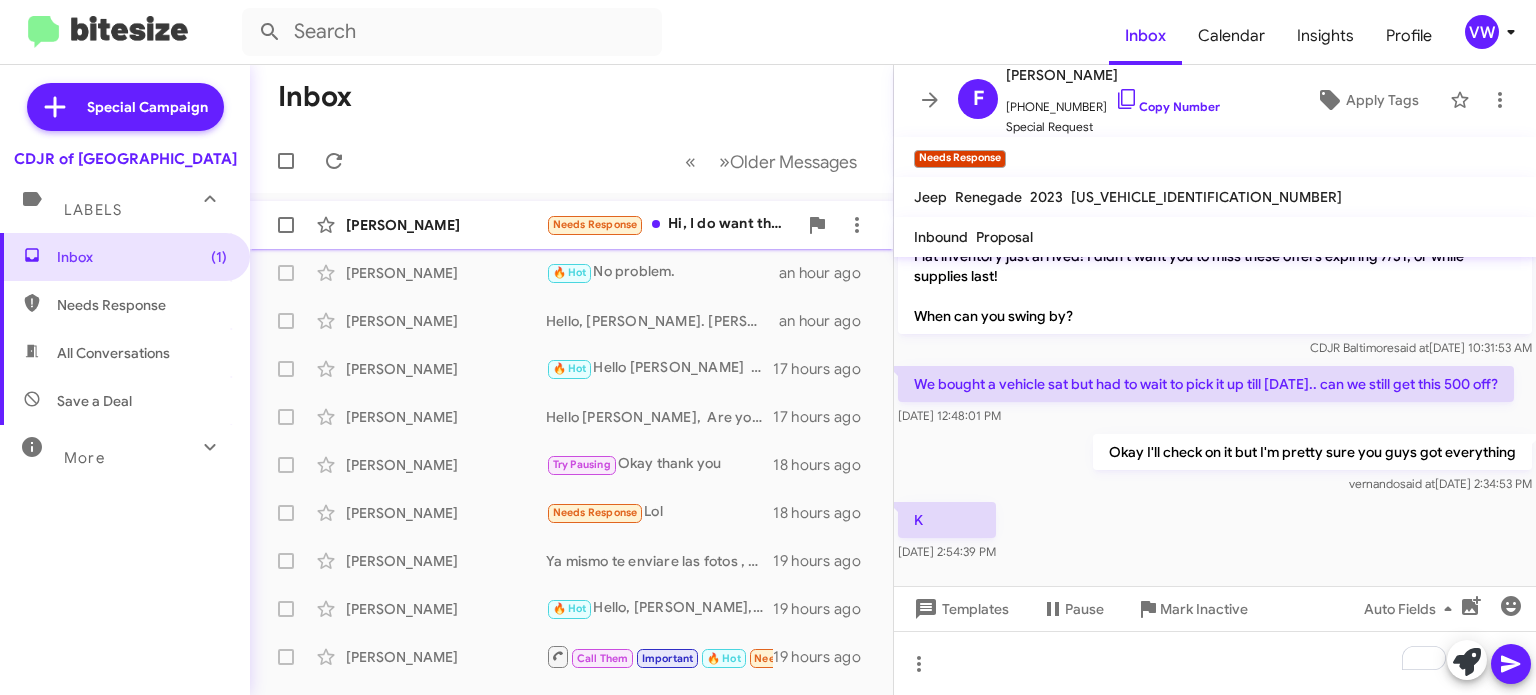 click on "Needs Response" 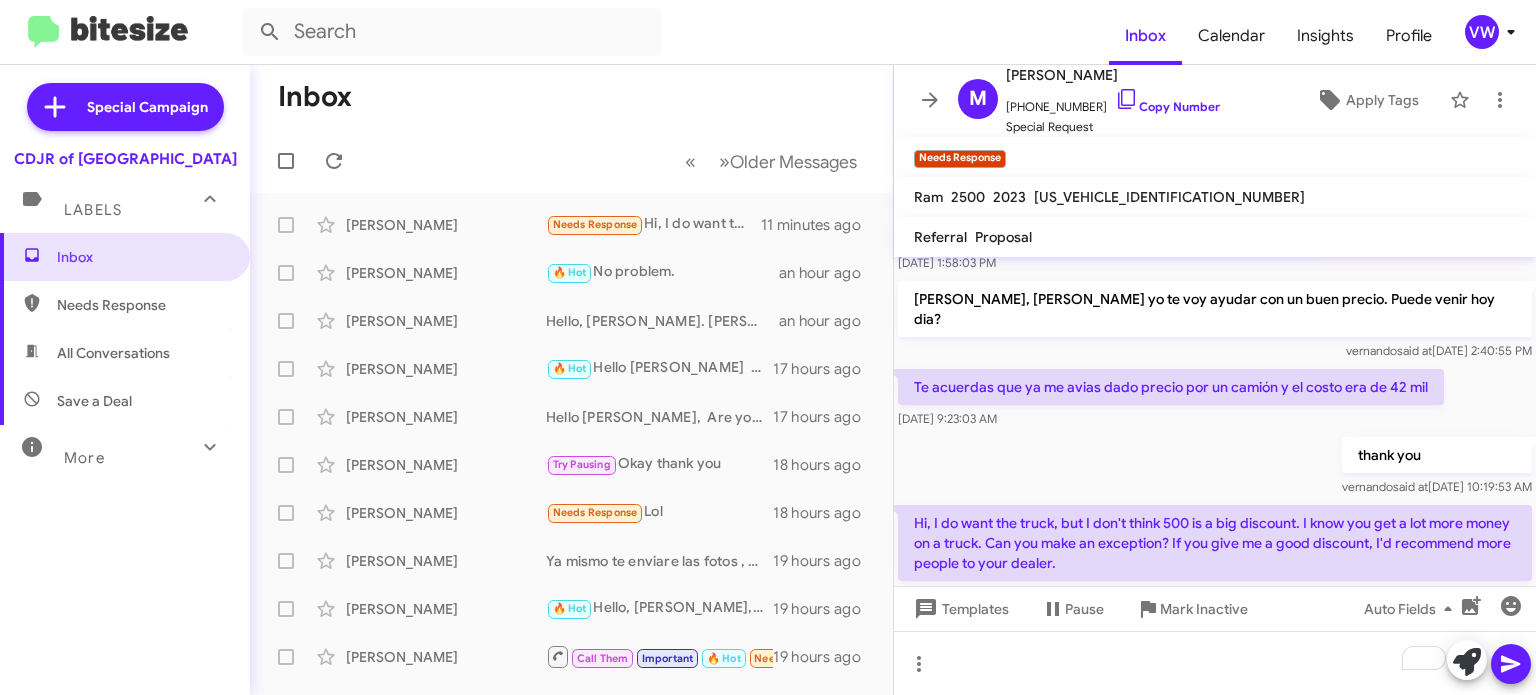 scroll, scrollTop: 289, scrollLeft: 0, axis: vertical 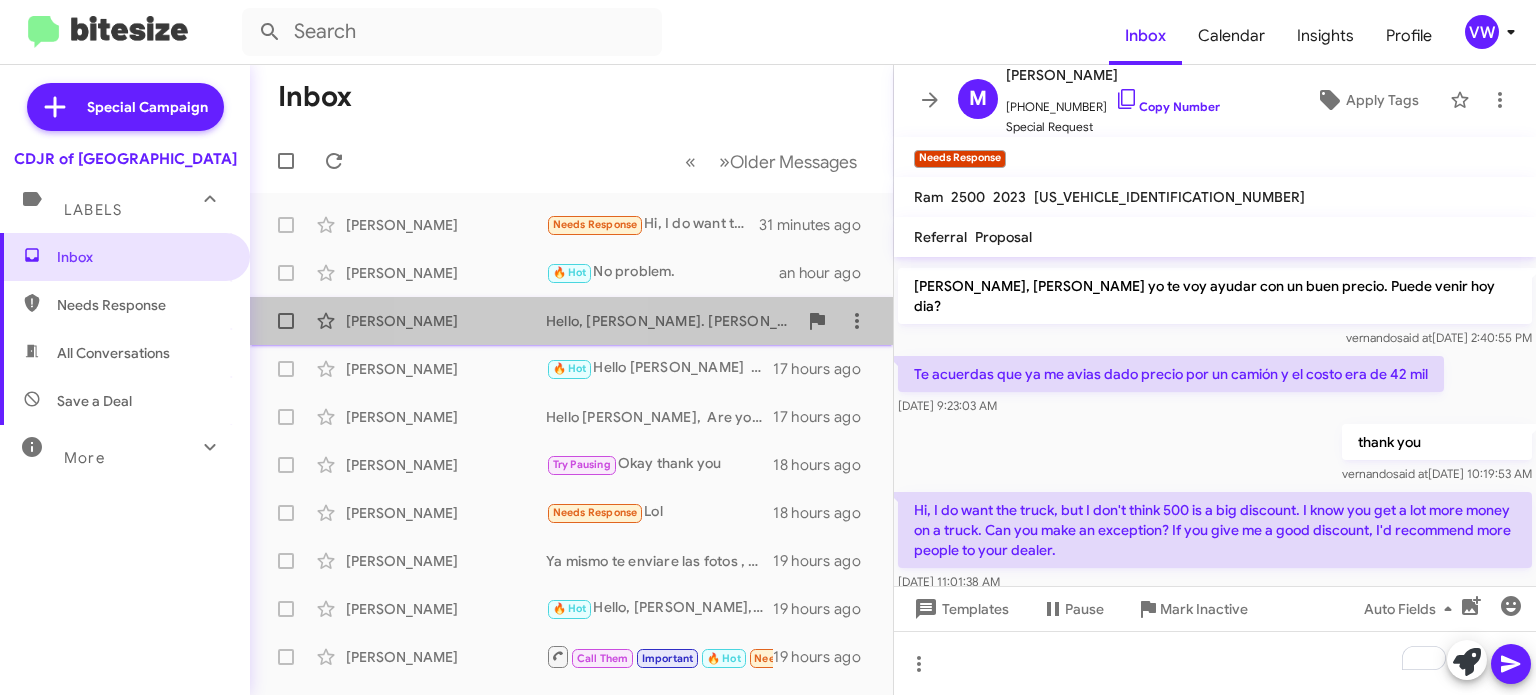 drag, startPoint x: 517, startPoint y: 306, endPoint x: 532, endPoint y: 315, distance: 17.492855 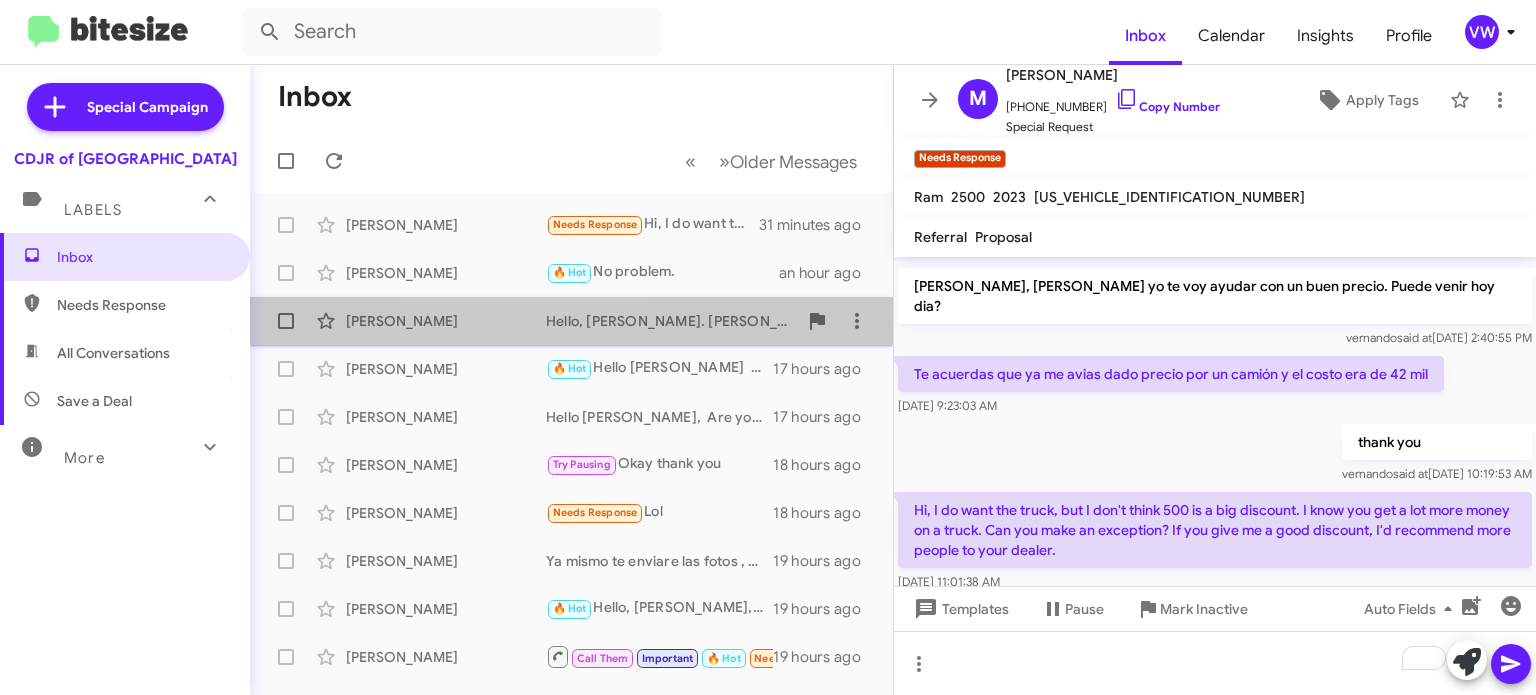 click on "[PERSON_NAME]  Hello, [PERSON_NAME]. [PERSON_NAME] is sending you some pictures over now. Please check your email or your text messages. Thank you. If you have any questions, please text me or call me, [PERSON_NAME] [PHONE_NUMBER]   an hour ago" 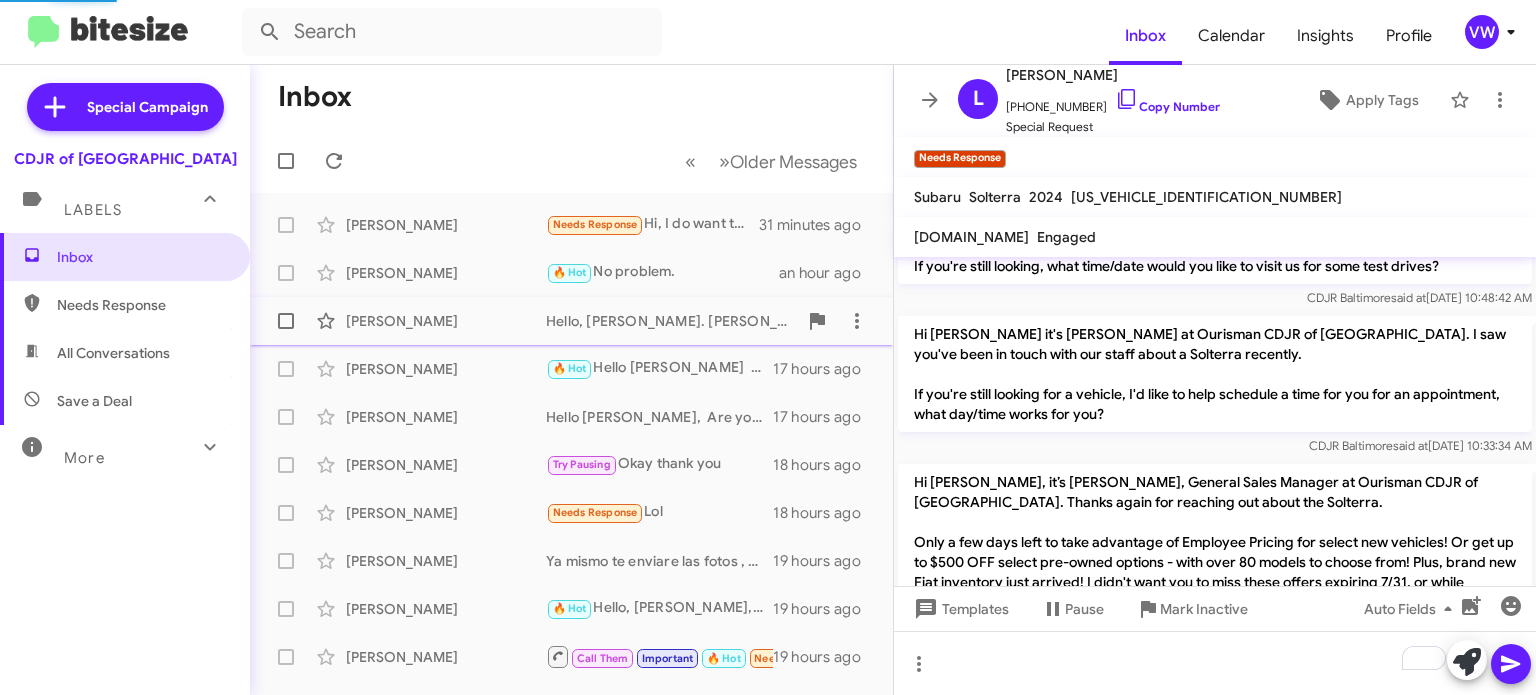 scroll, scrollTop: 993, scrollLeft: 0, axis: vertical 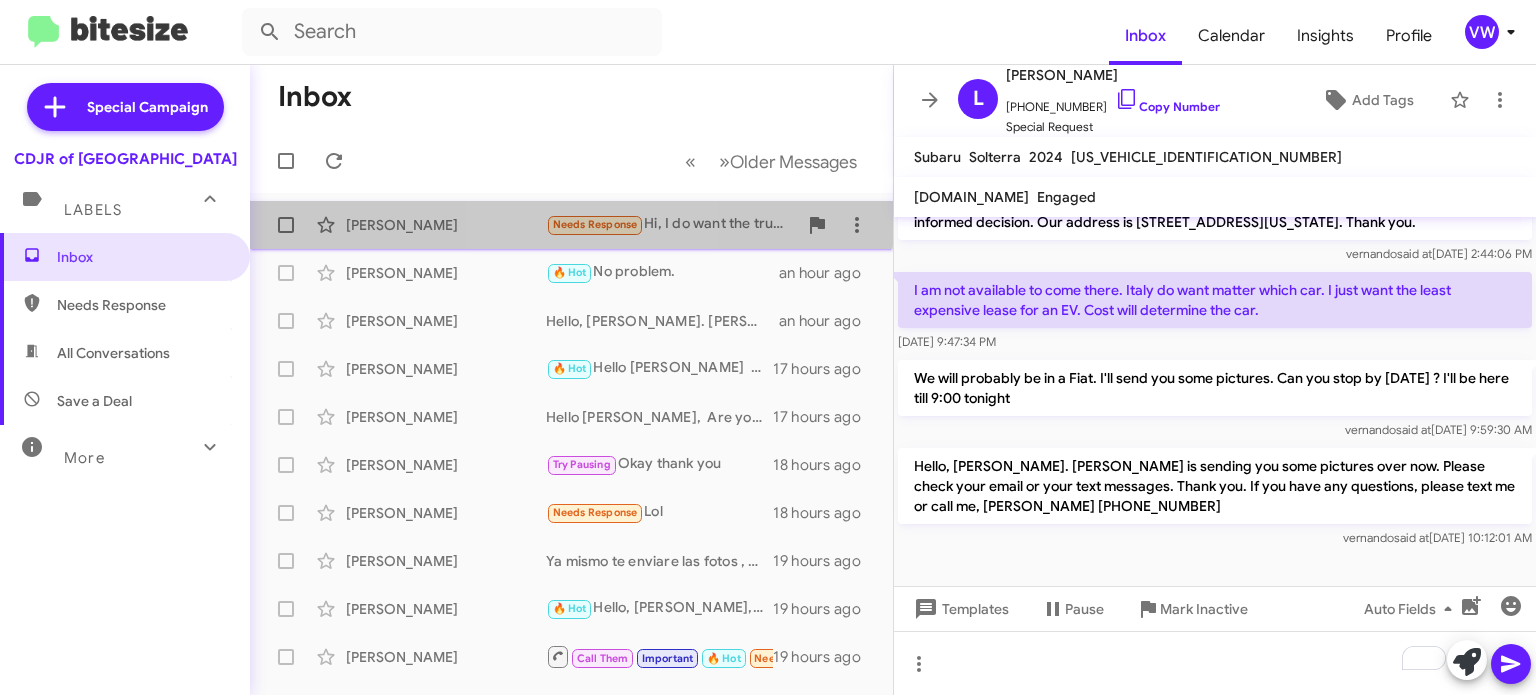 drag, startPoint x: 552, startPoint y: 219, endPoint x: 563, endPoint y: 214, distance: 12.083046 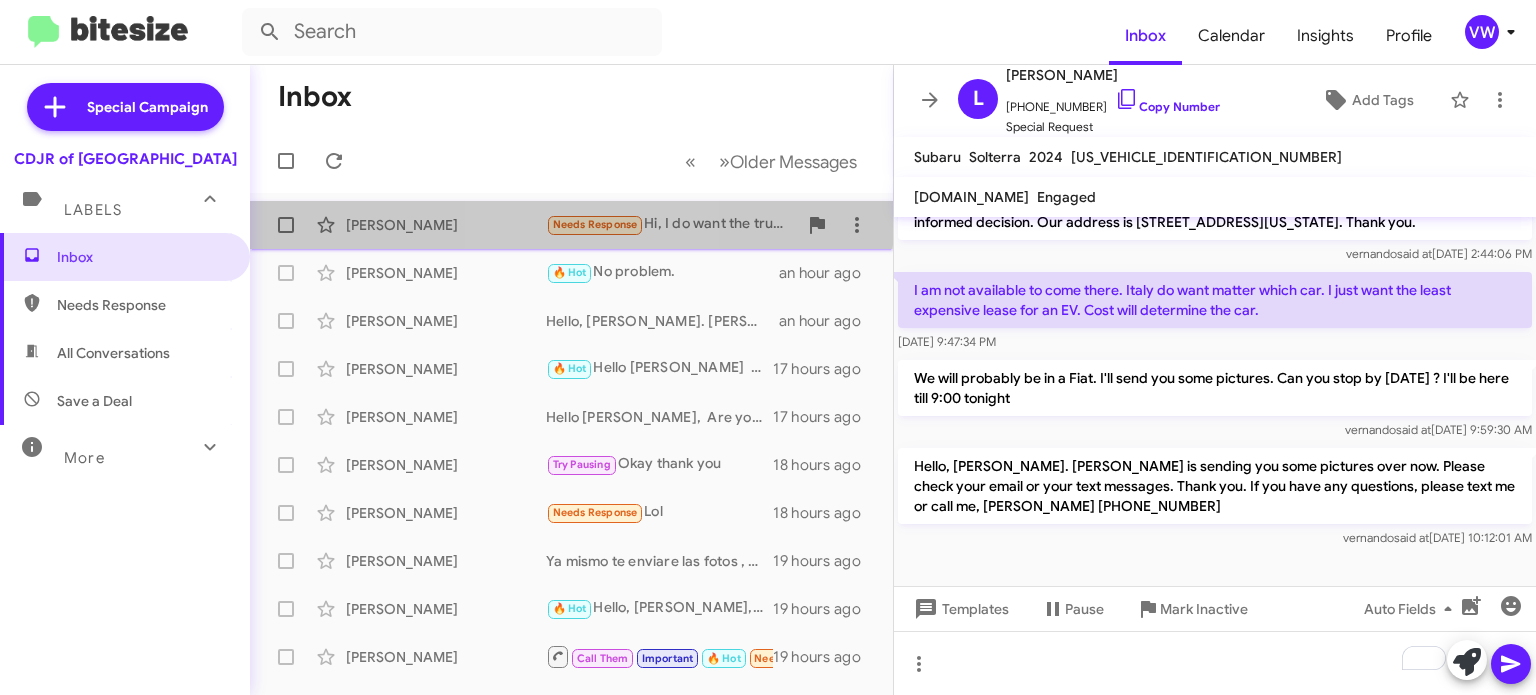 click on "Needs Response" 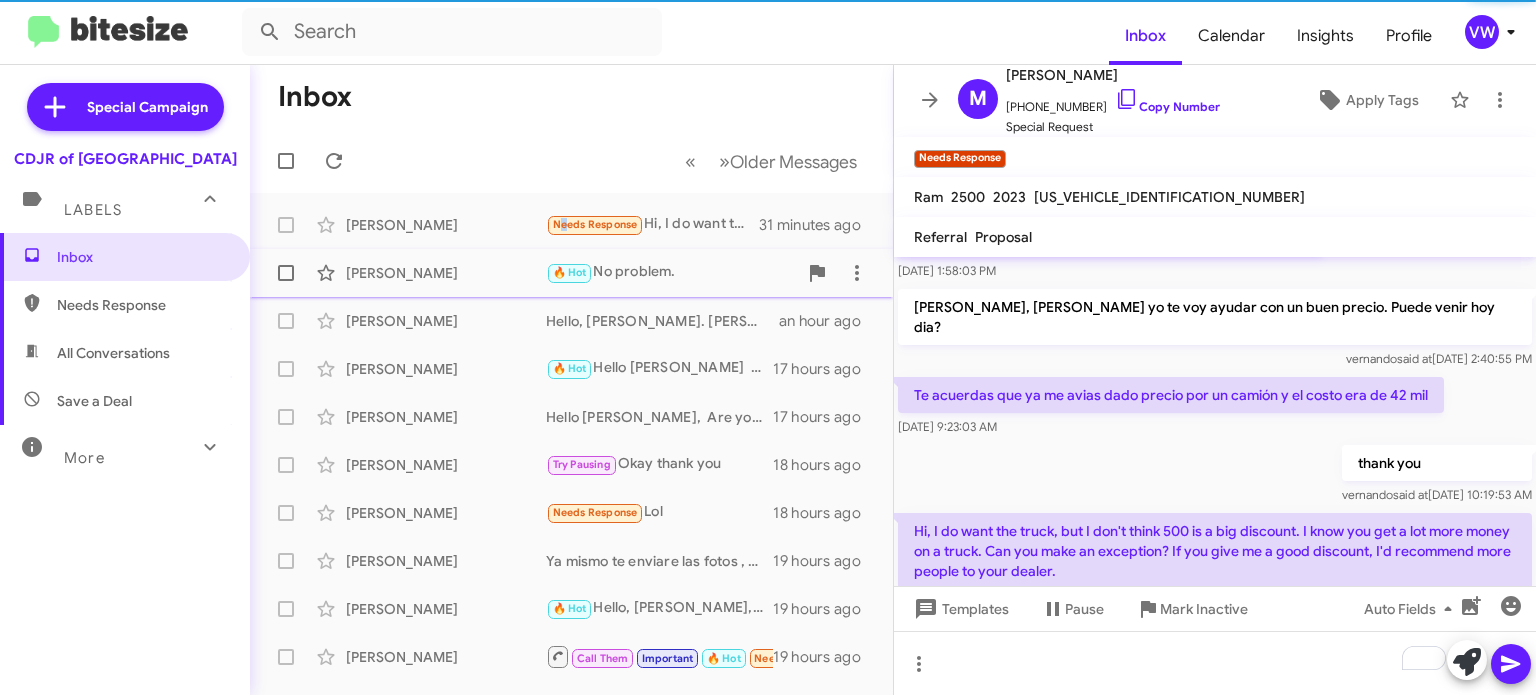 scroll, scrollTop: 308, scrollLeft: 0, axis: vertical 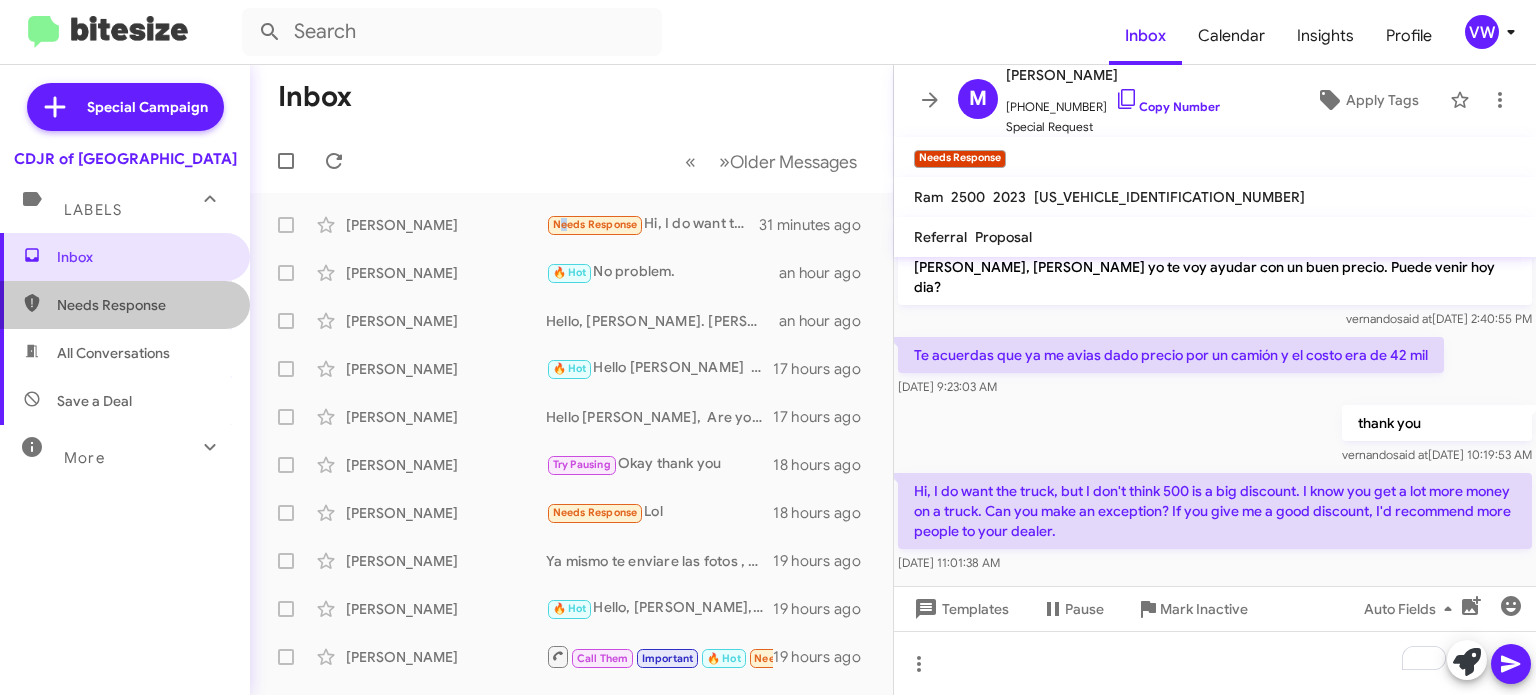 click on "Needs Response" at bounding box center (142, 305) 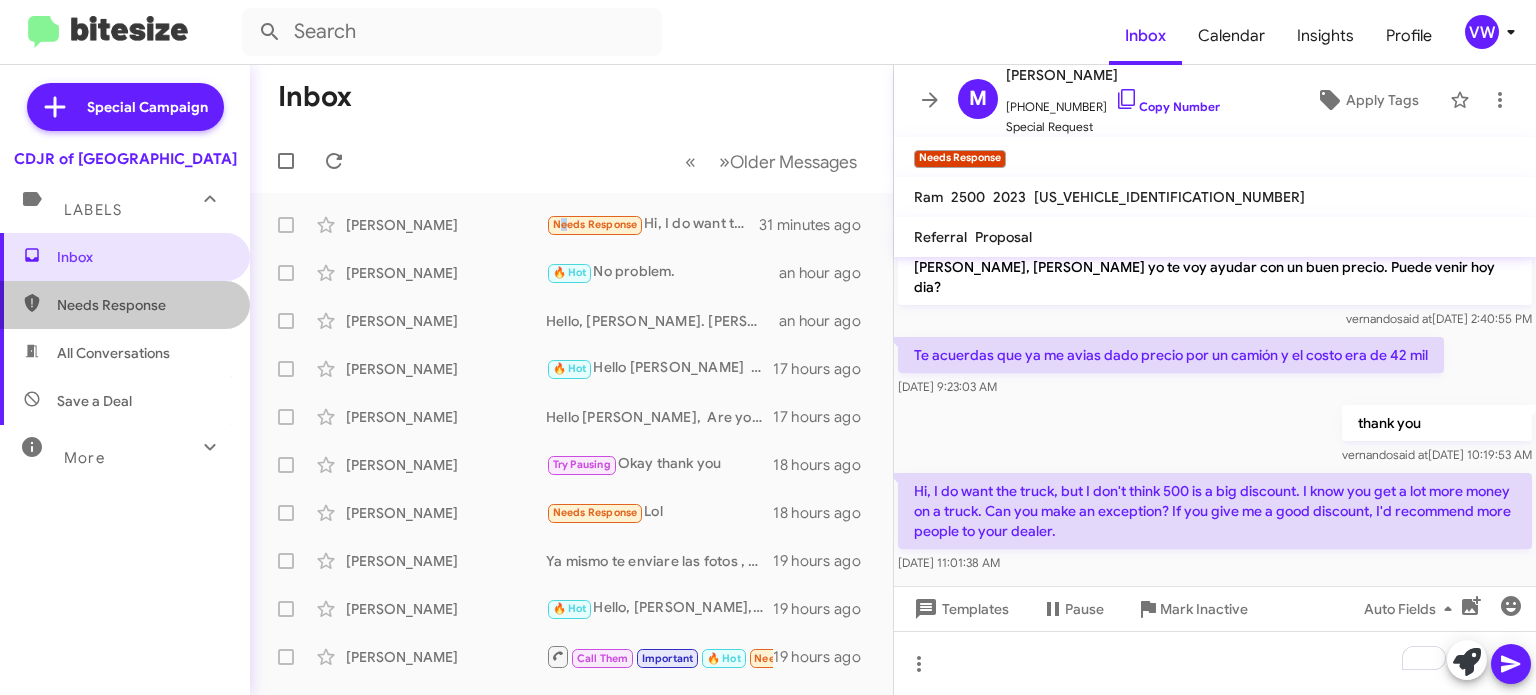 type on "in:needs-response" 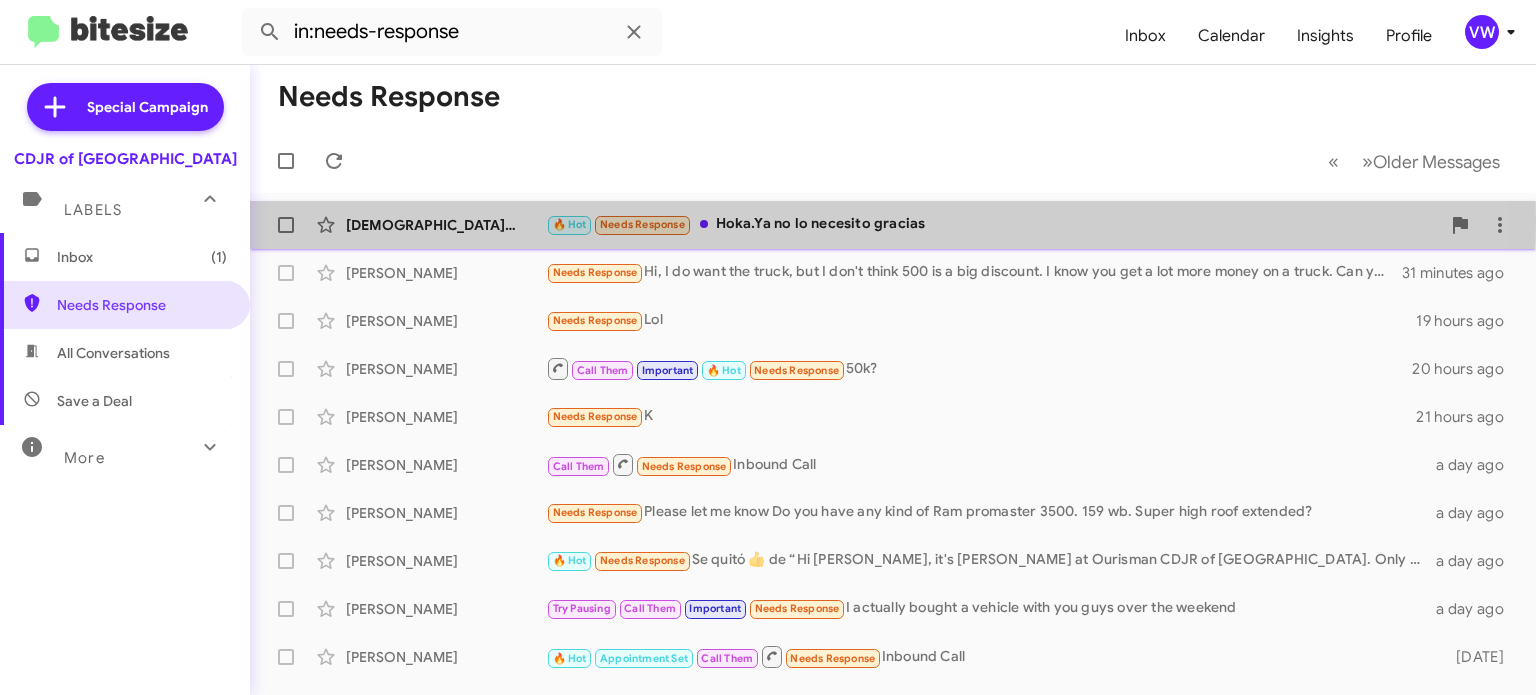 click on "Needs Response" 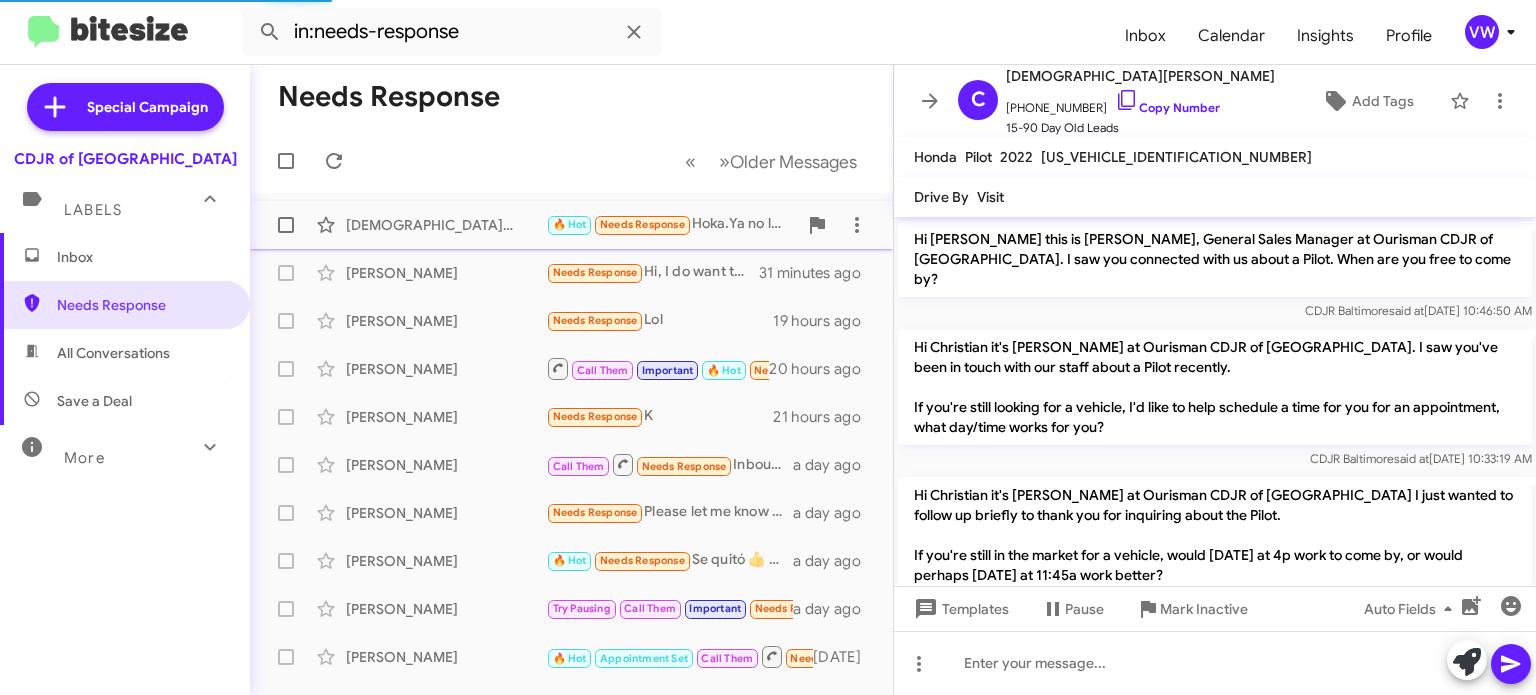 scroll, scrollTop: 102, scrollLeft: 0, axis: vertical 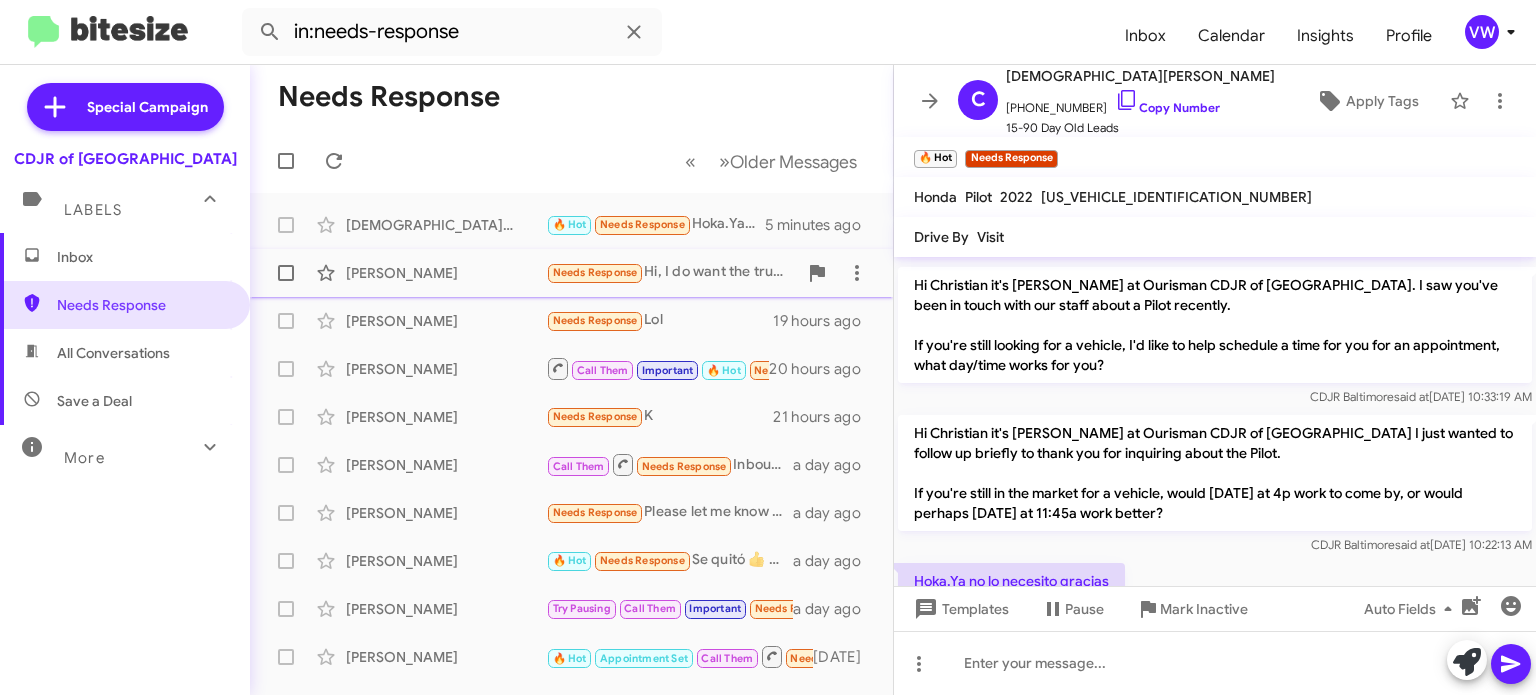 click on "Needs Response" 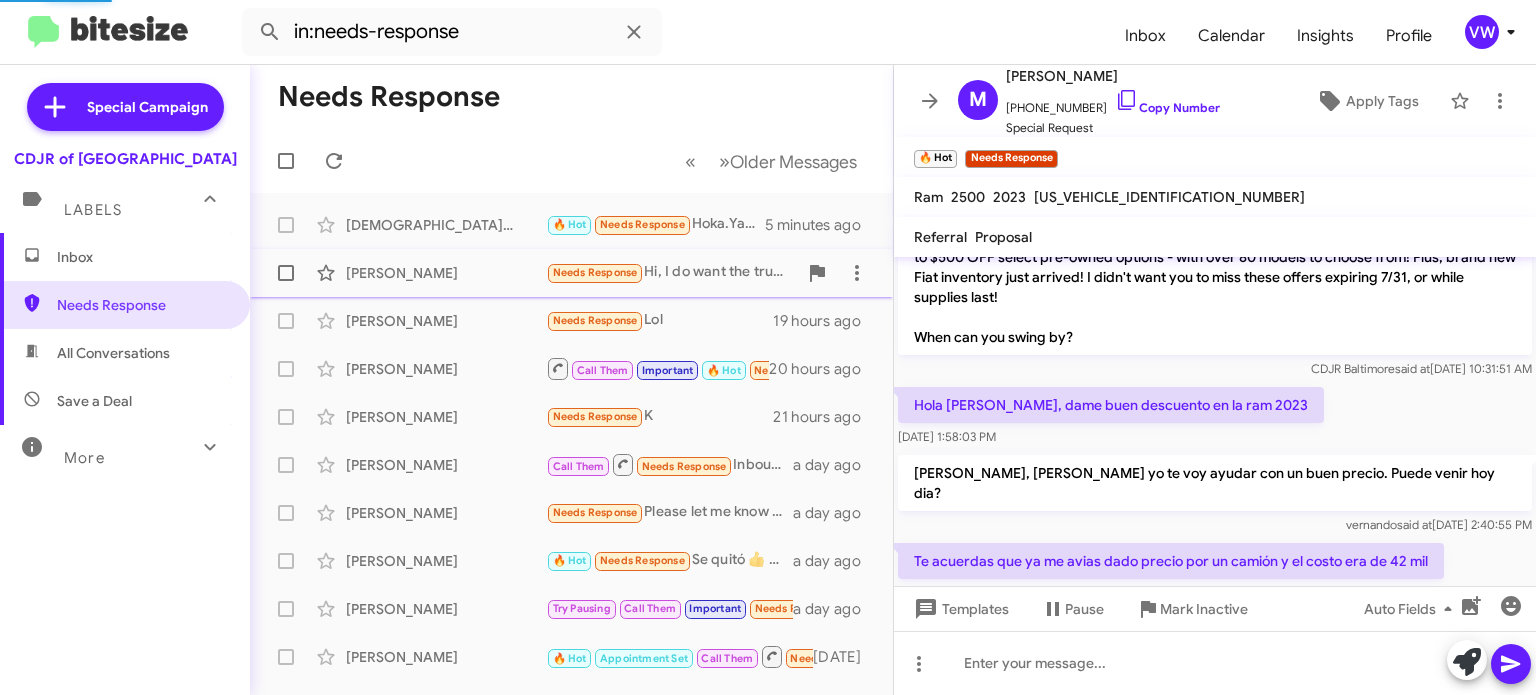 scroll, scrollTop: 308, scrollLeft: 0, axis: vertical 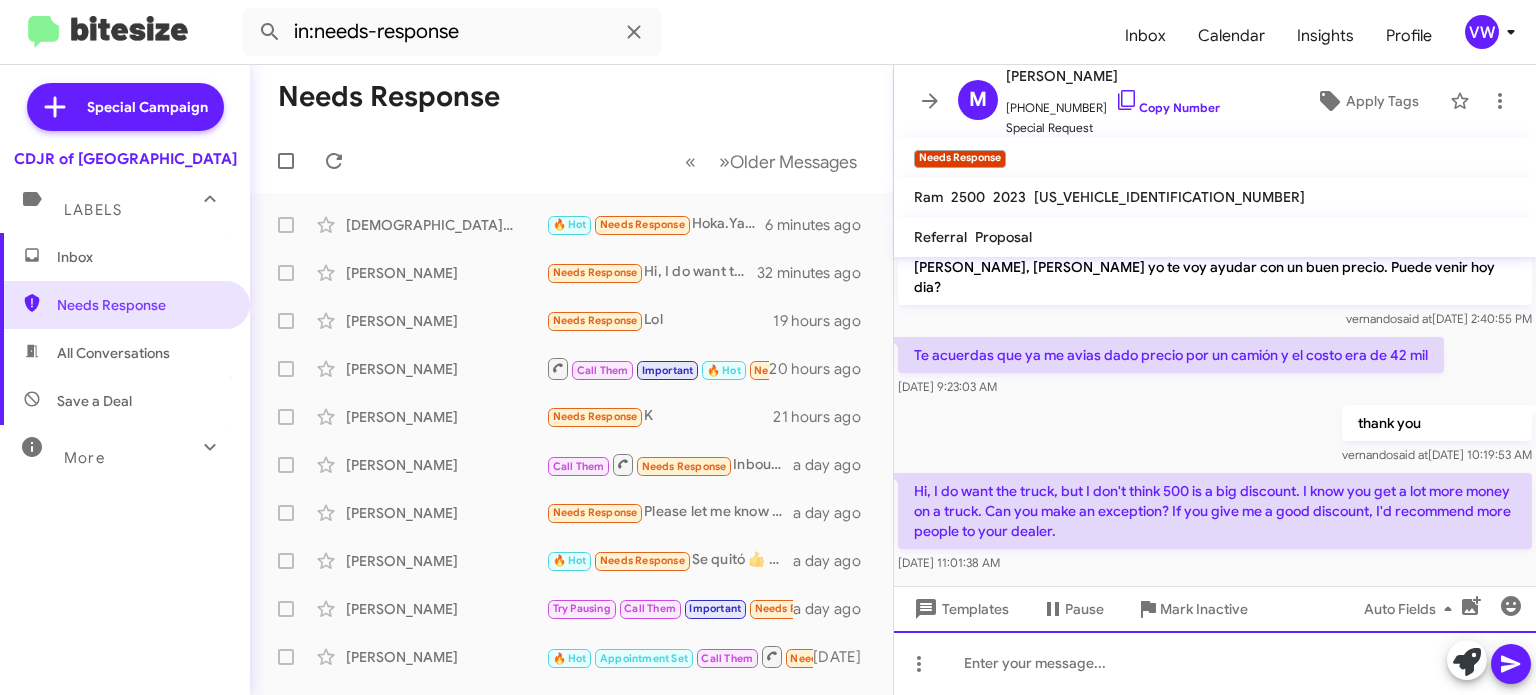 click 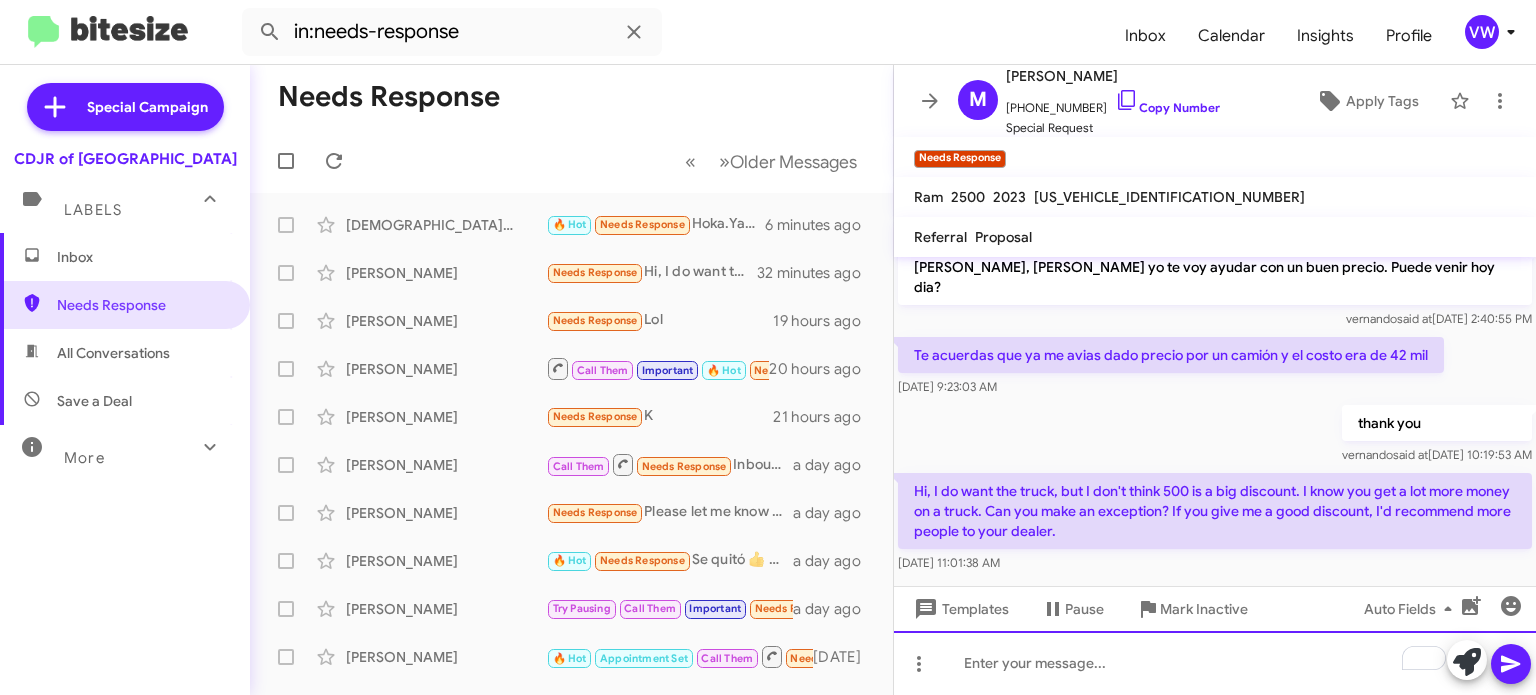 type 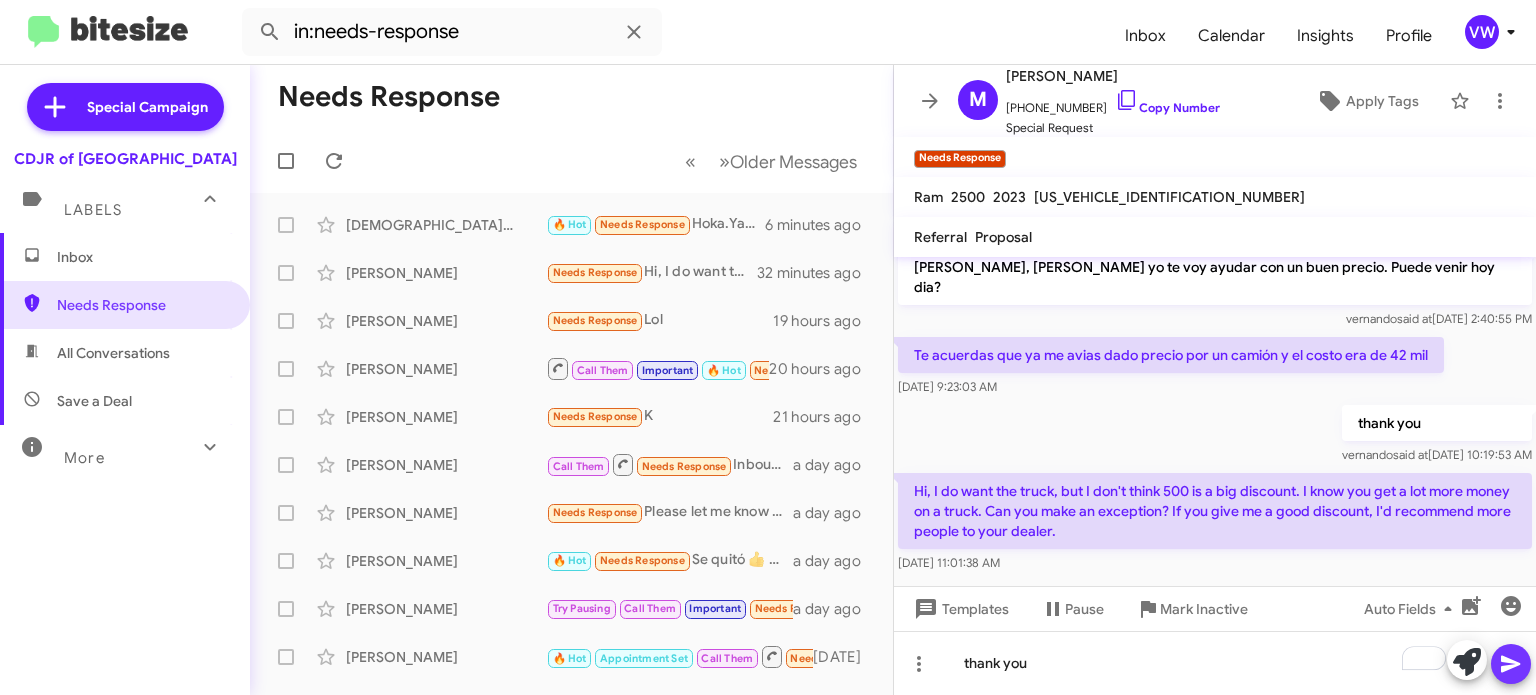 click 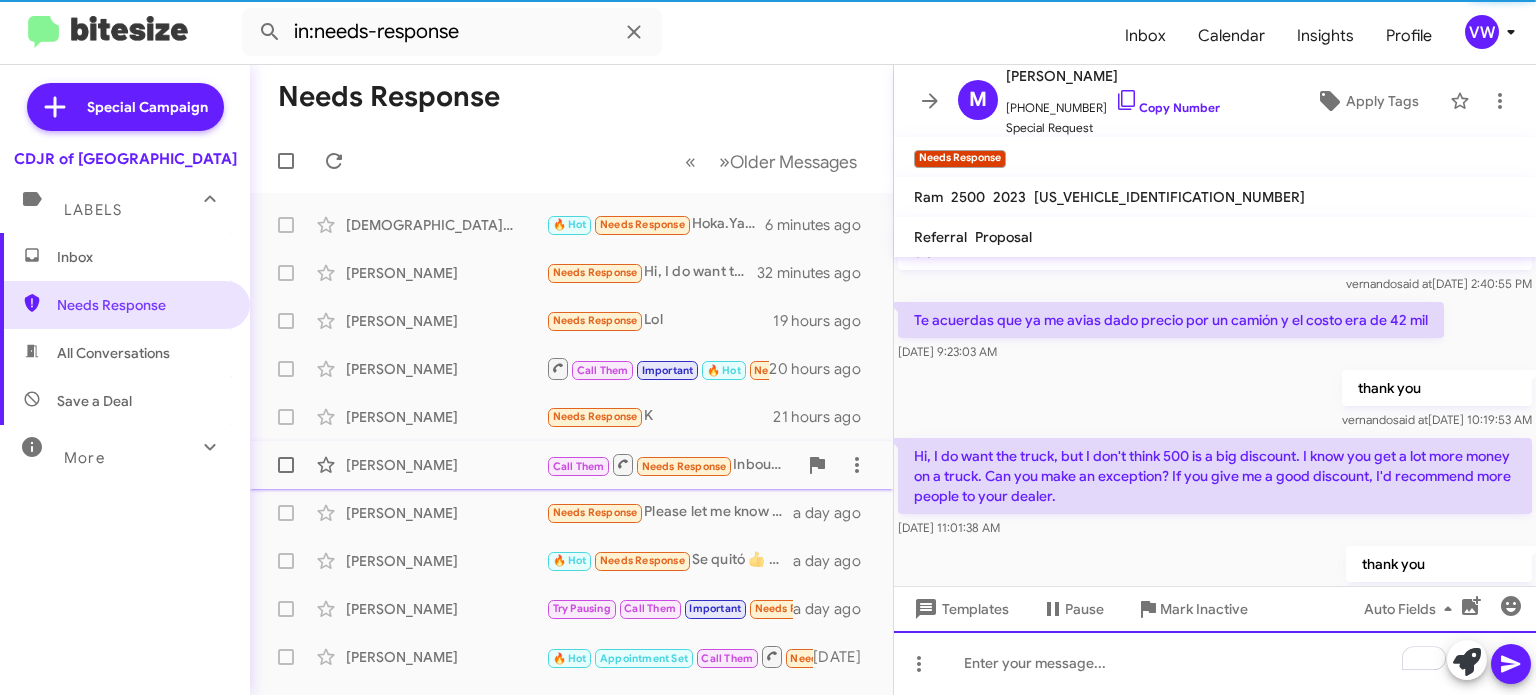 scroll, scrollTop: 381, scrollLeft: 0, axis: vertical 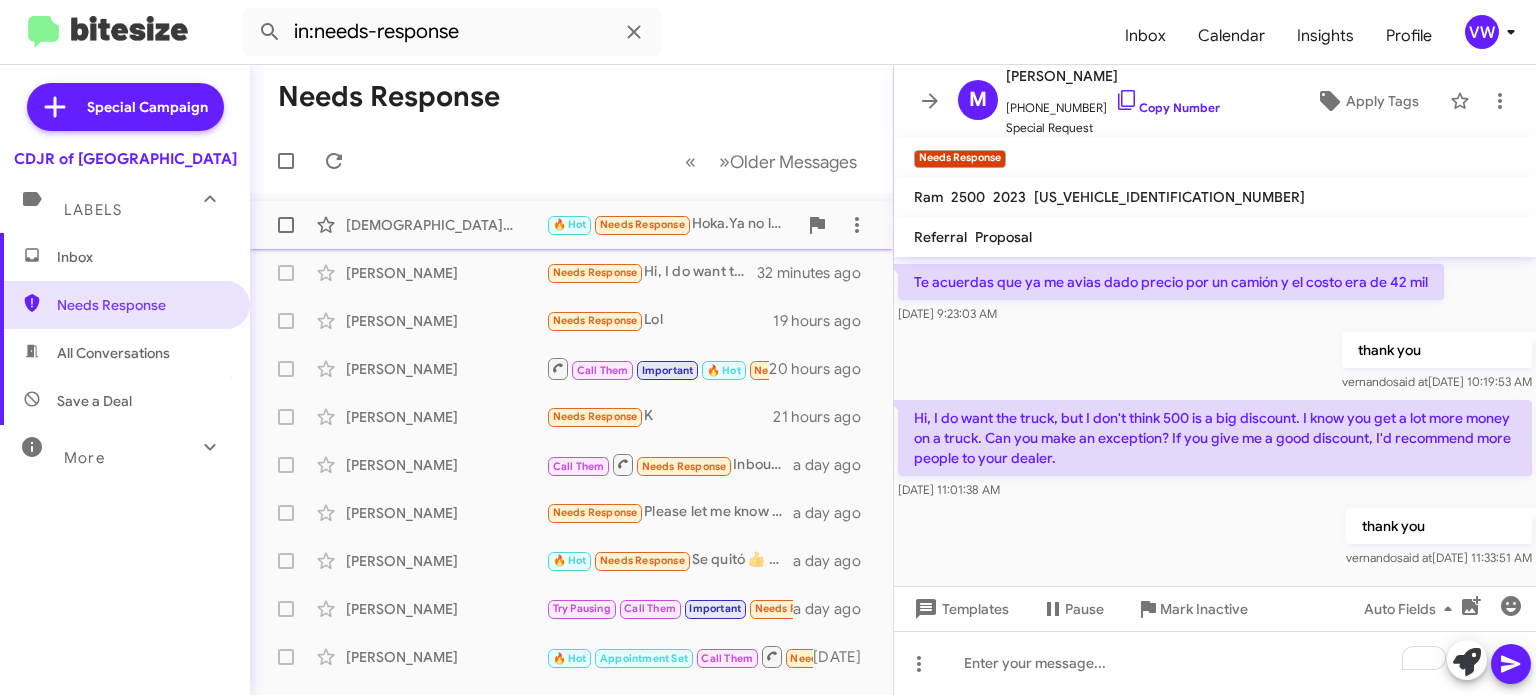 click on "Needs Response" 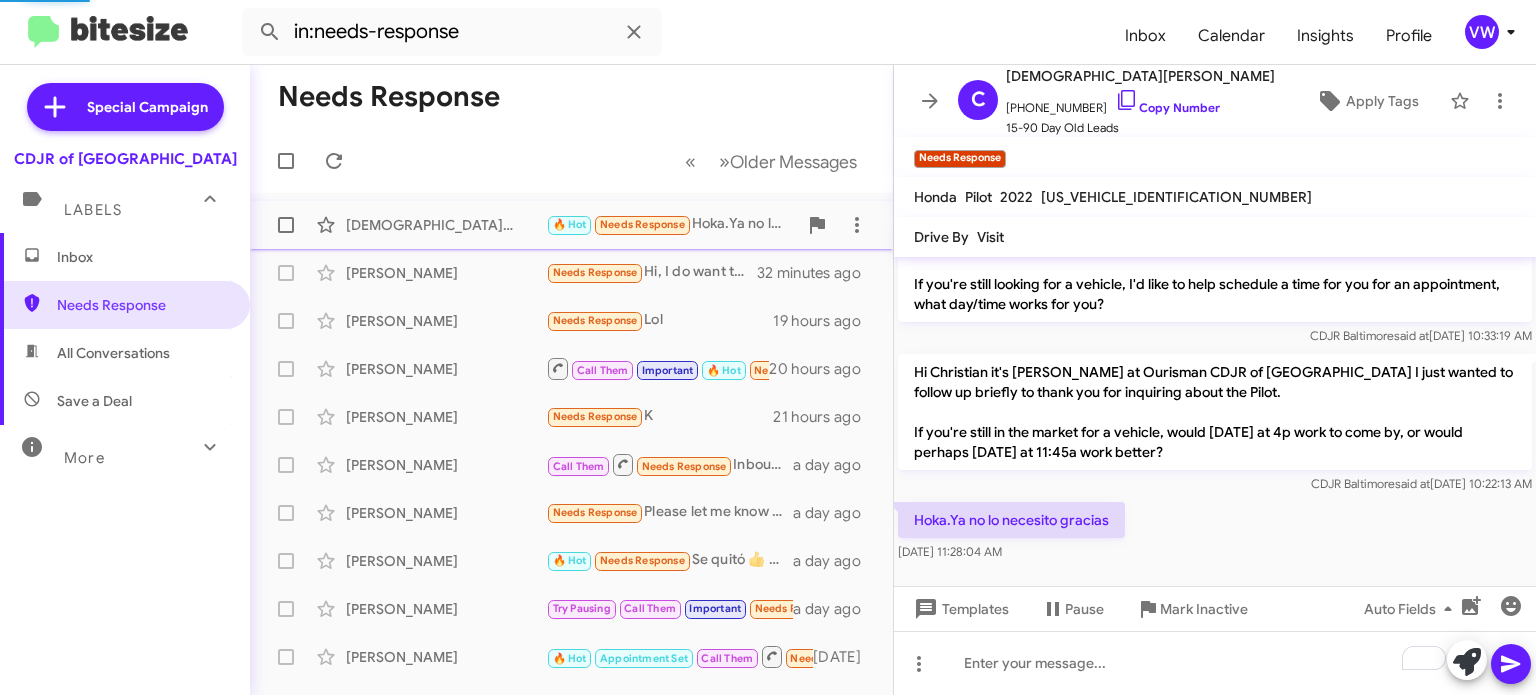 scroll, scrollTop: 142, scrollLeft: 0, axis: vertical 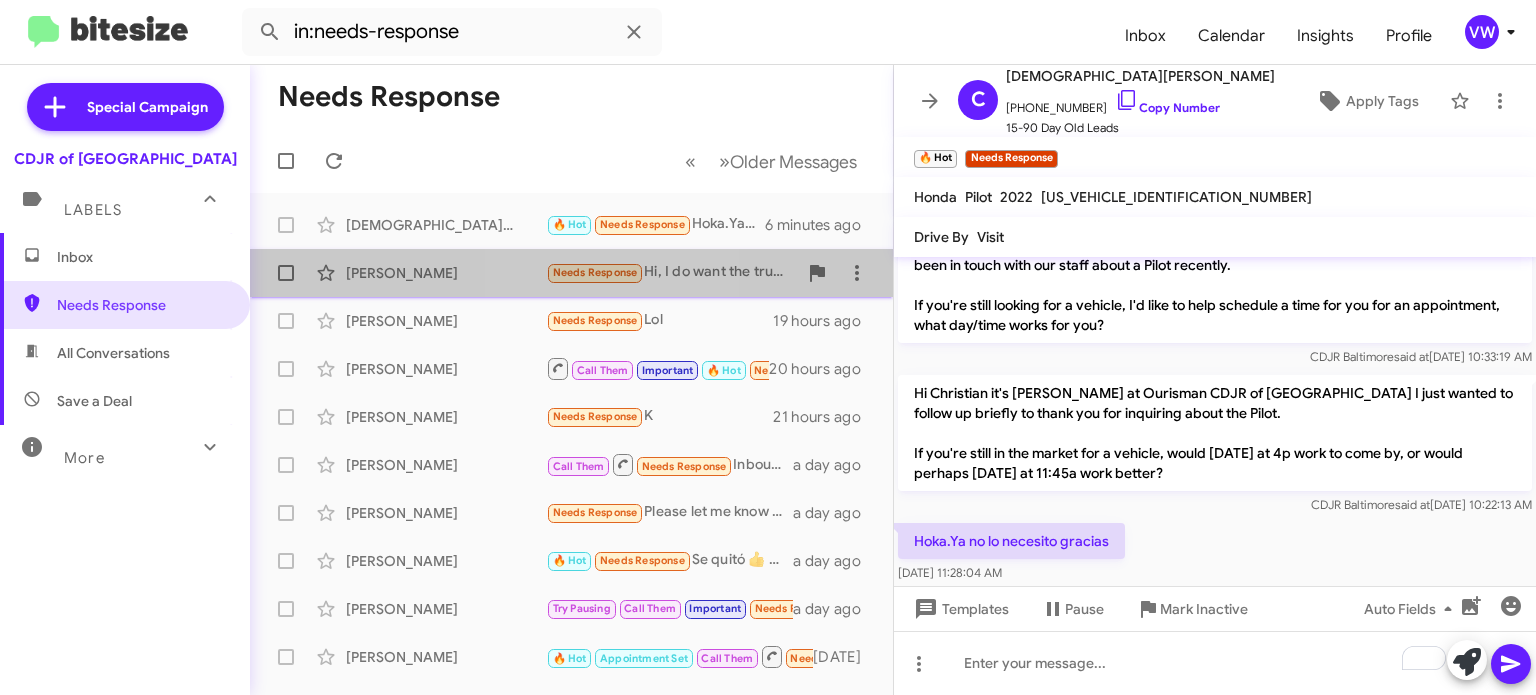click on "Needs Response" 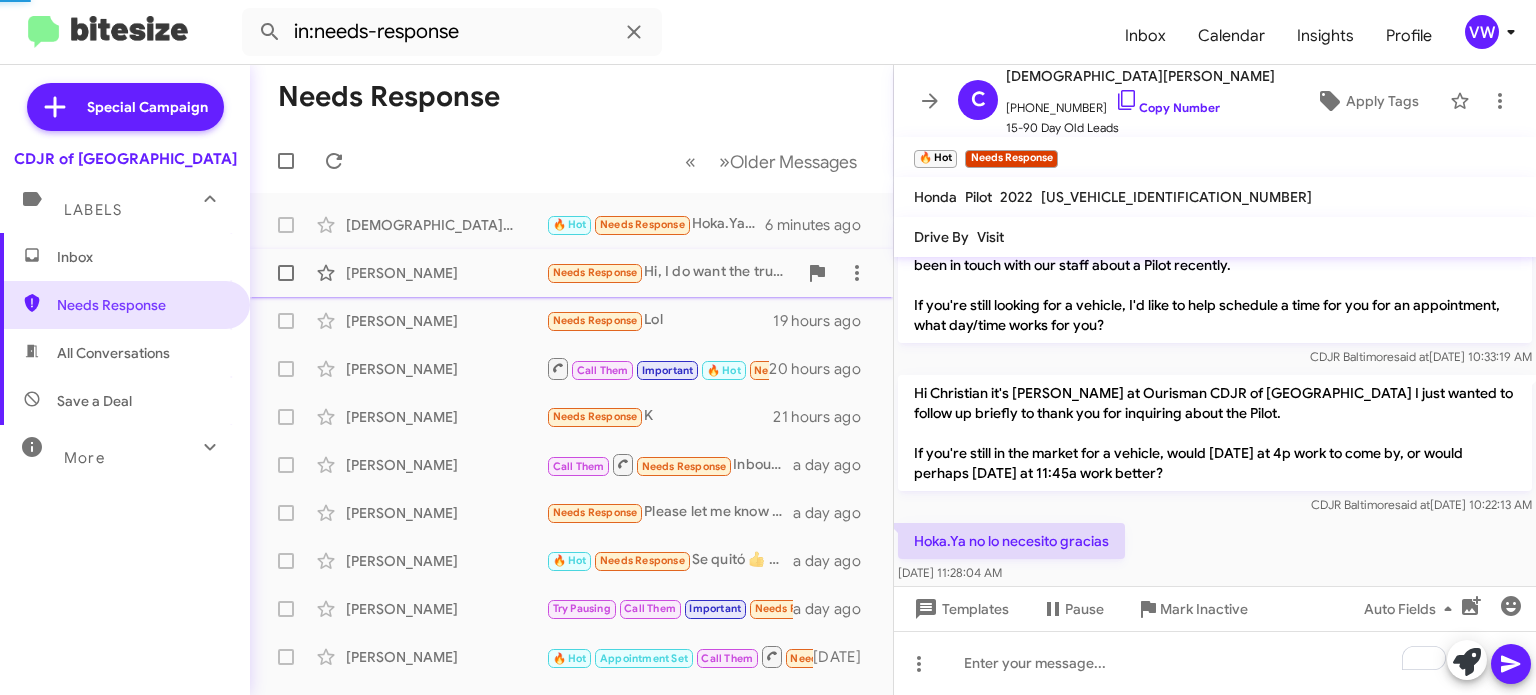 scroll, scrollTop: 308, scrollLeft: 0, axis: vertical 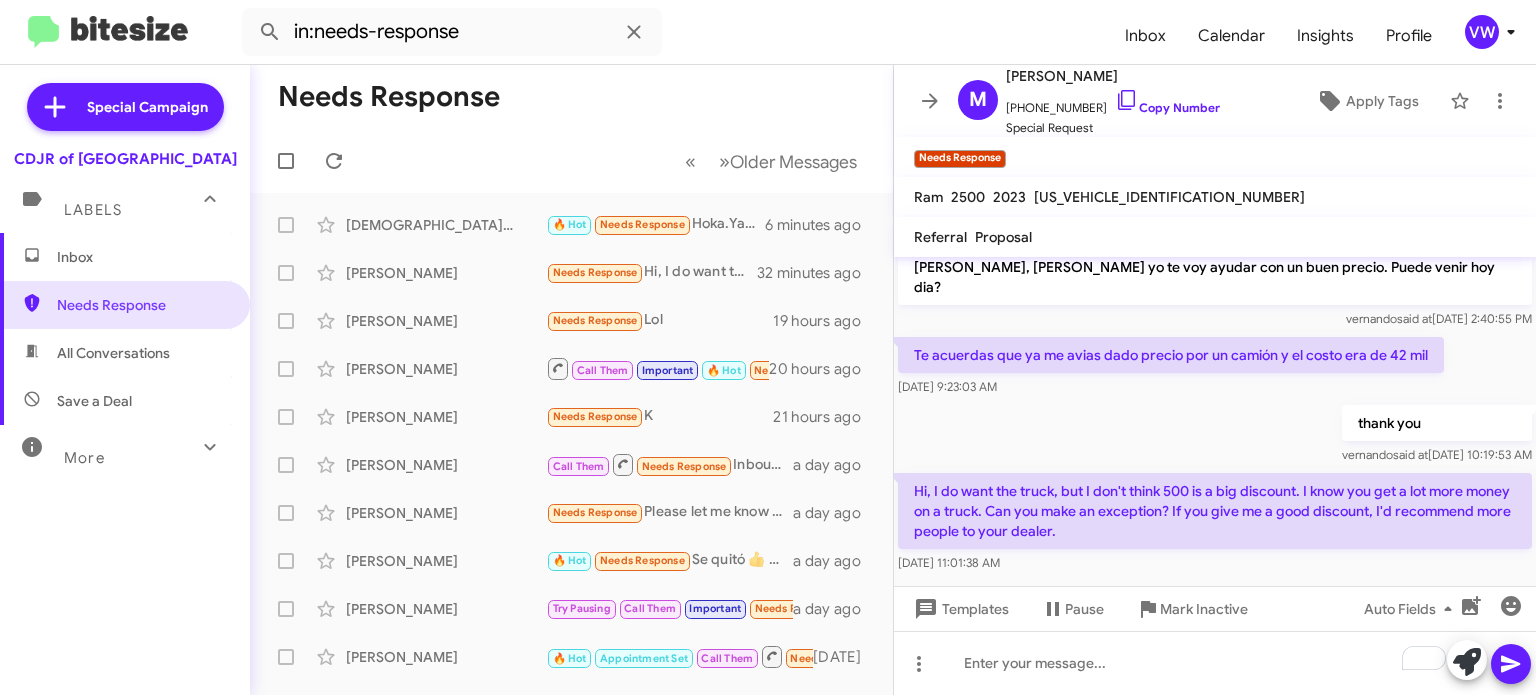 click on "Te acuerdas que ya me avias dado precio por un camión y el costo era de 42 mil    Jul 30, 2025, 9:23:03 AM" 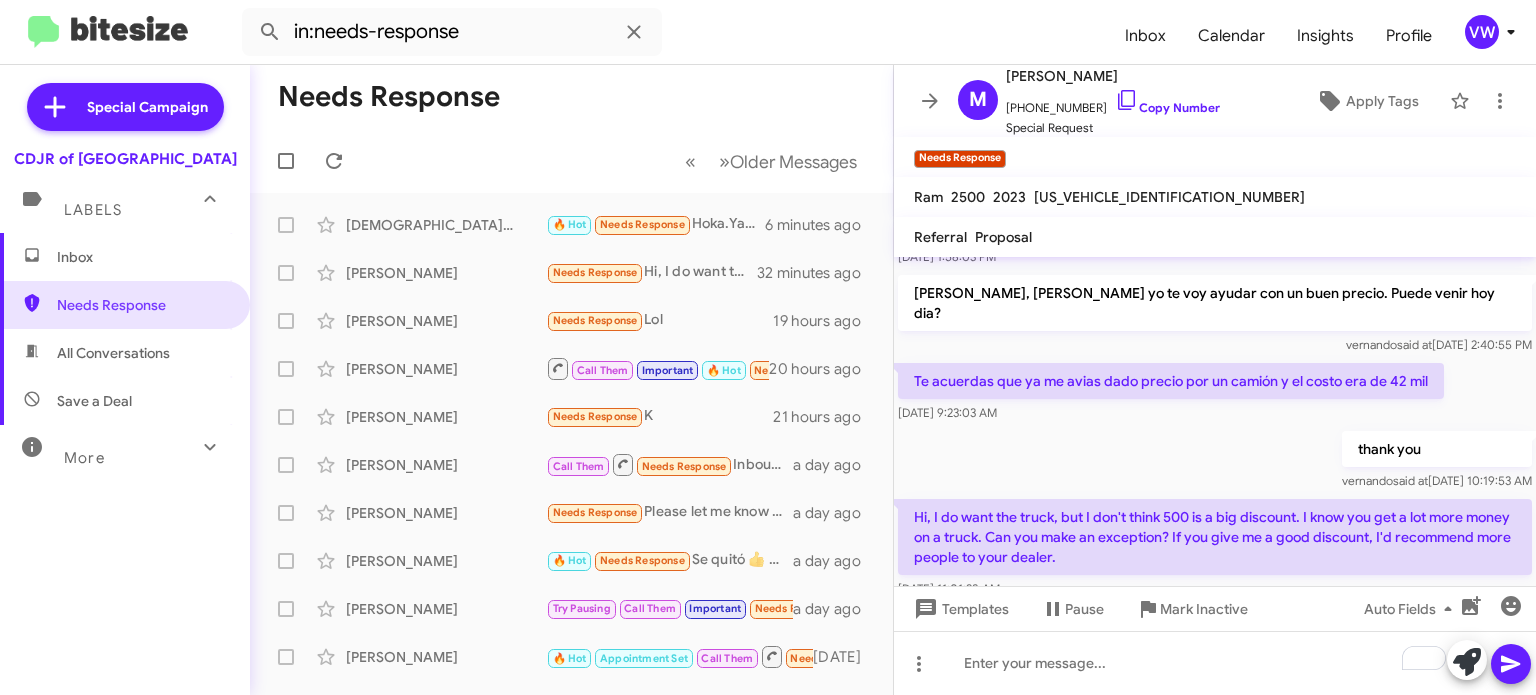 scroll, scrollTop: 308, scrollLeft: 0, axis: vertical 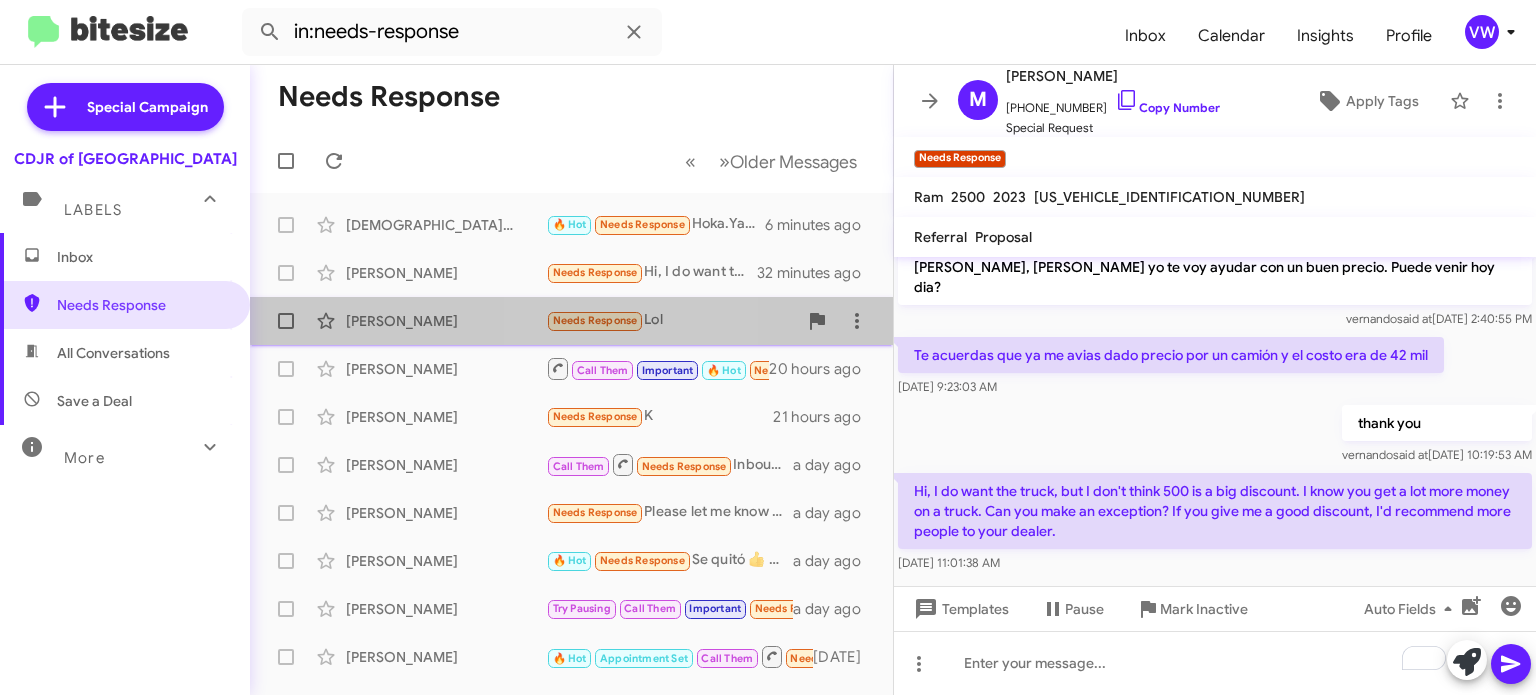 click on "Needs Response" 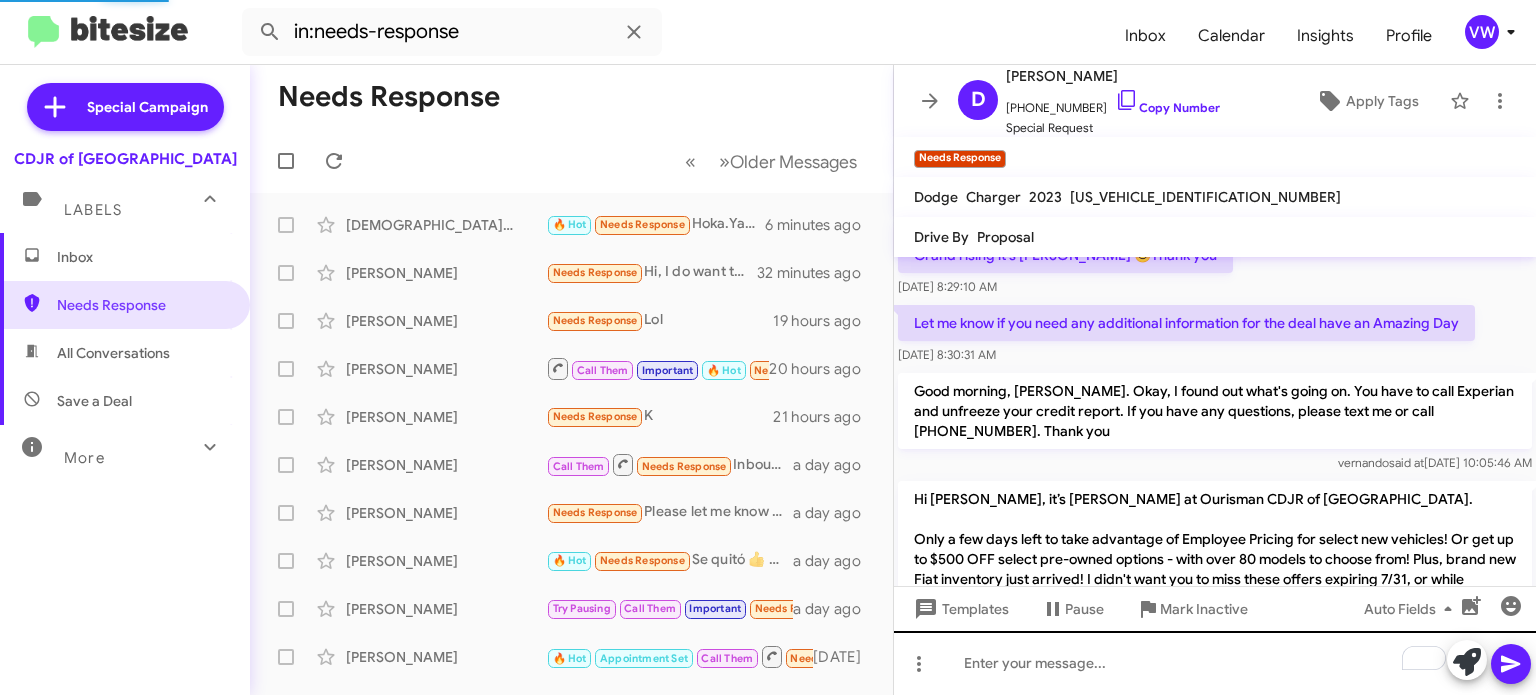 scroll, scrollTop: 514, scrollLeft: 0, axis: vertical 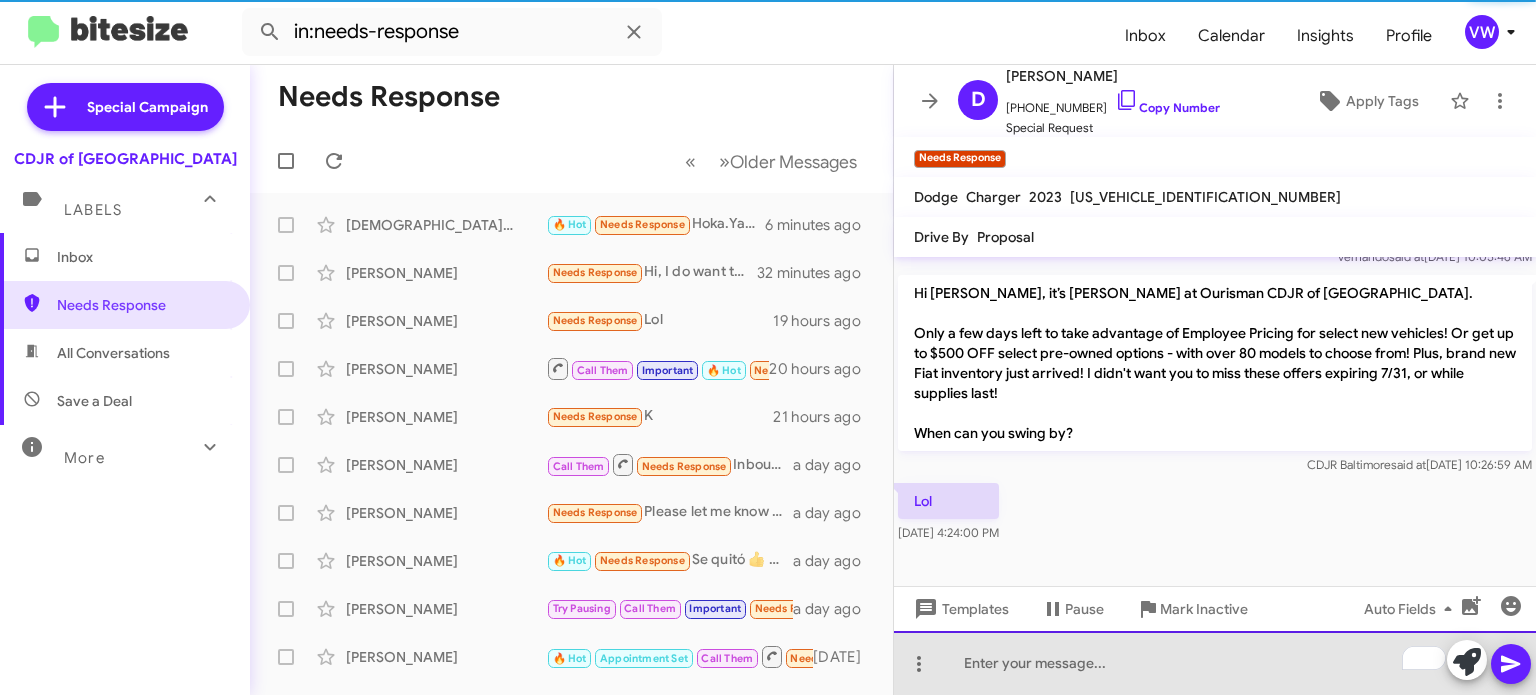 click 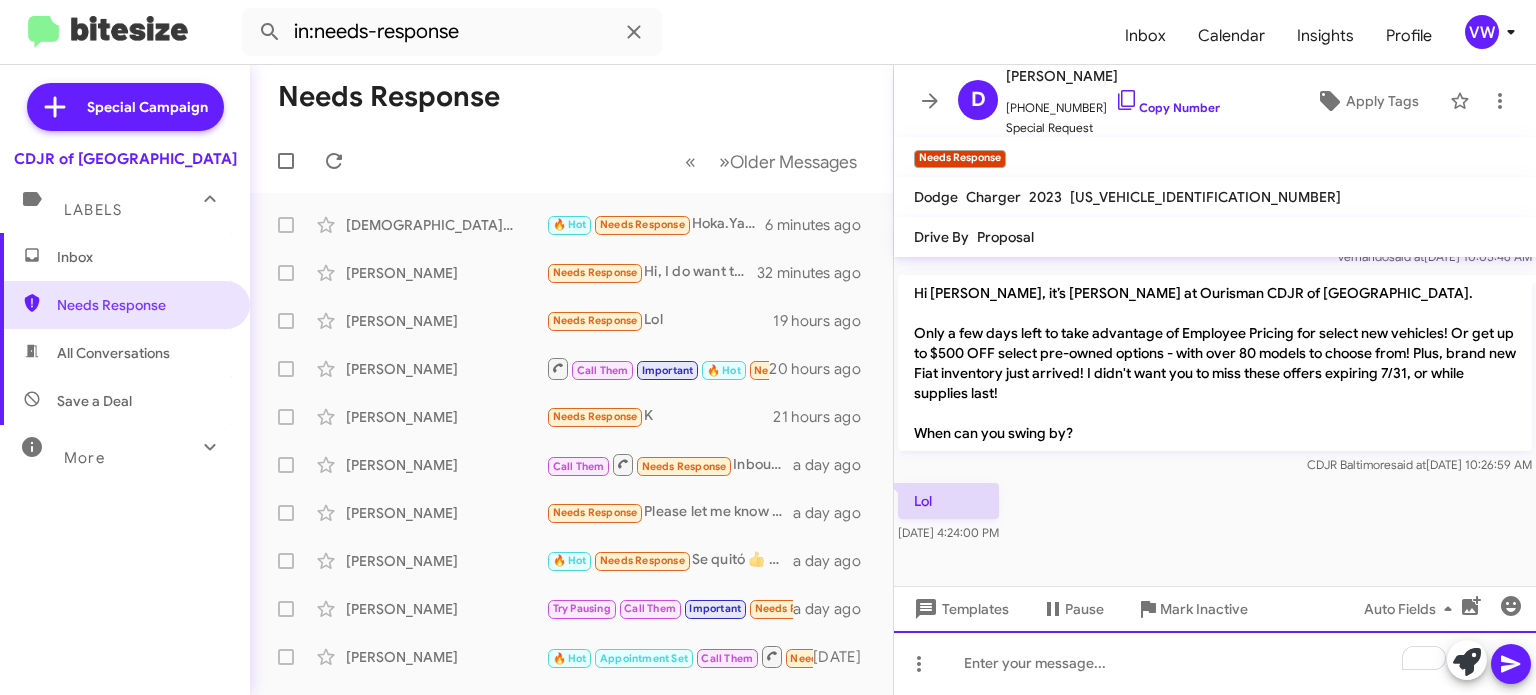type 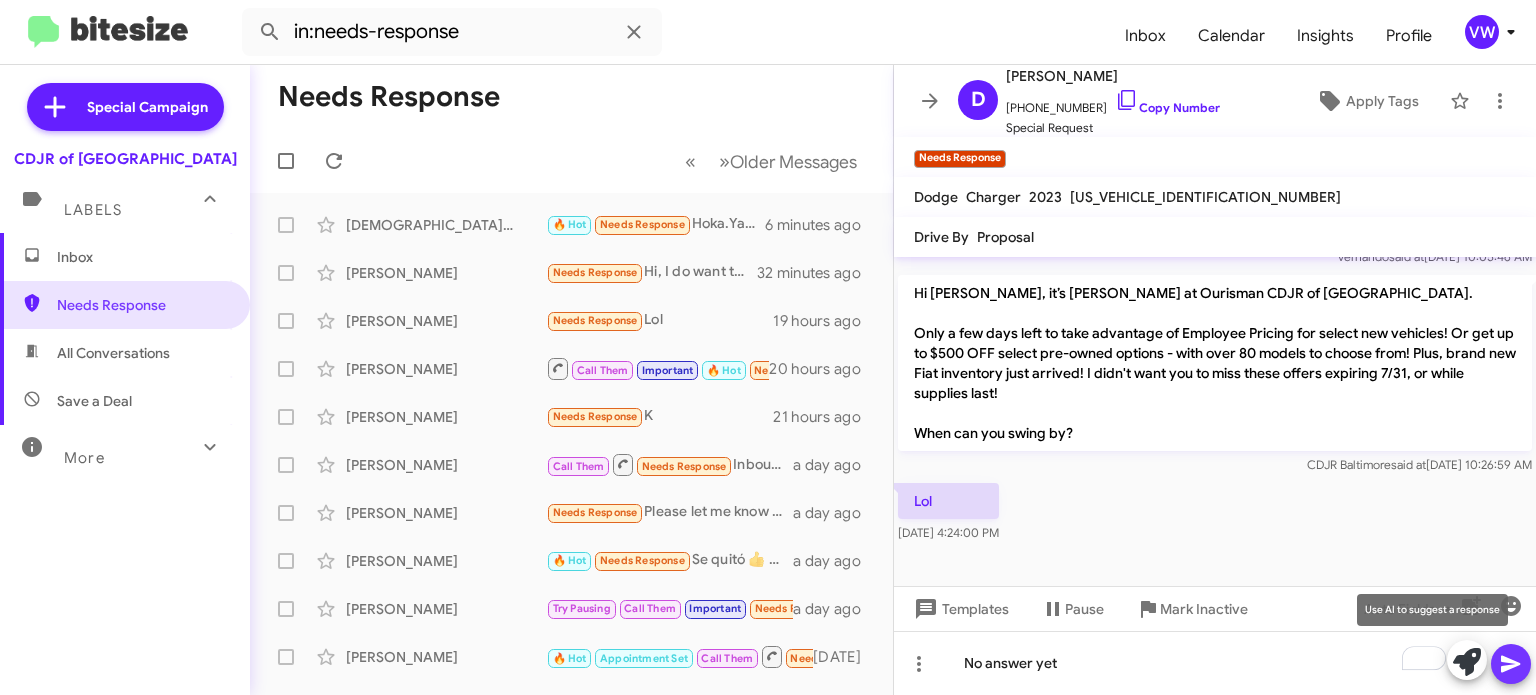 drag, startPoint x: 1466, startPoint y: 679, endPoint x: 1452, endPoint y: 676, distance: 14.3178215 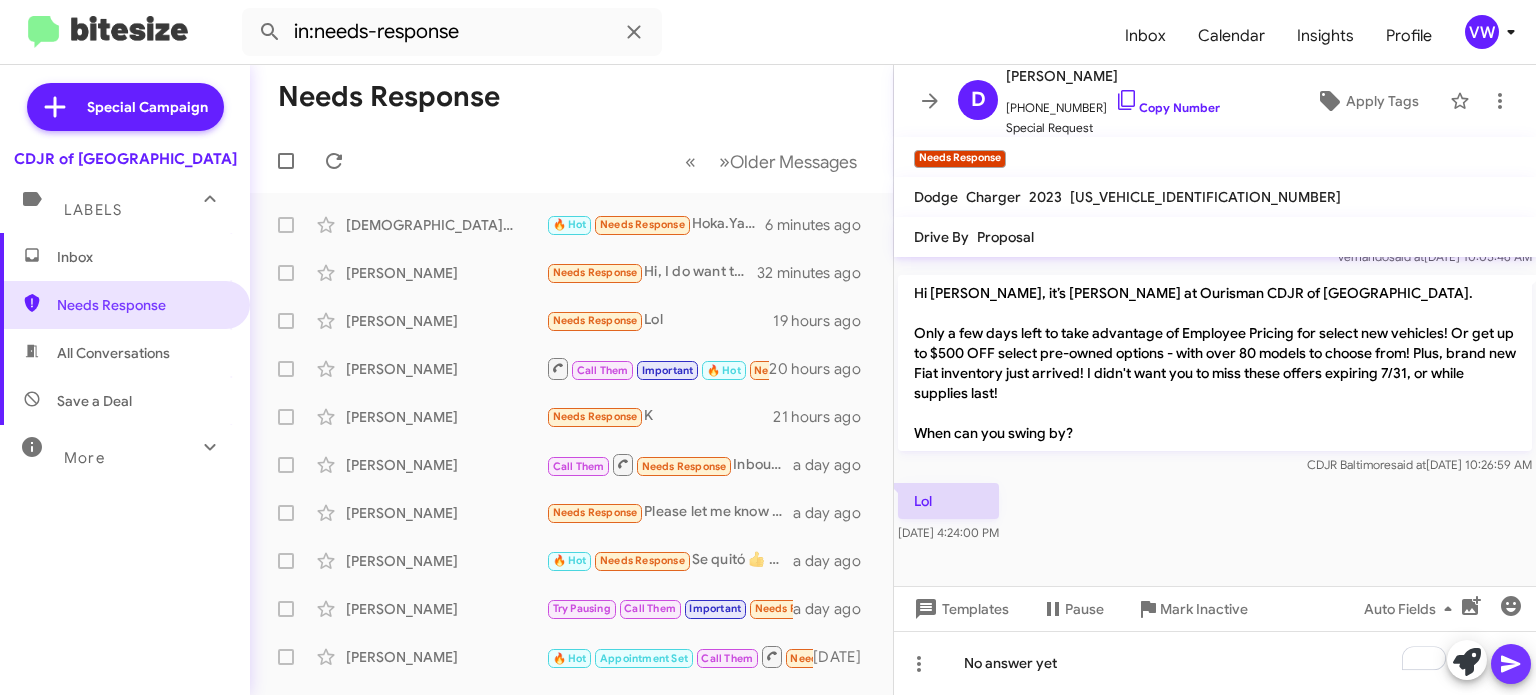 click 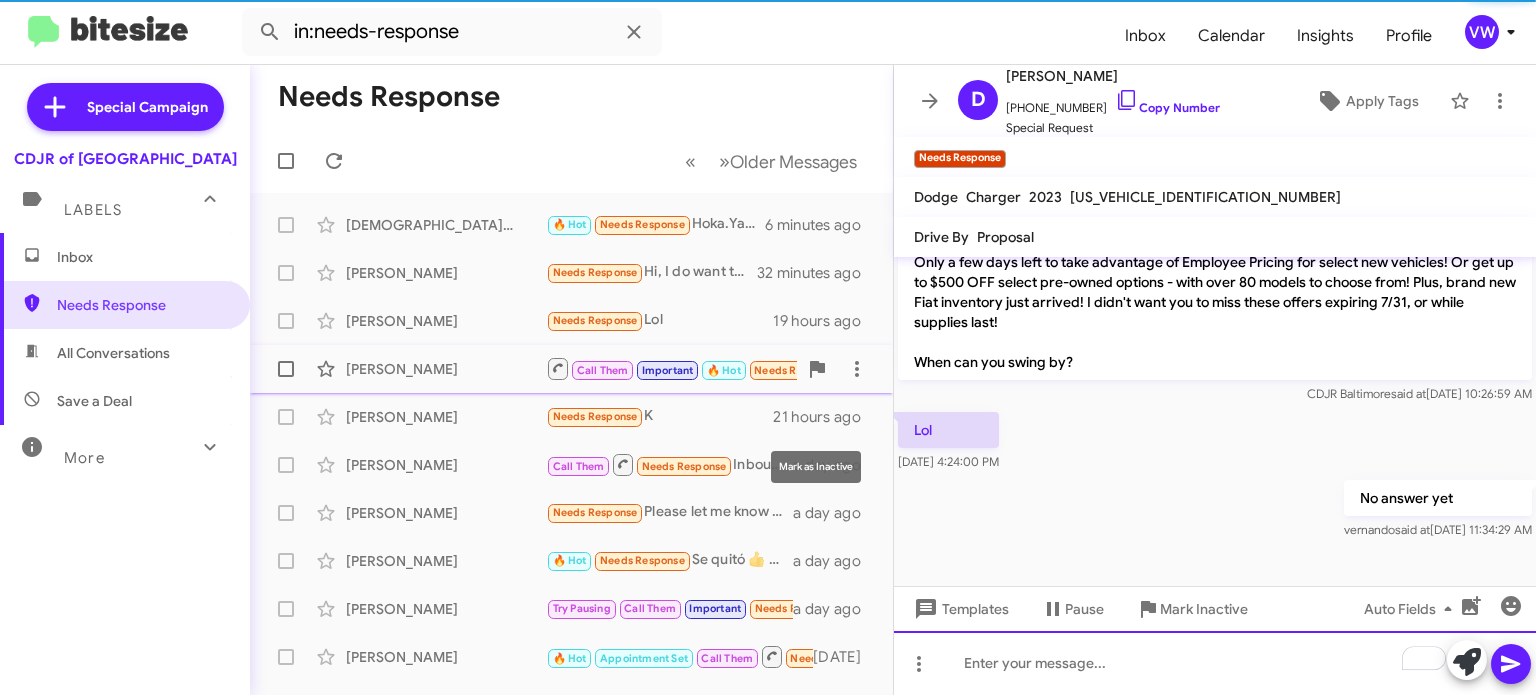 scroll, scrollTop: 587, scrollLeft: 0, axis: vertical 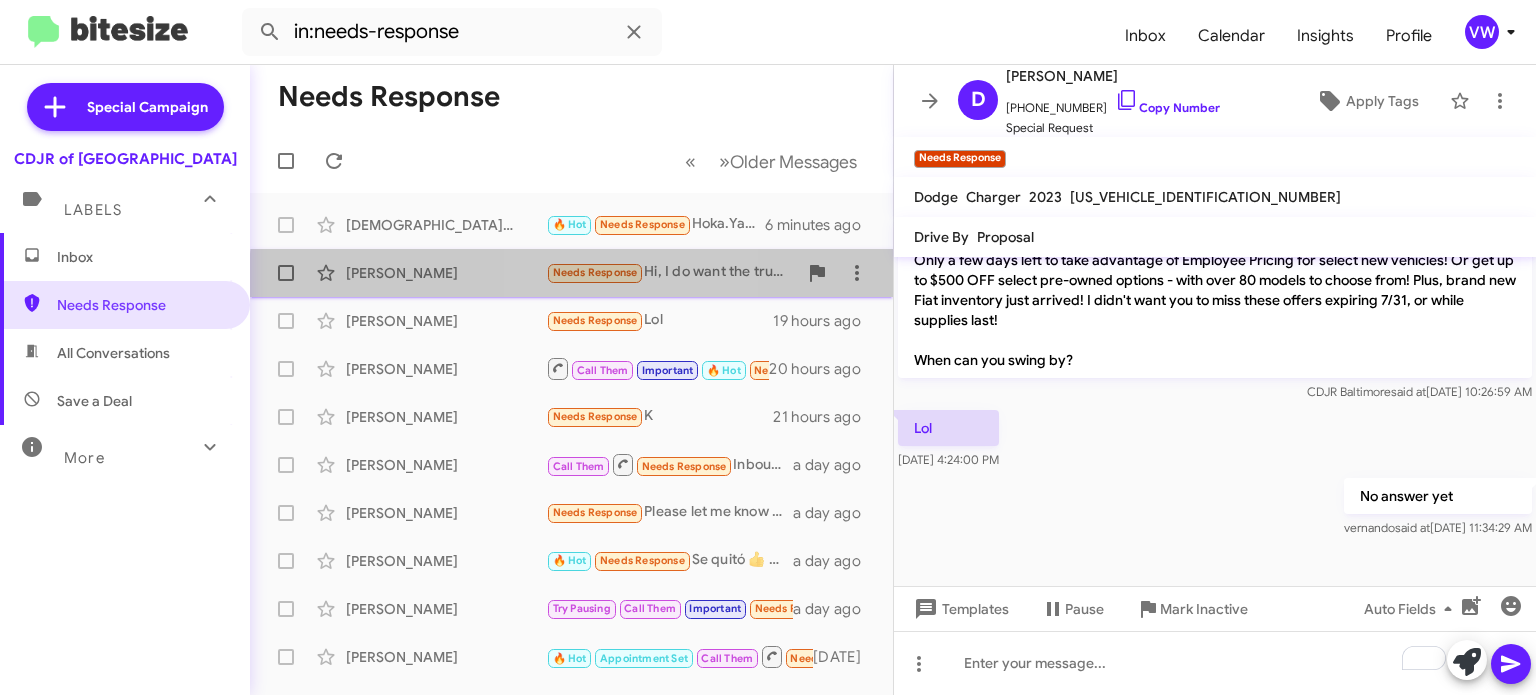 click on "Needs Response" 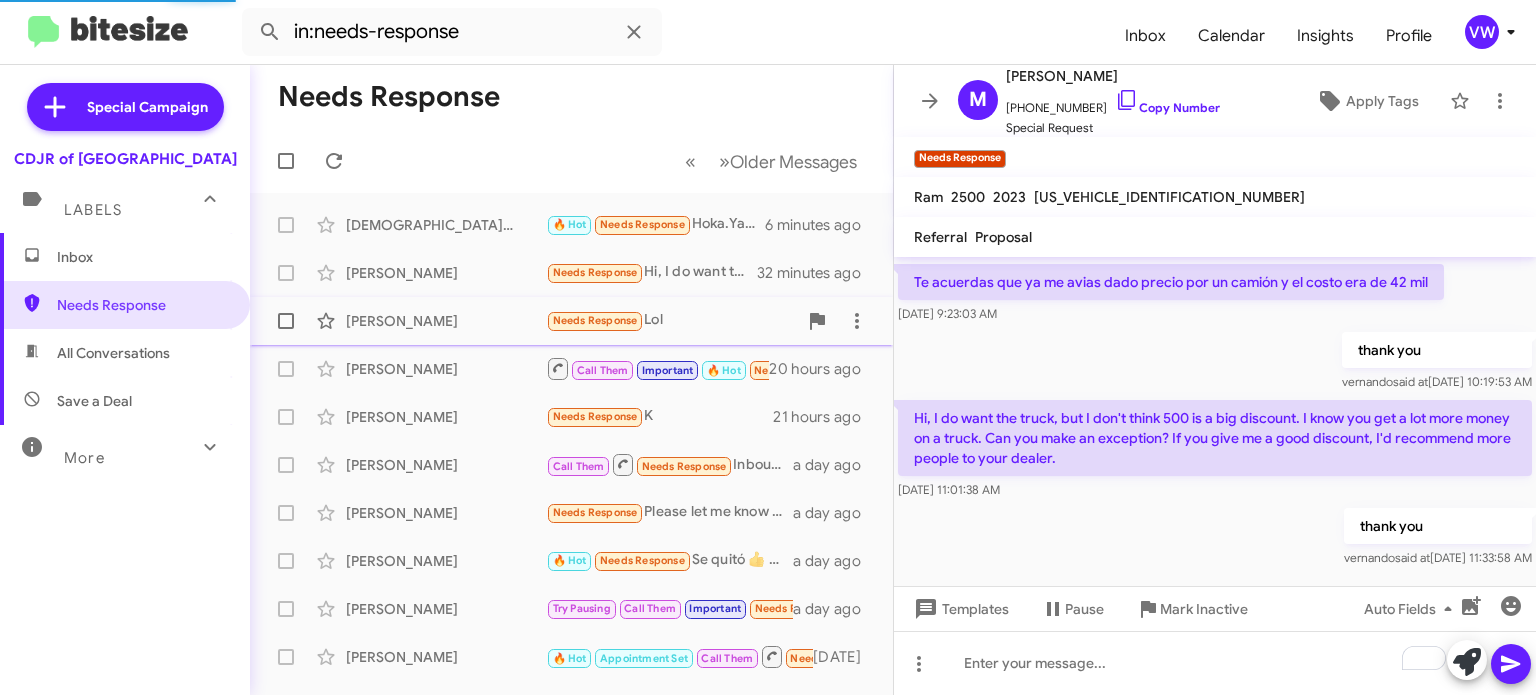 scroll, scrollTop: 341, scrollLeft: 0, axis: vertical 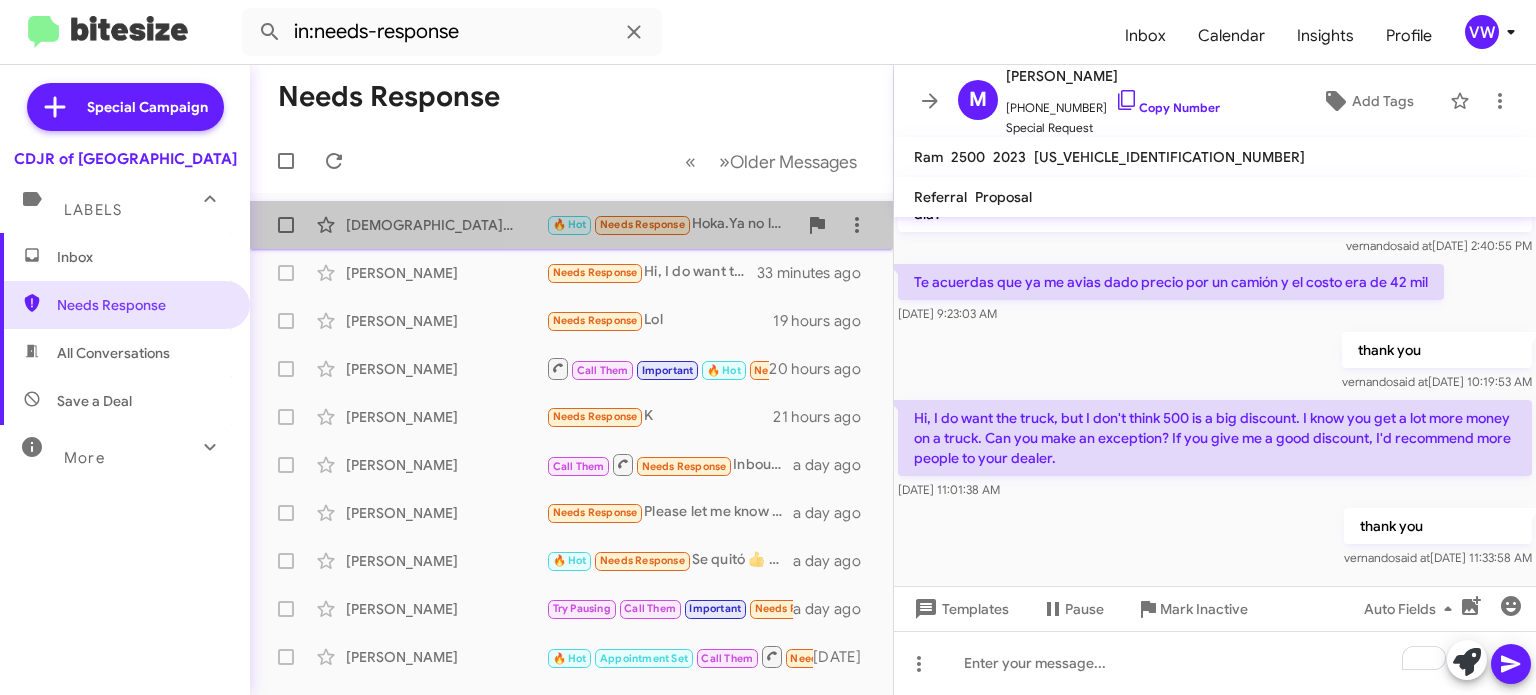 click on "Needs Response" 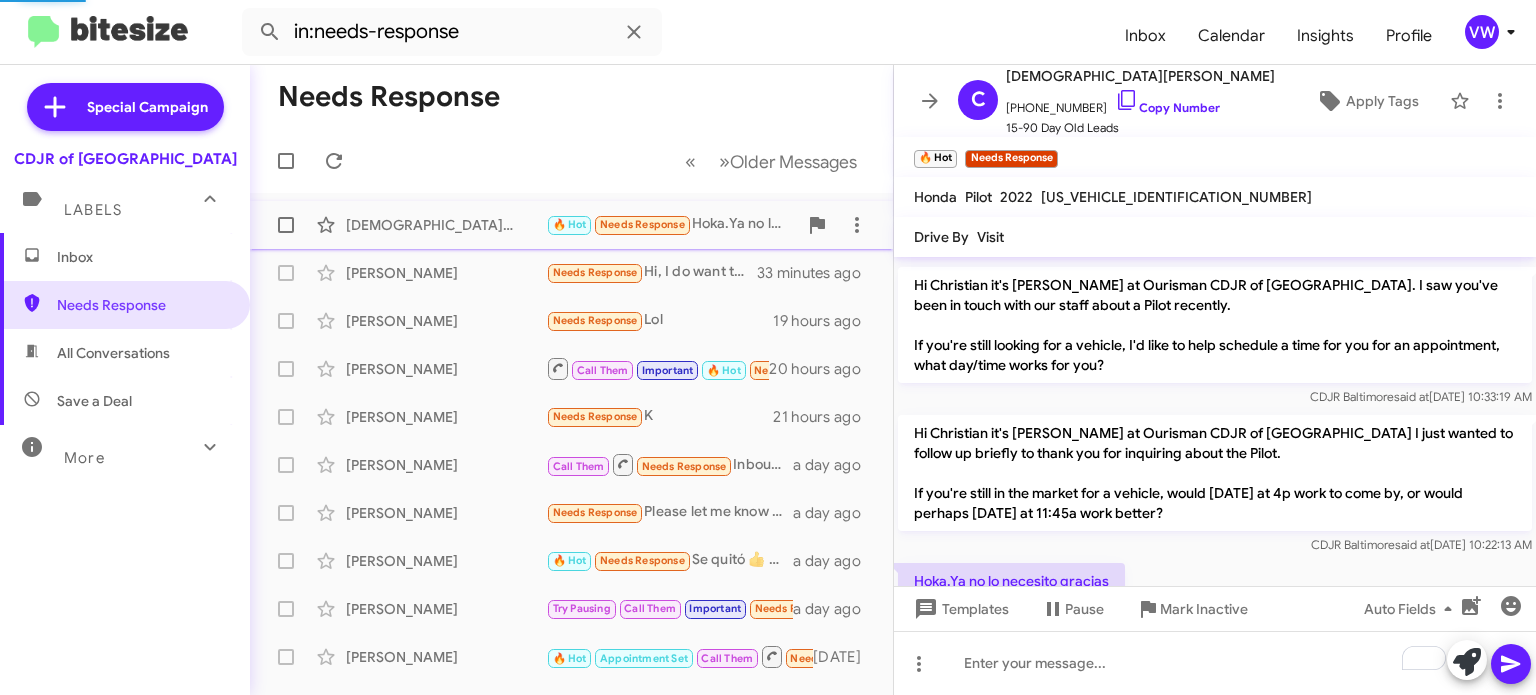 scroll, scrollTop: 142, scrollLeft: 0, axis: vertical 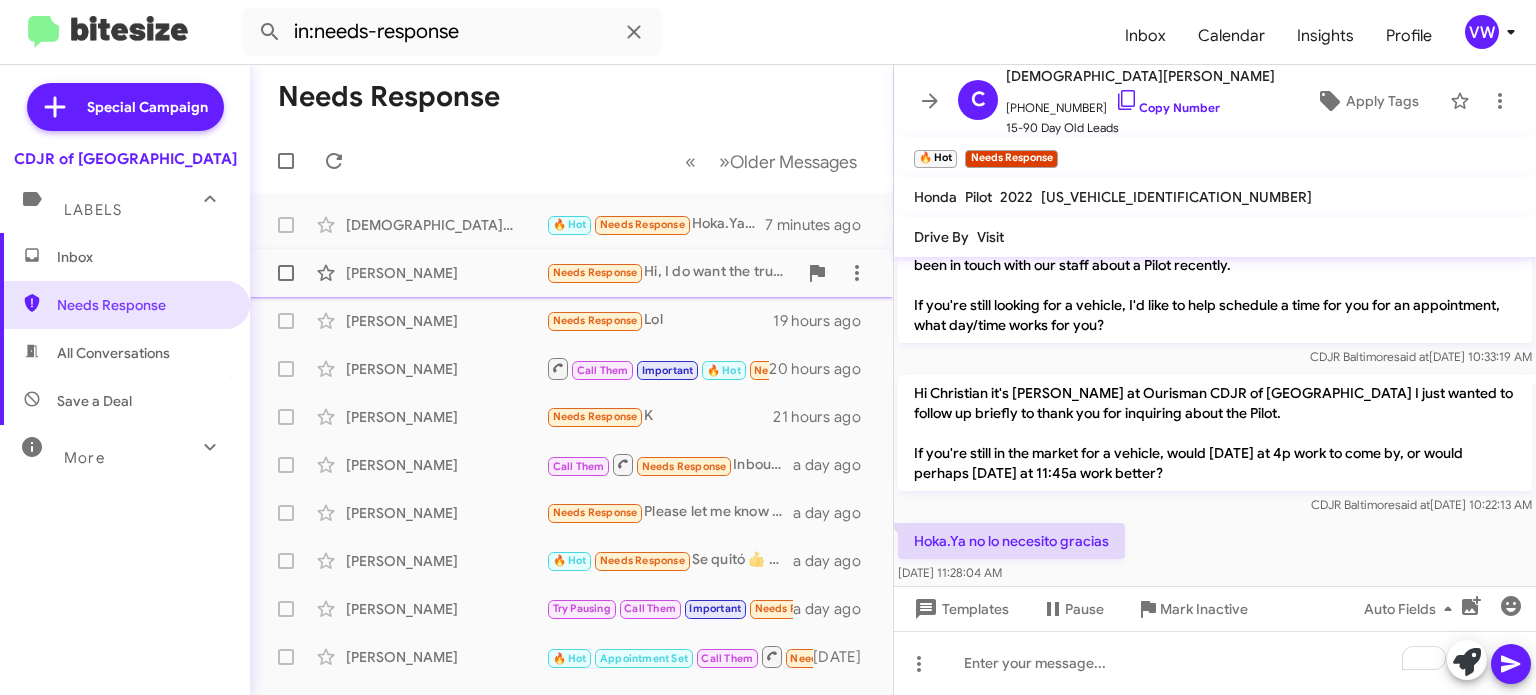 click on "Needs Response" 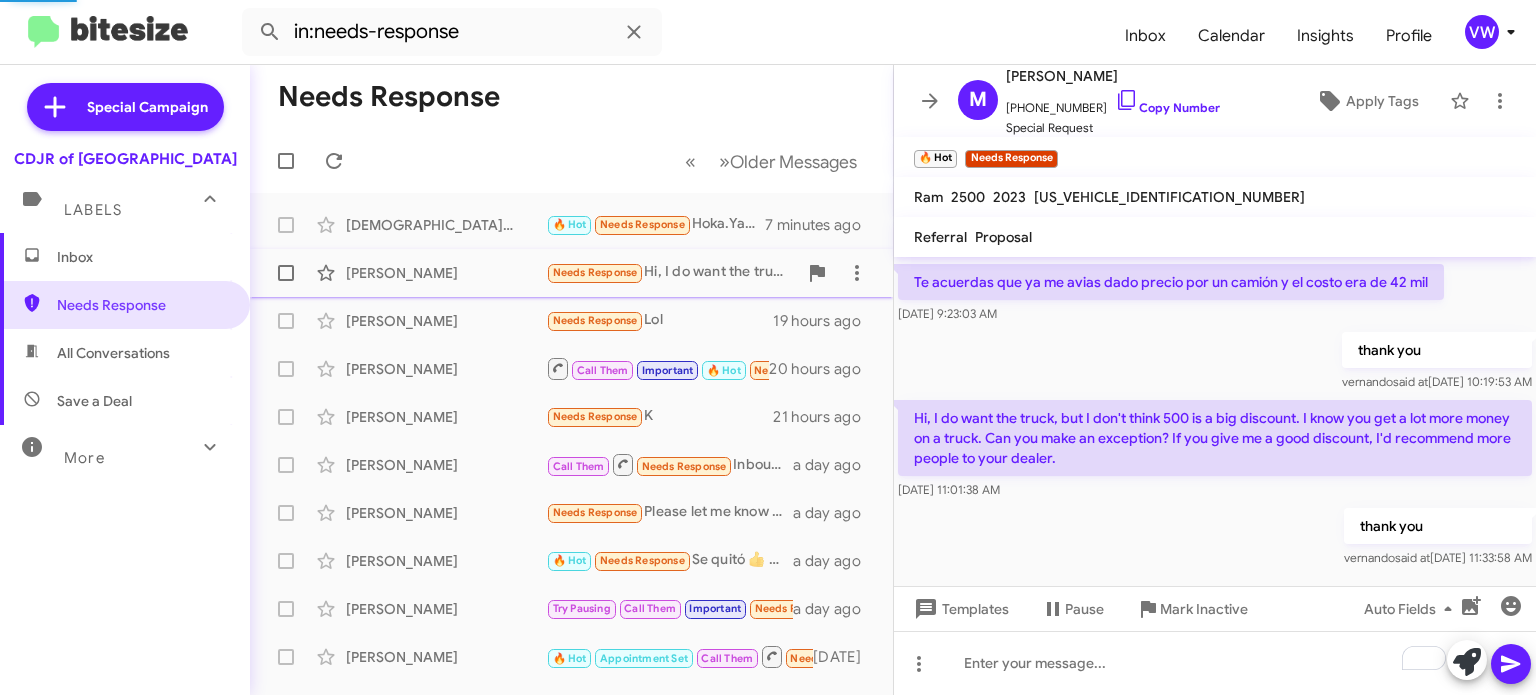scroll, scrollTop: 341, scrollLeft: 0, axis: vertical 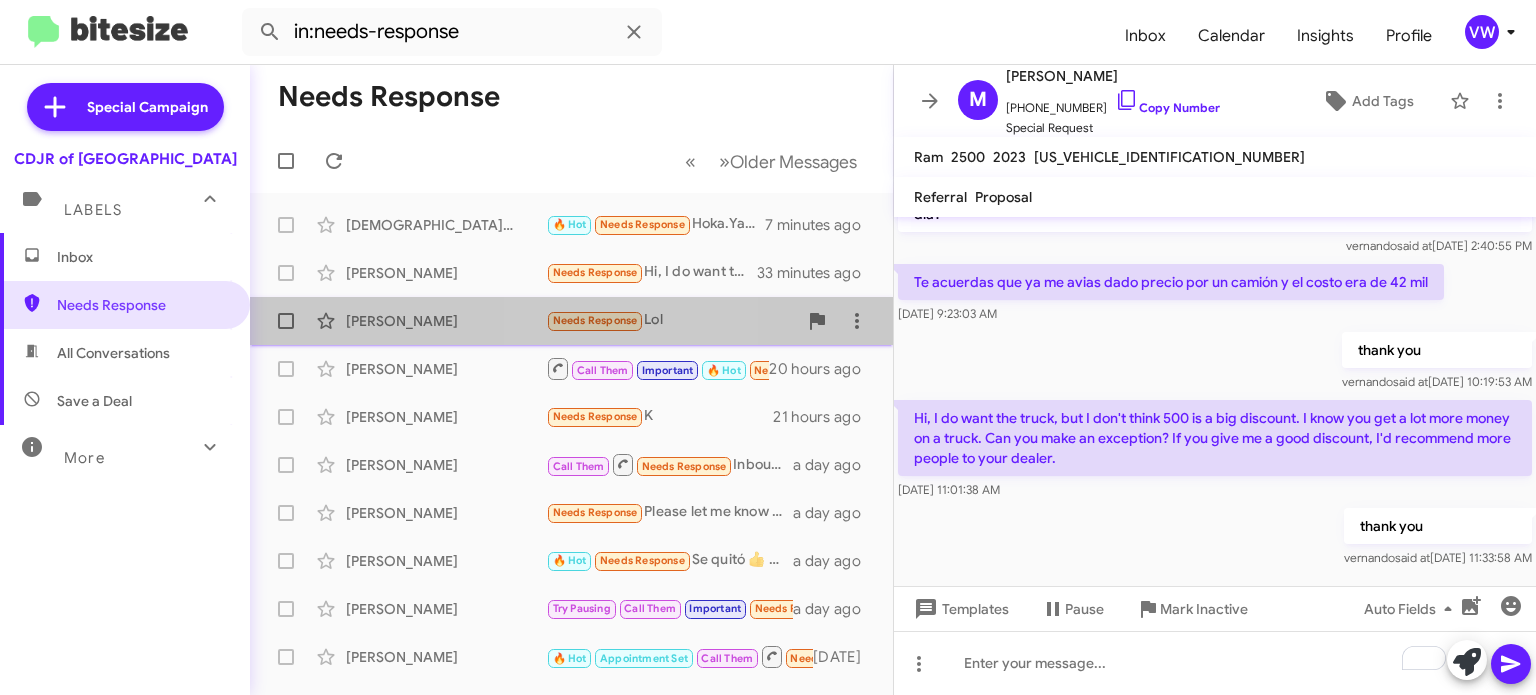click on "Needs Response" 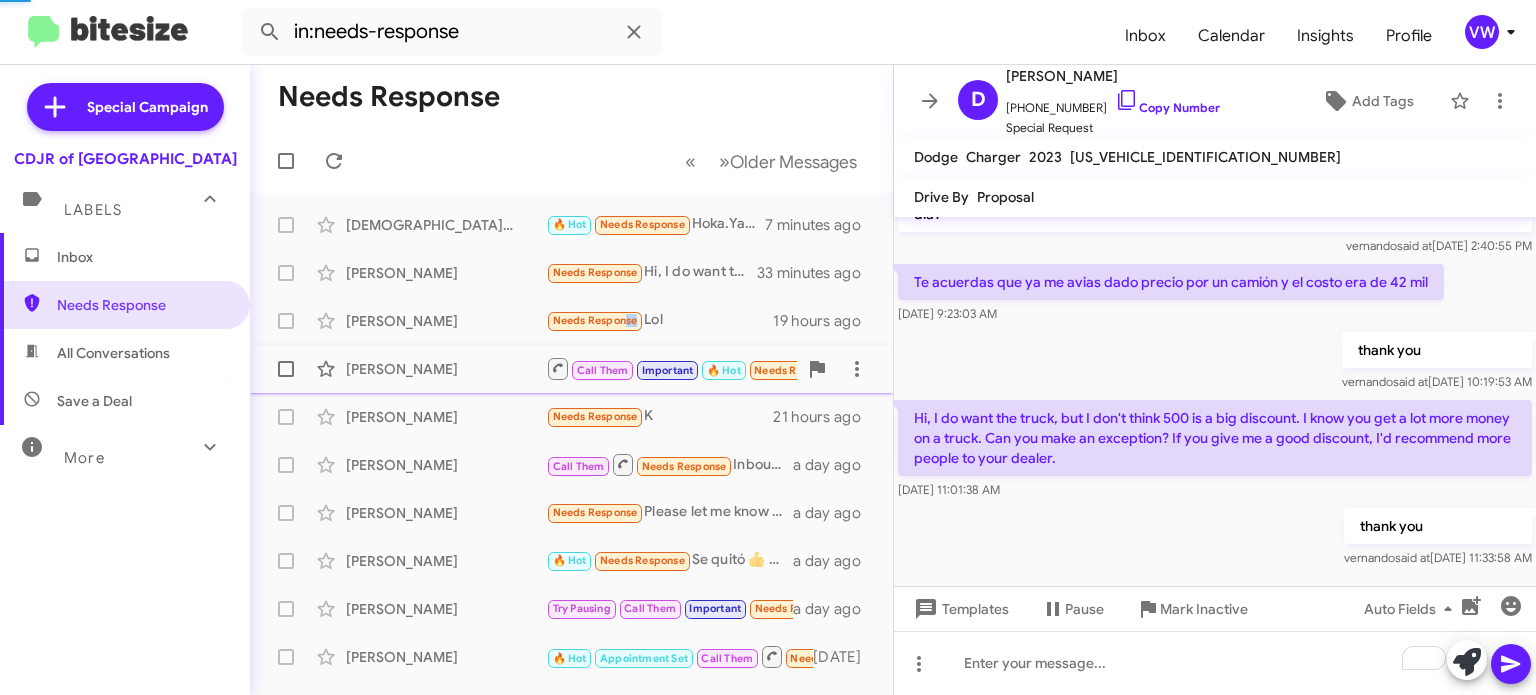 scroll, scrollTop: 547, scrollLeft: 0, axis: vertical 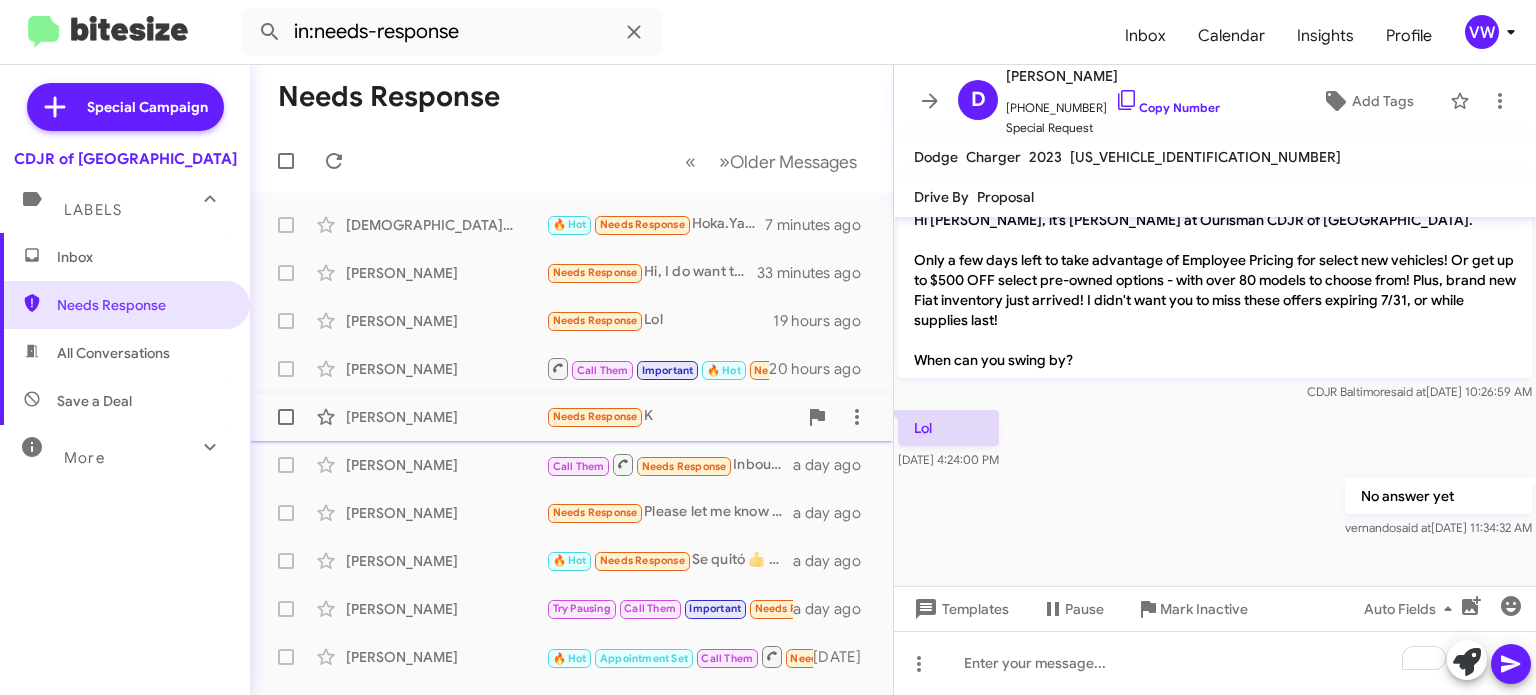 click on "Needs Response" 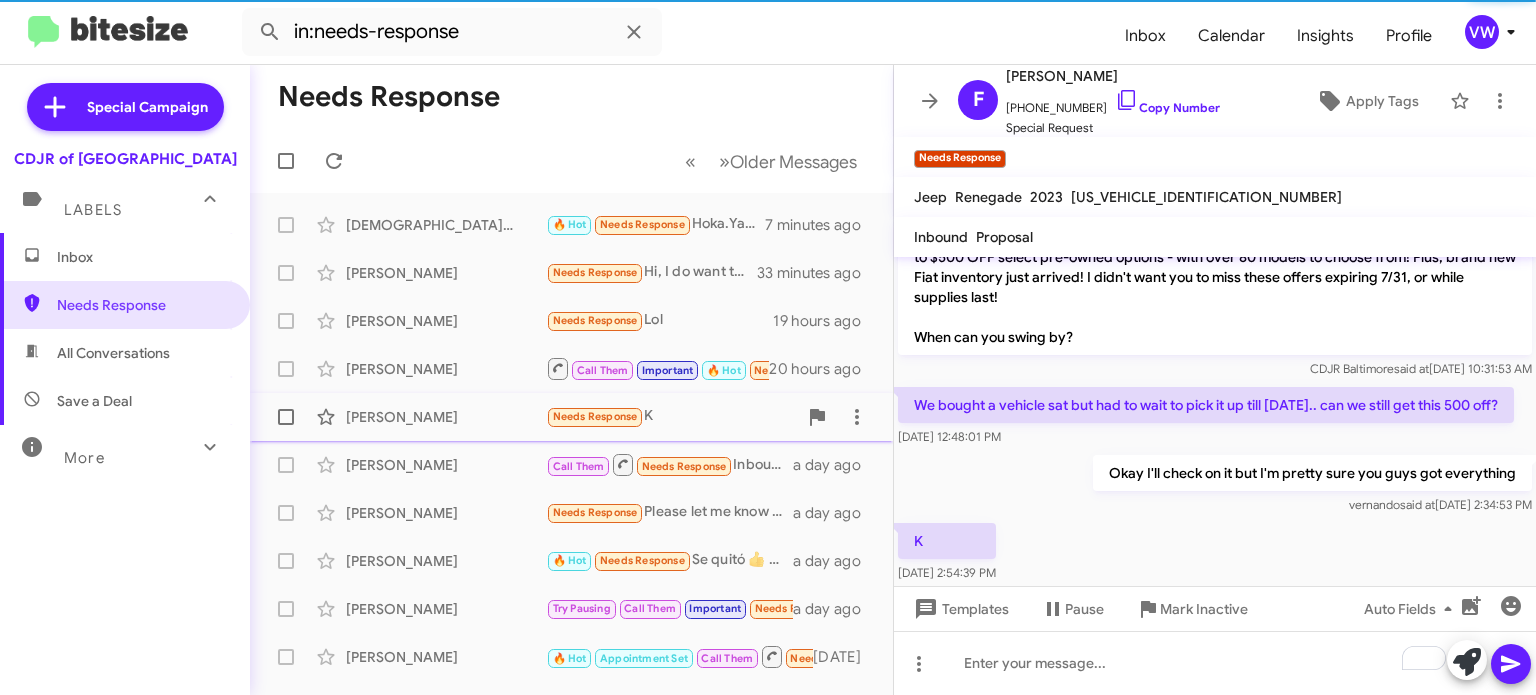 scroll, scrollTop: 142, scrollLeft: 0, axis: vertical 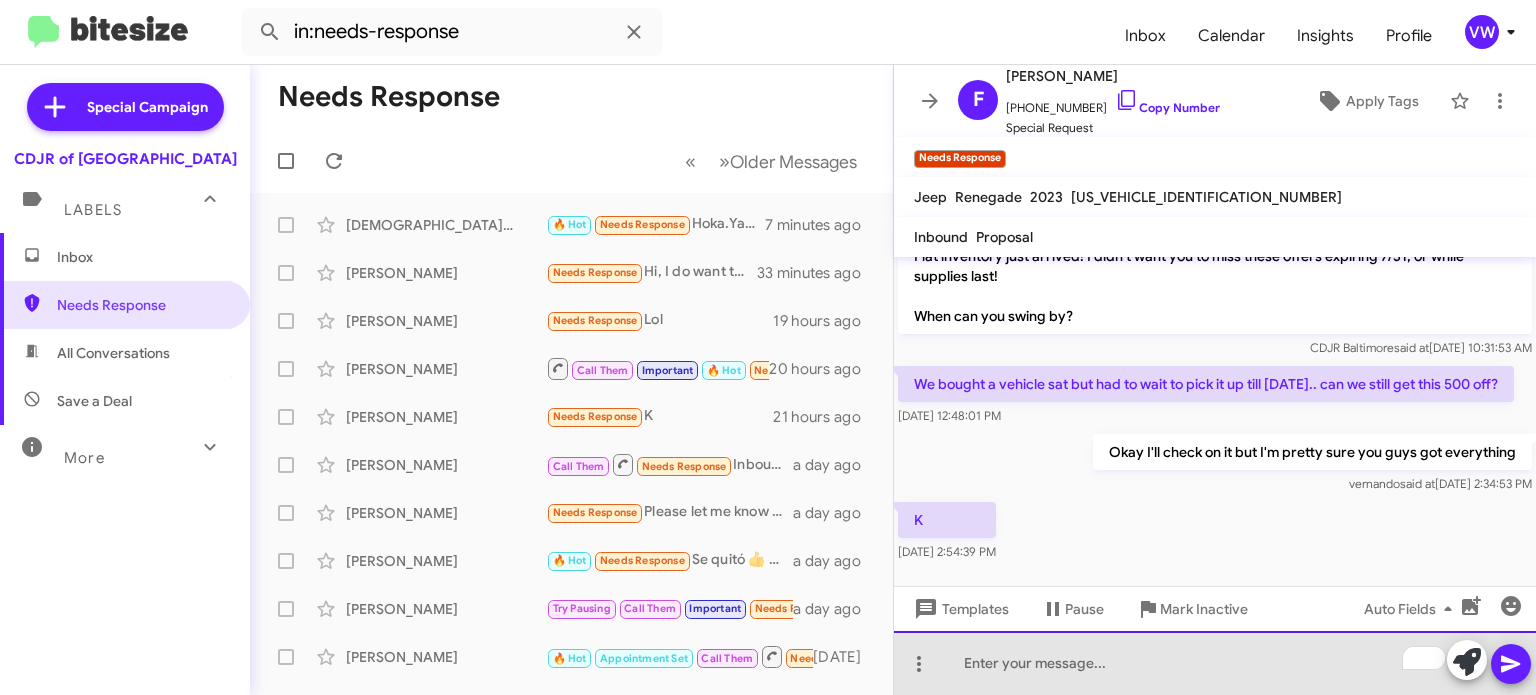 click 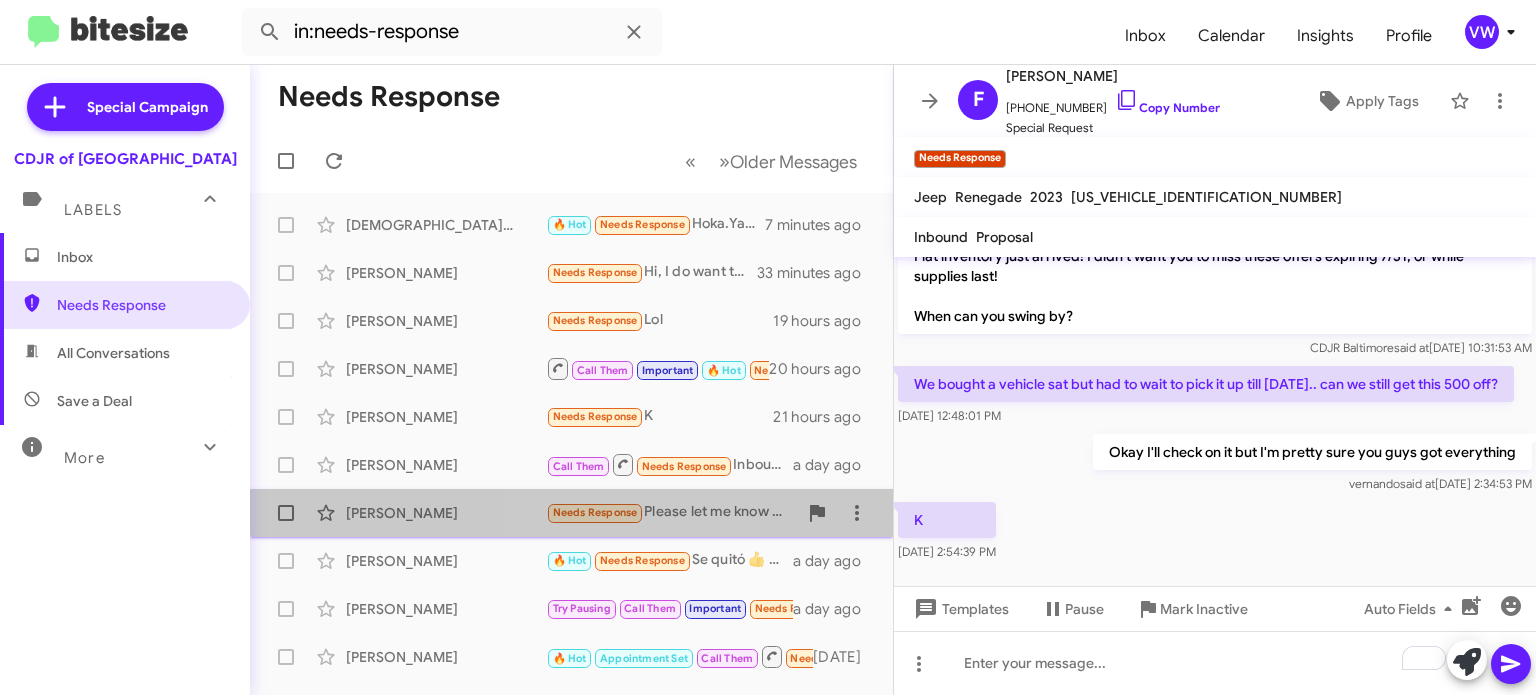 click on "Needs Response" 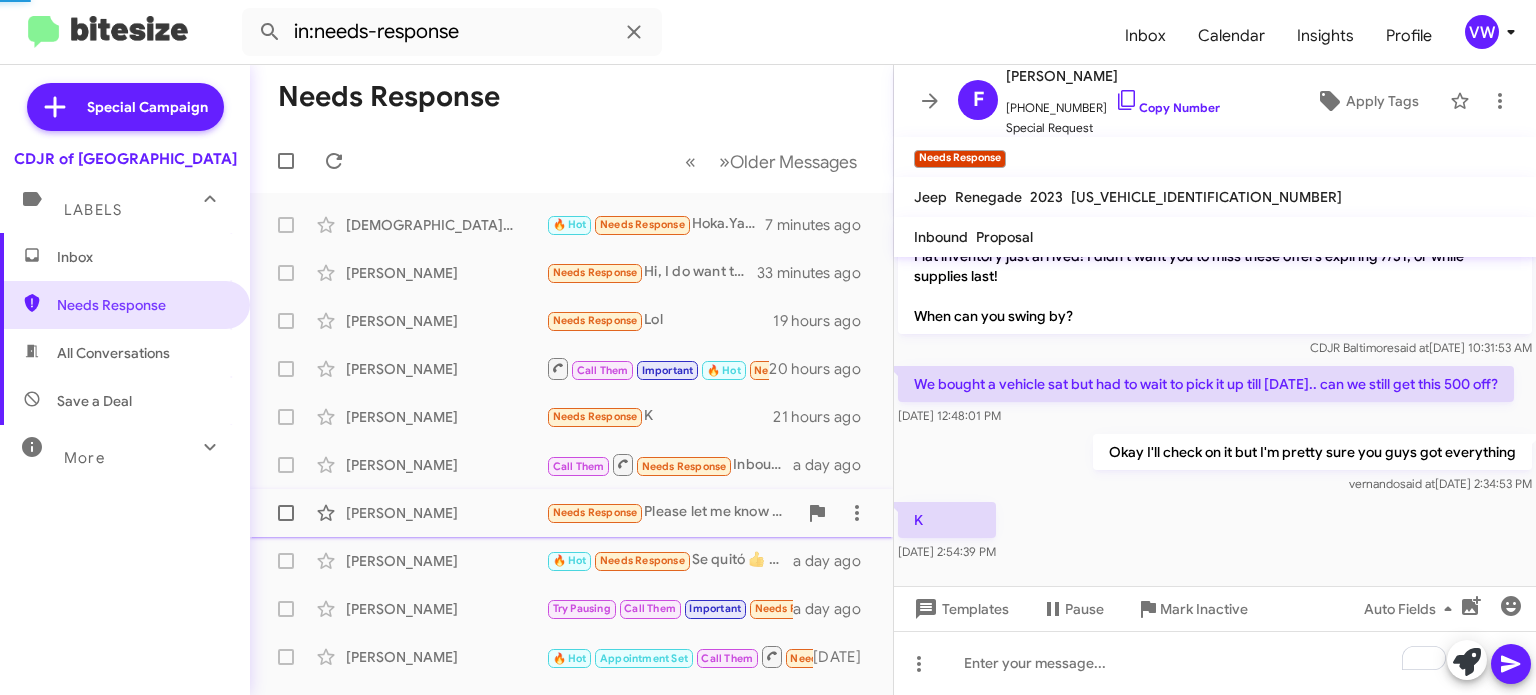 scroll, scrollTop: 568, scrollLeft: 0, axis: vertical 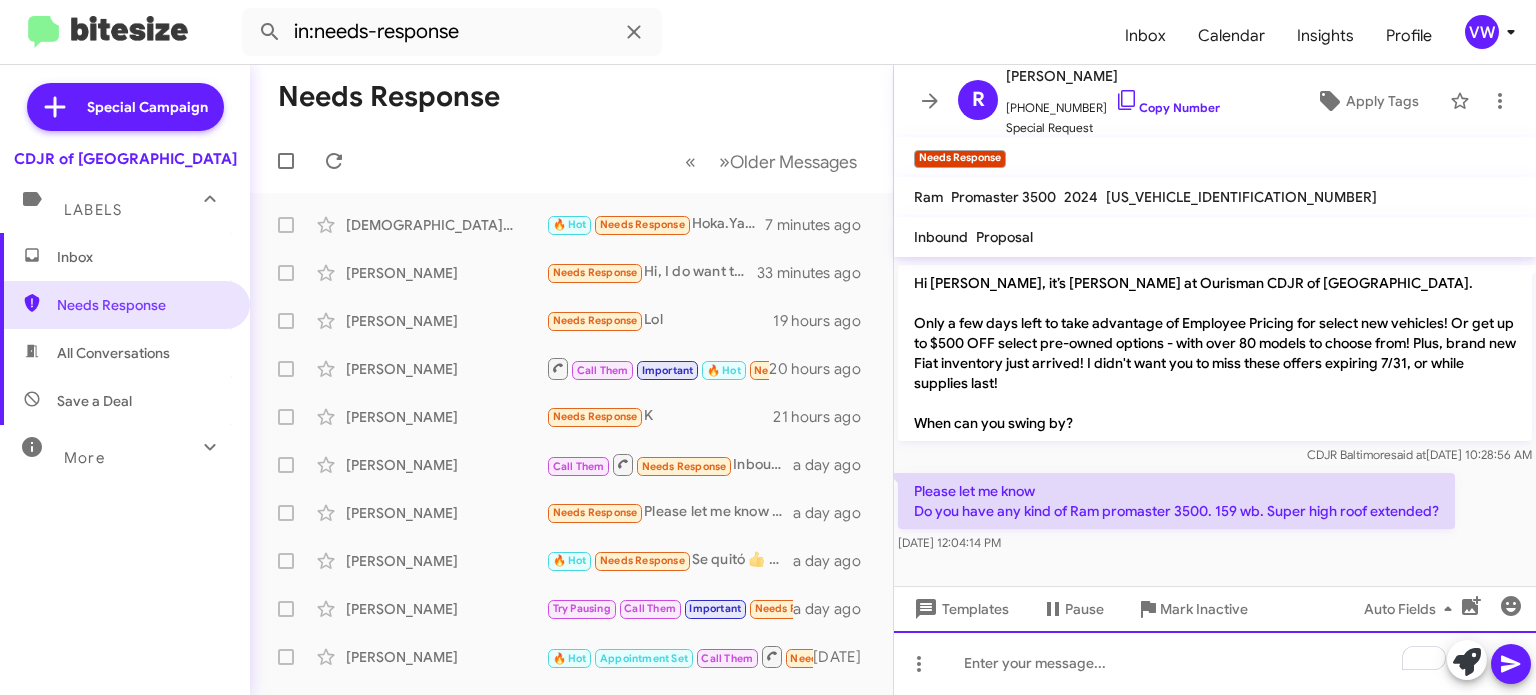 click 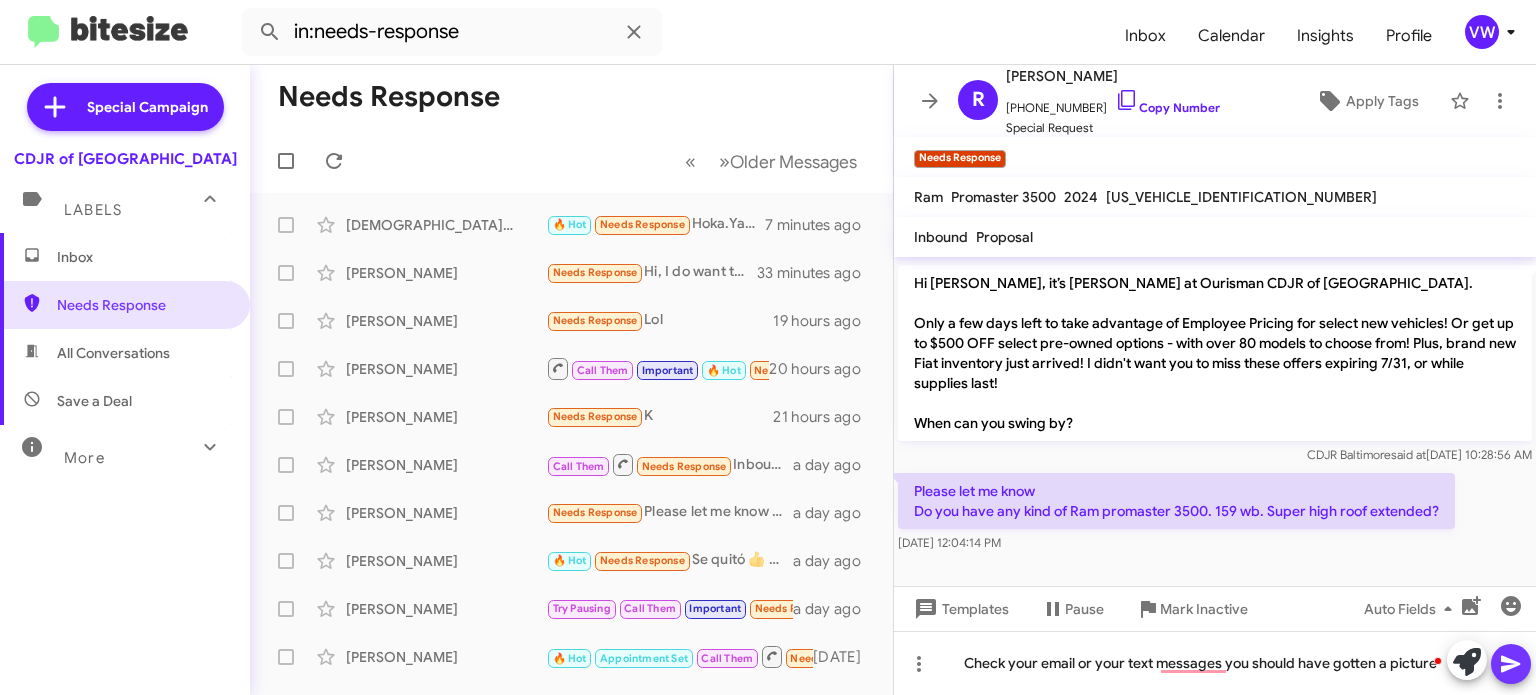 click 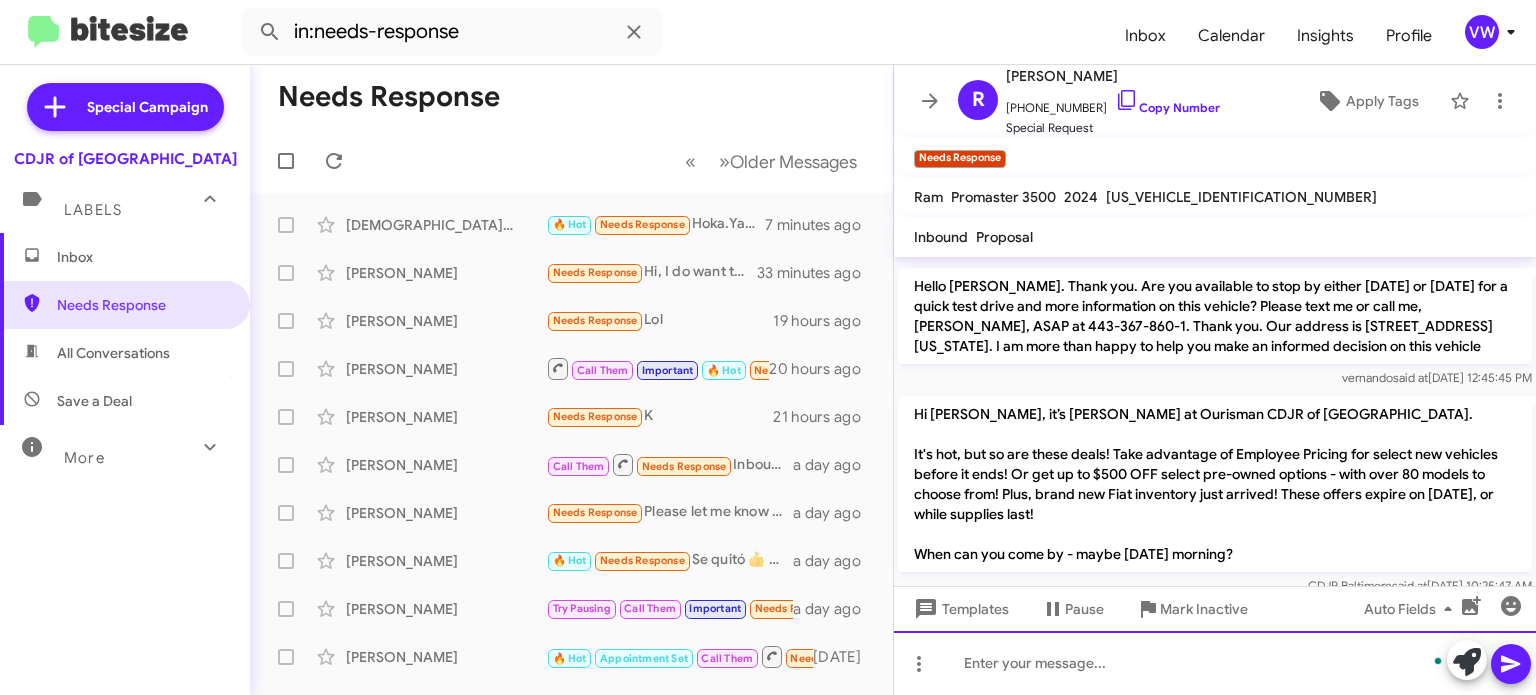 scroll, scrollTop: 1865, scrollLeft: 0, axis: vertical 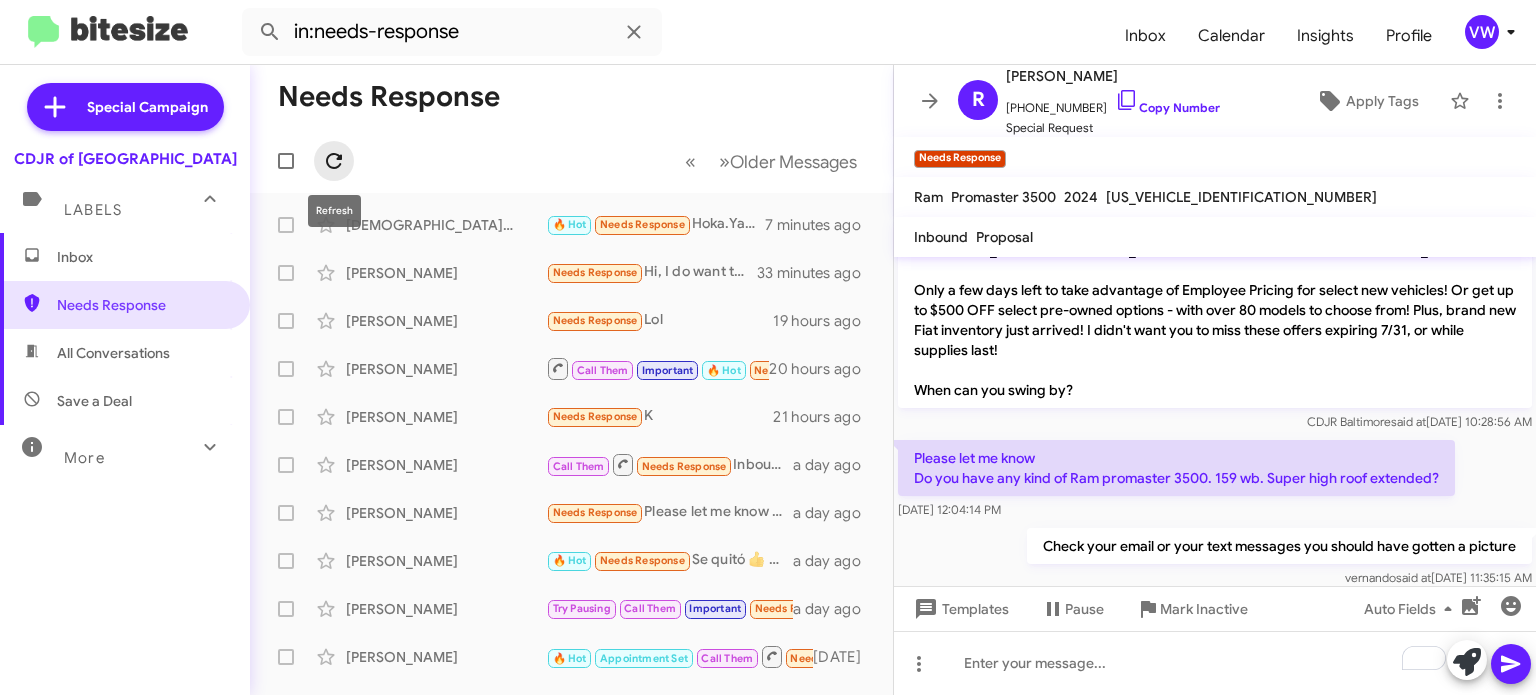 drag, startPoint x: 336, startPoint y: 164, endPoint x: 320, endPoint y: 171, distance: 17.464249 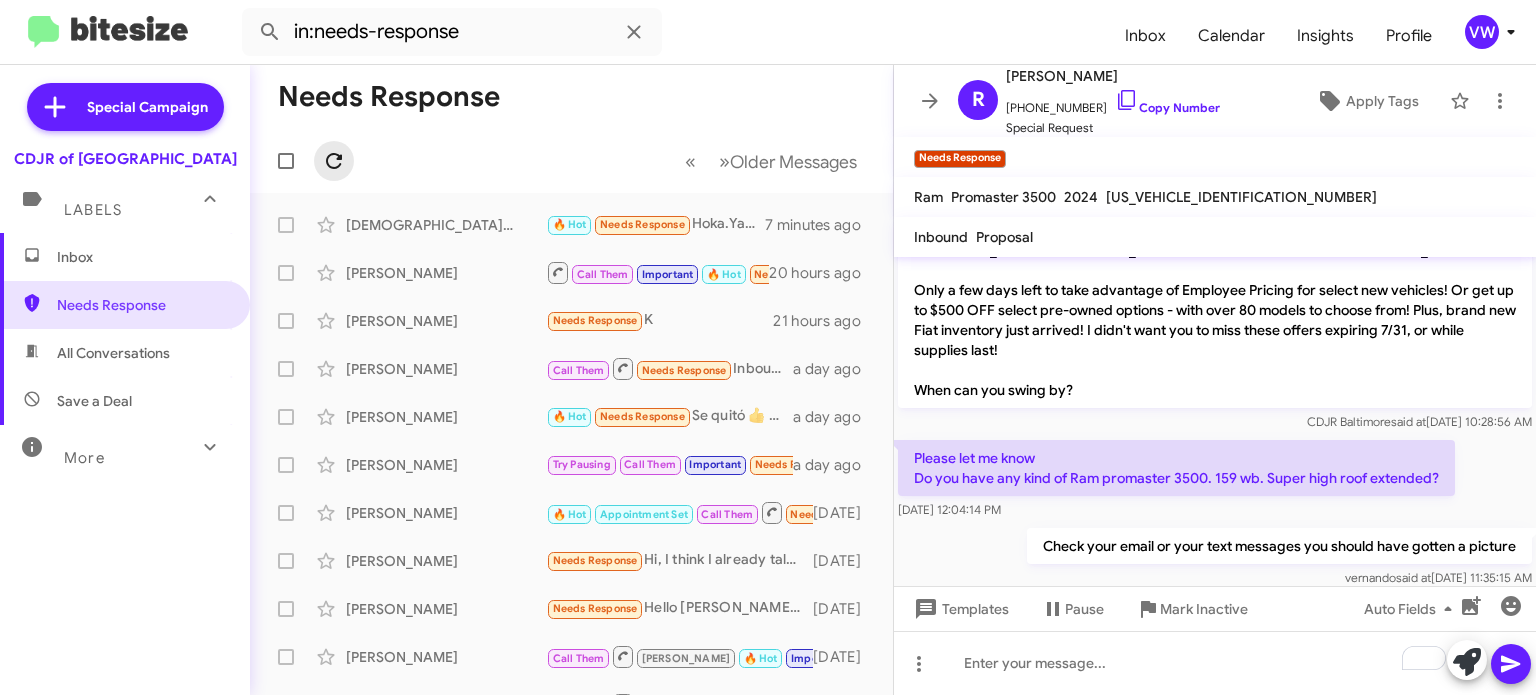 click 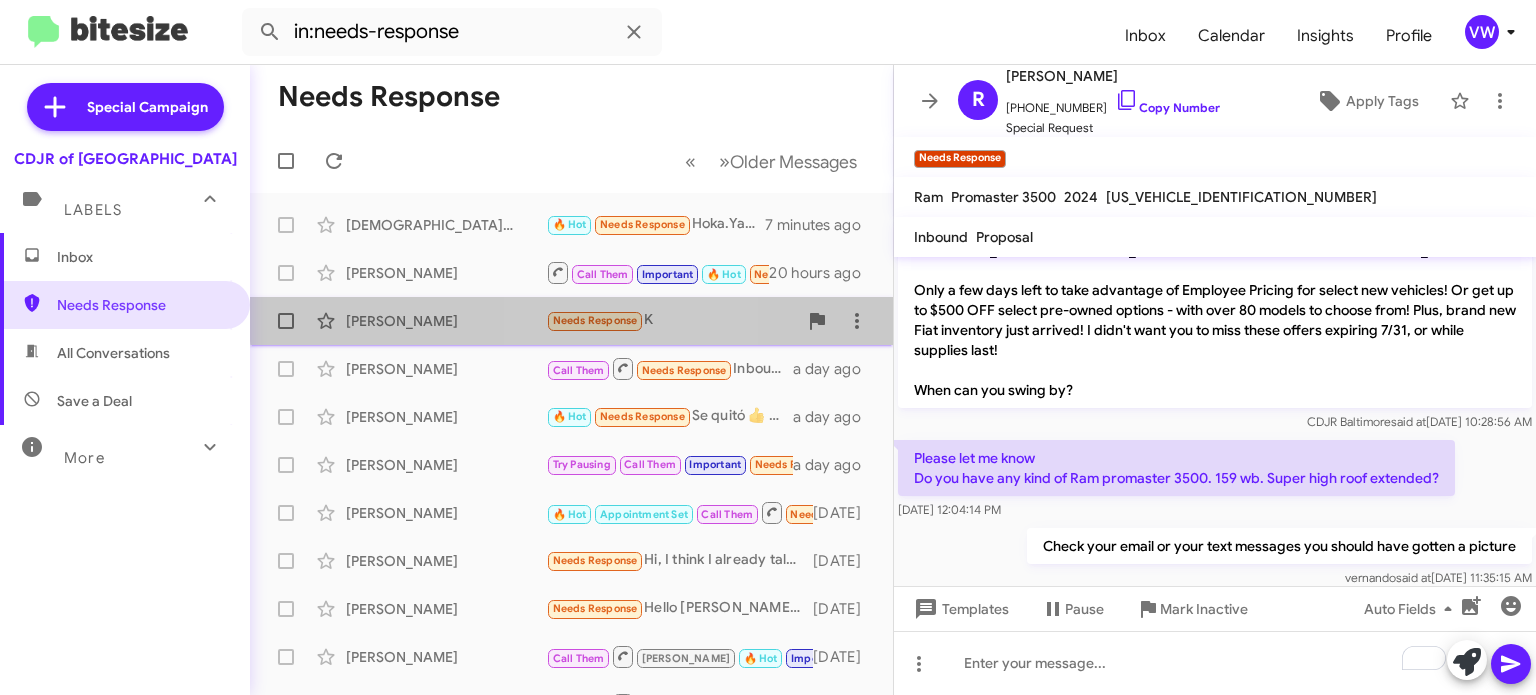 click on "Needs Response" 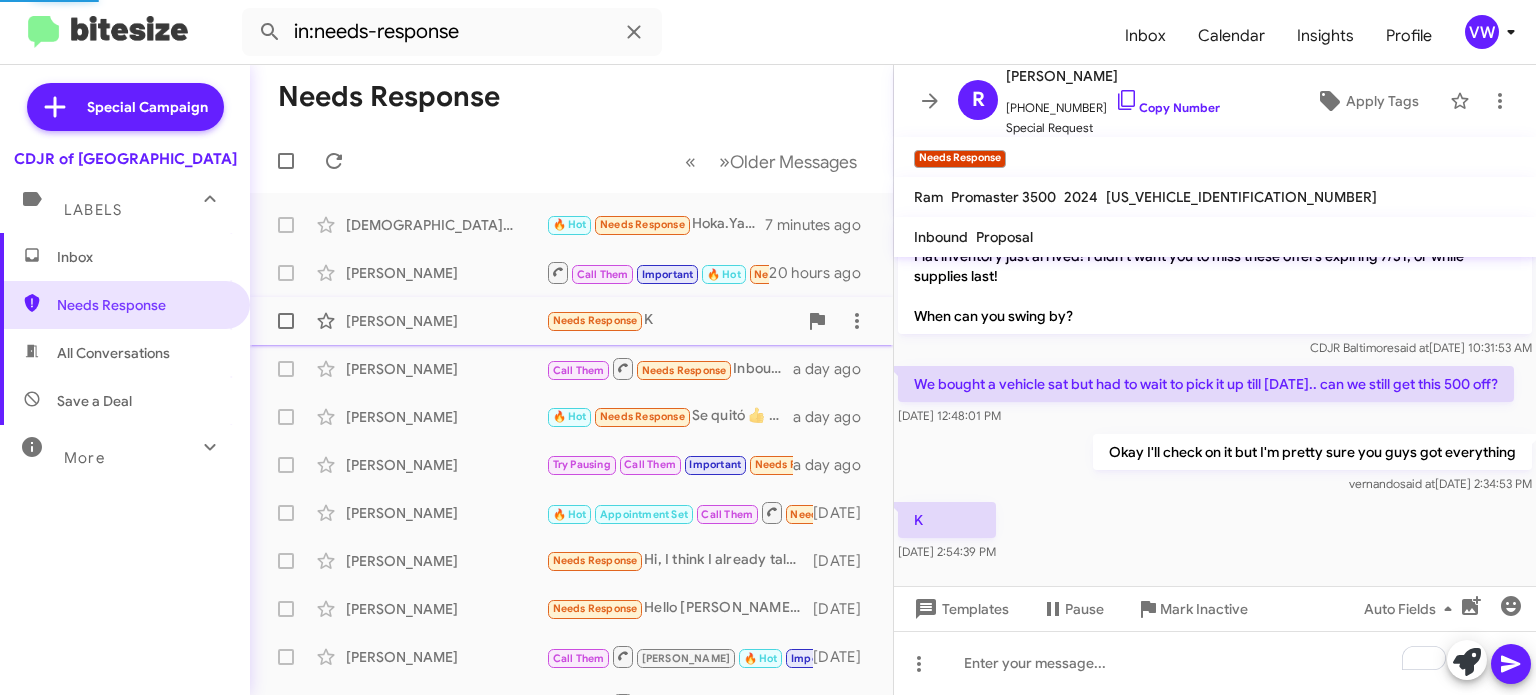 scroll, scrollTop: 142, scrollLeft: 0, axis: vertical 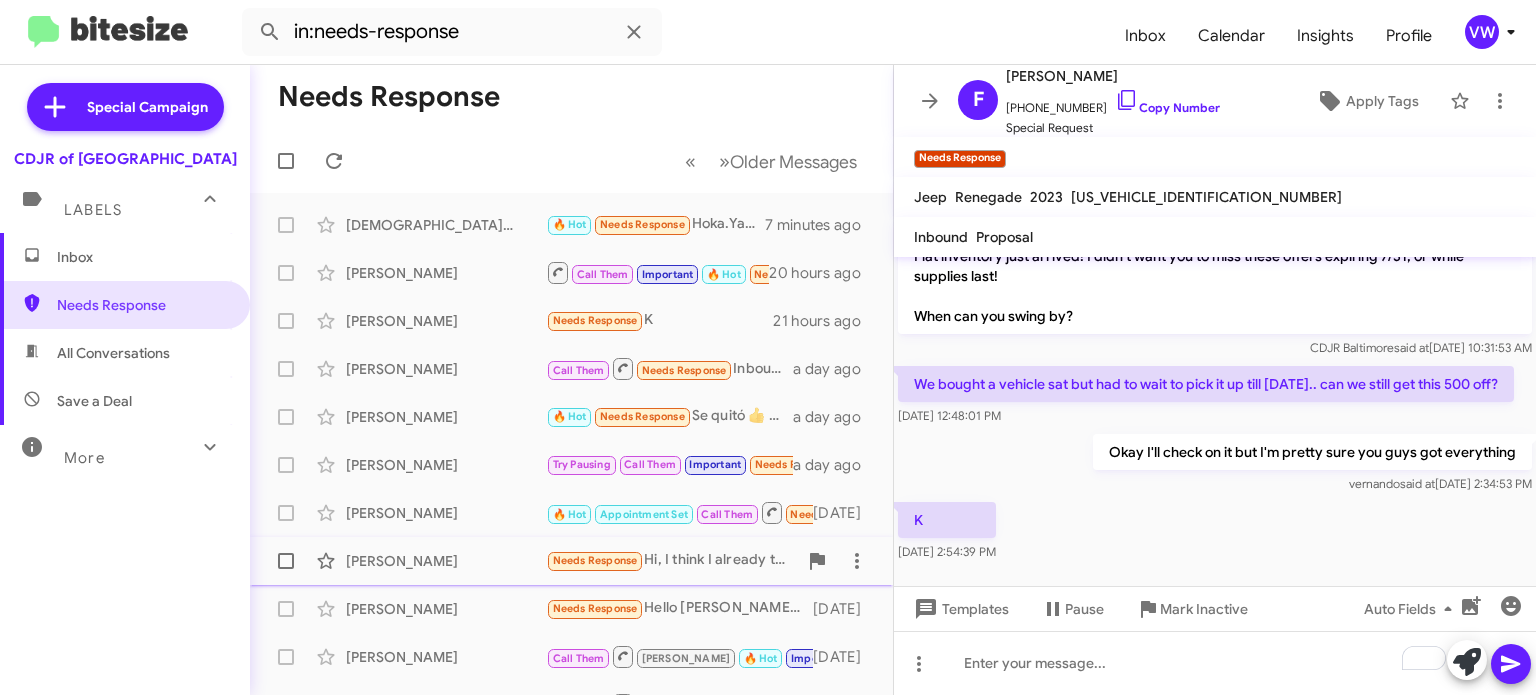 click on "Jason Kim  Needs Response   Hi, I think I already talk to you guys and got the quote, you guys were the lowest offer I wrote above.   2 days ago" 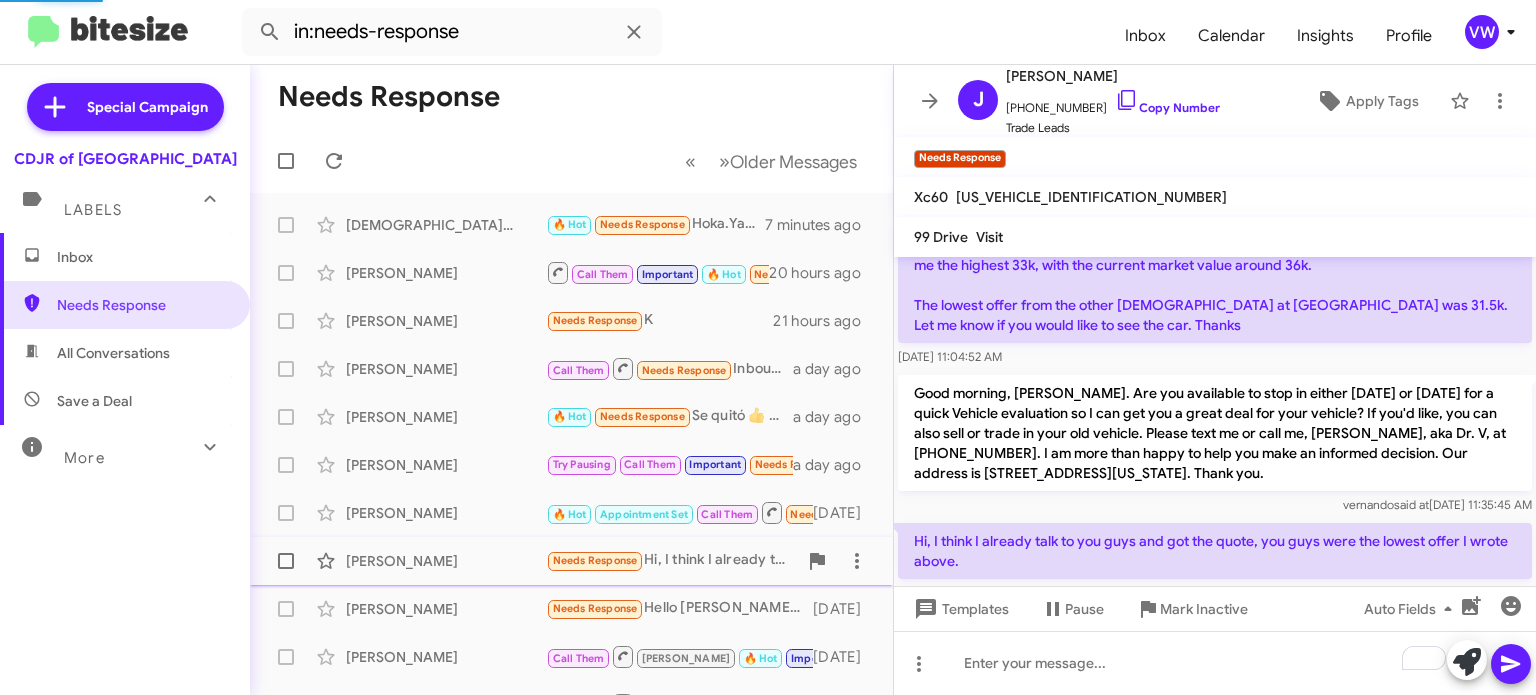 scroll, scrollTop: 182, scrollLeft: 0, axis: vertical 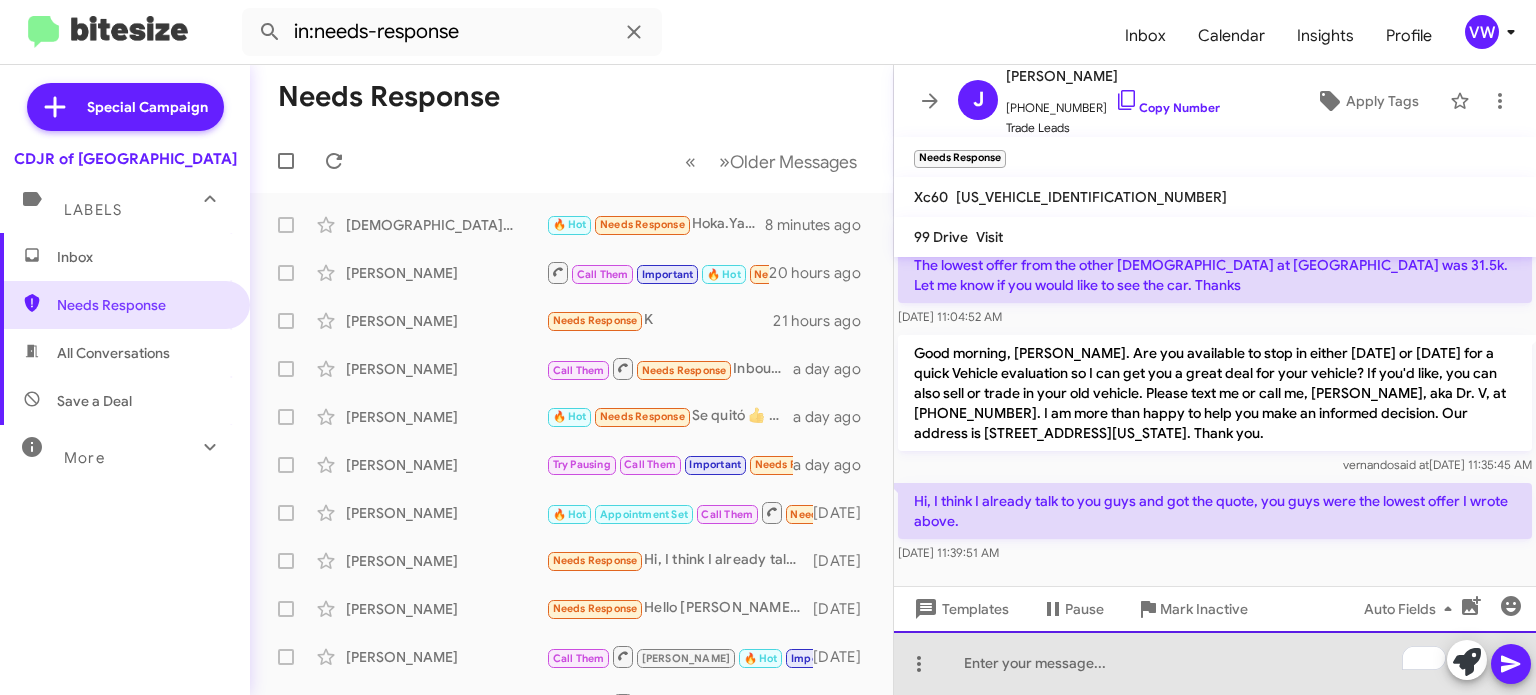 click 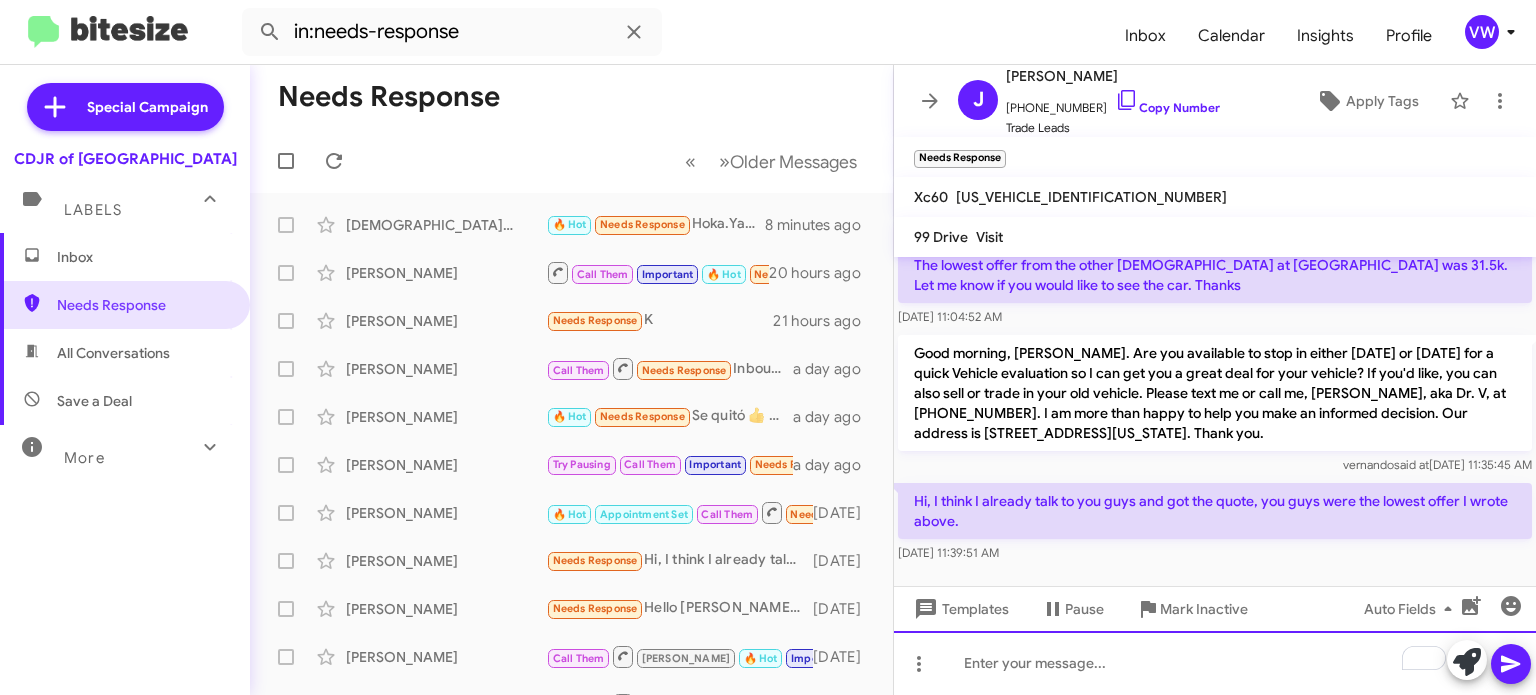 click 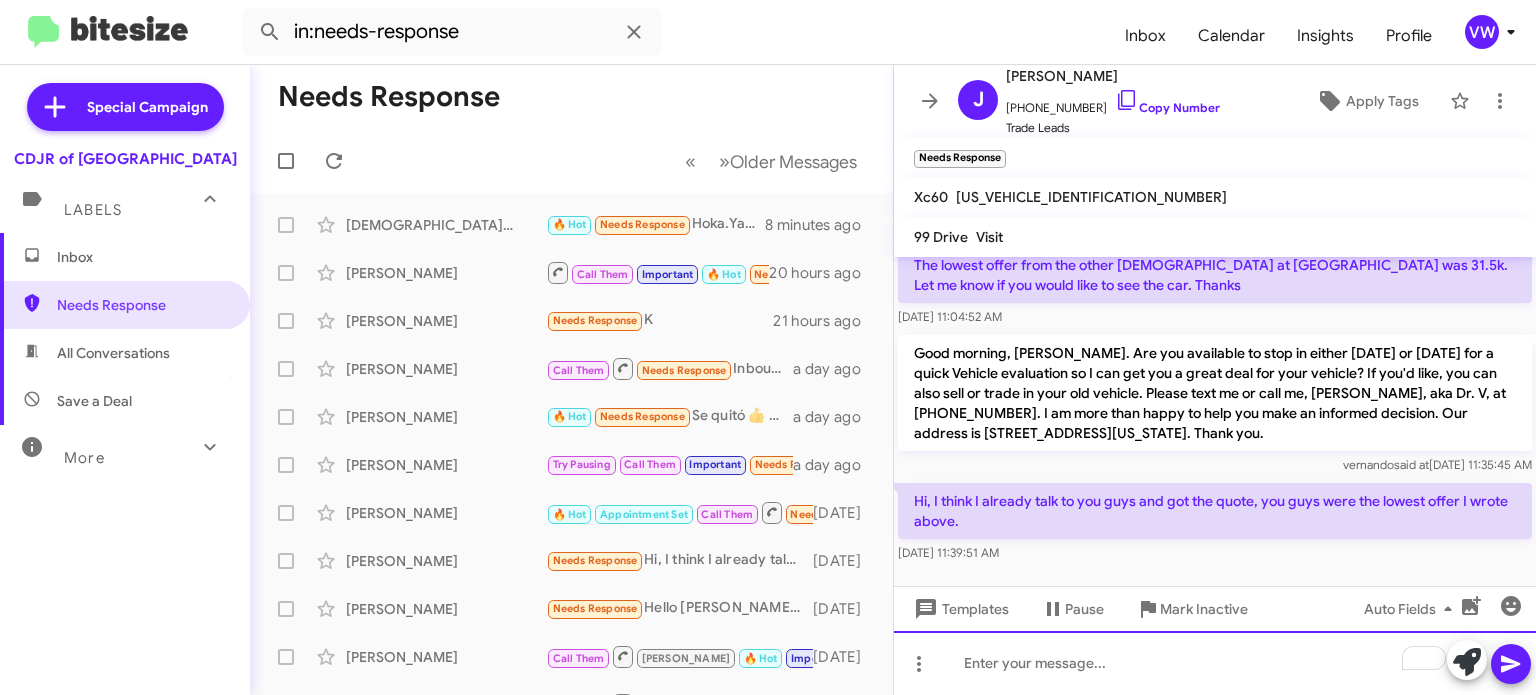 click 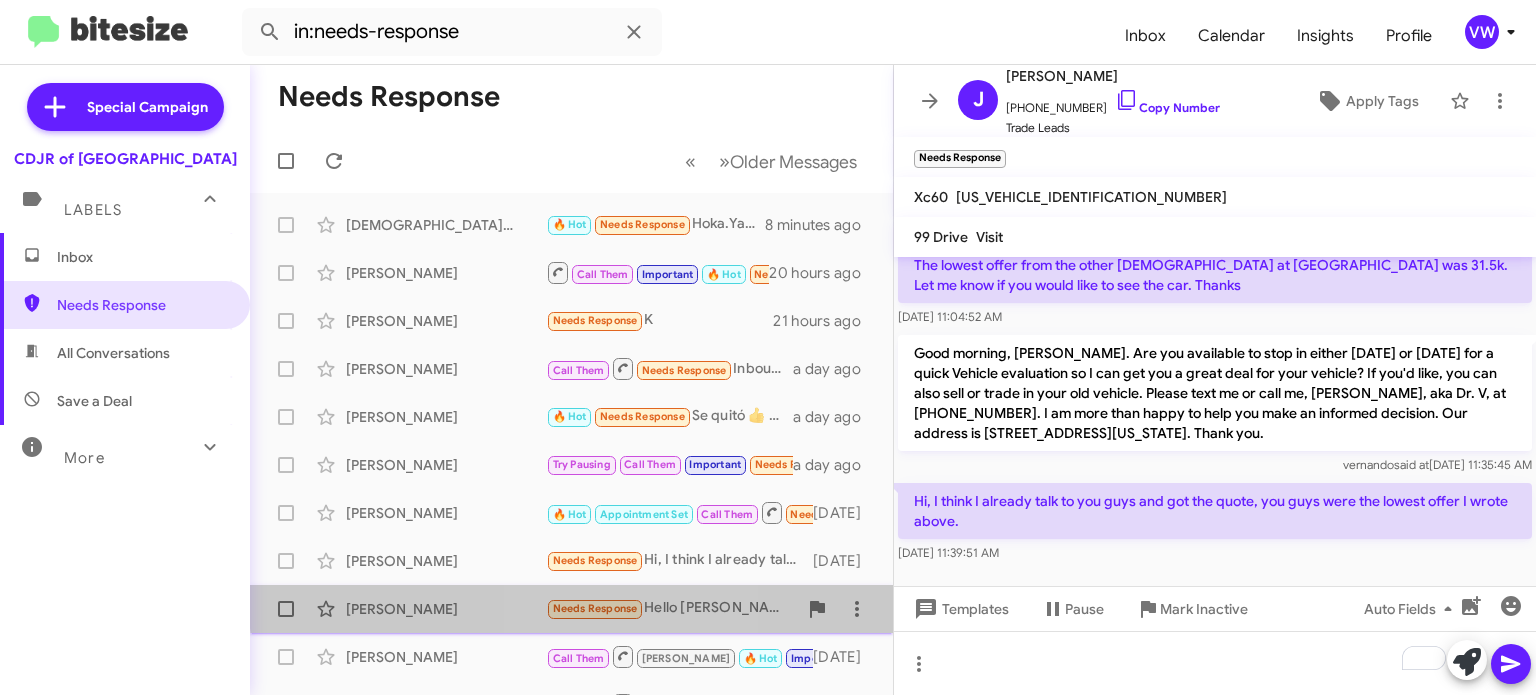 click on "Needs Response" 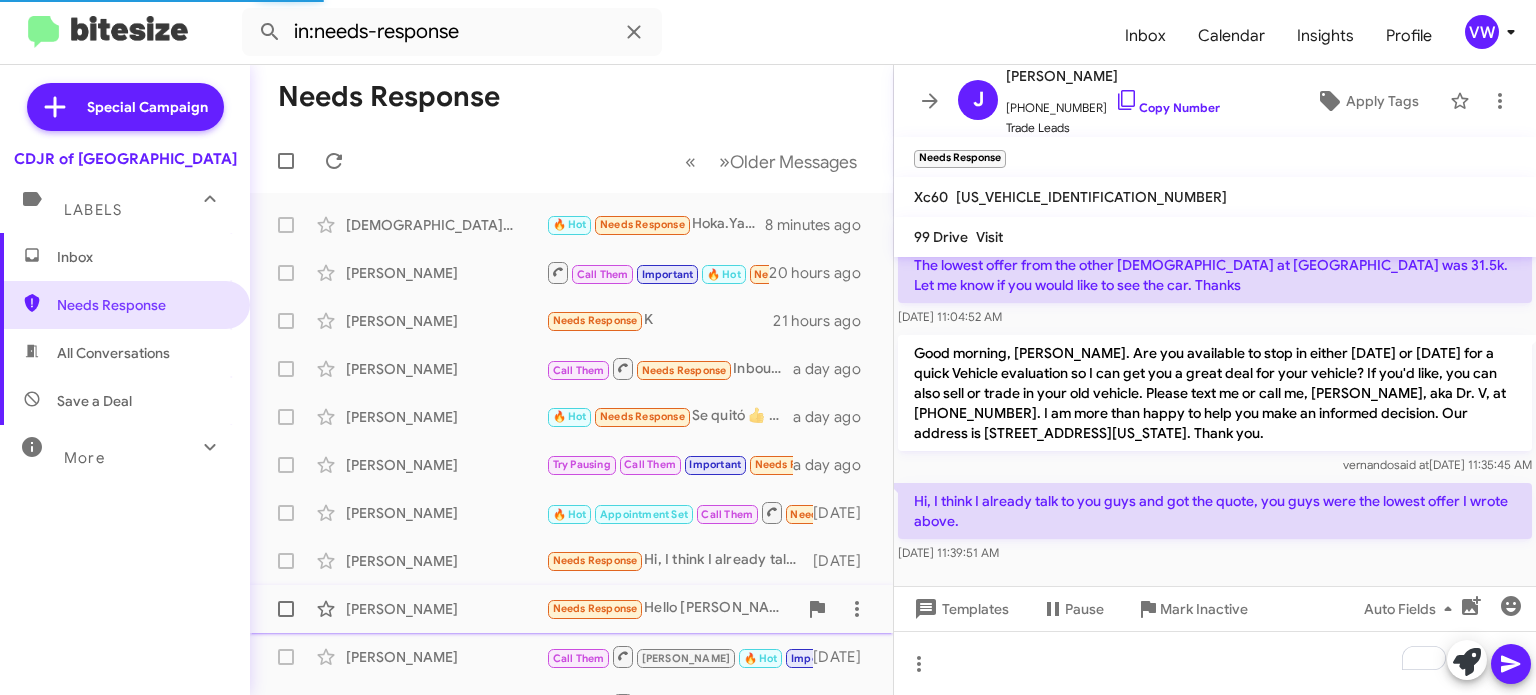 click on "Needs Response" 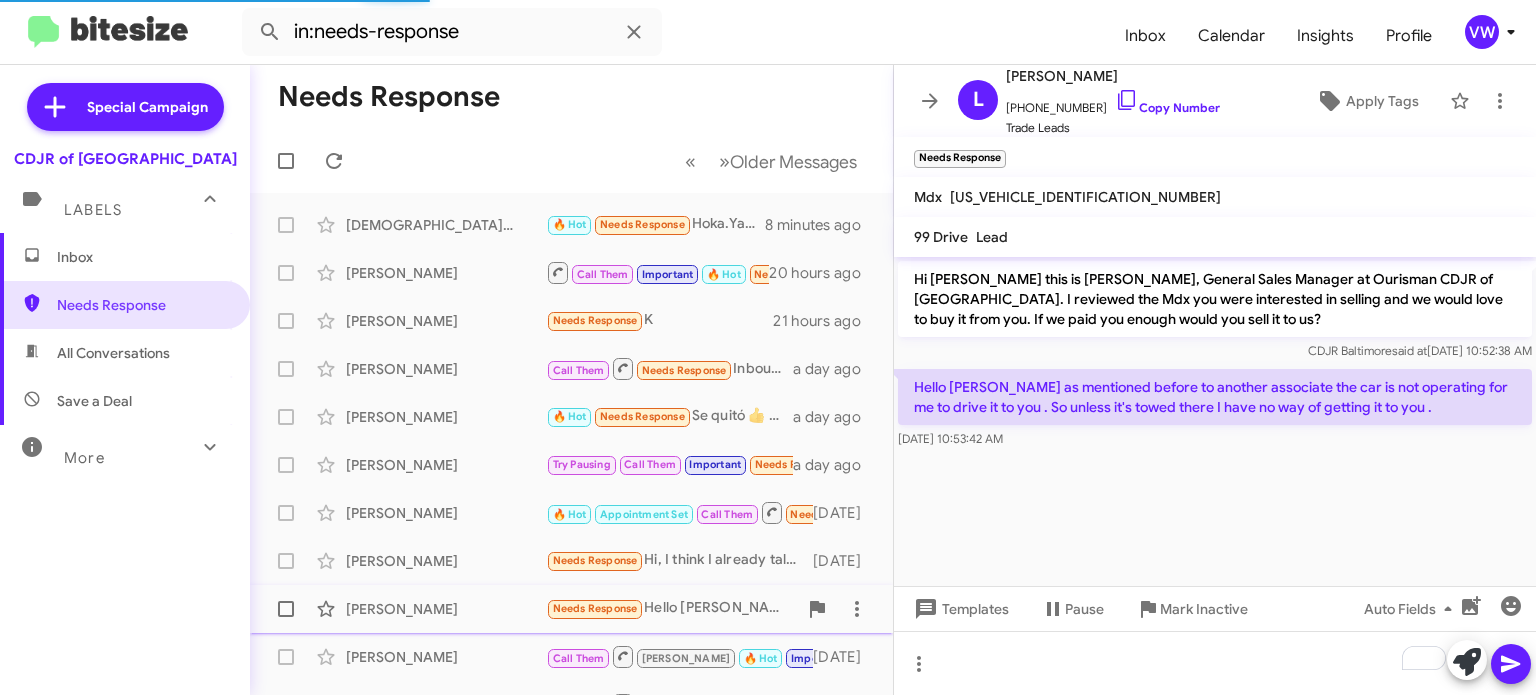 scroll, scrollTop: 0, scrollLeft: 0, axis: both 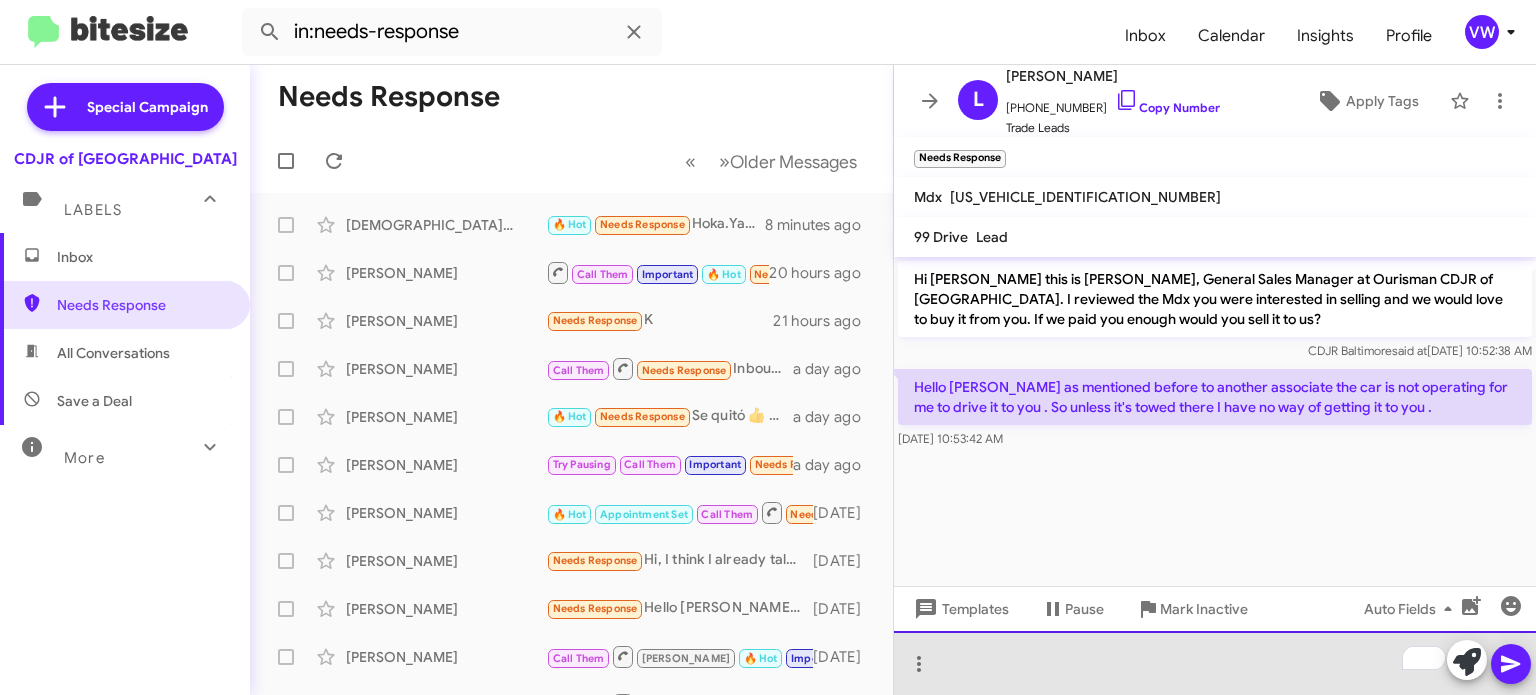 click 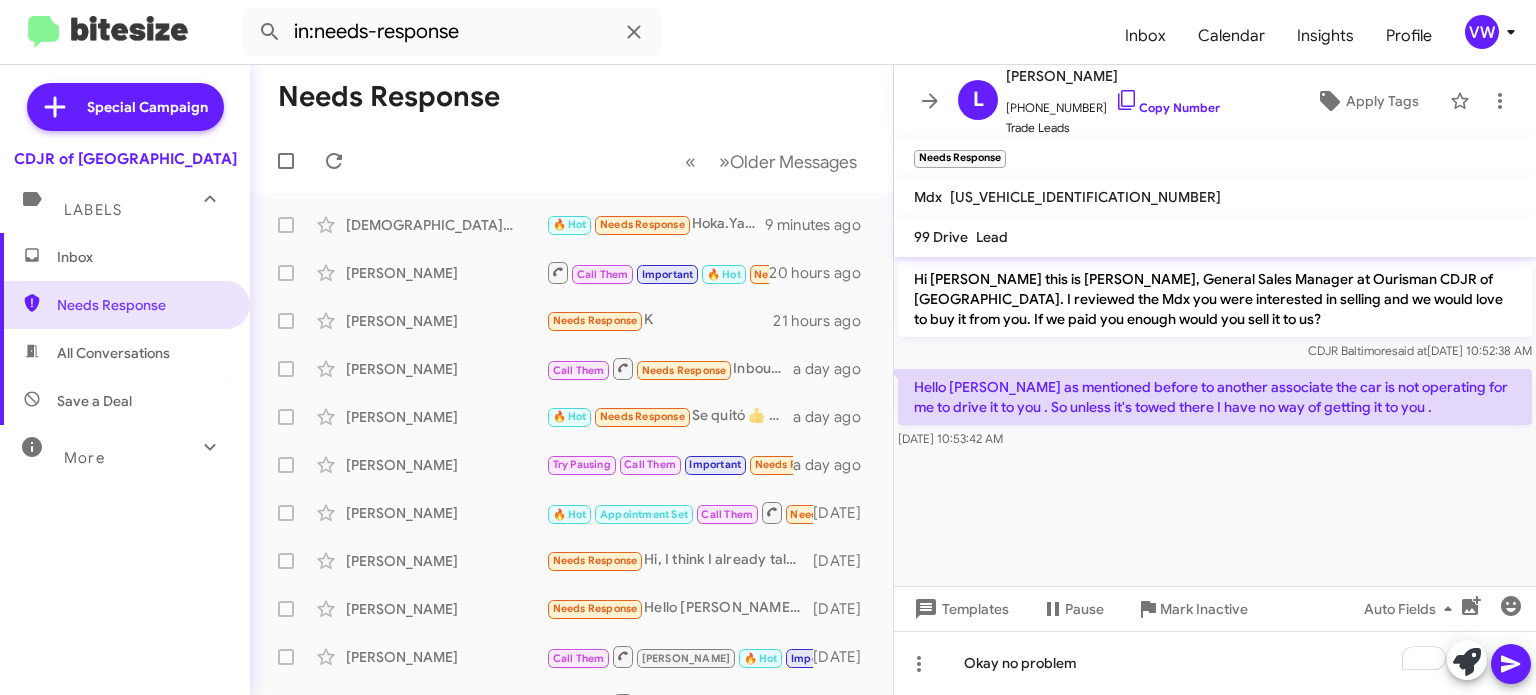 click 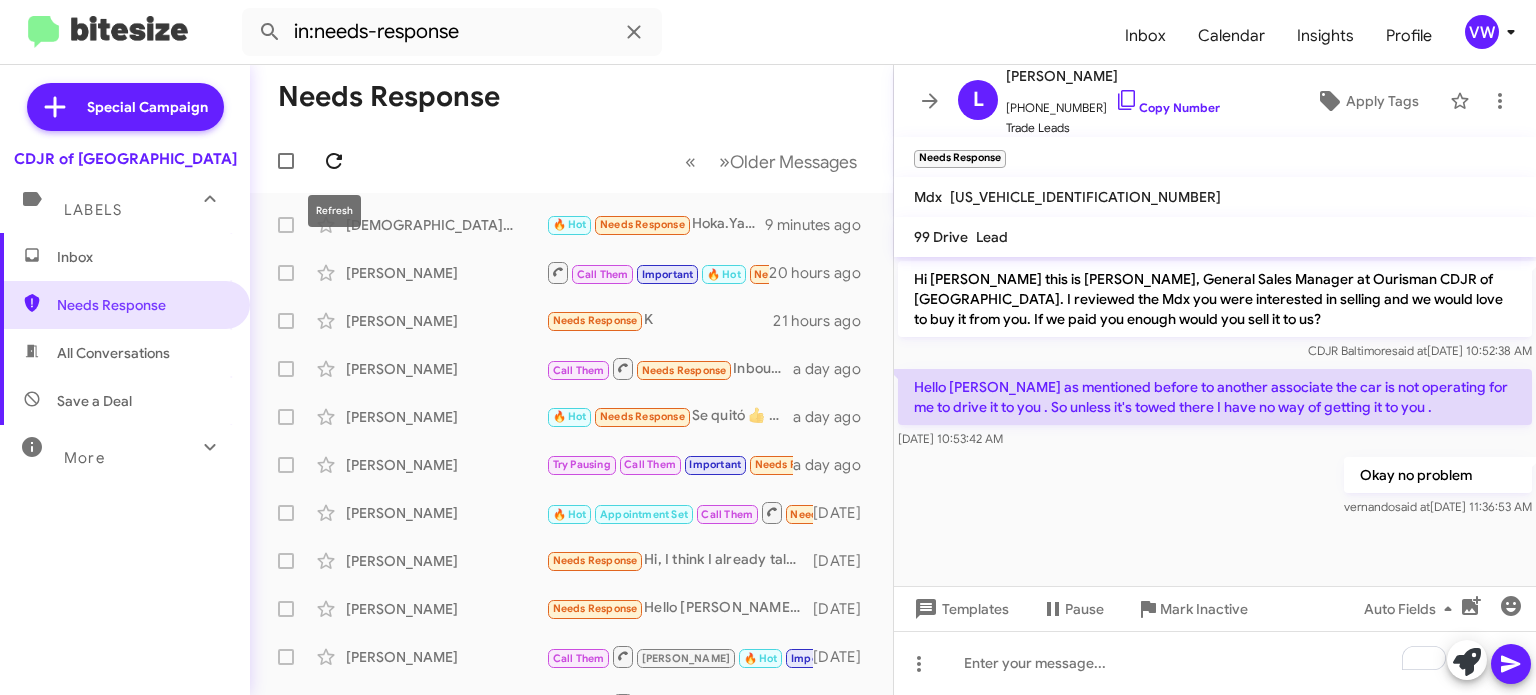 click 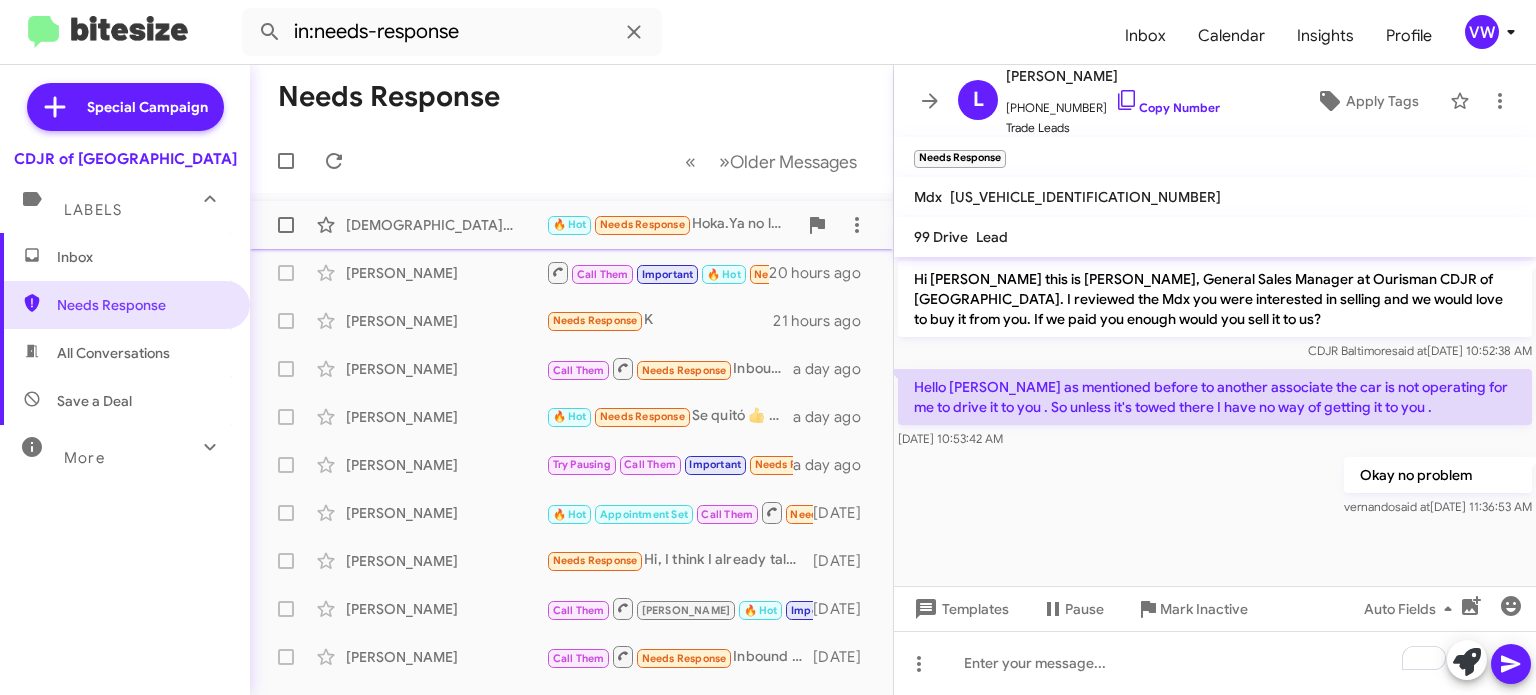 click on "Needs Response" 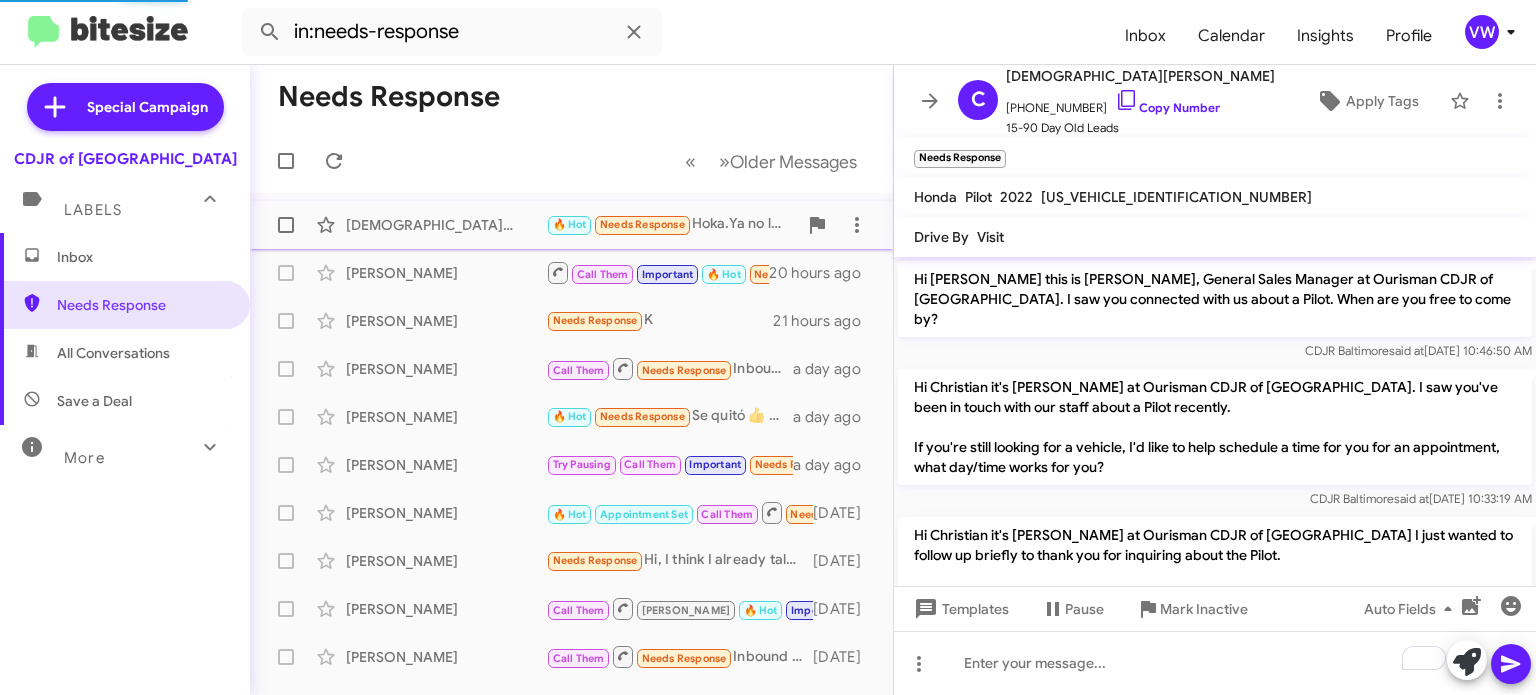 scroll, scrollTop: 142, scrollLeft: 0, axis: vertical 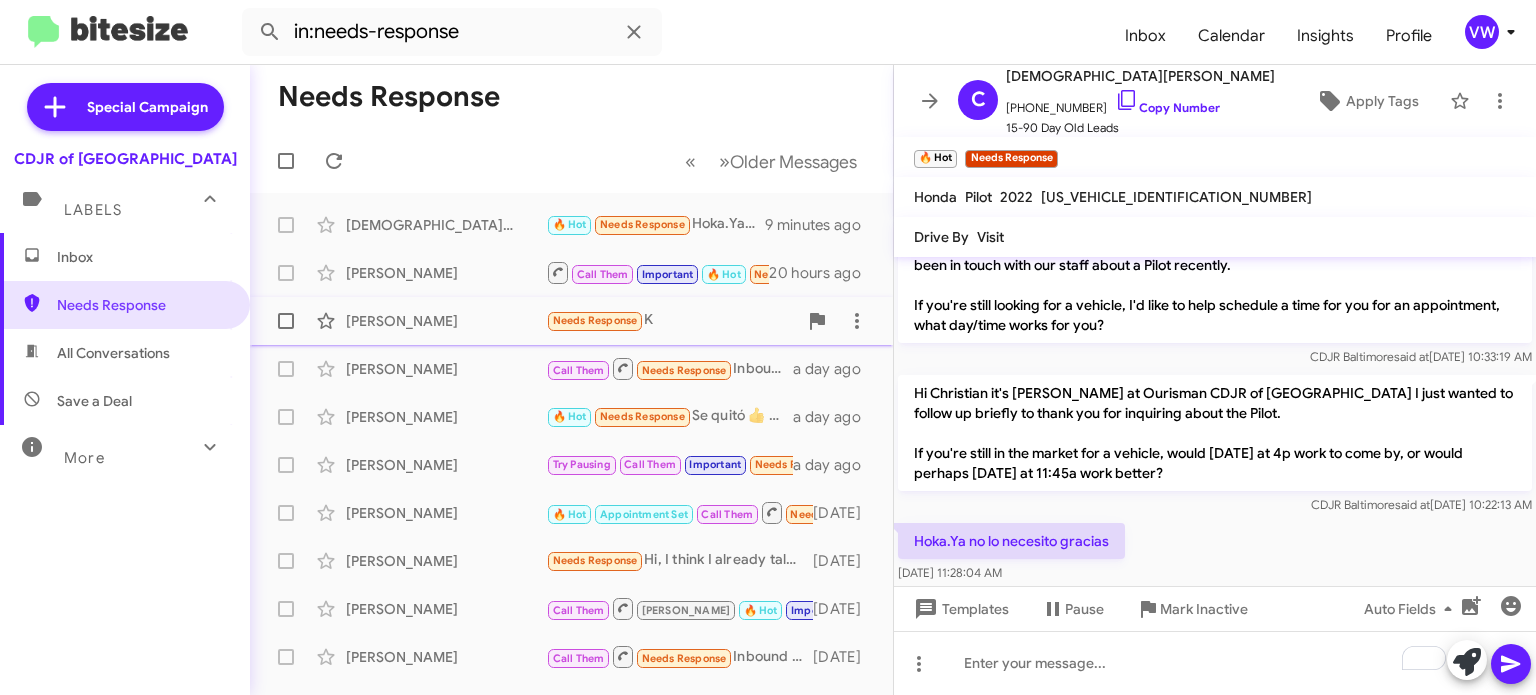 click on "Needs Response" 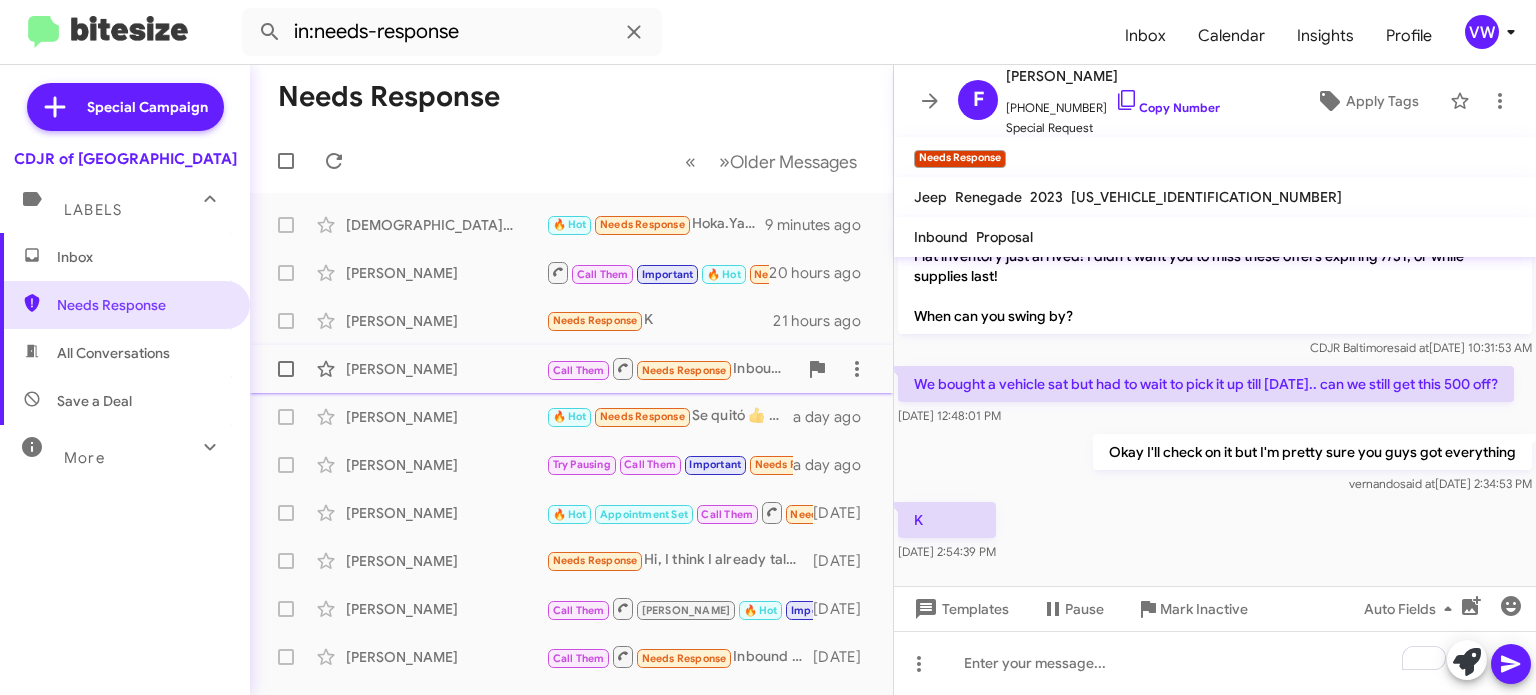 click on "Needs Response" 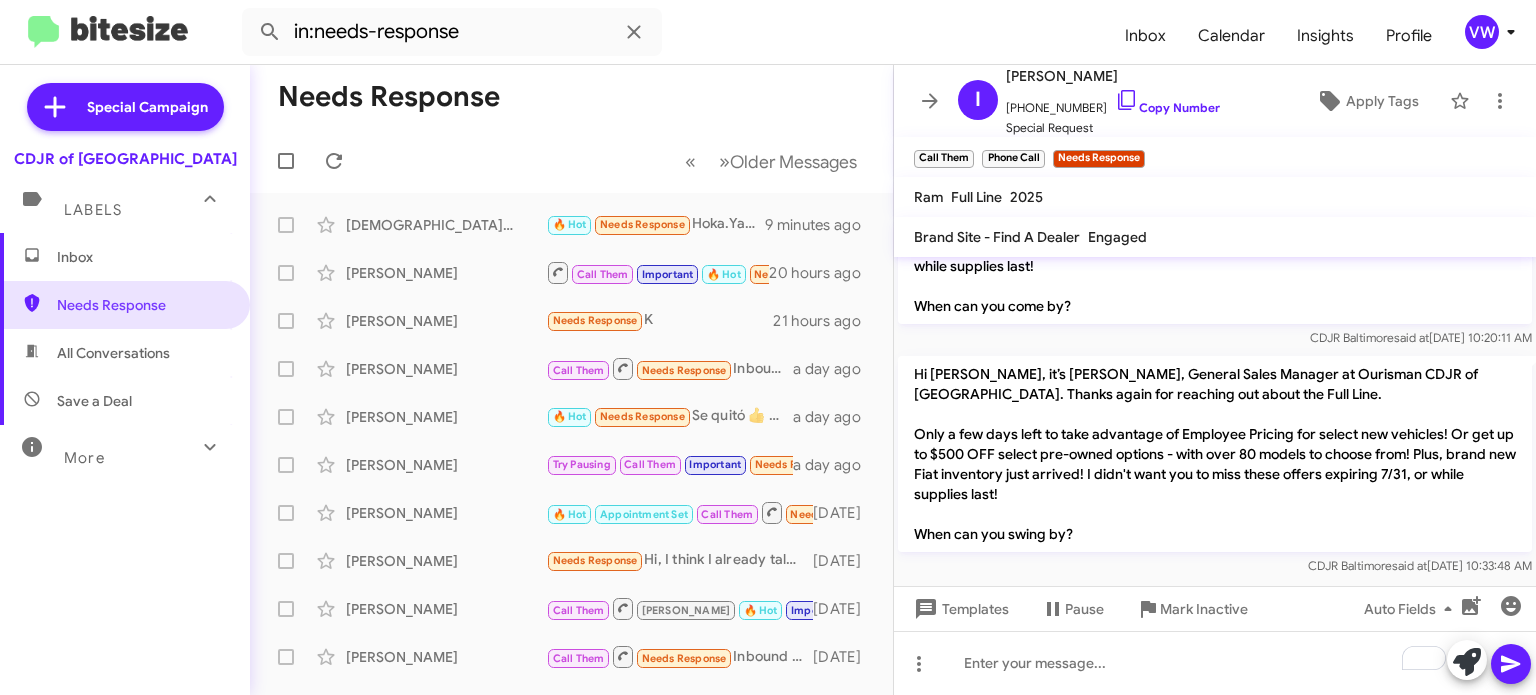 scroll, scrollTop: 223, scrollLeft: 0, axis: vertical 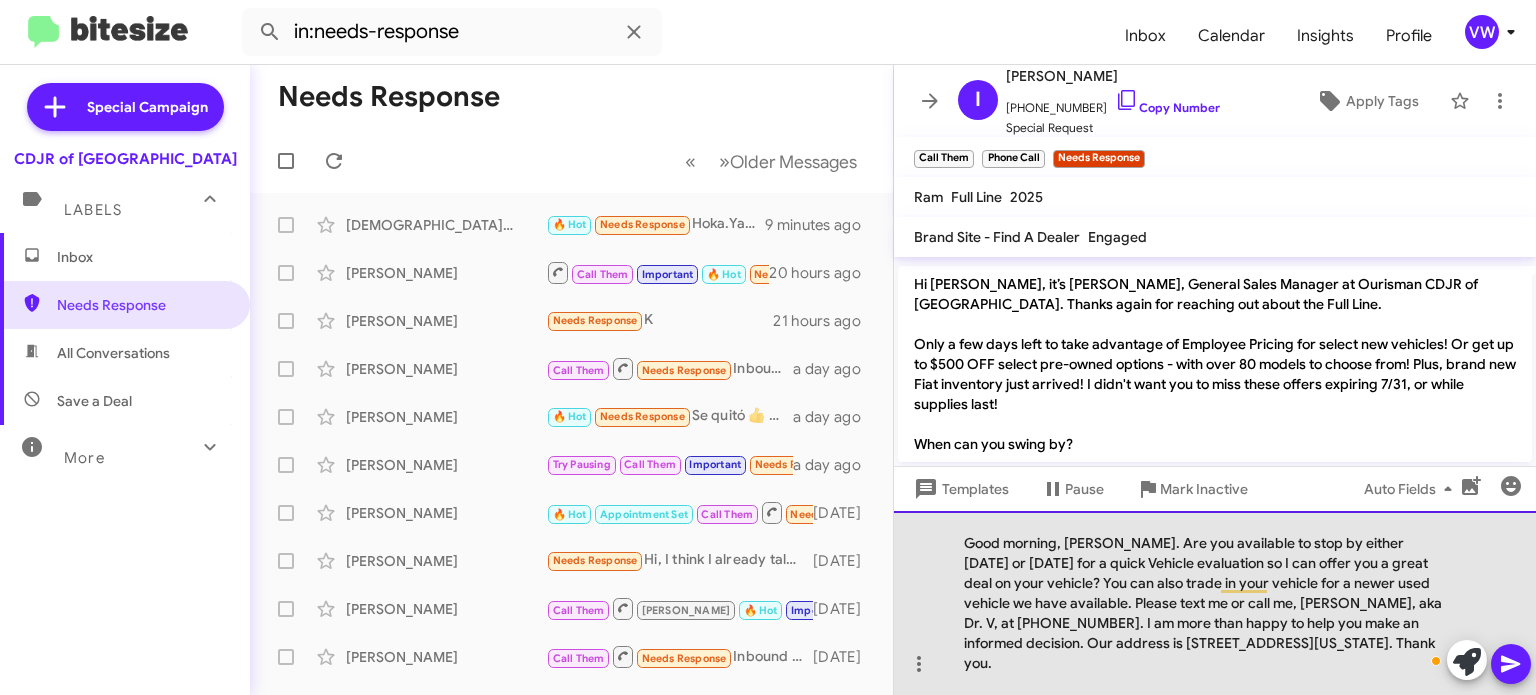 click on "Good morning, [PERSON_NAME]. Are you available to stop by either [DATE] or [DATE] for a quick Vehicle evaluation so I can offer you a great deal on your vehicle? You can also trade in your vehicle for a newer used vehicle we have available. Please text me or call me, [PERSON_NAME], aka Dr. V, at [PHONE_NUMBER]. I am more than happy to help you make an informed decision. Our address is [STREET_ADDRESS][US_STATE]. Thank you." 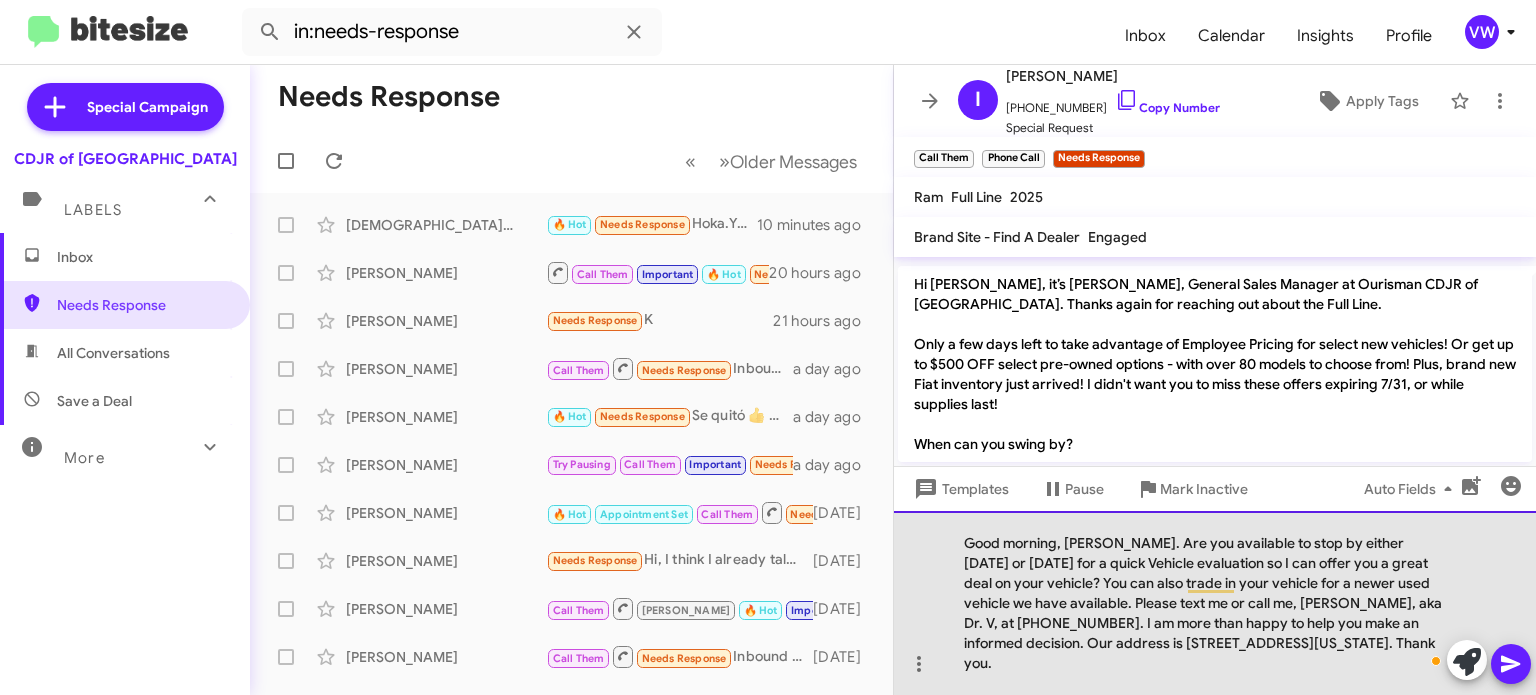 click on "Good morning, Ivor. Are you available to stop by either today or tomorrow for a quick Vehicle evaluation so I can offer you a great deal on your vehicle? You can also trade in your vehicle for a newer used vehicle we have available. Please text me or call me, Vernando, aka Dr. V, at 443-367-8601. I am more than happy to help you make an informed decision. Our address is 124 North Point Boulevard, Baltimore, Maryland 21224. Thank you." 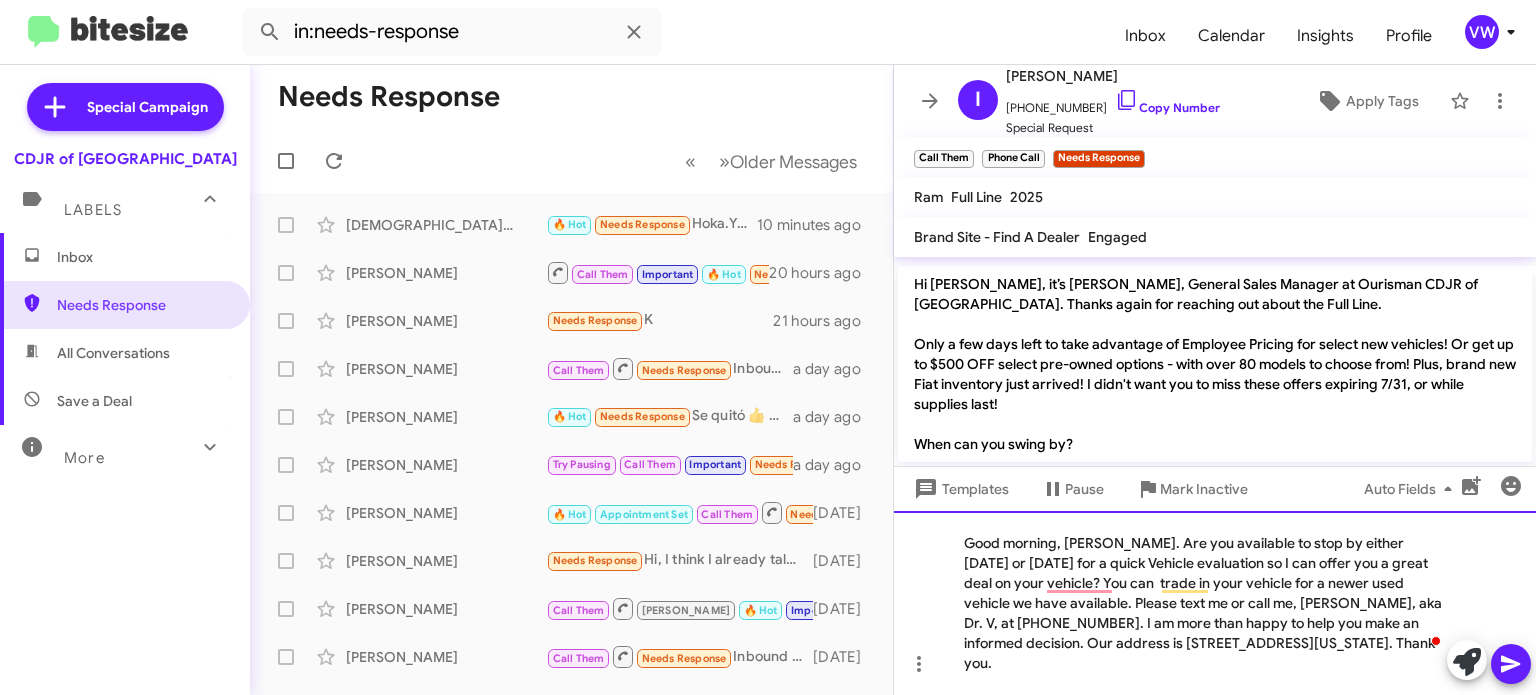 click on "Good morning, Ivor. Are you available to stop by either today or tomorrow for a quick Vehicle evaluation so I can offer you a great deal on your vehicle? You can  trade in your vehicle for a newer used vehicle we have available. Please text me or call me, Vernando, aka Dr. V, at 443-367-8601. I am more than happy to help you make an informed decision. Our address is 124 North Point Boulevard, Baltimore, Maryland 21224. Thank you." 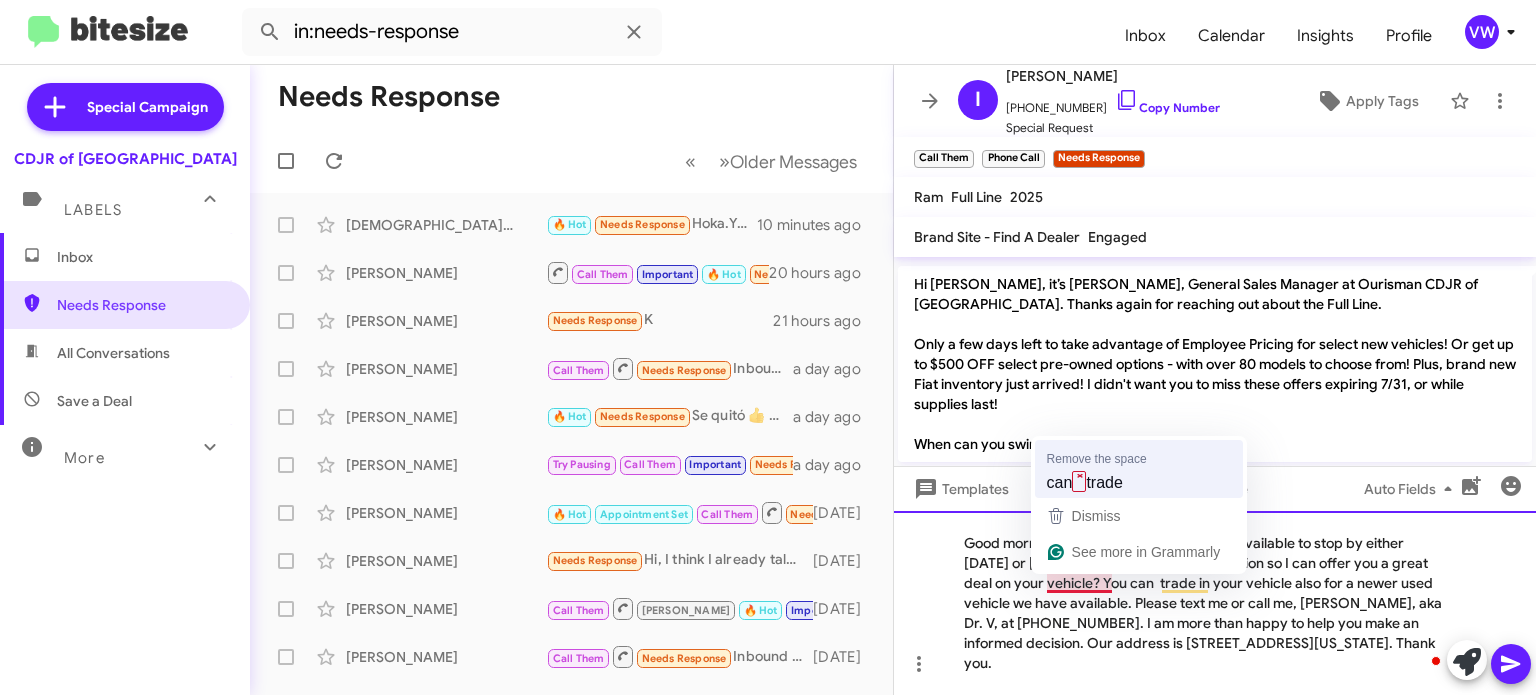 click on "Remove the space can ˟  trade Dismiss See more in Grammarly" at bounding box center (1139, 505) 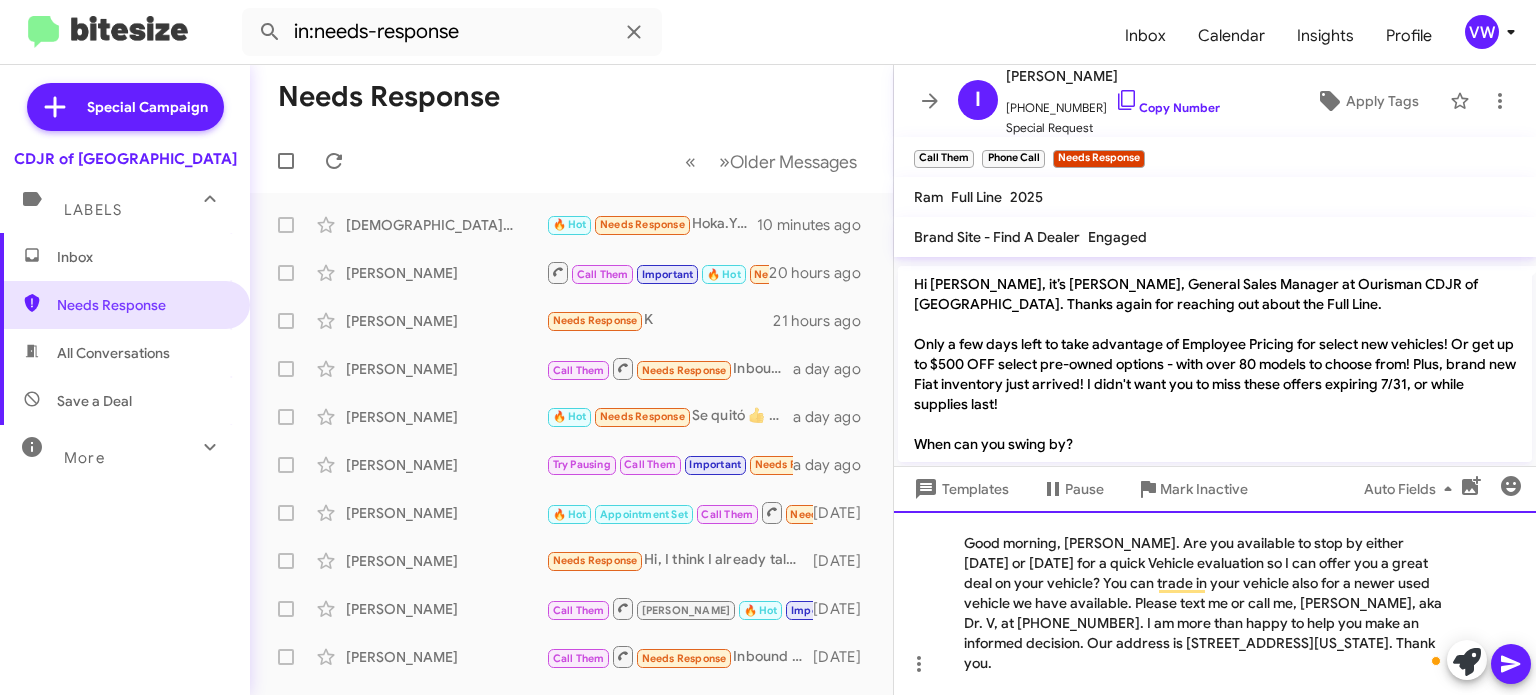 drag, startPoint x: 964, startPoint y: 535, endPoint x: 1513, endPoint y: 603, distance: 553.19525 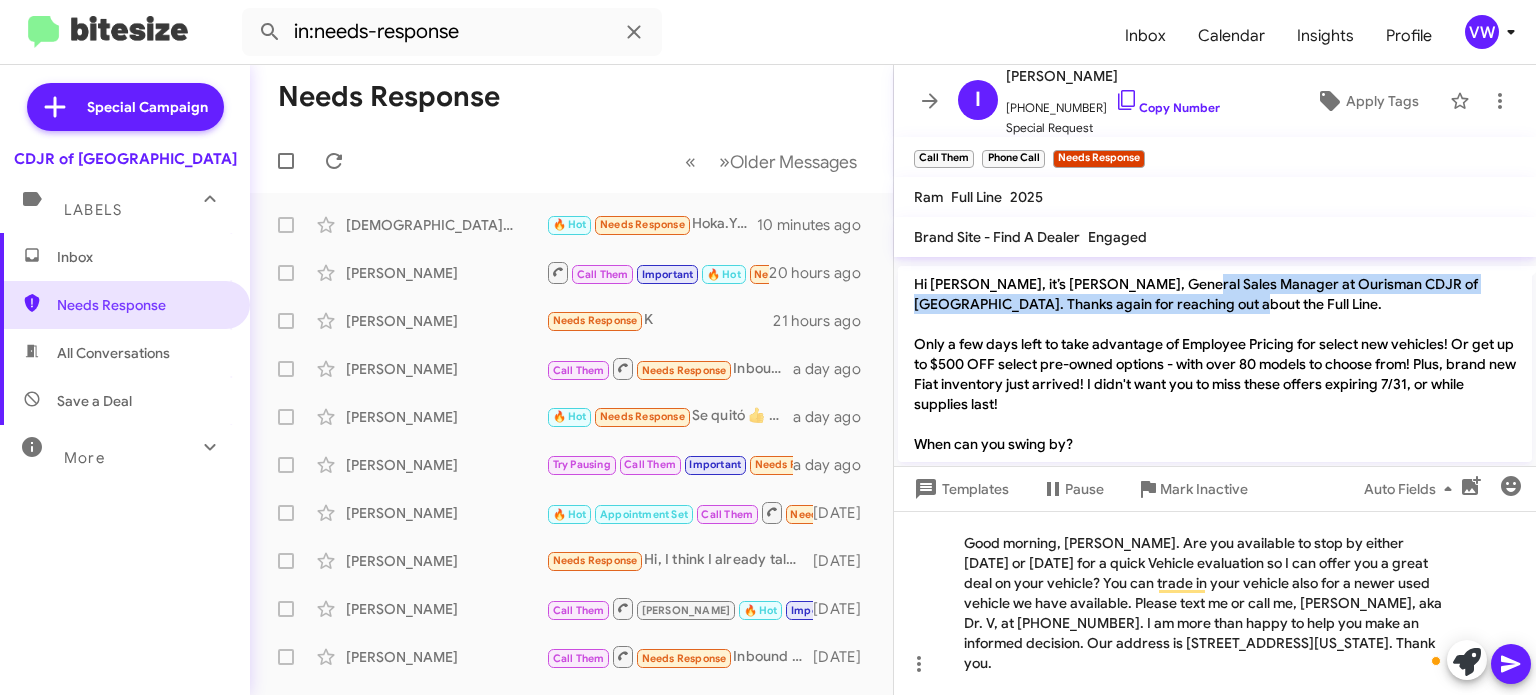 click on "Hi Ivor, it’s Vernando Ware, General Sales Manager at Ourisman CDJR of Baltimore. Thanks again for reaching out about the Full Line.
Only a few days left to take advantage of Employee Pricing for select new vehicles! Or get up to $500 OFF select pre-owned options - with over 80 models to choose from! Plus, brand new Fiat inventory just arrived! I didn't want you to miss these offers expiring 7/31, or while supplies last!
When can you swing by?" 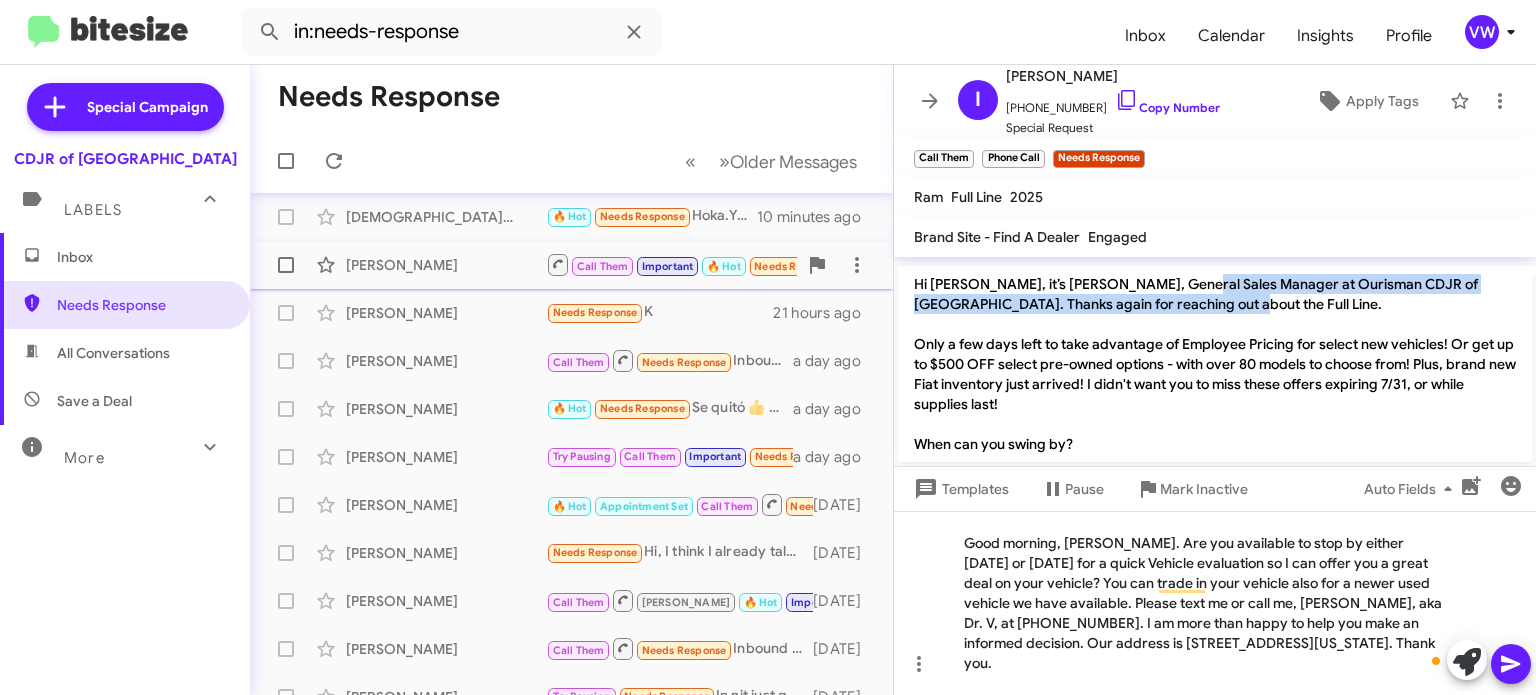scroll, scrollTop: 10, scrollLeft: 0, axis: vertical 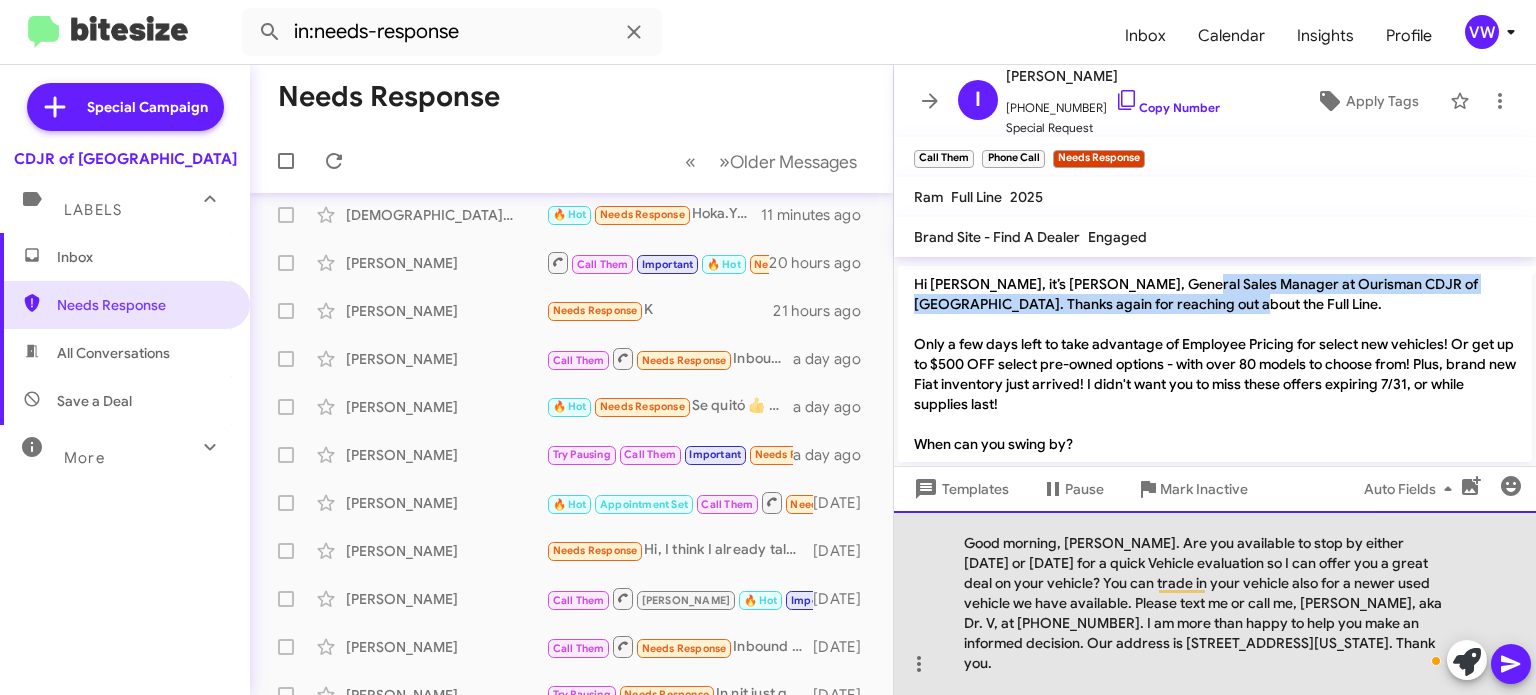 drag, startPoint x: 956, startPoint y: 540, endPoint x: 1114, endPoint y: 663, distance: 200.23236 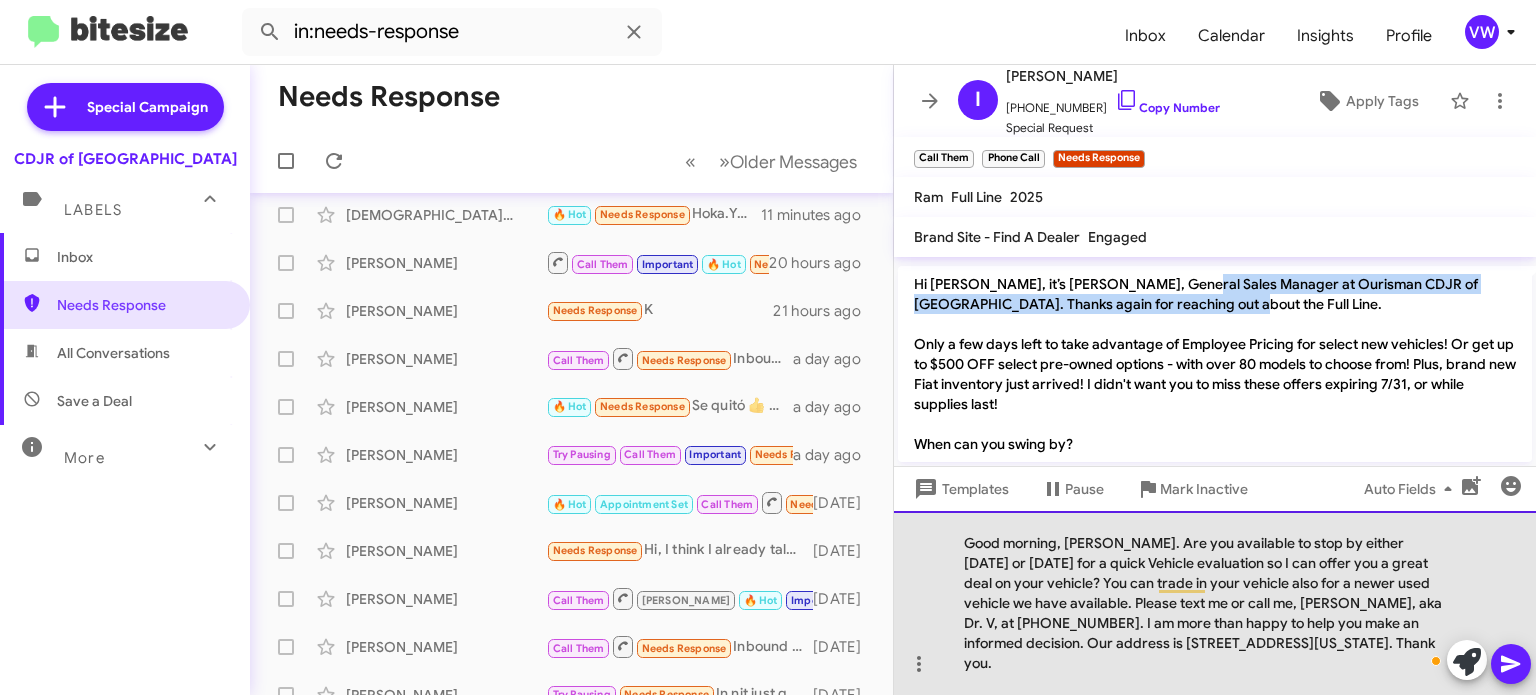 copy on "Good morning, Ivor. Are you available to stop by either today or tomorrow for a quick Vehicle evaluation so I can offer you a great deal on your vehicle? You can trade in your vehicle also for a newer used vehicle we have available. Please text me or call me, Vernando, aka Dr. V, at 443-367-8601. I am more than happy to help you make an informed decision. Our address is 124 North Point Boulevard, Baltimore, Maryland 21224. Thank you." 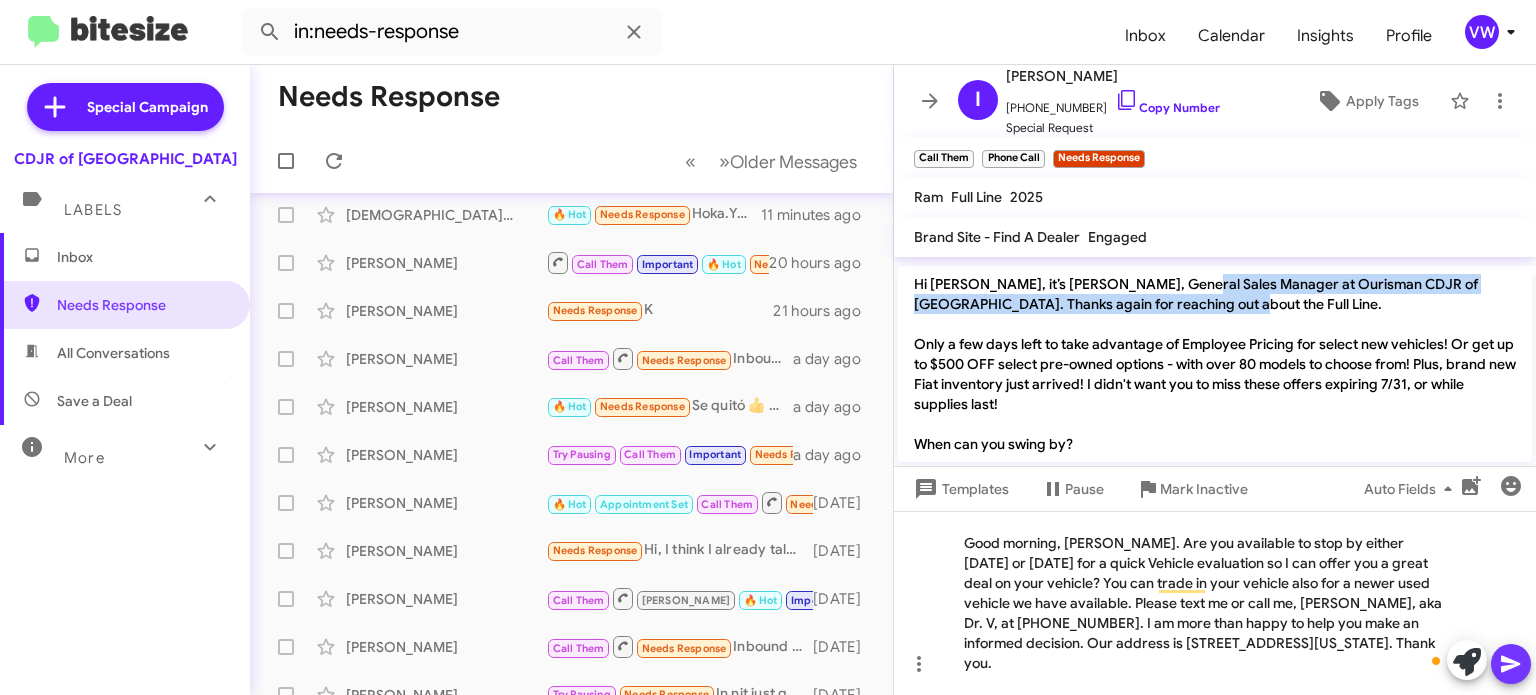 click 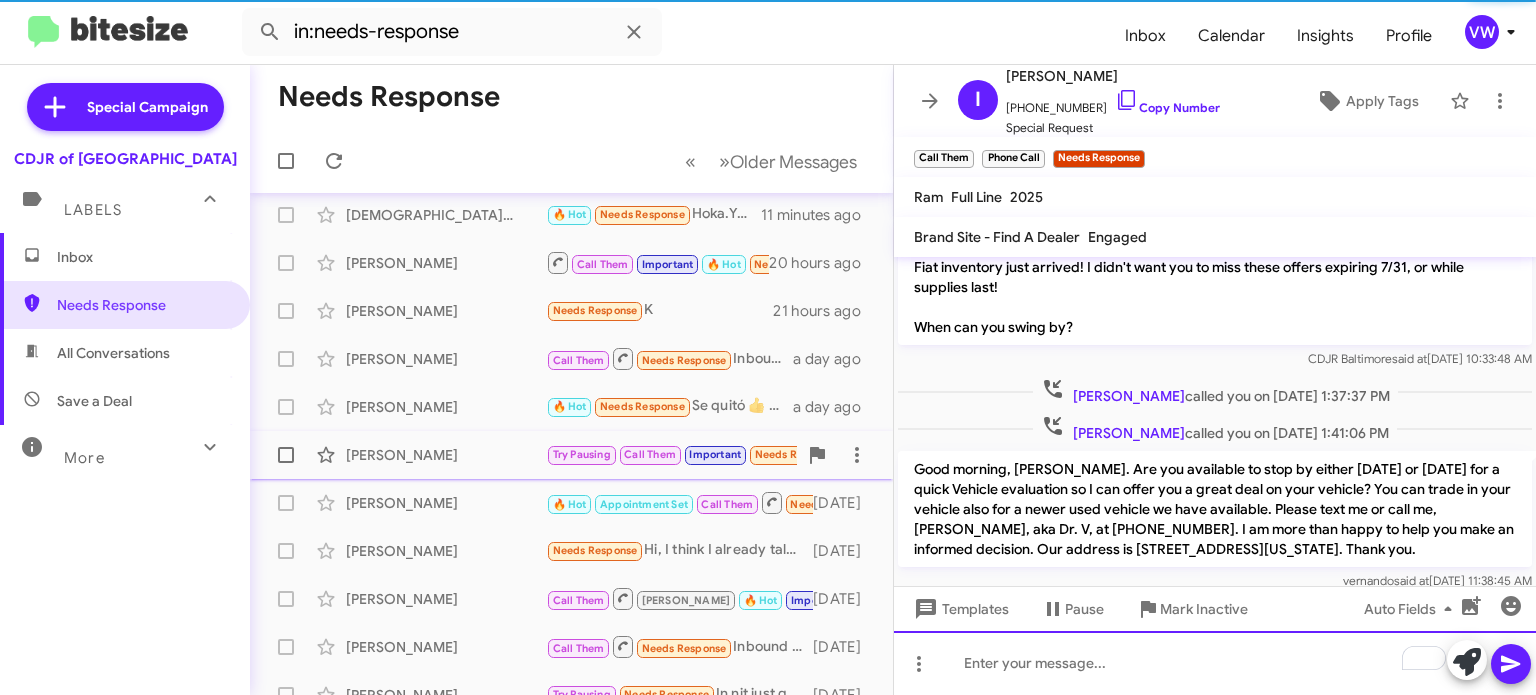 scroll, scrollTop: 376, scrollLeft: 0, axis: vertical 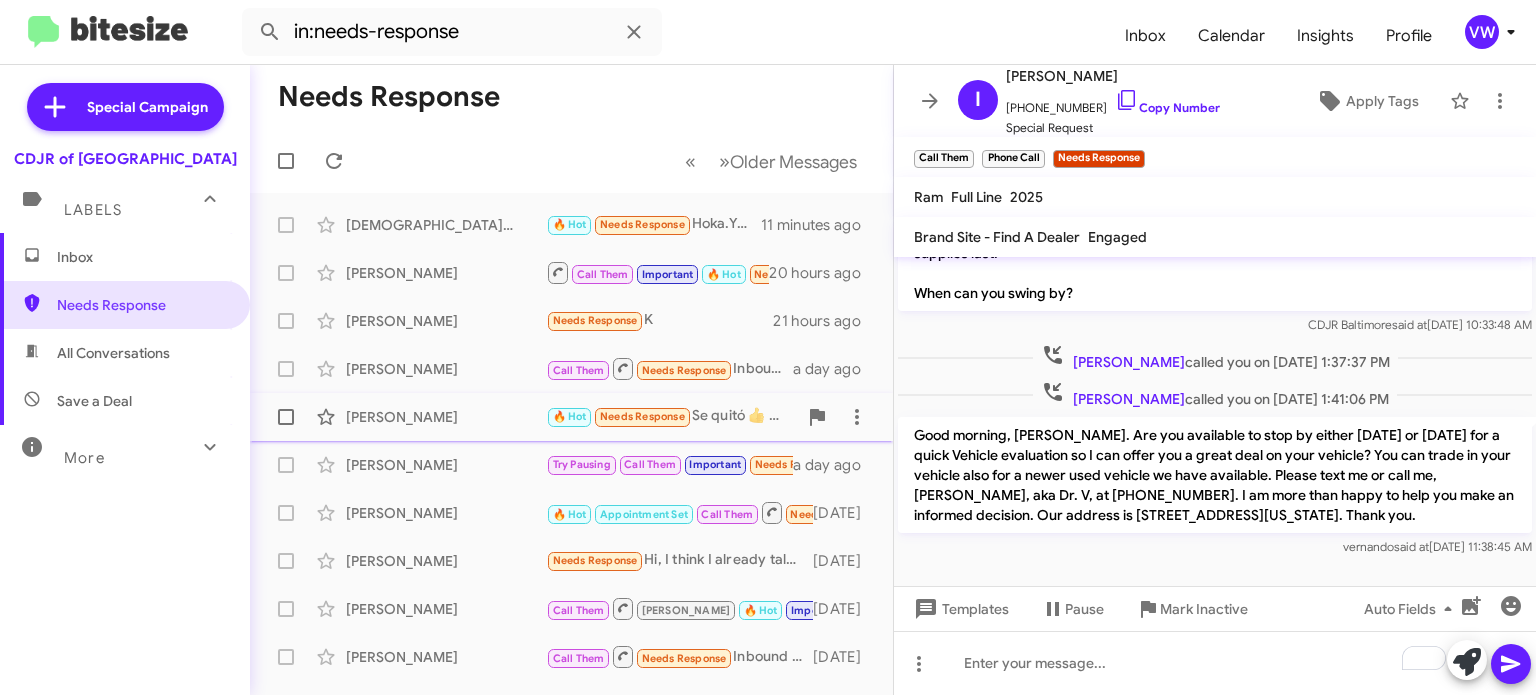 drag, startPoint x: 671, startPoint y: 403, endPoint x: 682, endPoint y: 393, distance: 14.866069 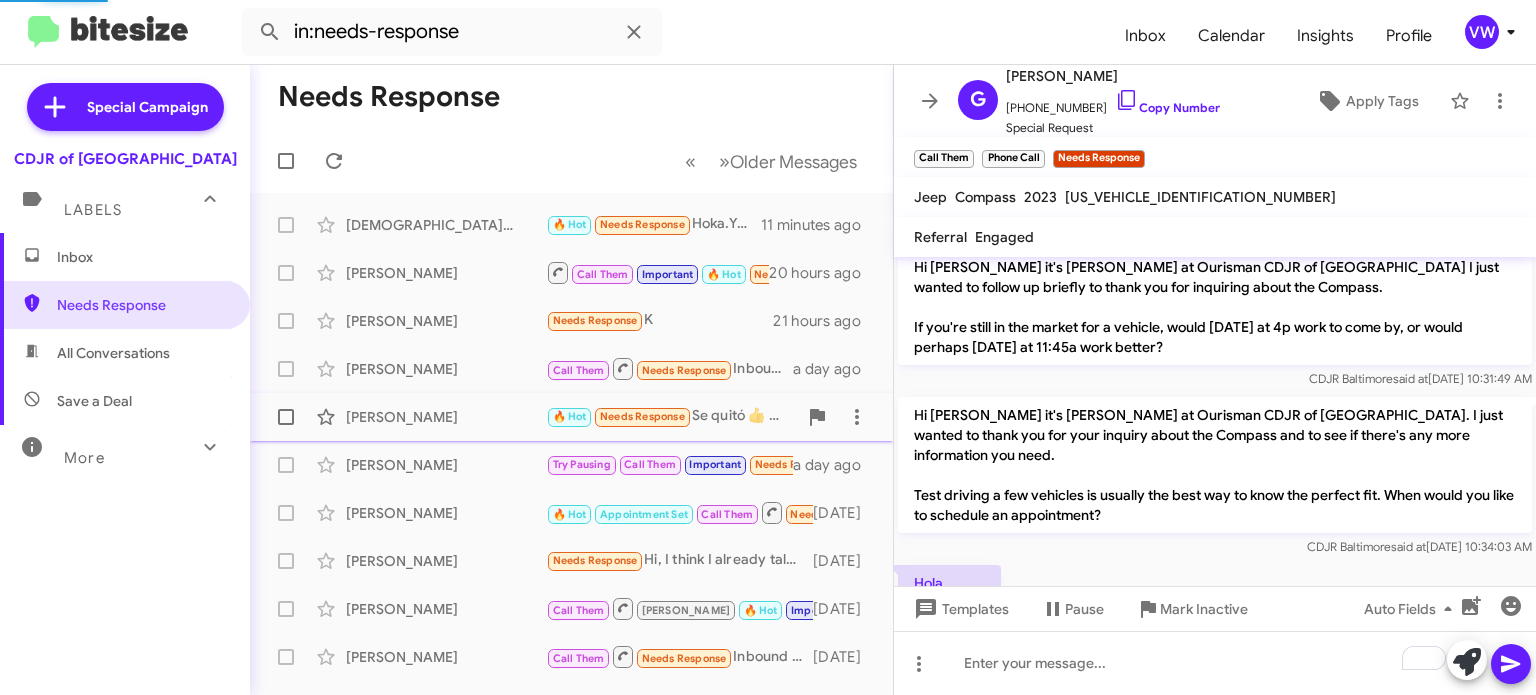 scroll, scrollTop: 1977, scrollLeft: 0, axis: vertical 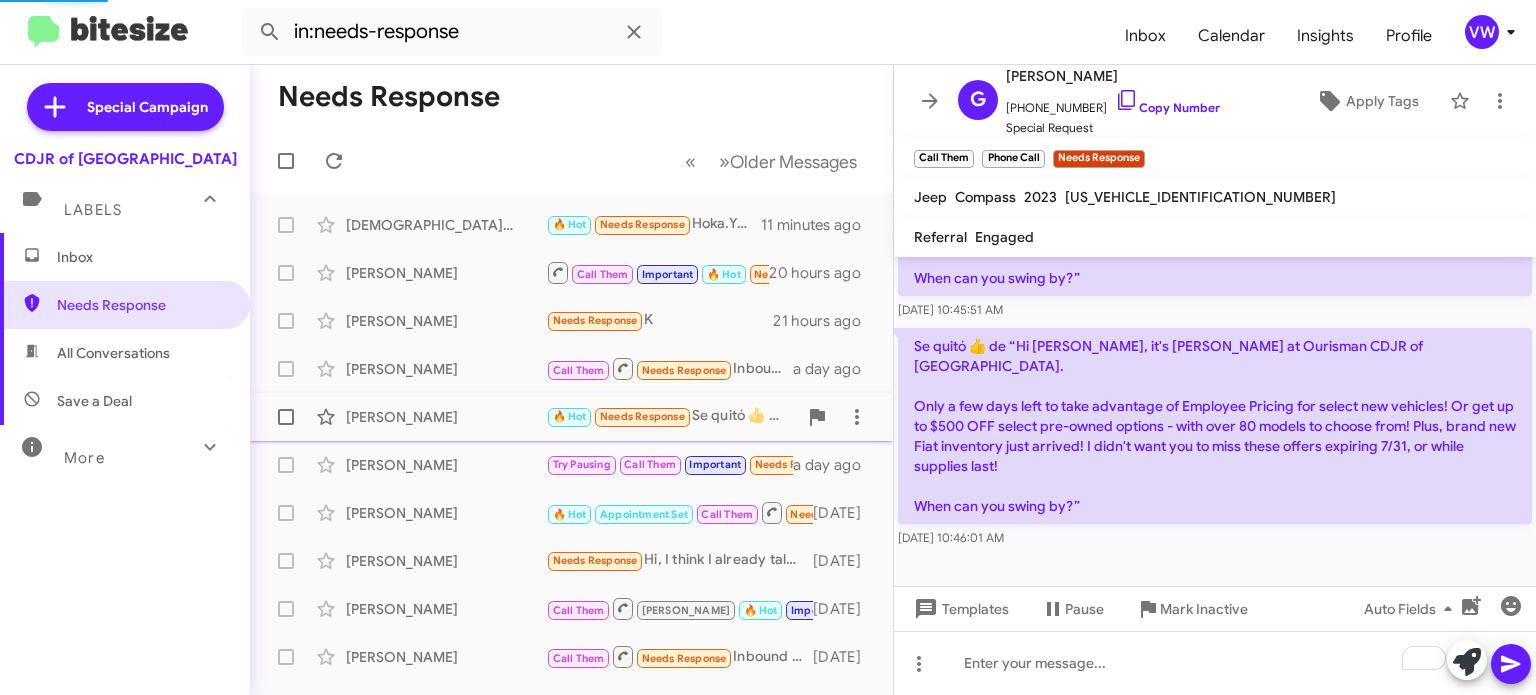click on "Needs Response" 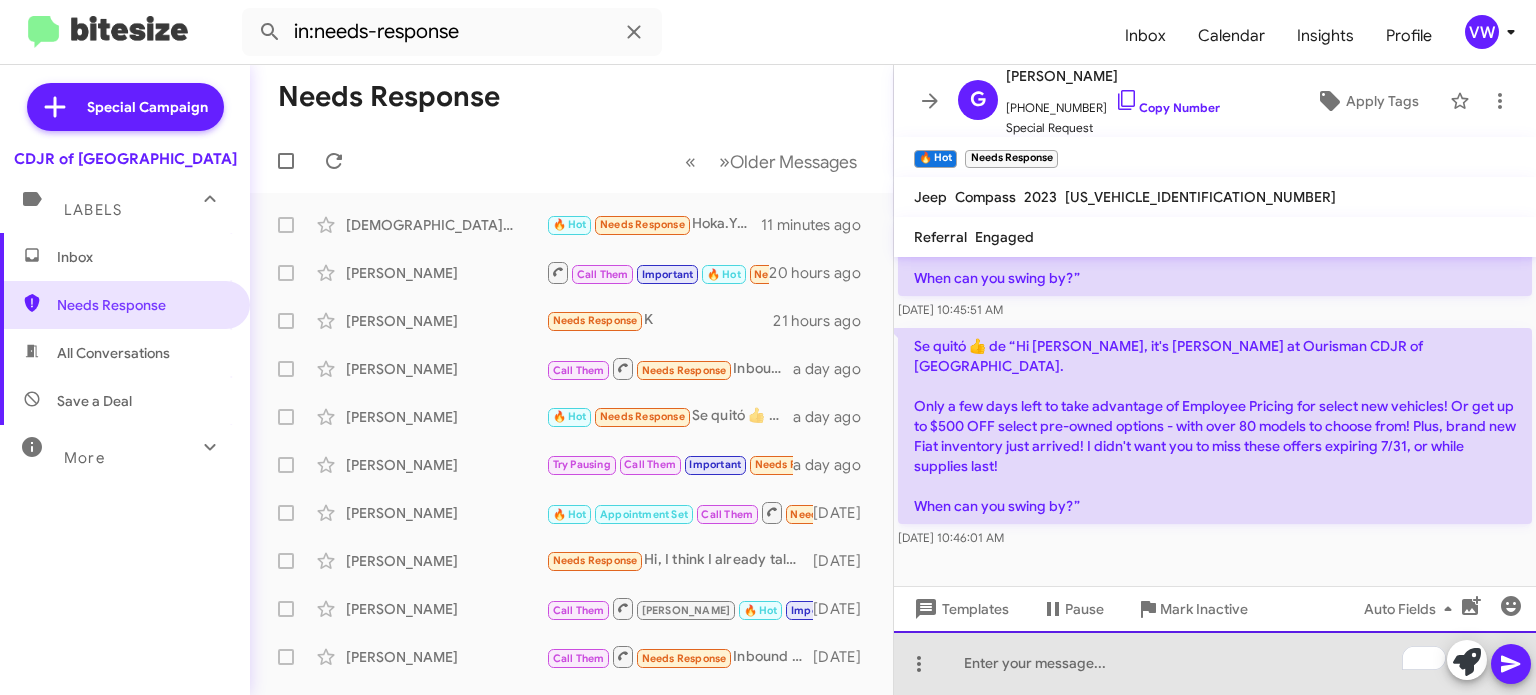 click 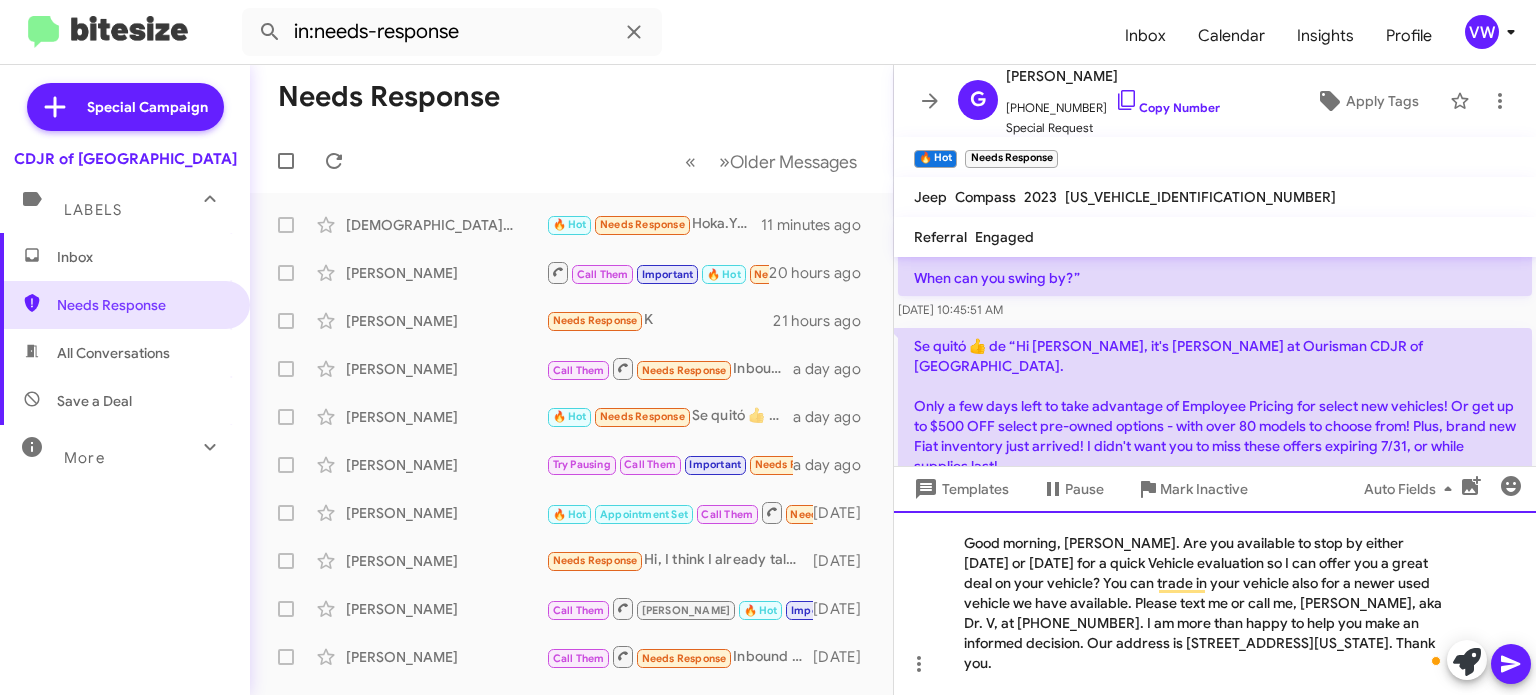 click on "Good morning, Ivor. Are you available to stop by either today or tomorrow for a quick Vehicle evaluation so I can offer you a great deal on your vehicle? You can trade in your vehicle also for a newer used vehicle we have available. Please text me or call me, Vernando, aka Dr. V, at 443-367-8601. I am more than happy to help you make an informed decision. Our address is 124 North Point Boulevard, Baltimore, Maryland 21224. Thank you." 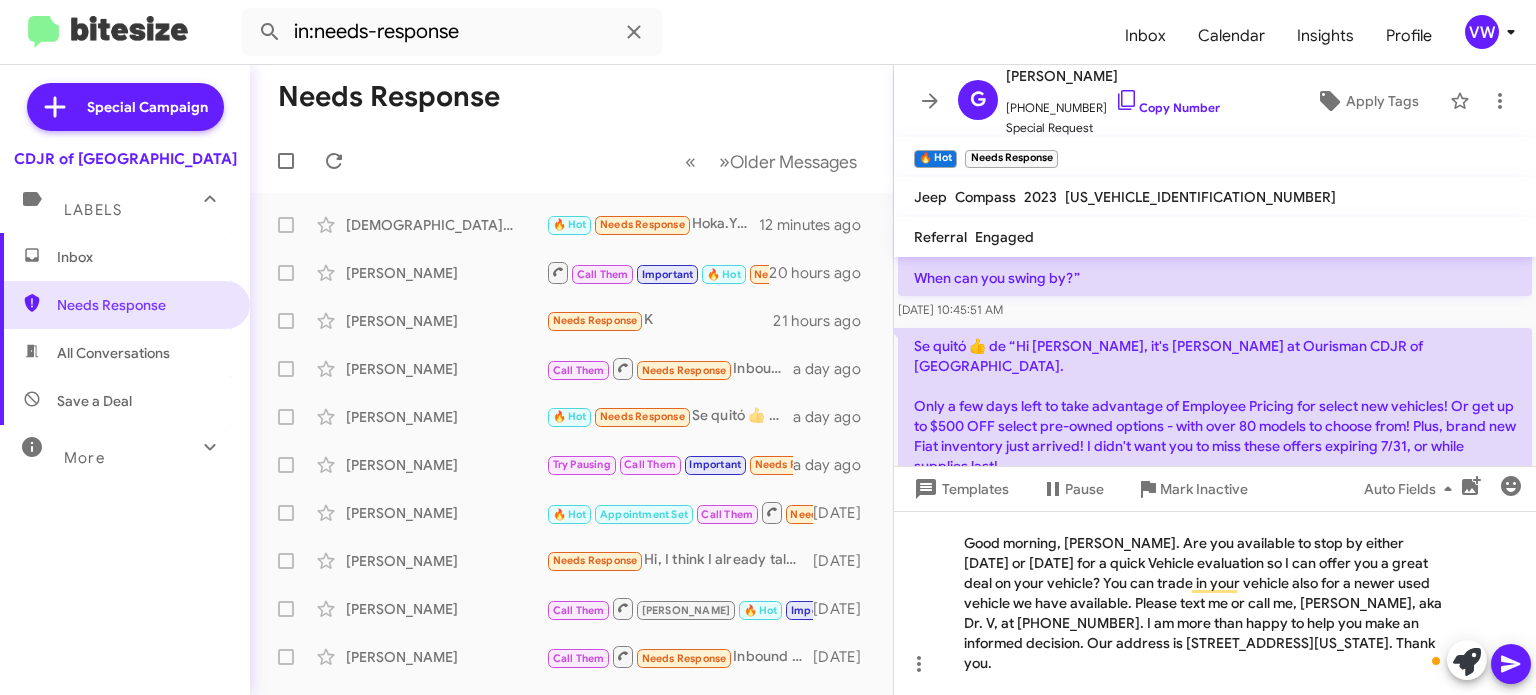 drag, startPoint x: 1492, startPoint y: 665, endPoint x: 1503, endPoint y: 659, distance: 12.529964 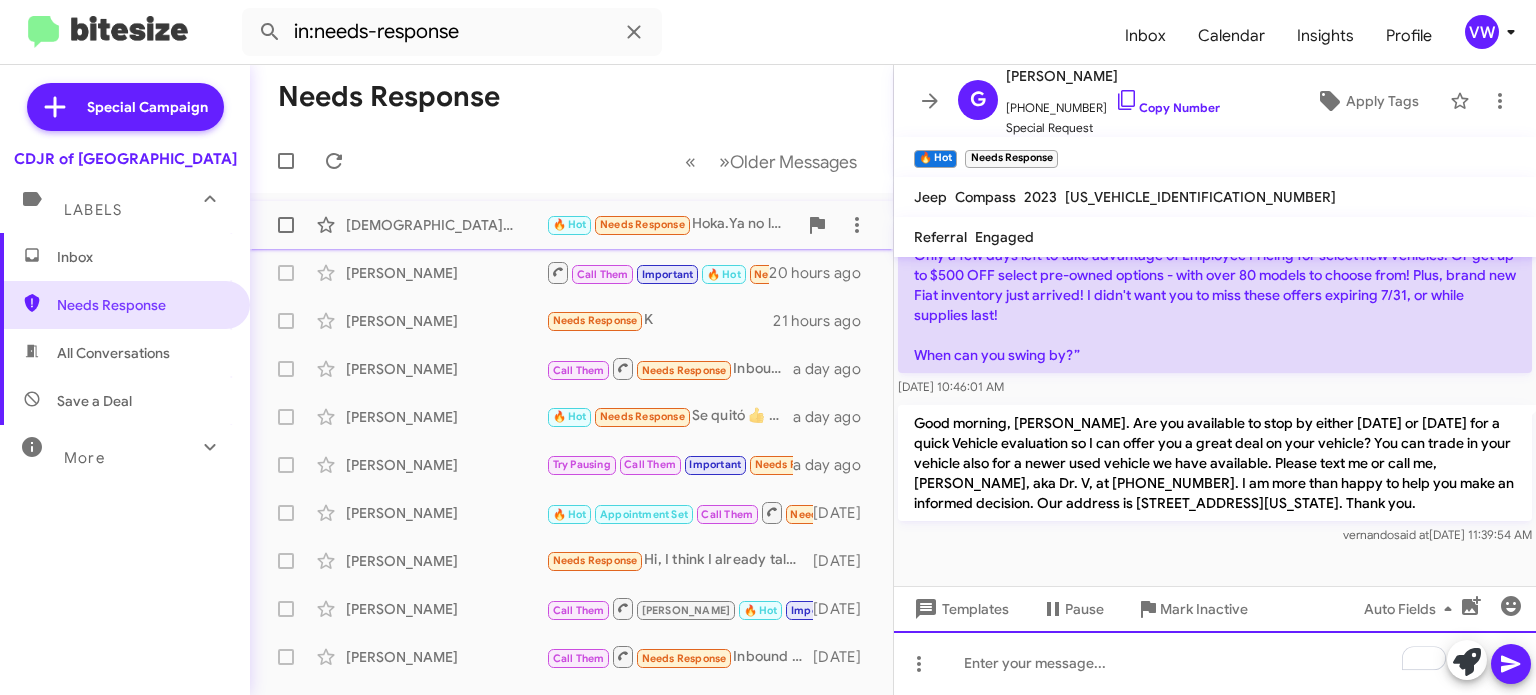 scroll, scrollTop: 2130, scrollLeft: 0, axis: vertical 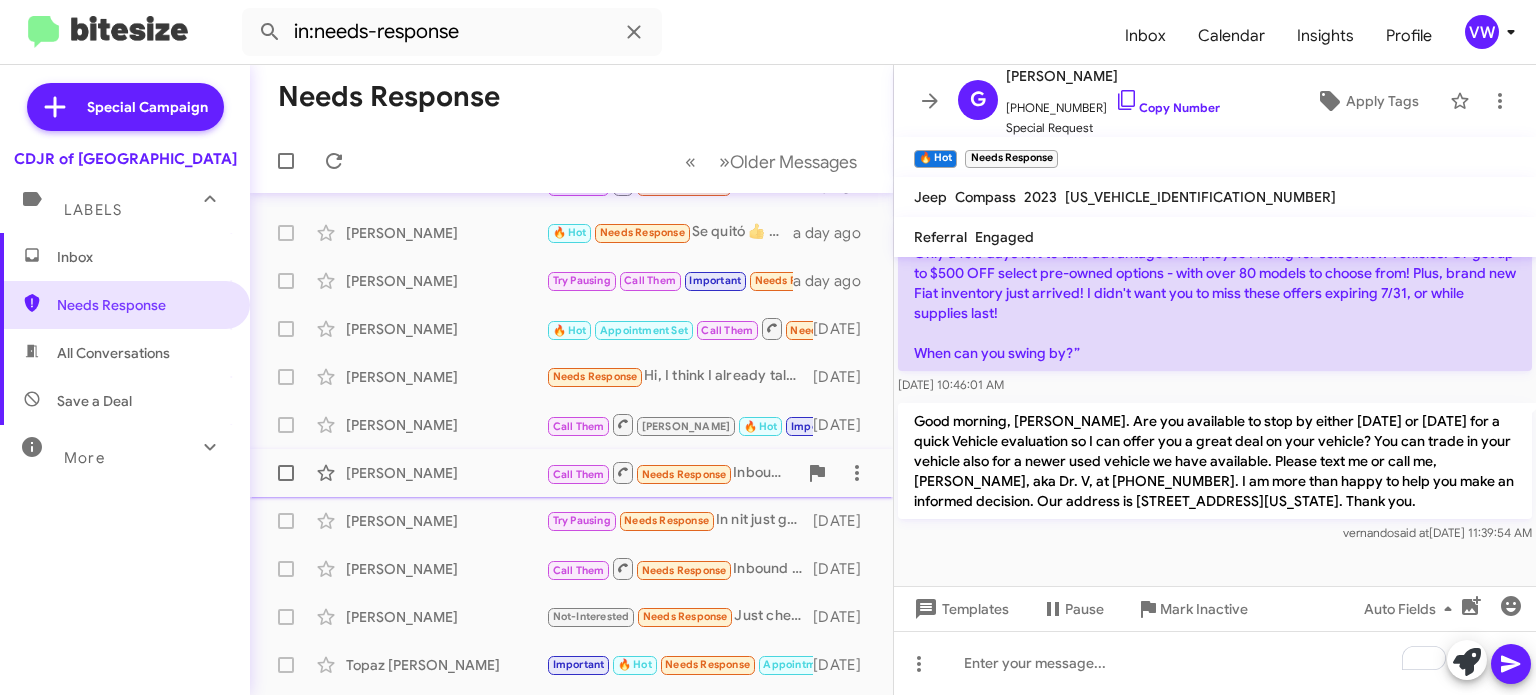 click on "Needs Response" 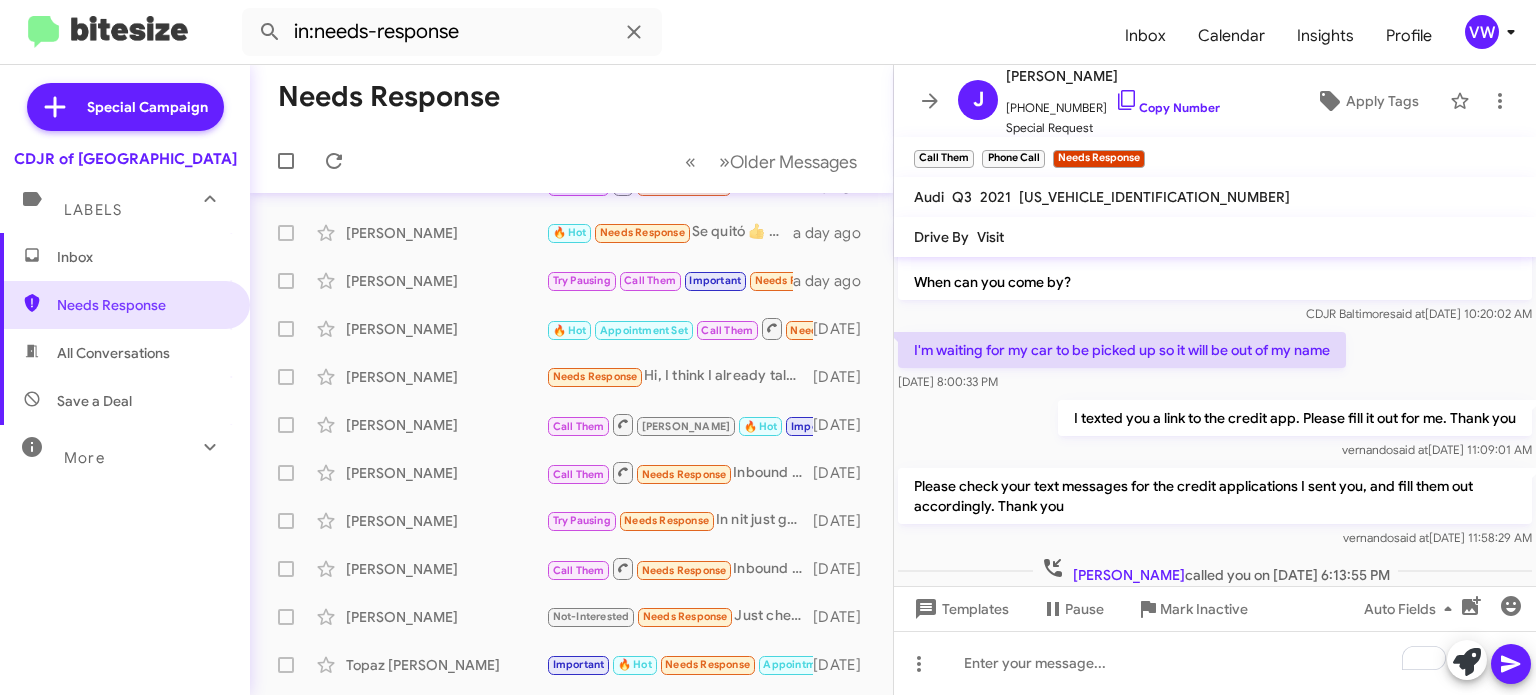 scroll, scrollTop: 185, scrollLeft: 0, axis: vertical 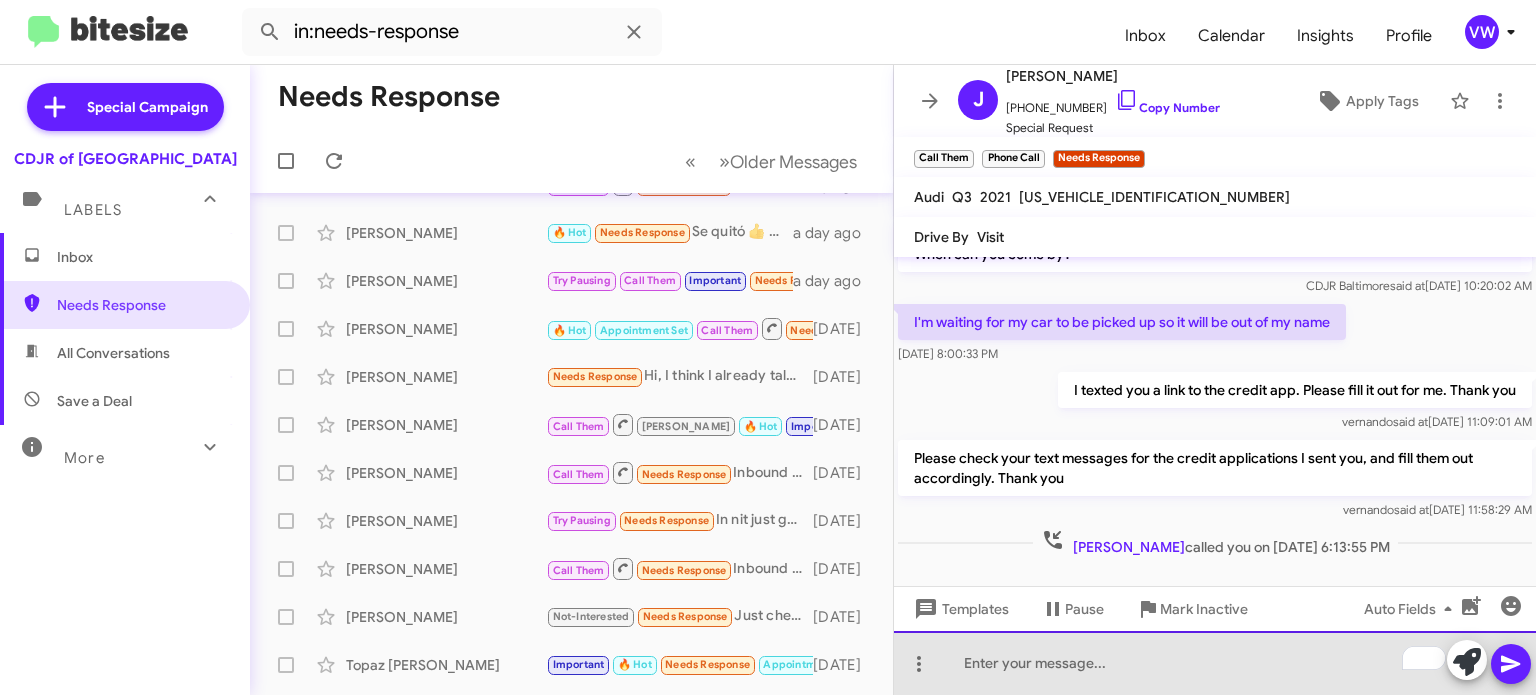 drag, startPoint x: 1069, startPoint y: 672, endPoint x: 1058, endPoint y: 683, distance: 15.556349 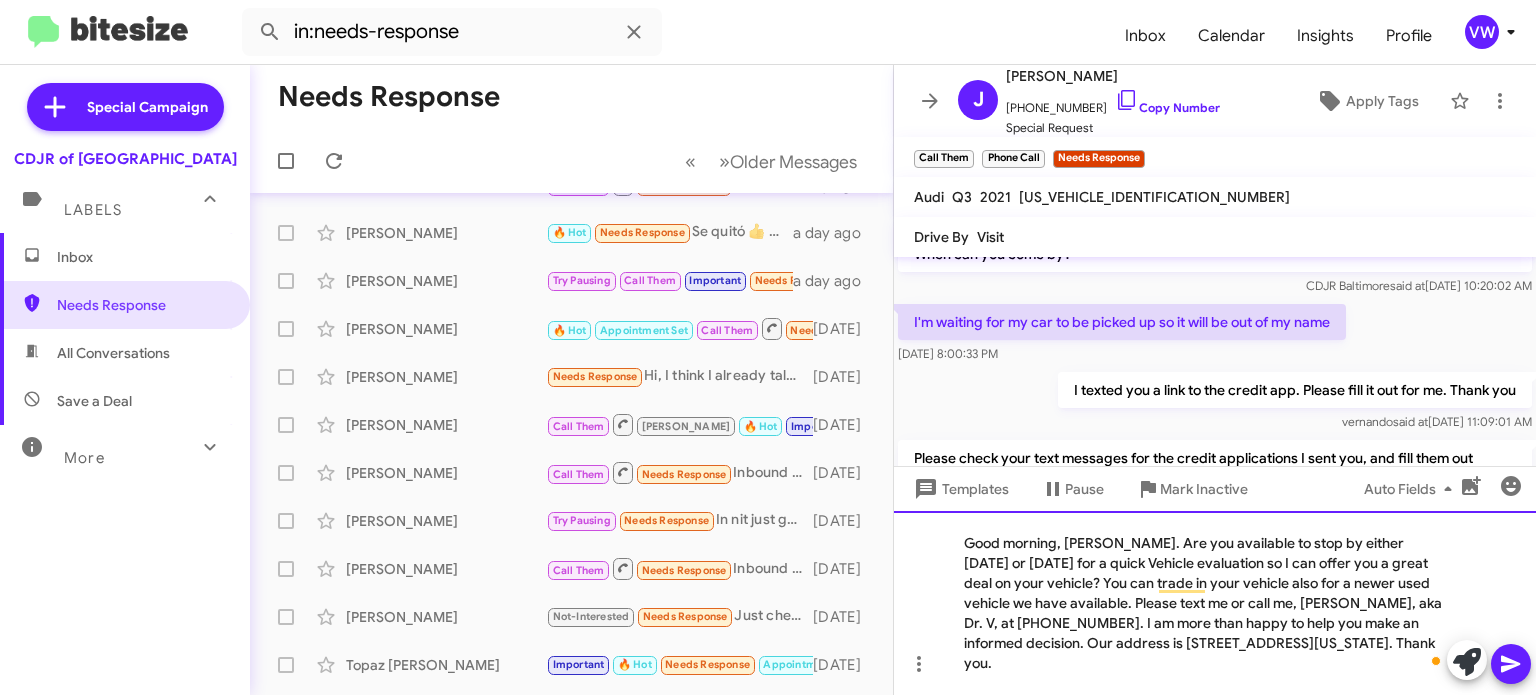 click on "Good morning, Ivor. Are you available to stop by either today or tomorrow for a quick Vehicle evaluation so I can offer you a great deal on your vehicle? You can trade in your vehicle also for a newer used vehicle we have available. Please text me or call me, Vernando, aka Dr. V, at 443-367-8601. I am more than happy to help you make an informed decision. Our address is 124 North Point Boulevard, Baltimore, Maryland 21224. Thank you." 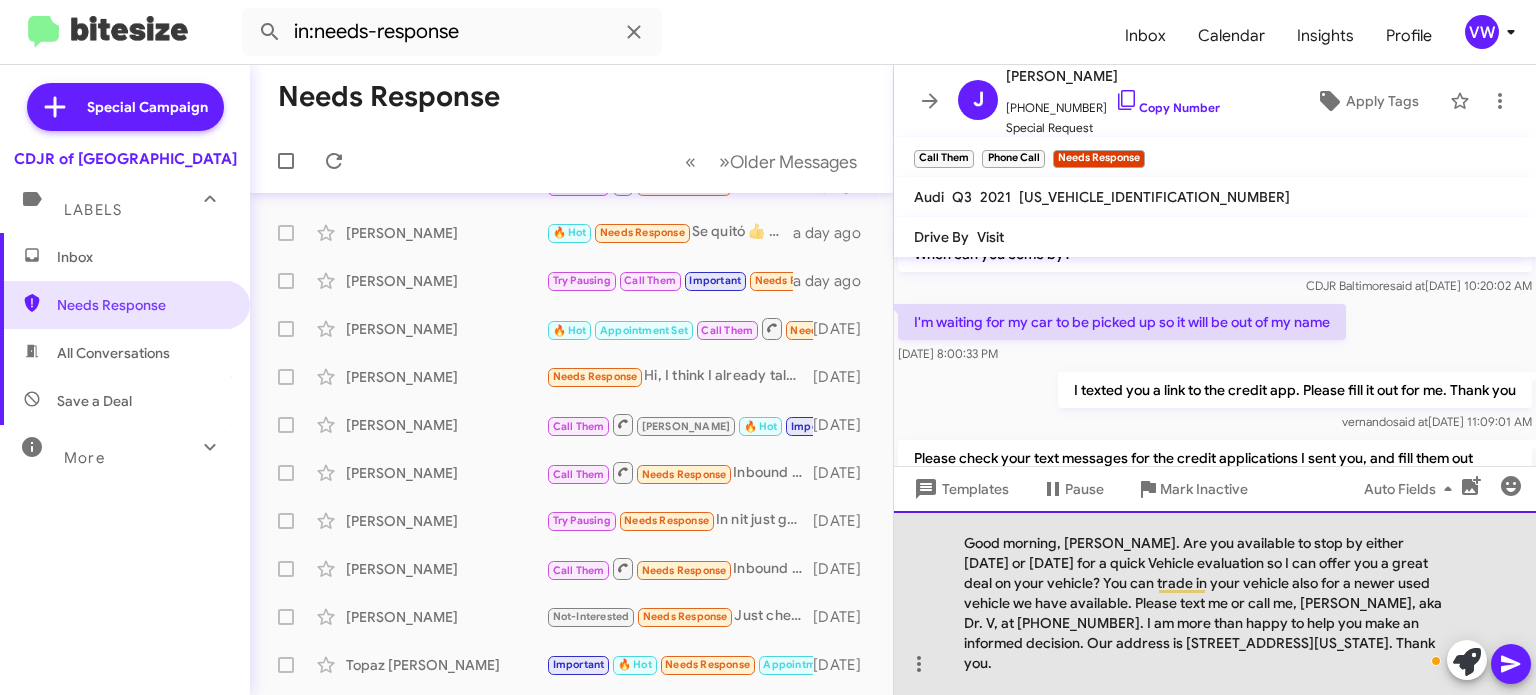 click on "Good morning, Ivor. Are you available to stop by either today or tomorrow for a quick Vehicle evaluation so I can offer you a great deal on your vehicle? You can trade in your vehicle also for a newer used vehicle we have available. Please text me or call me, Vernando, aka Dr. V, at 443-367-8601. I am more than happy to help you make an informed decision. Our address is 124 North Point Boulevard, Baltimore, Maryland 21224. Thank you." 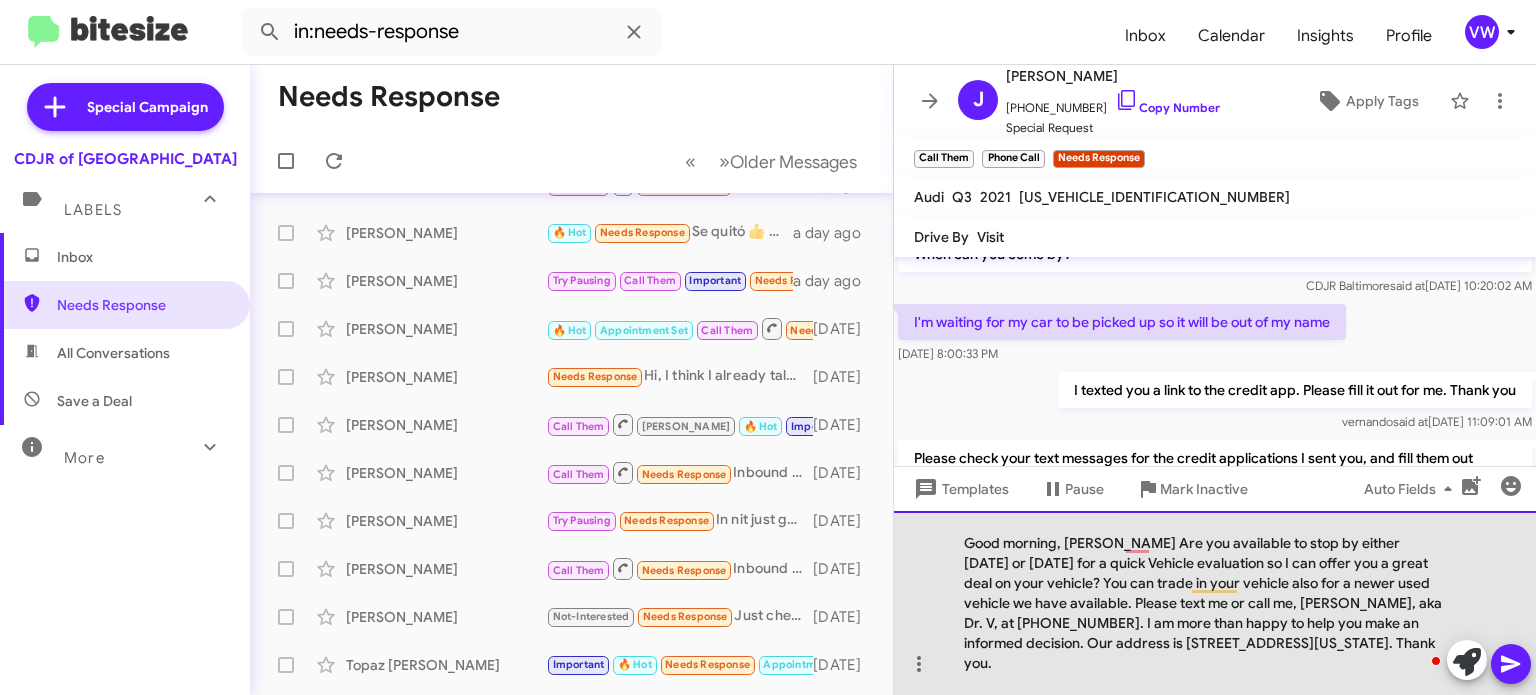 click on "Good morning, Jeanette Are you available to stop by either today or tomorrow for a quick Vehicle evaluation so I can offer you a great deal on your vehicle? You can trade in your vehicle also for a newer used vehicle we have available. Please text me or call me, Vernando, aka Dr. V, at 443-367-8601. I am more than happy to help you make an informed decision. Our address is 124 North Point Boulevard, Baltimore, Maryland 21224. Thank you." 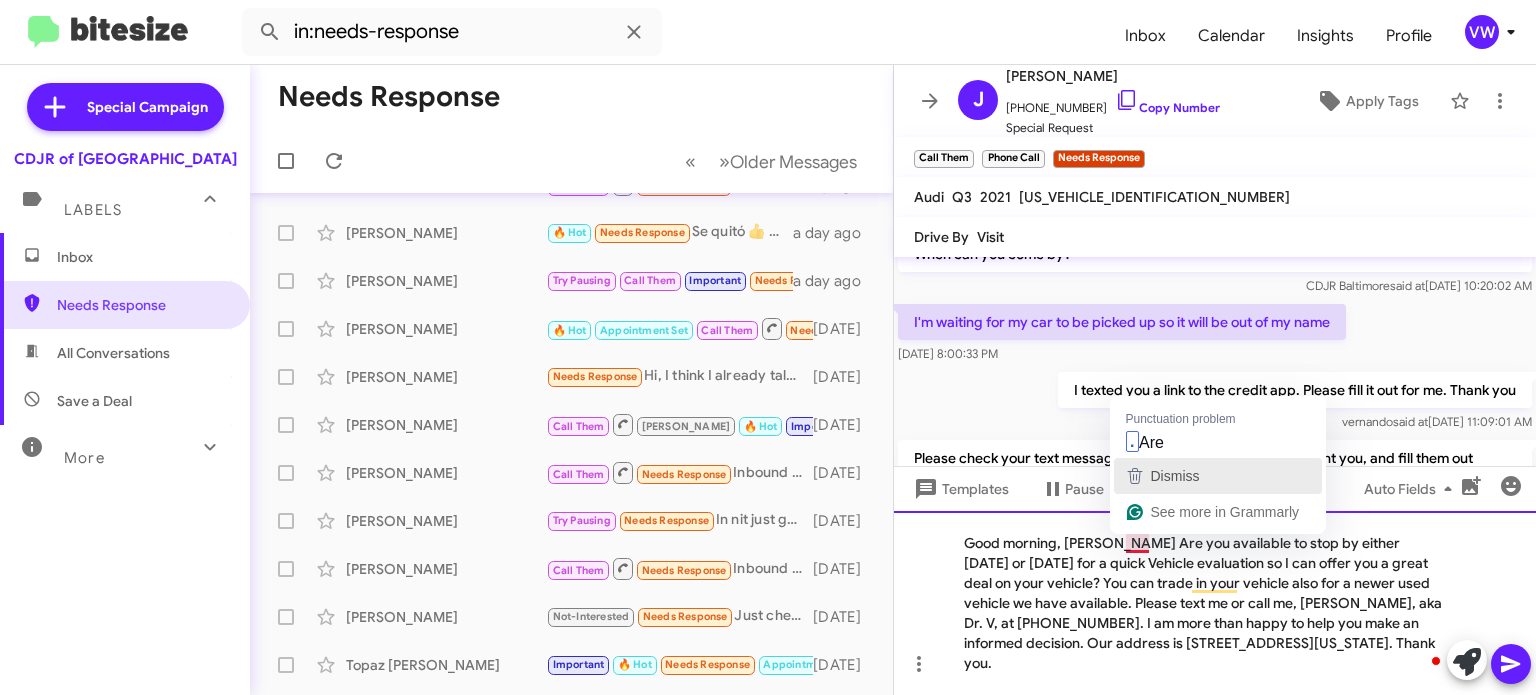 drag, startPoint x: 1139, startPoint y: 466, endPoint x: 1151, endPoint y: 466, distance: 12 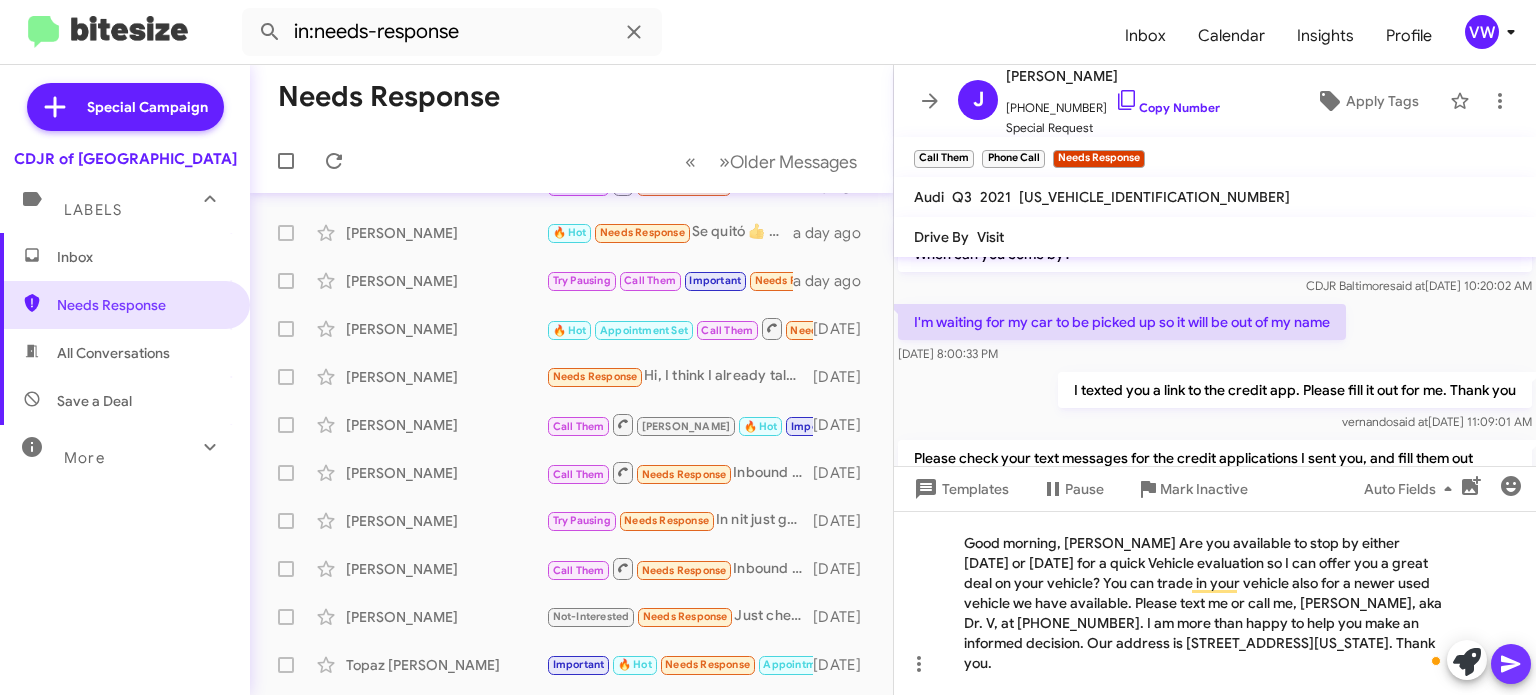 click 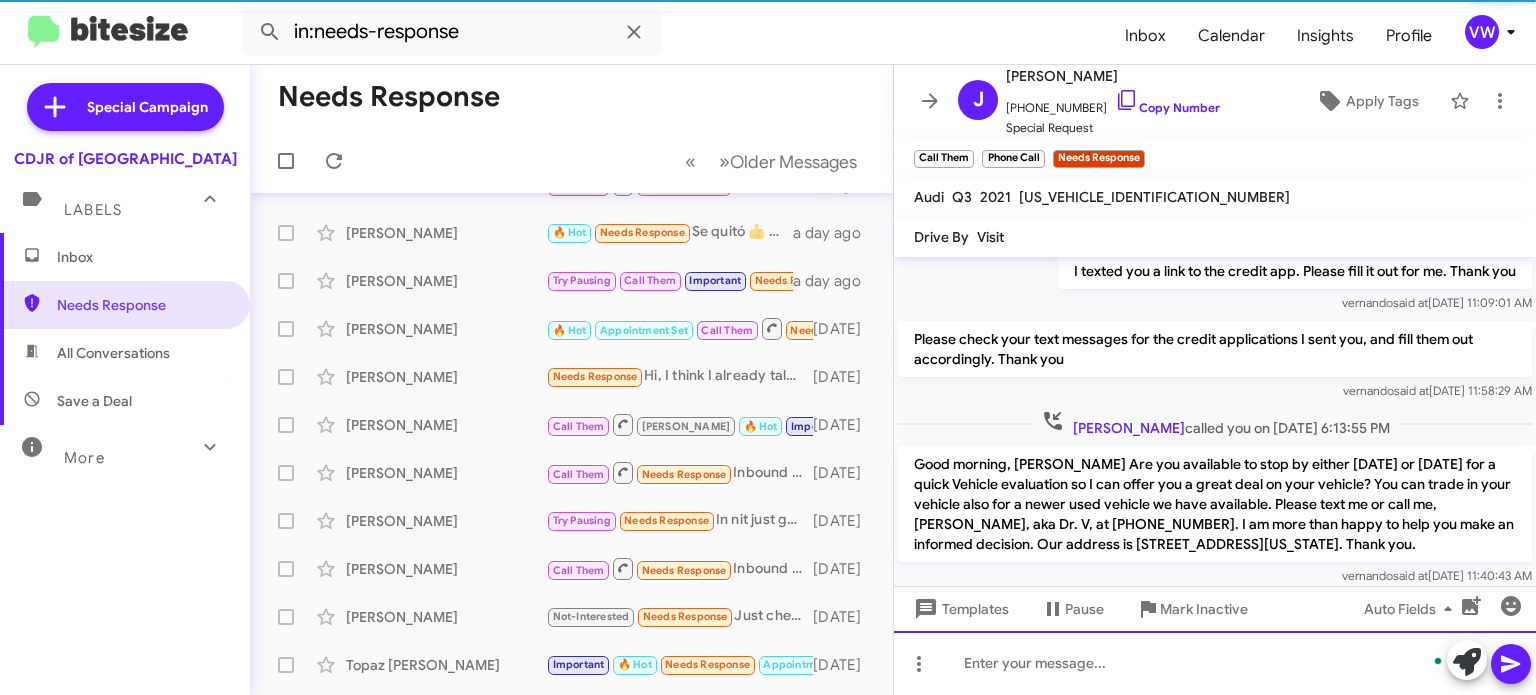 scroll, scrollTop: 339, scrollLeft: 0, axis: vertical 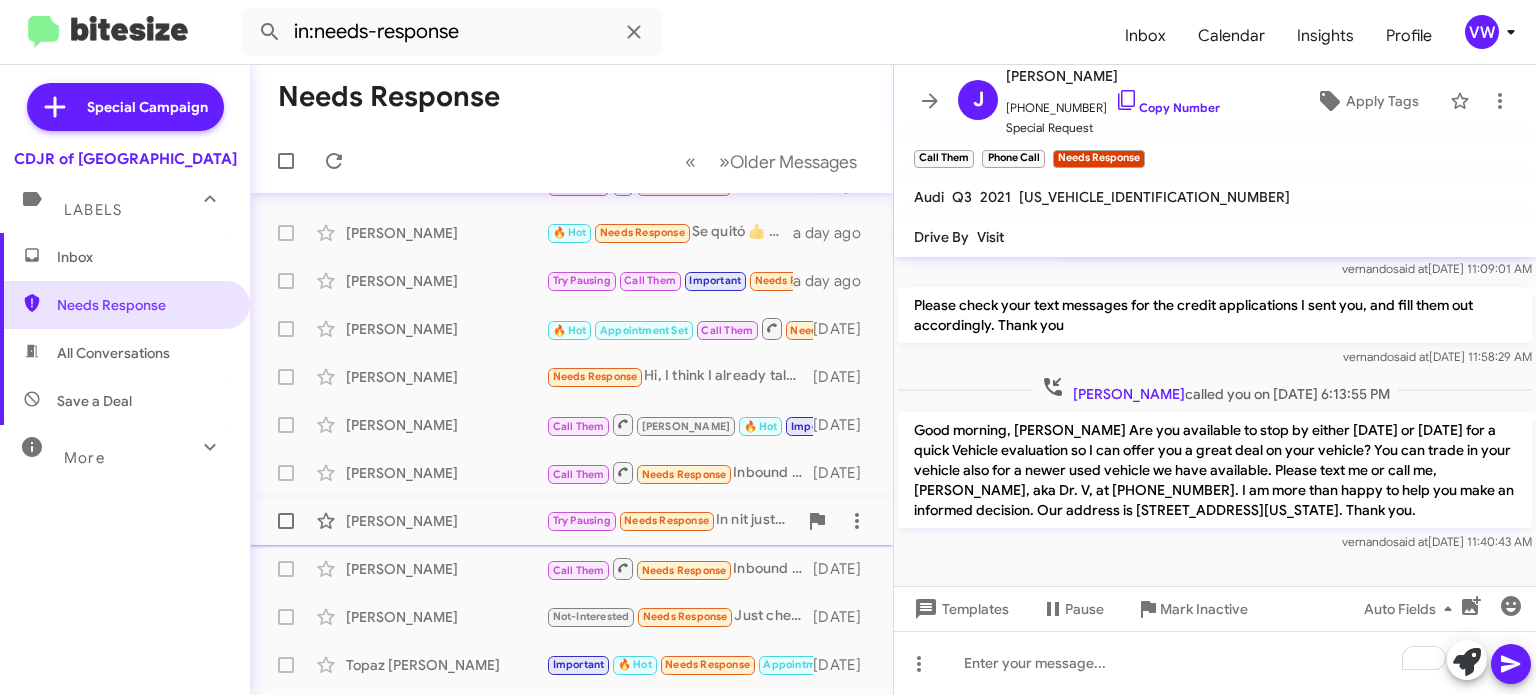 click on "Needs Response" 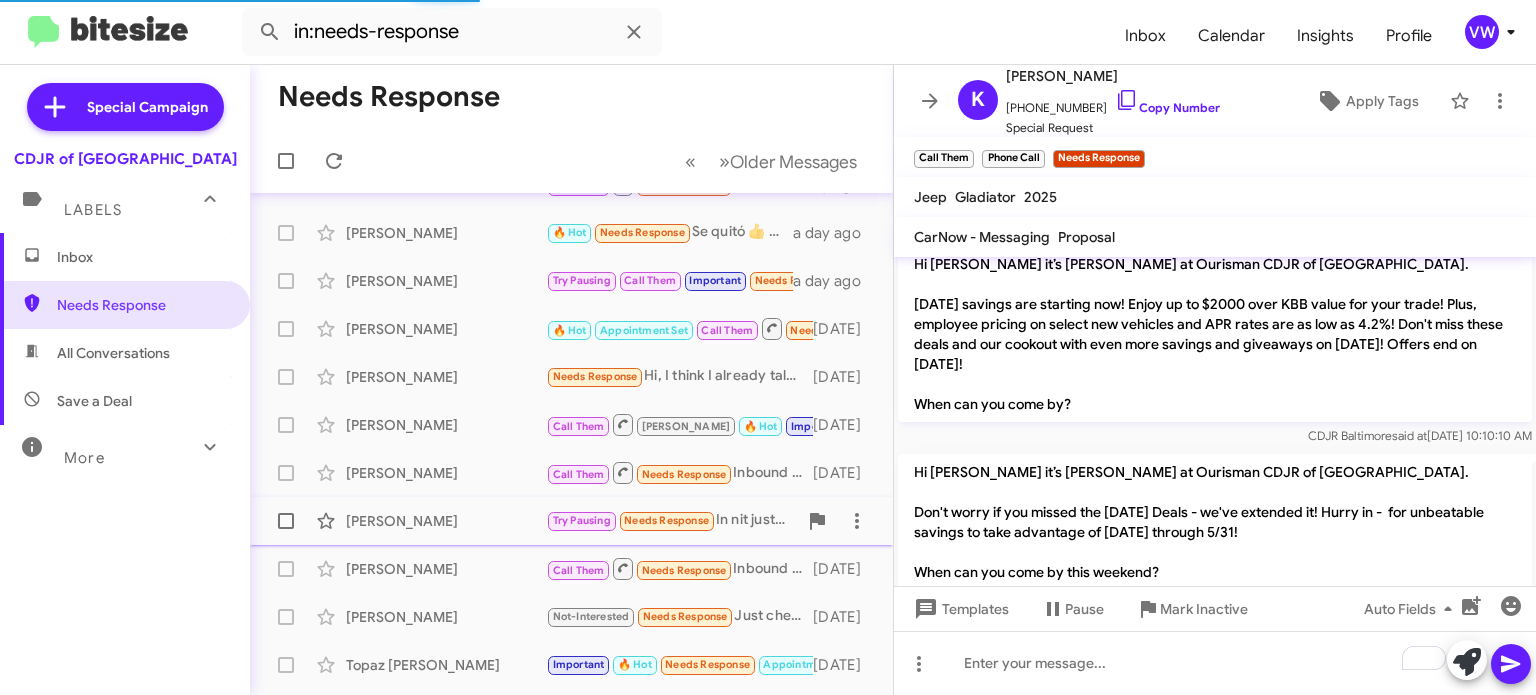 scroll, scrollTop: 941, scrollLeft: 0, axis: vertical 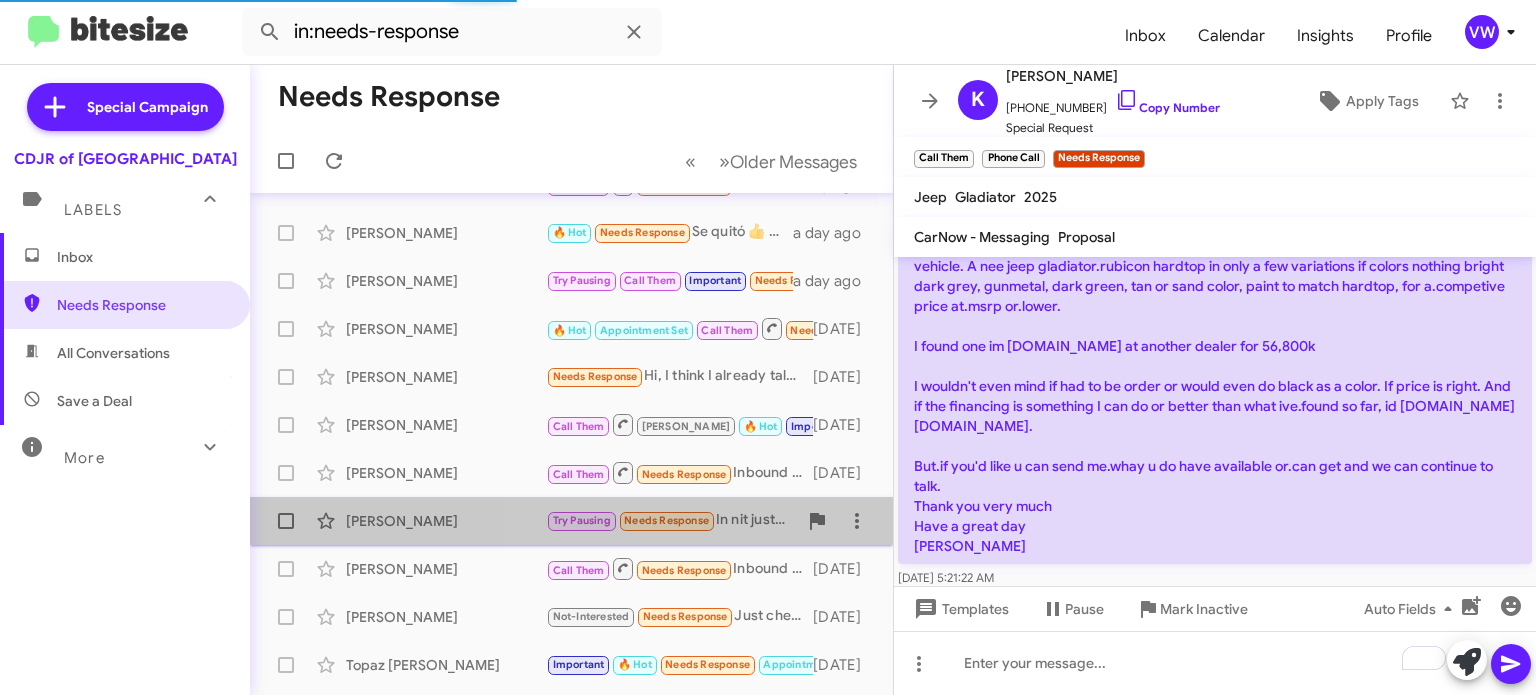 click on "Needs Response" 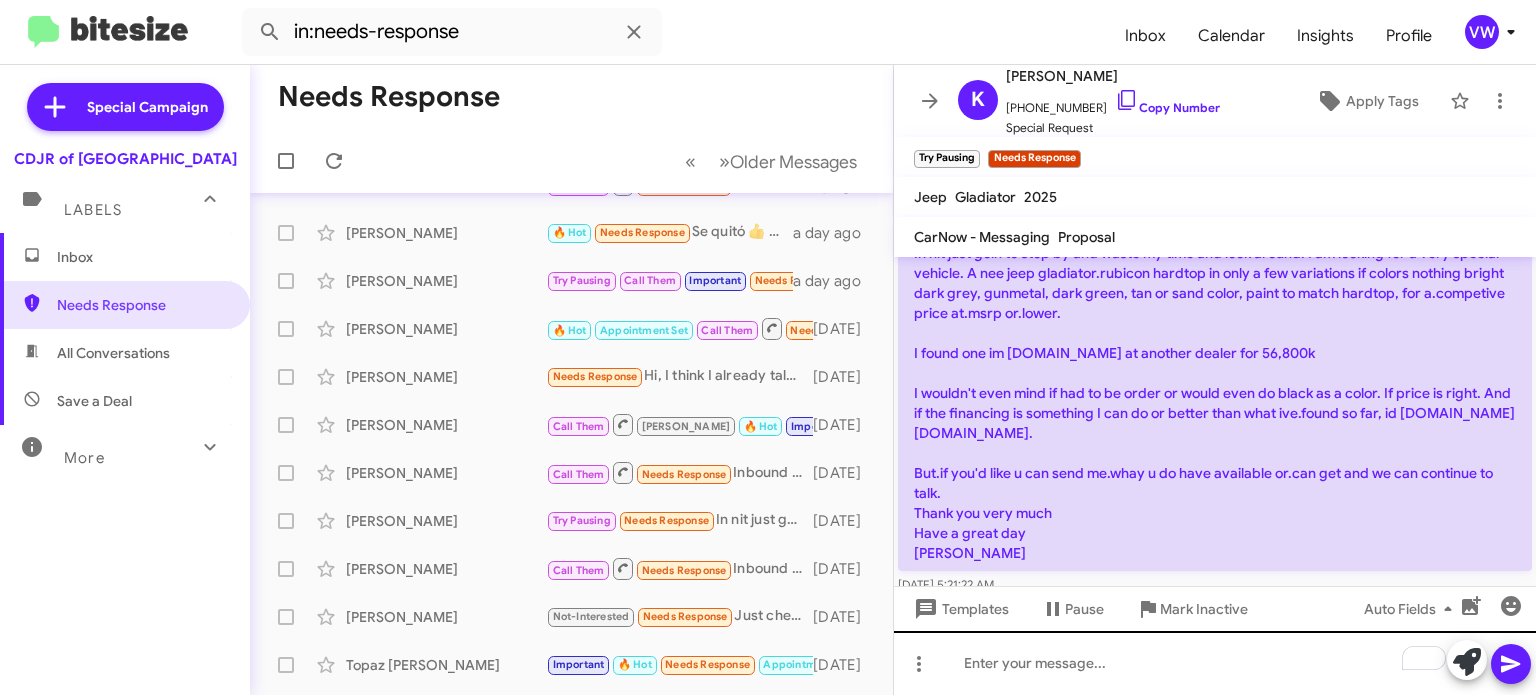 scroll, scrollTop: 941, scrollLeft: 0, axis: vertical 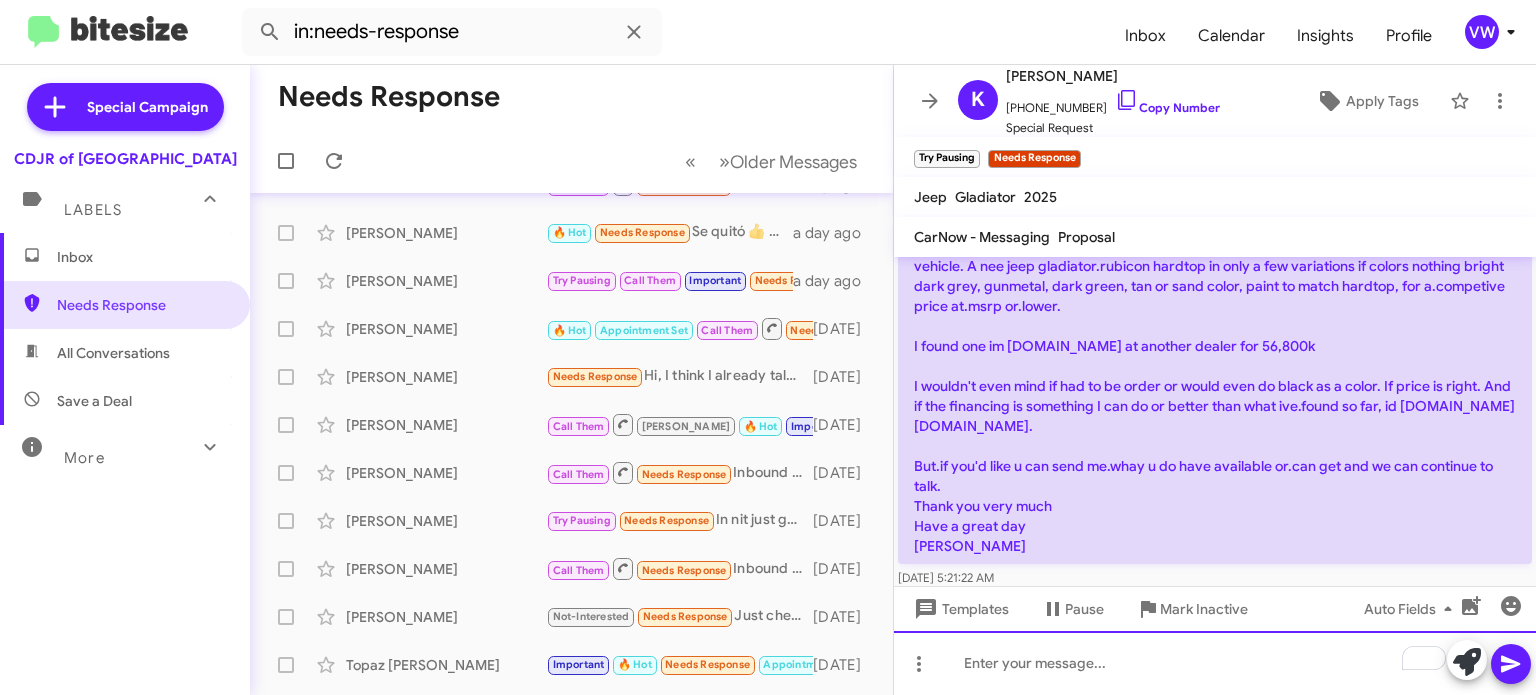 click 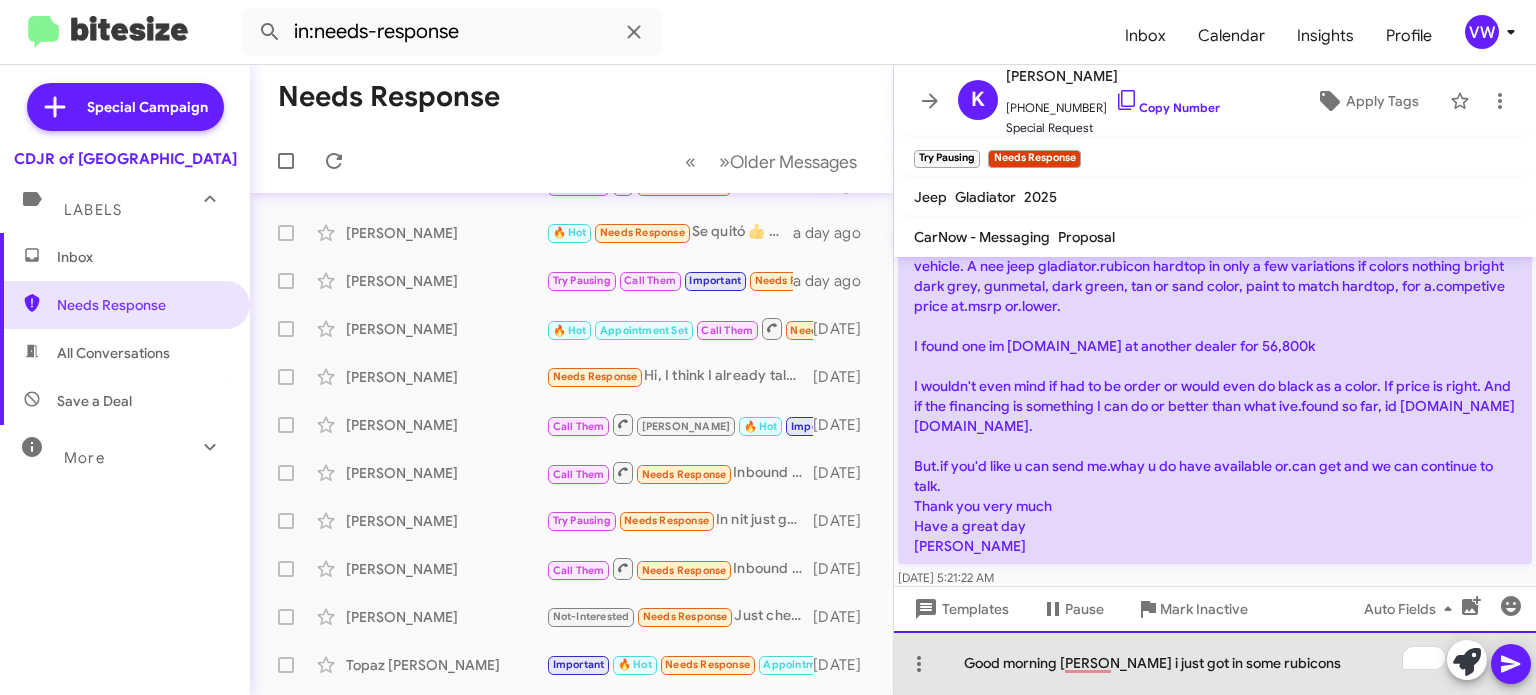 click on "Good morning Kevin i just got in some rubicons" 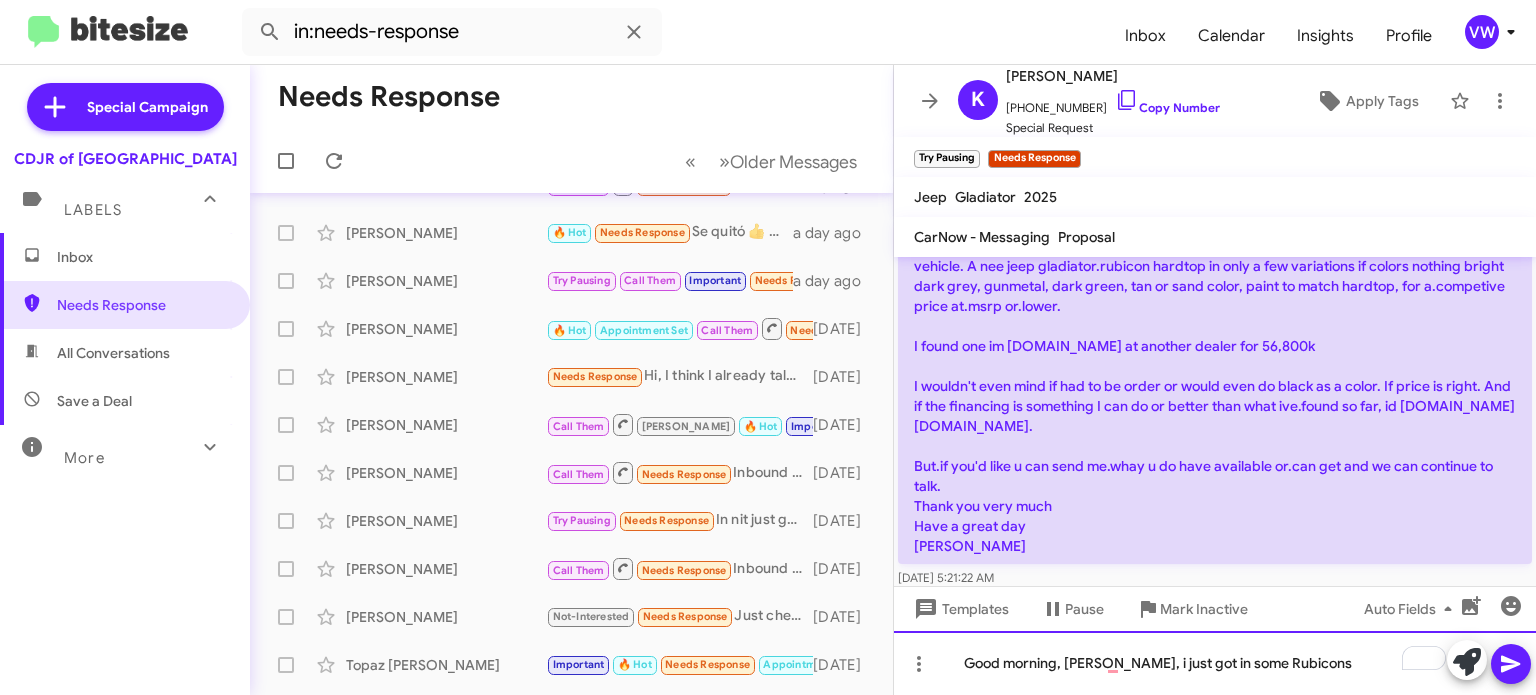 click on "Good morning, Kevin, i just got in some Rubicons" 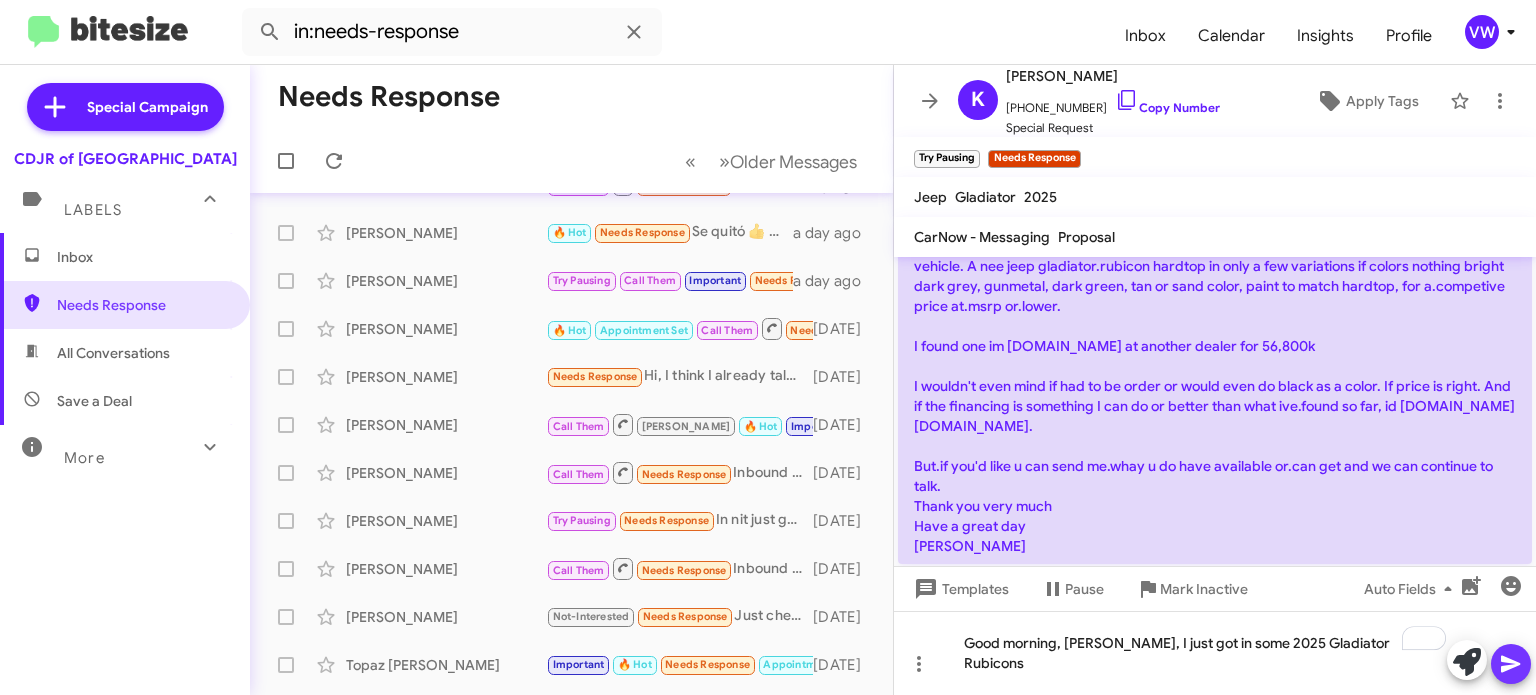 click 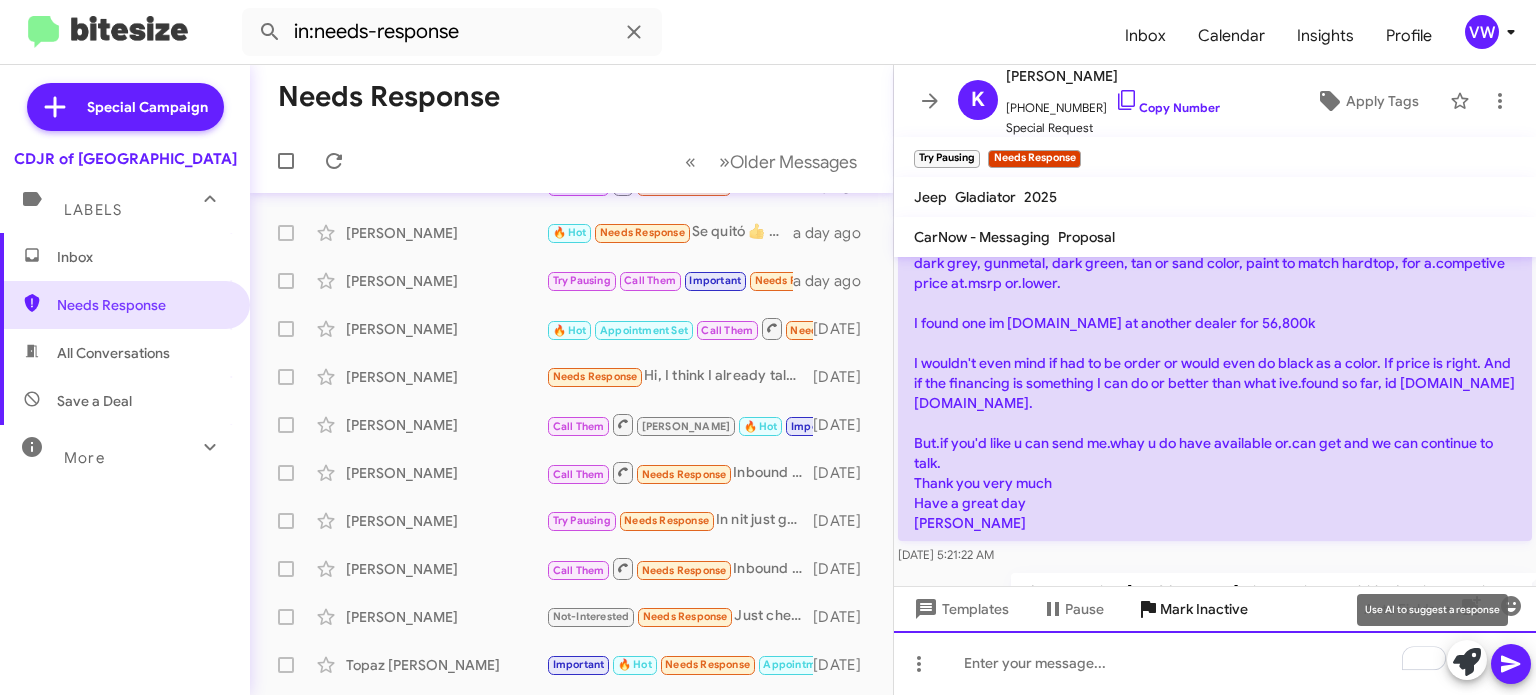 scroll, scrollTop: 1014, scrollLeft: 0, axis: vertical 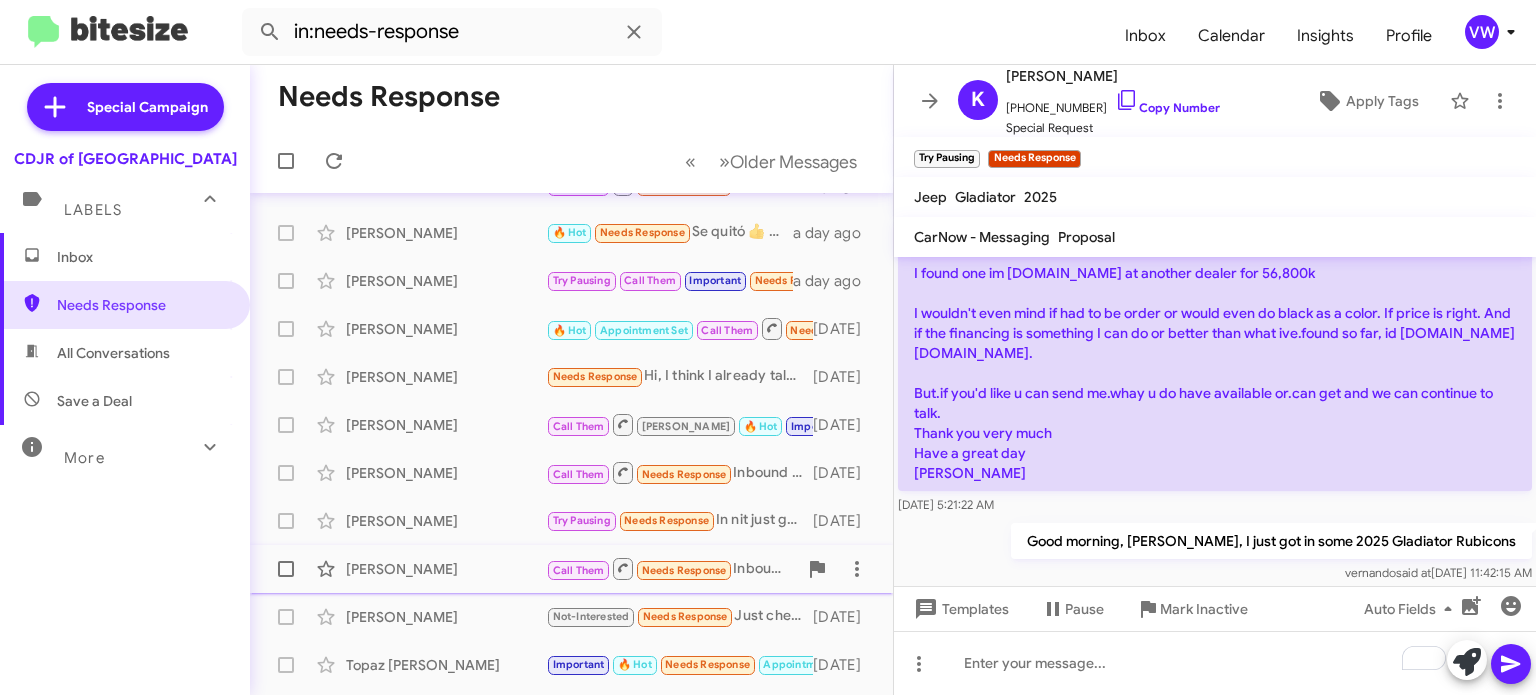 click on "Needs Response" 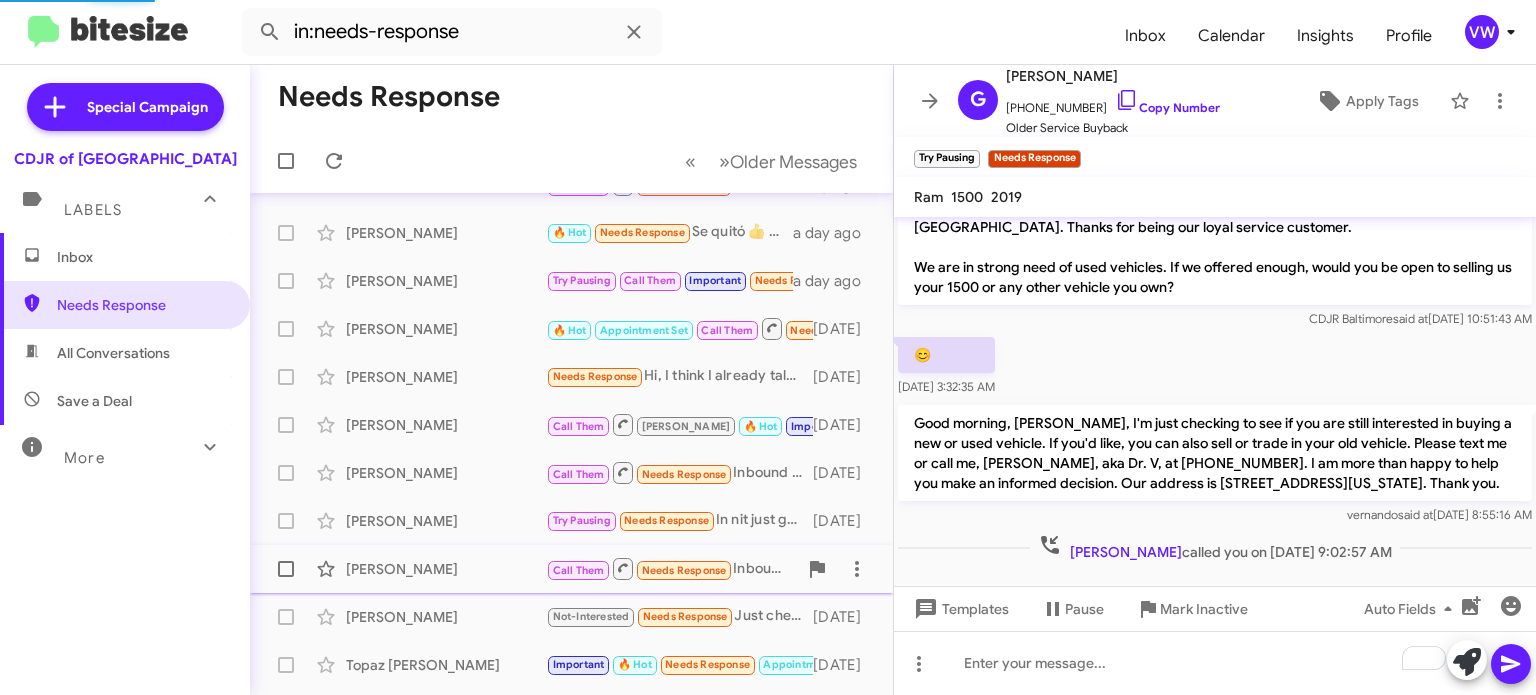 scroll, scrollTop: 52, scrollLeft: 0, axis: vertical 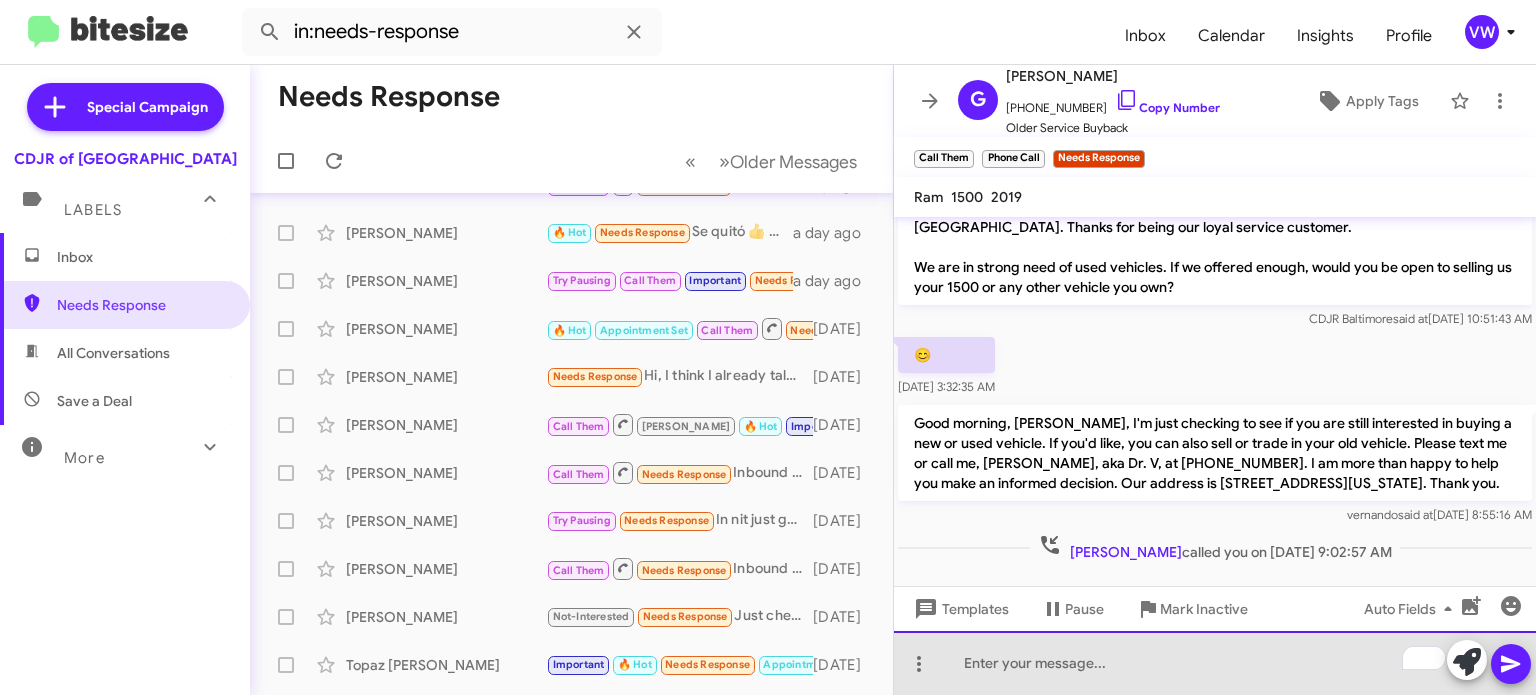 click 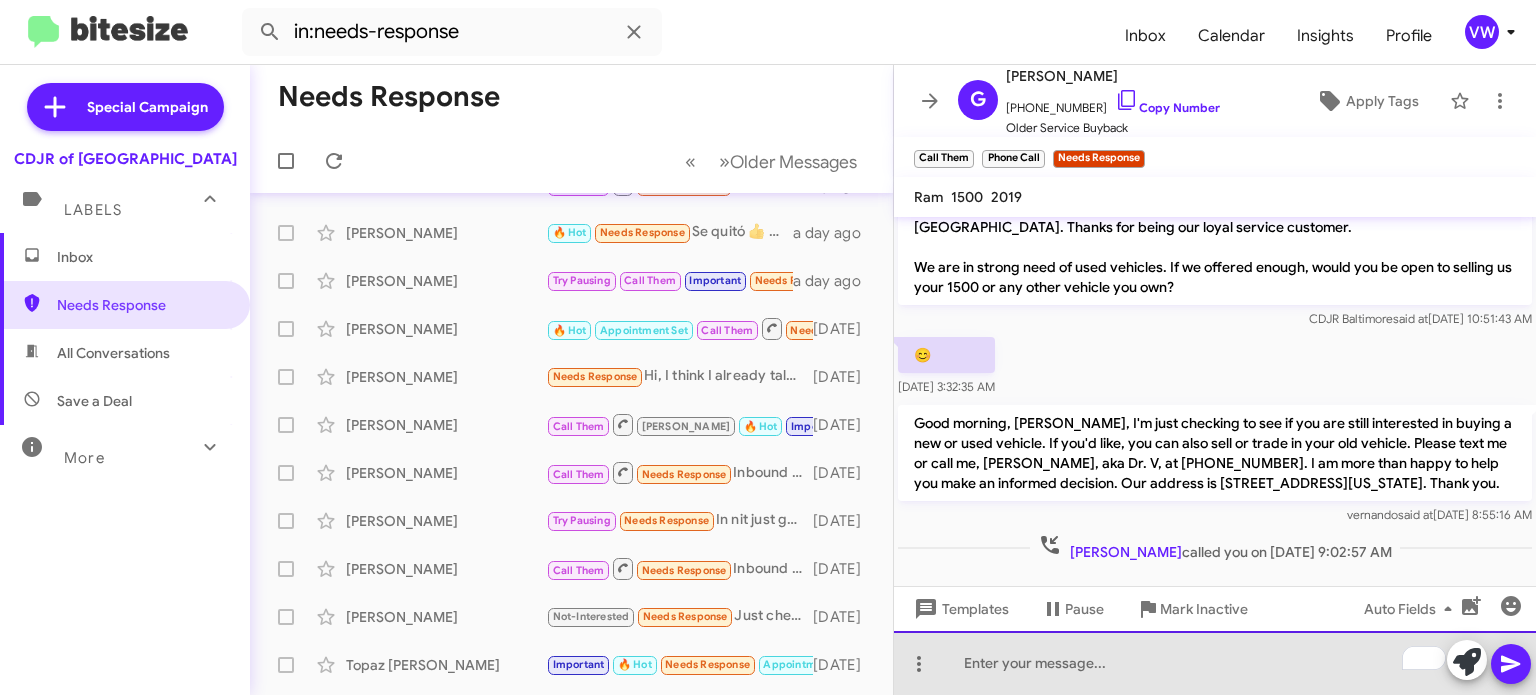 click 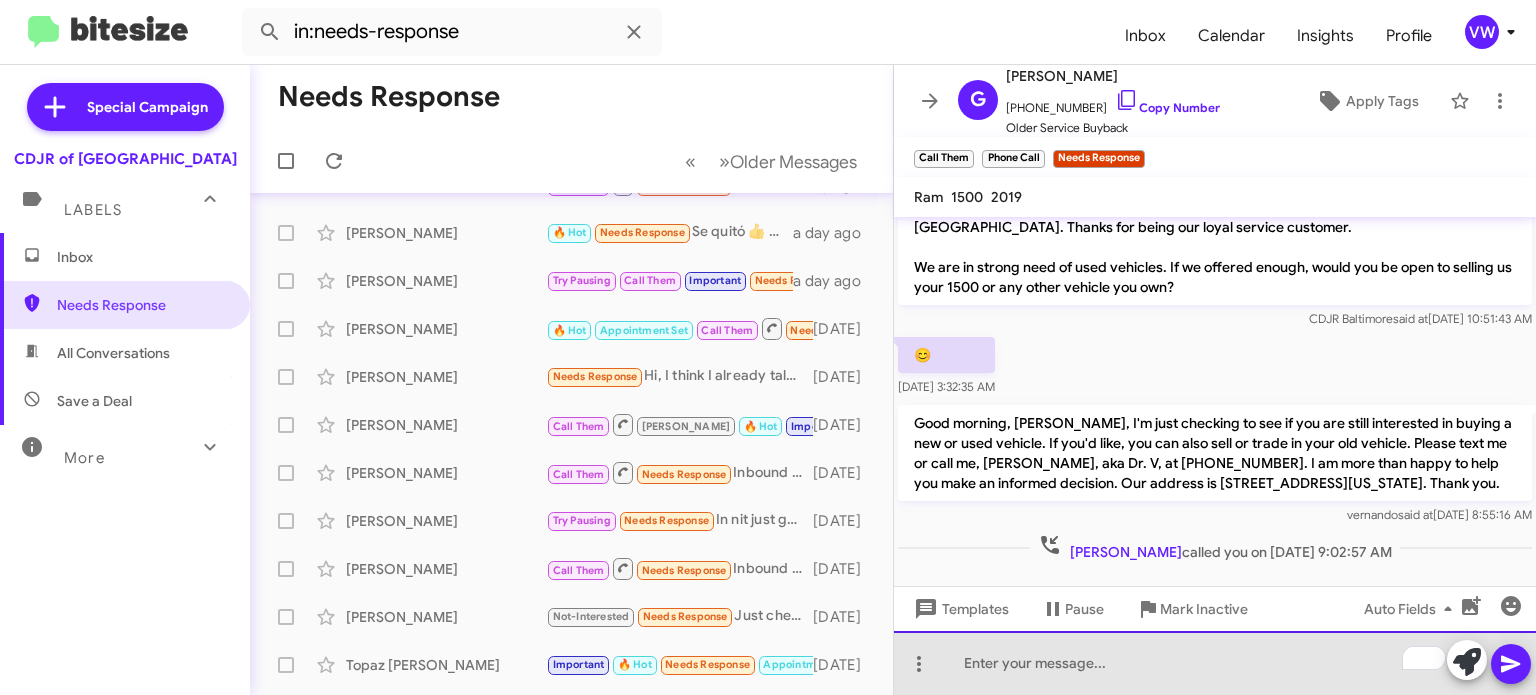 click 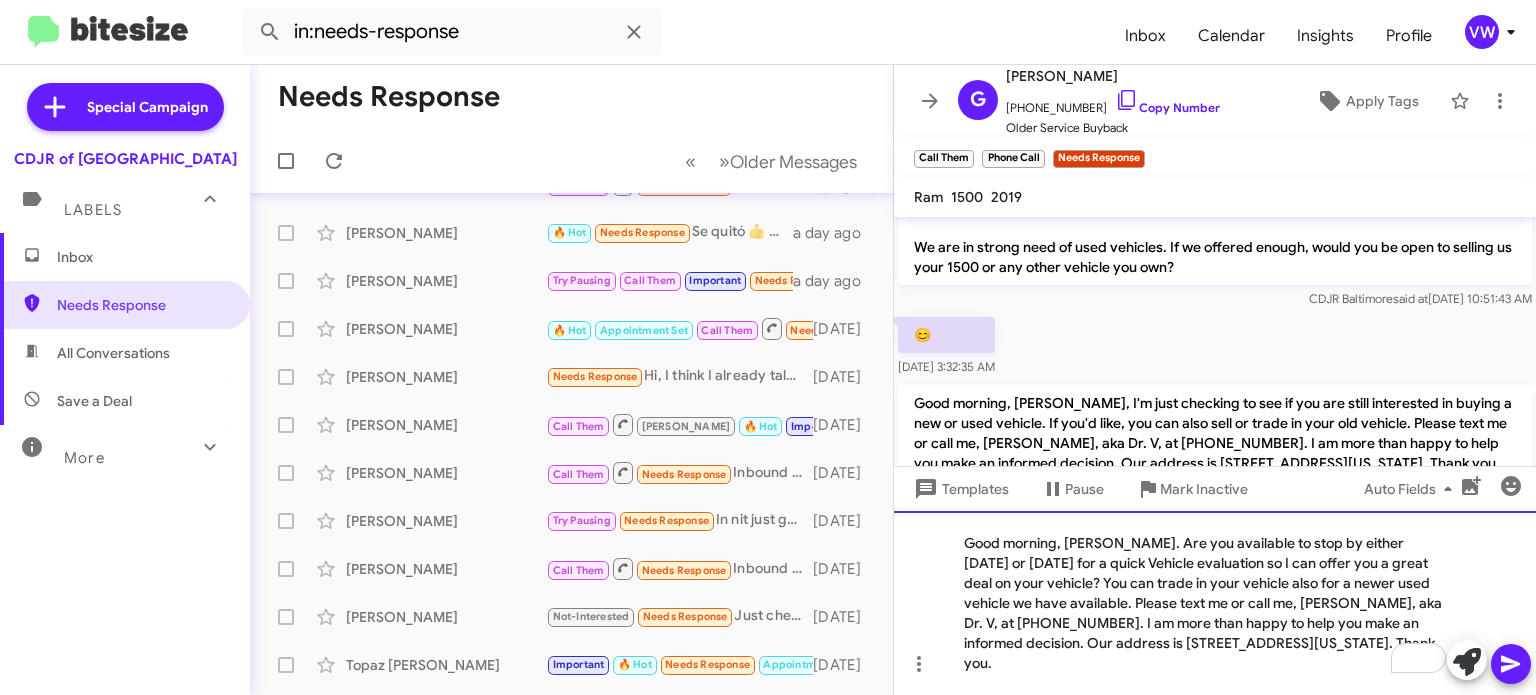 scroll, scrollTop: 172, scrollLeft: 0, axis: vertical 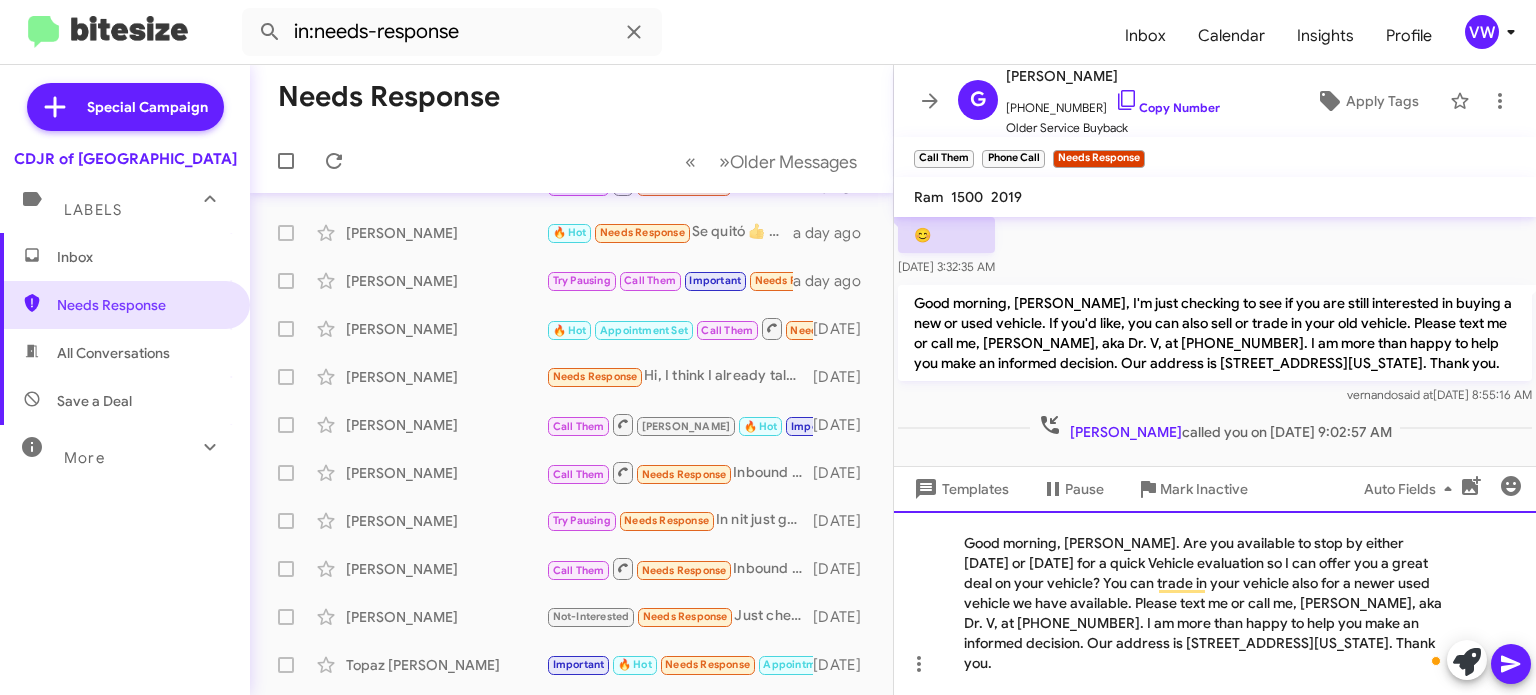 click on "Good morning, Ivor. Are you available to stop by either today or tomorrow for a quick Vehicle evaluation so I can offer you a great deal on your vehicle? You can trade in your vehicle also for a newer used vehicle we have available. Please text me or call me, Vernando, aka Dr. V, at 443-367-8601. I am more than happy to help you make an informed decision. Our address is 124 North Point Boulevard, Baltimore, Maryland 21224. Thank you." 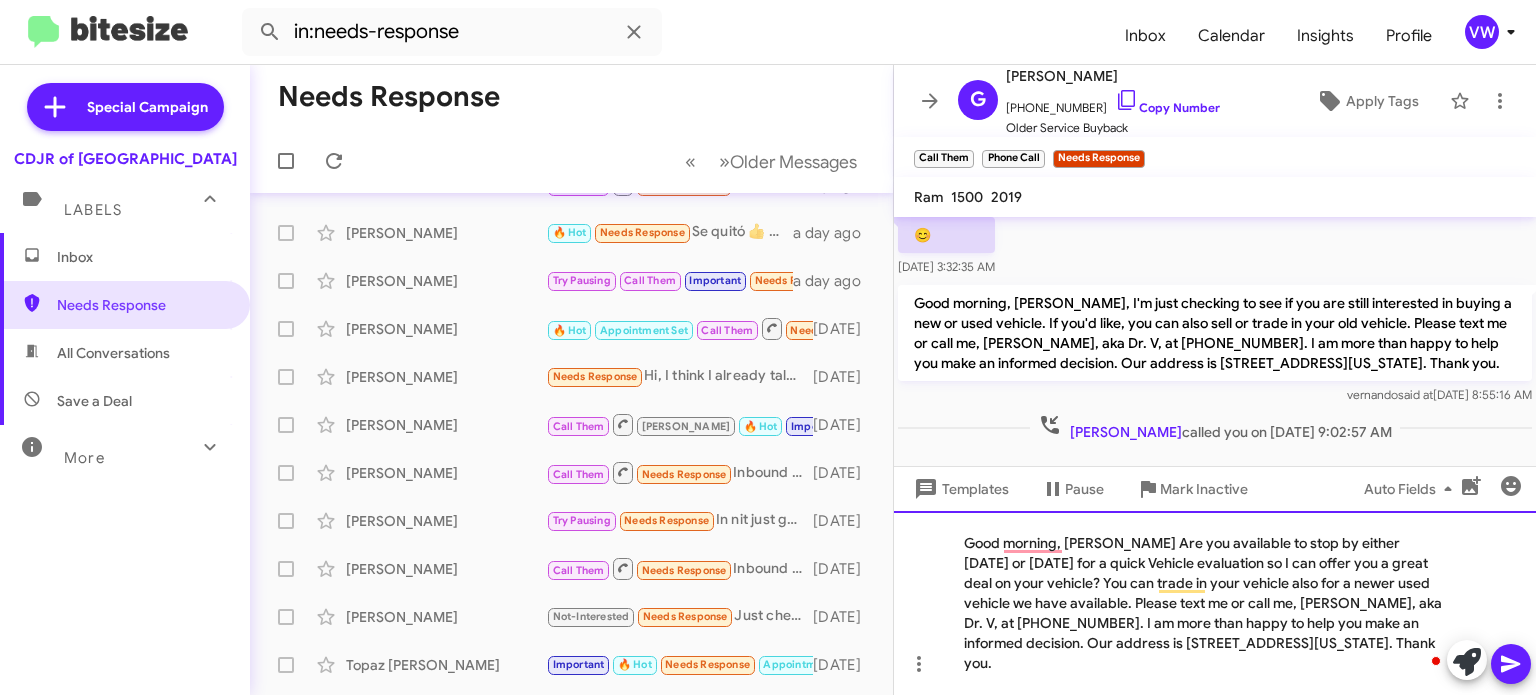 scroll, scrollTop: 172, scrollLeft: 0, axis: vertical 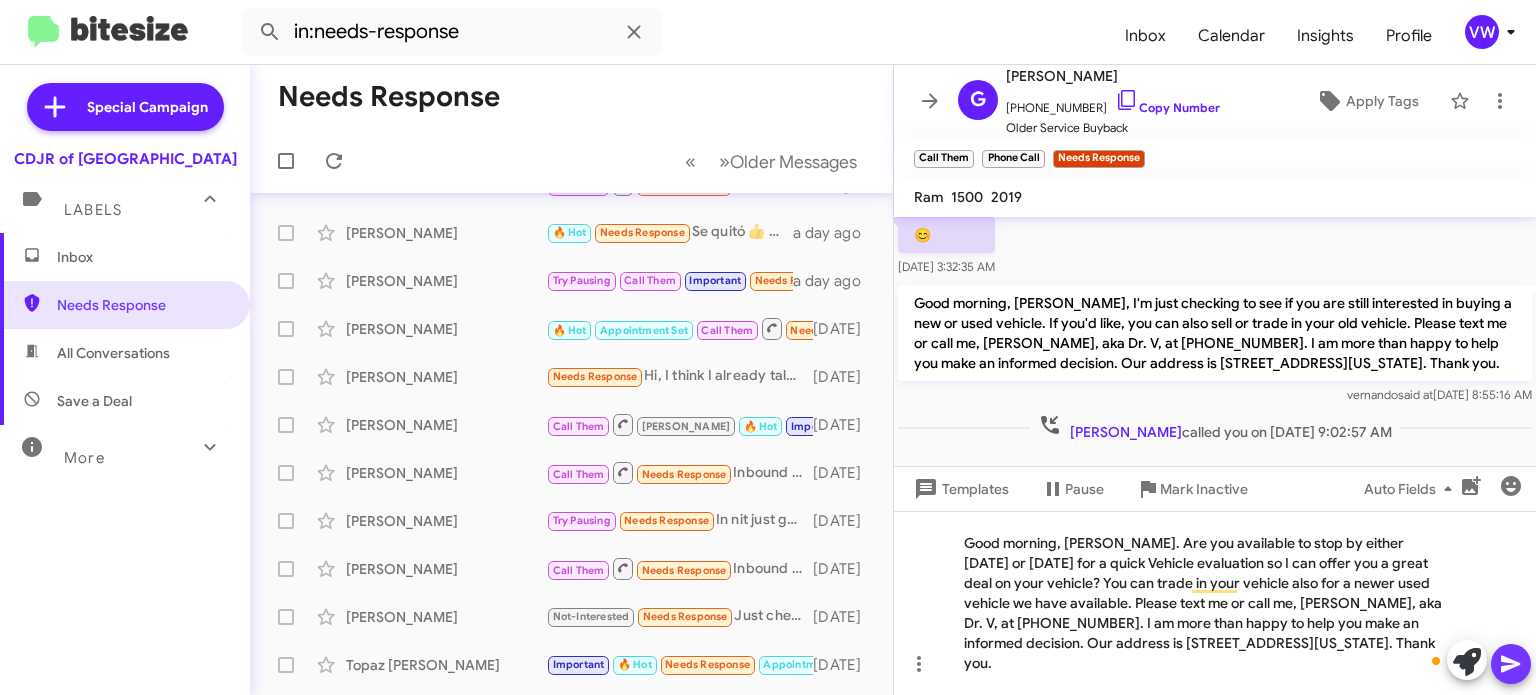 click 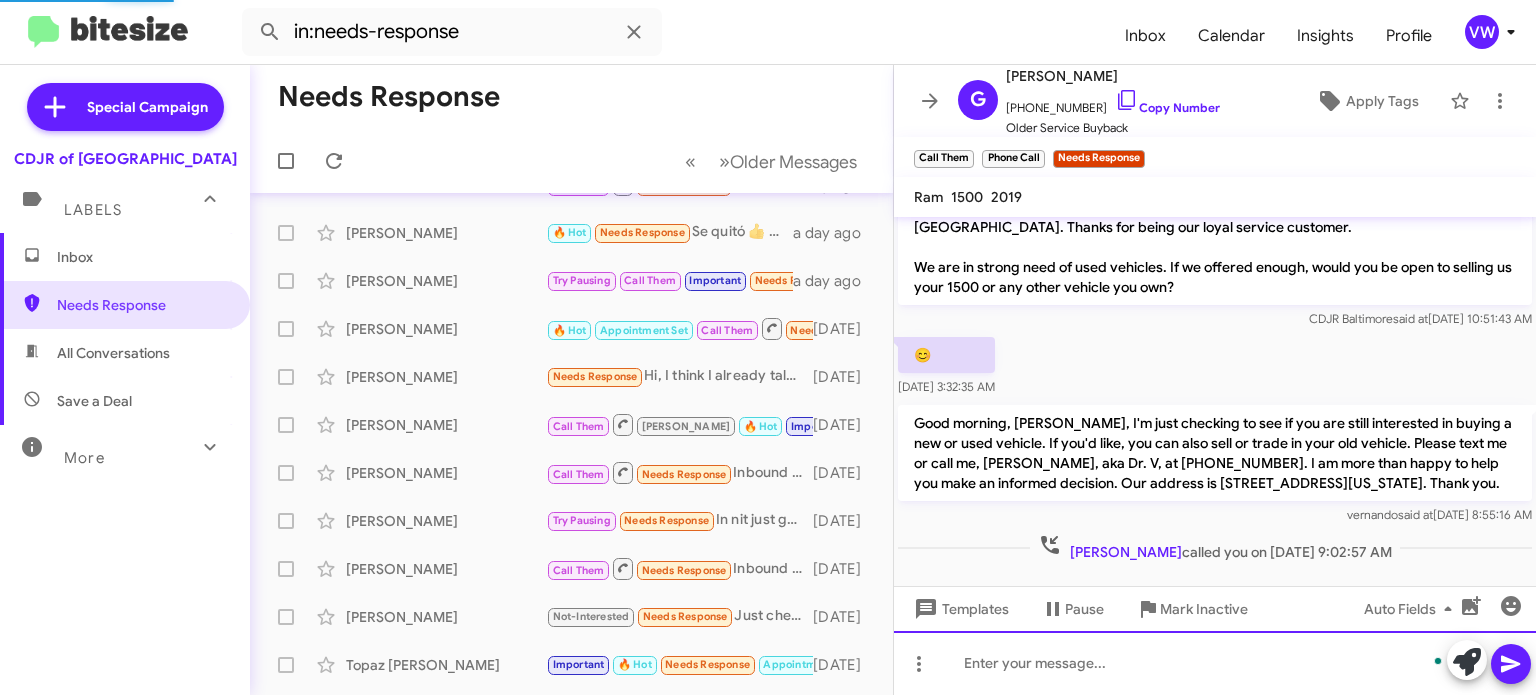 scroll, scrollTop: 205, scrollLeft: 0, axis: vertical 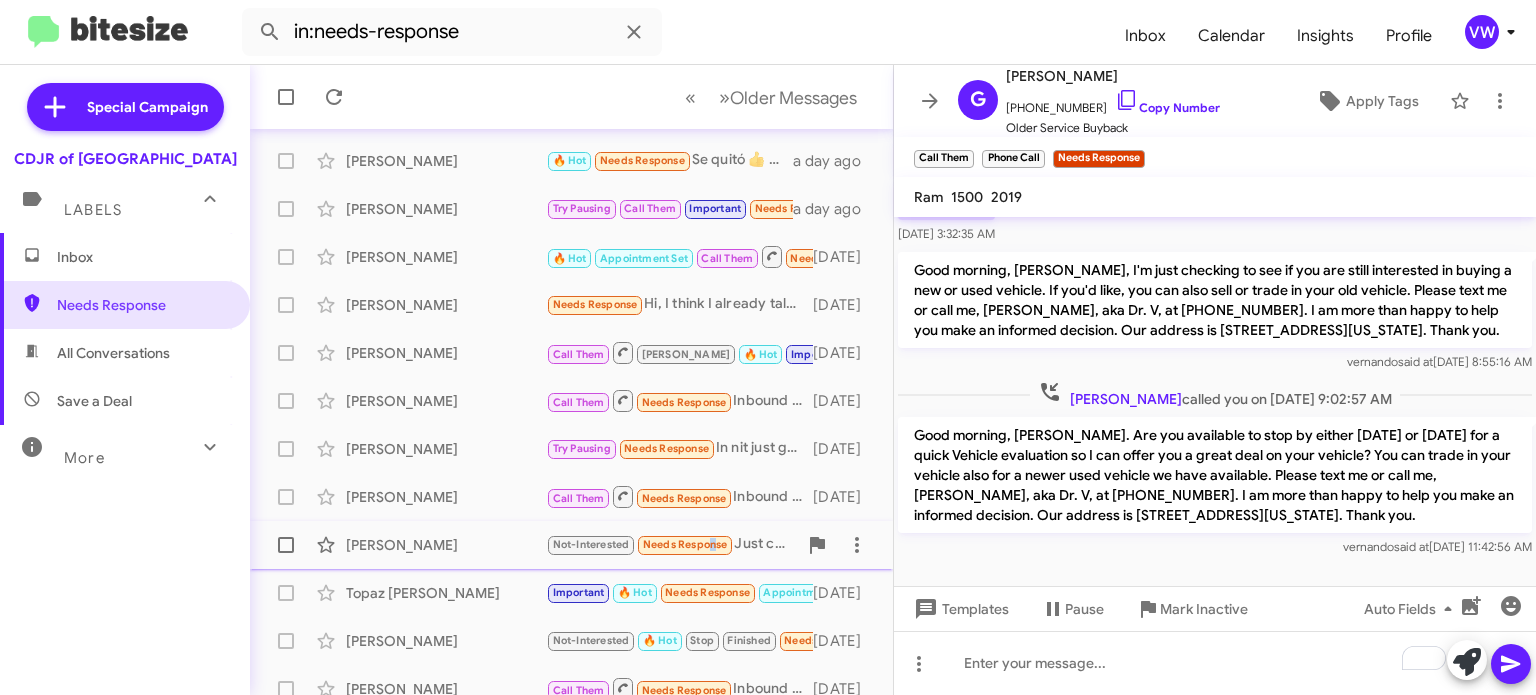 click on "Needs Response" 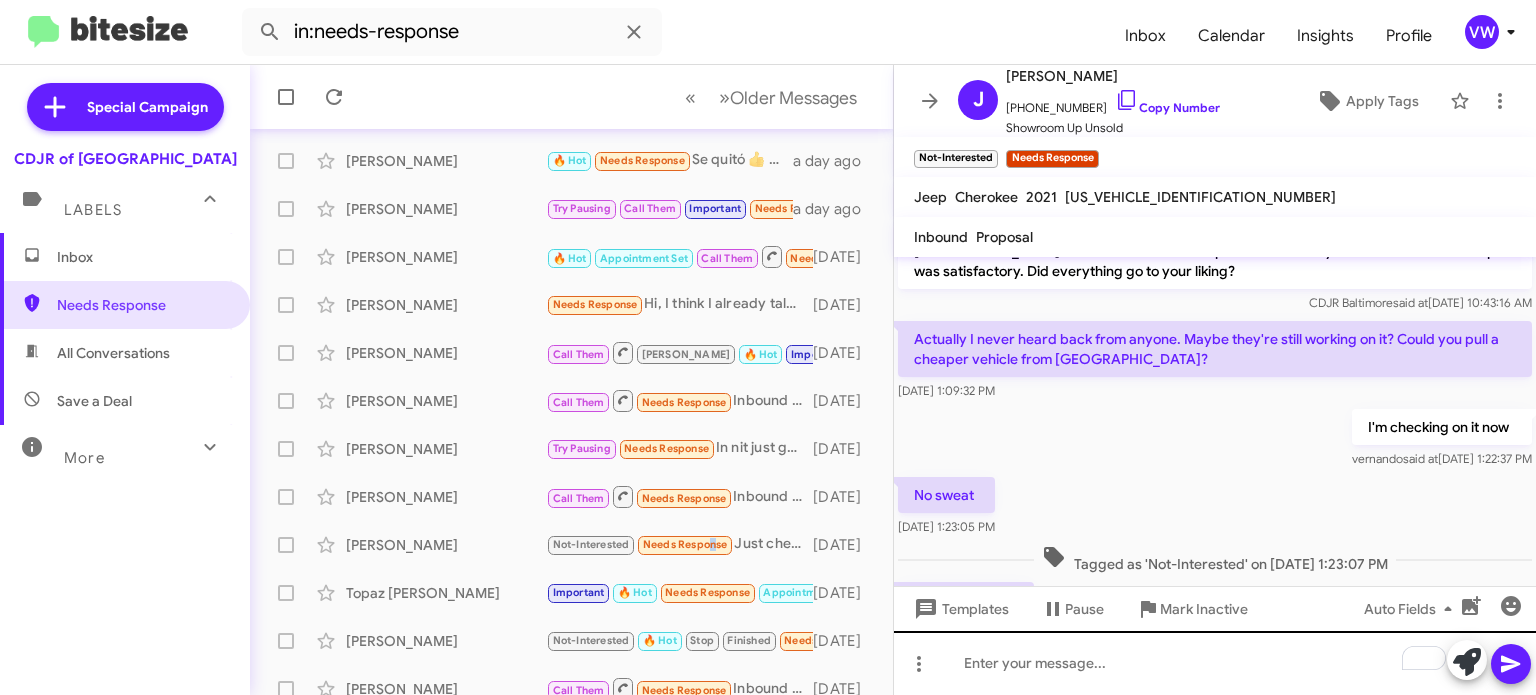 scroll, scrollTop: 61, scrollLeft: 0, axis: vertical 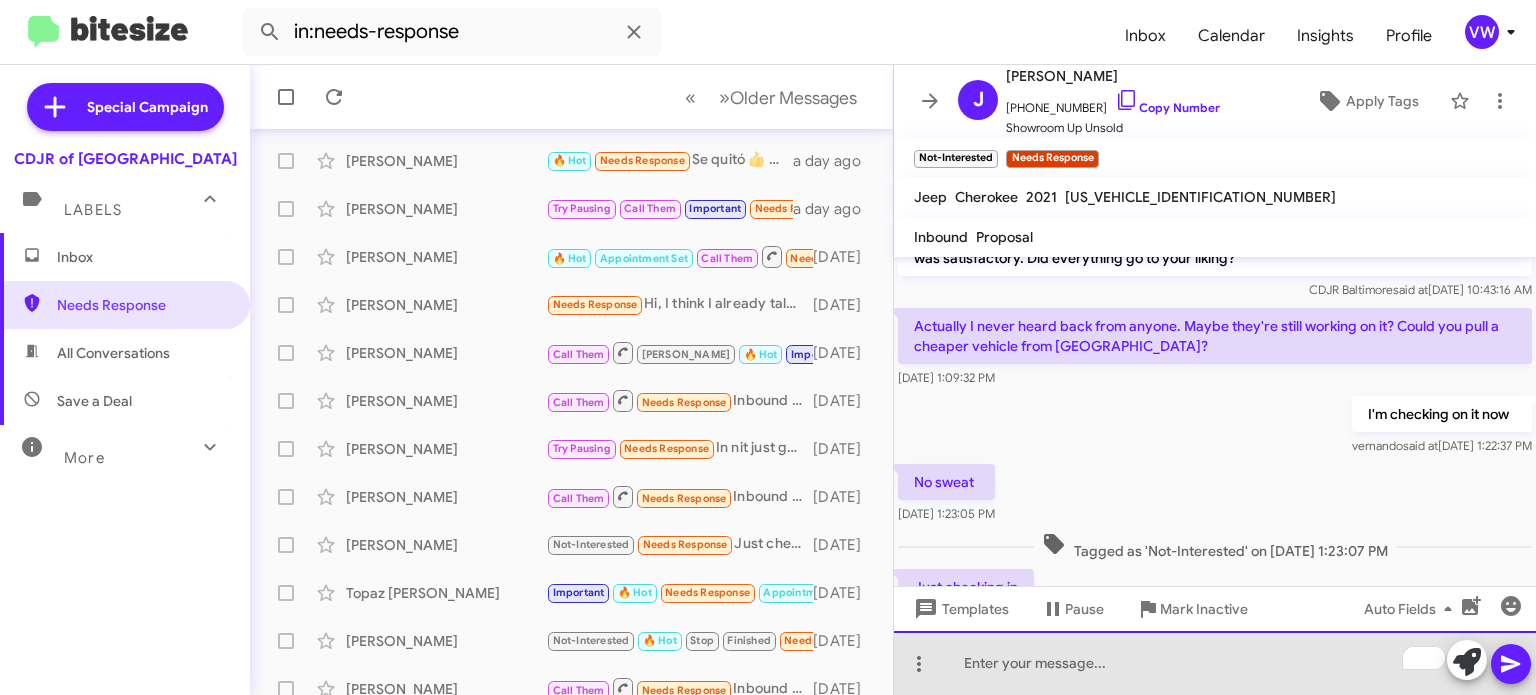 click 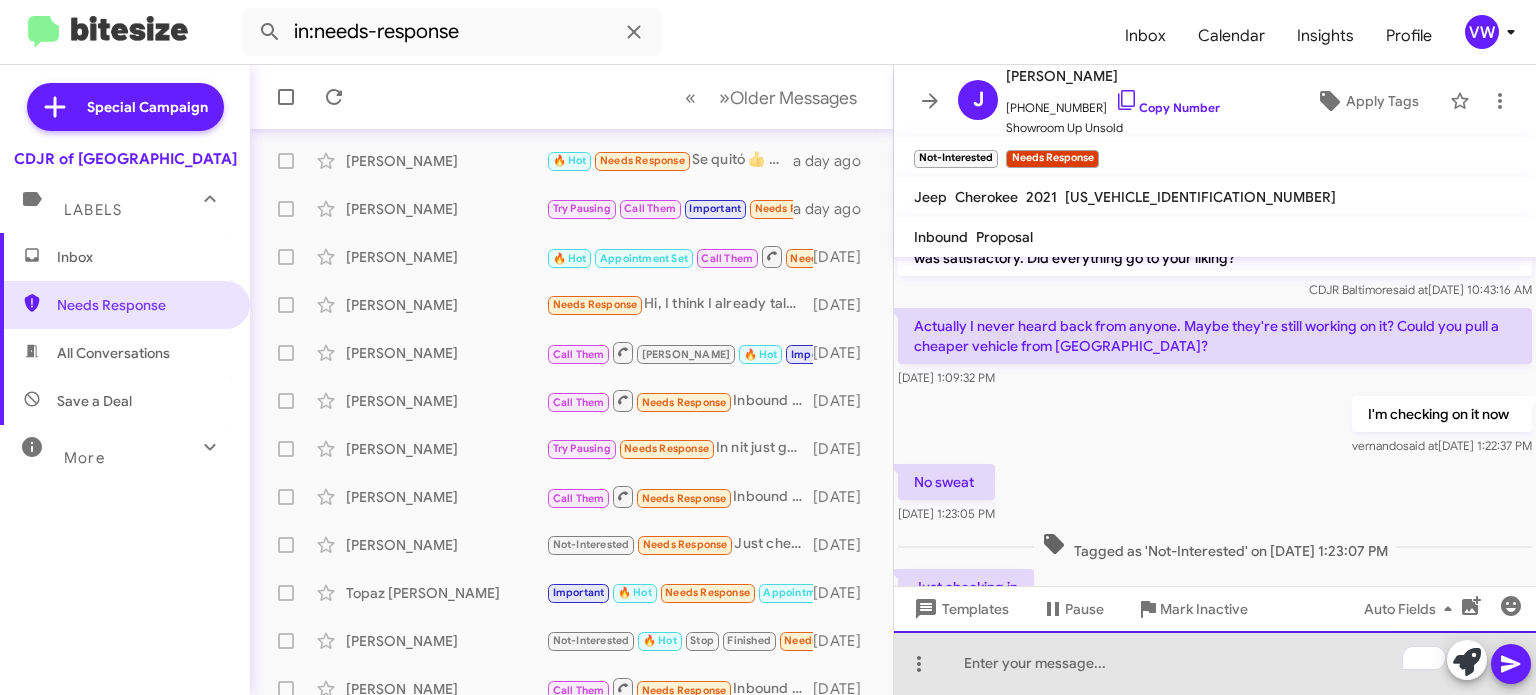click 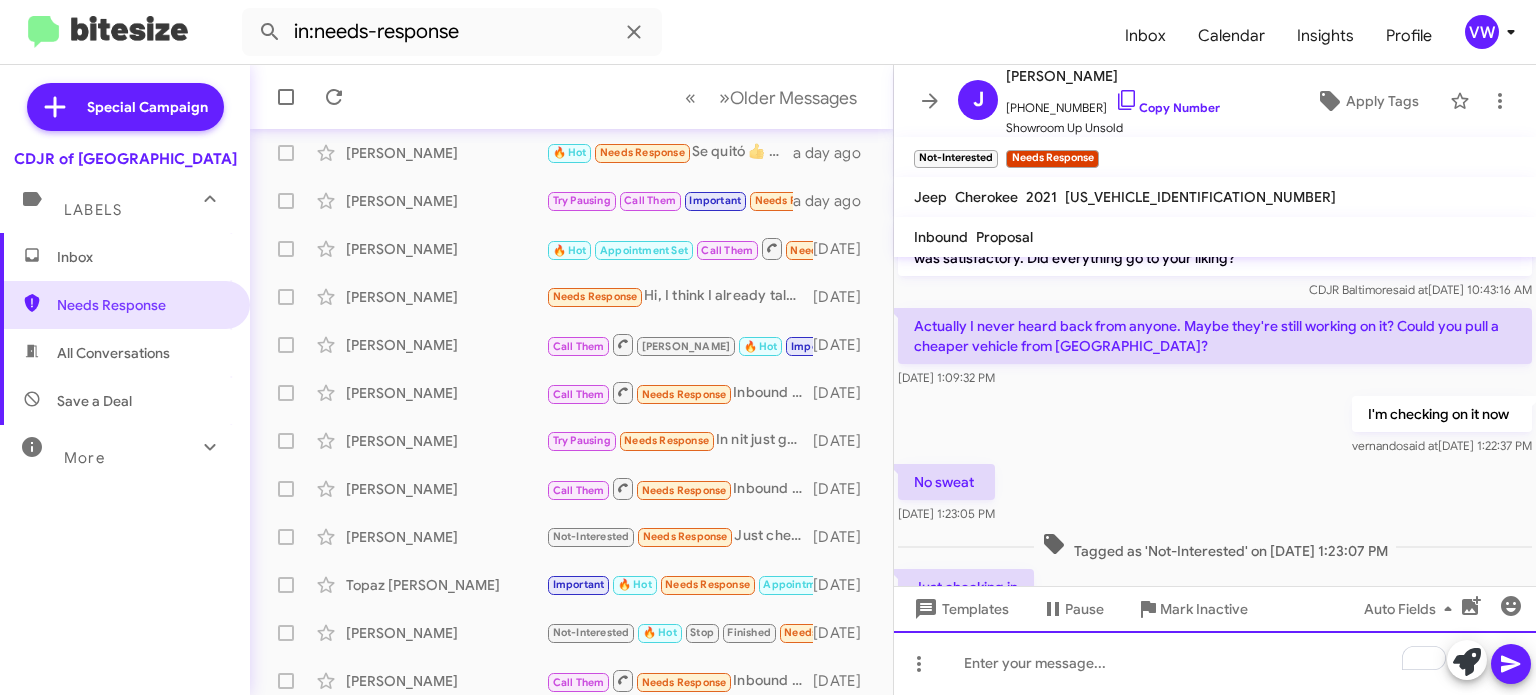 scroll, scrollTop: 265, scrollLeft: 0, axis: vertical 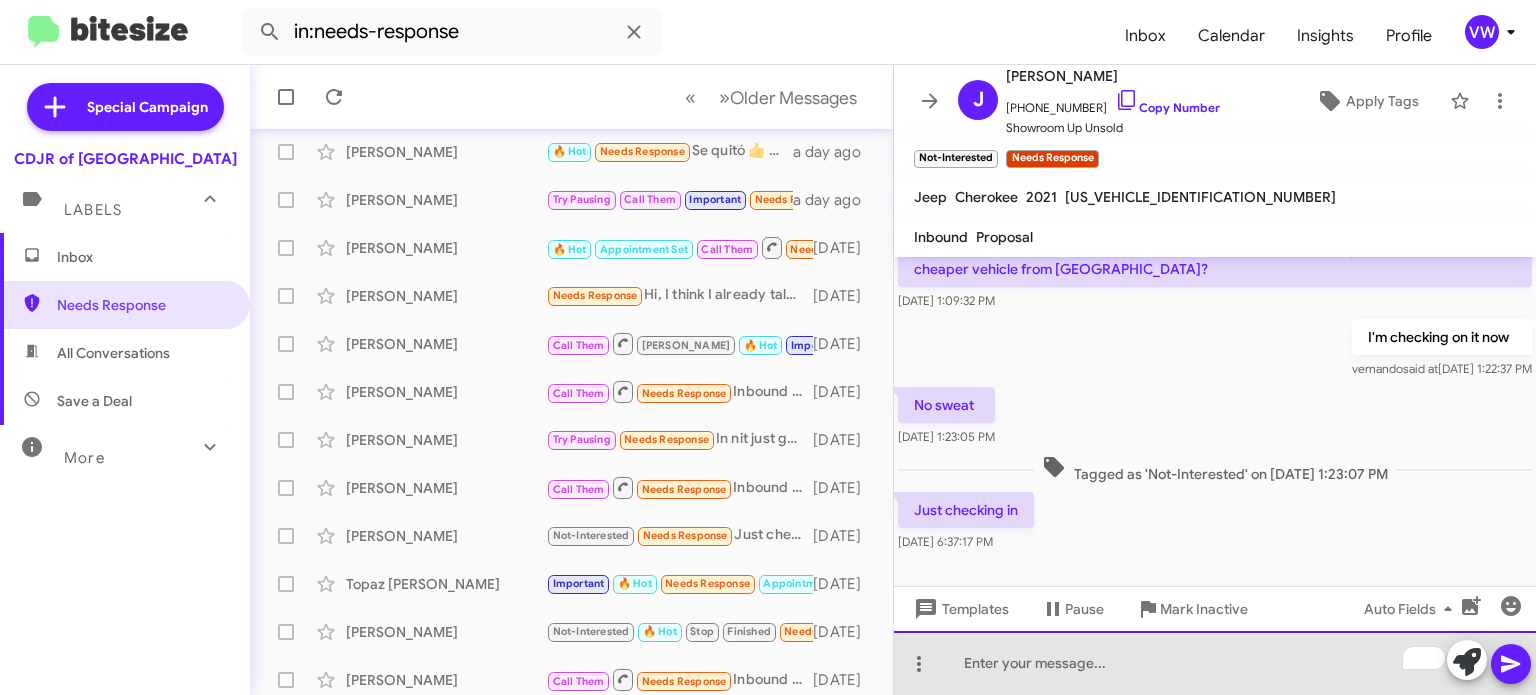 click 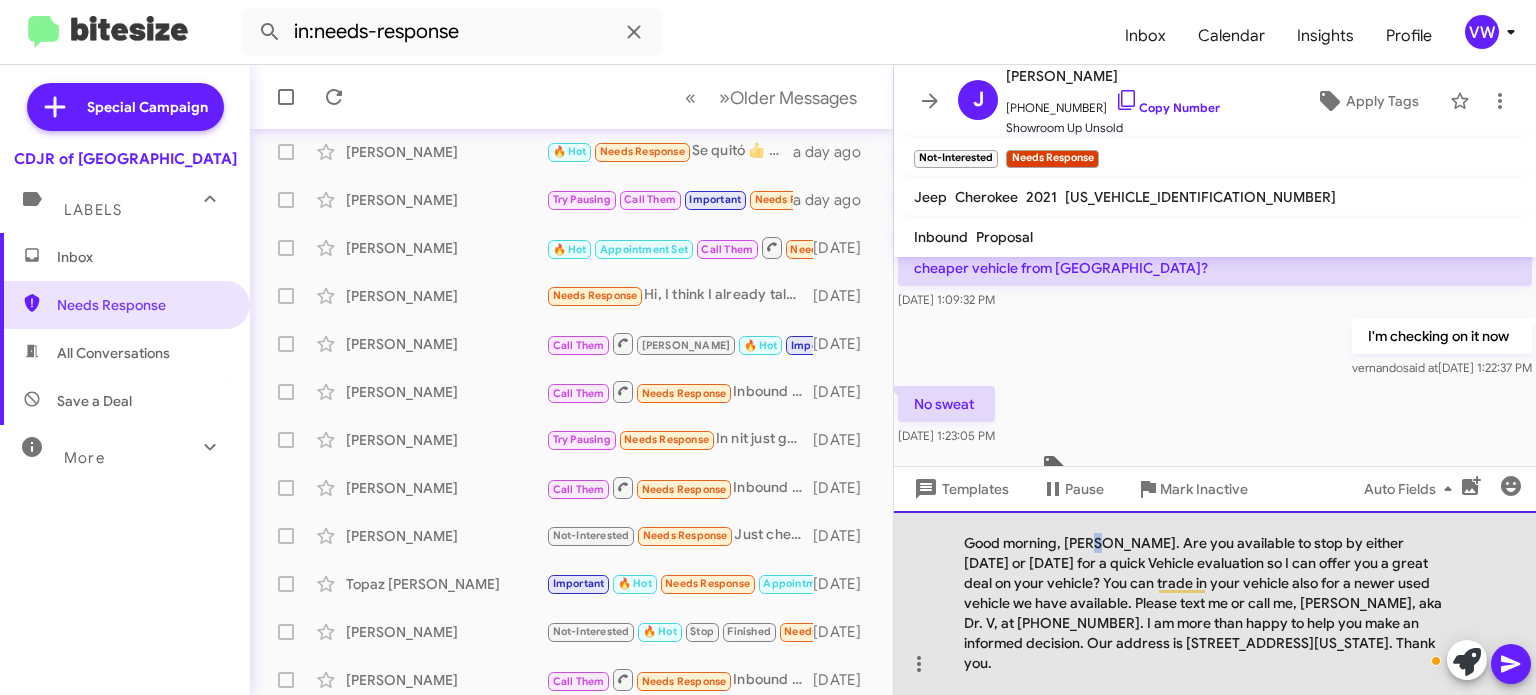 click on "Good morning, Ivor. Are you available to stop by either today or tomorrow for a quick Vehicle evaluation so I can offer you a great deal on your vehicle? You can trade in your vehicle also for a newer used vehicle we have available. Please text me or call me, Vernando, aka Dr. V, at 443-367-8601. I am more than happy to help you make an informed decision. Our address is 124 North Point Boulevard, Baltimore, Maryland 21224. Thank you." 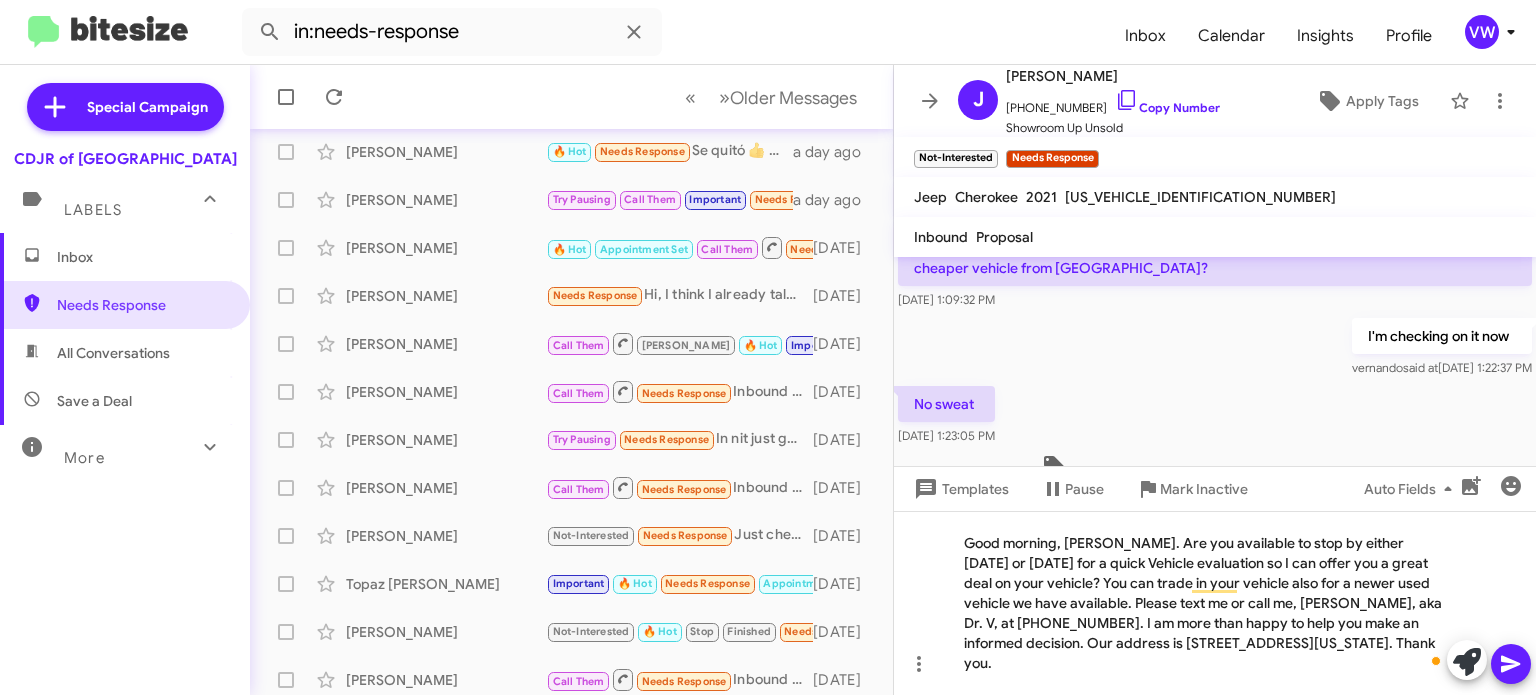click 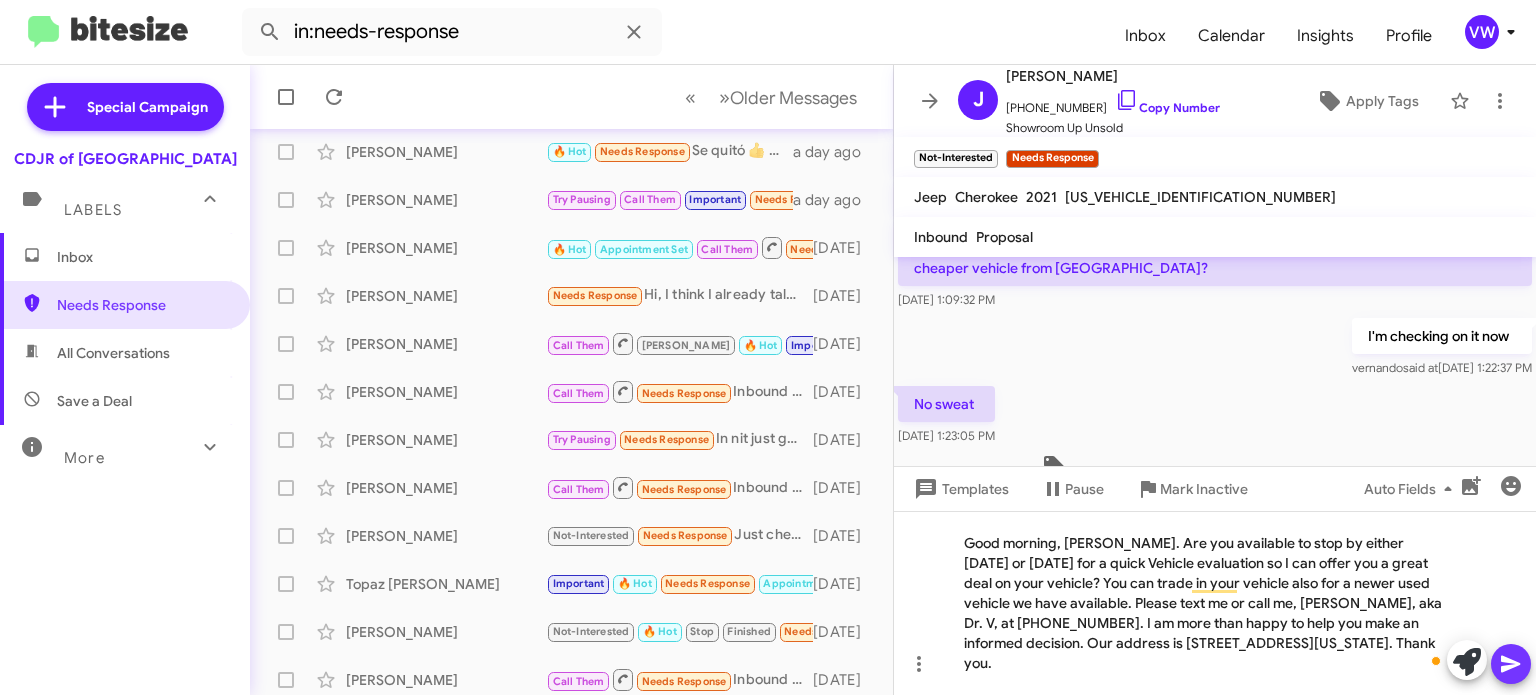 click 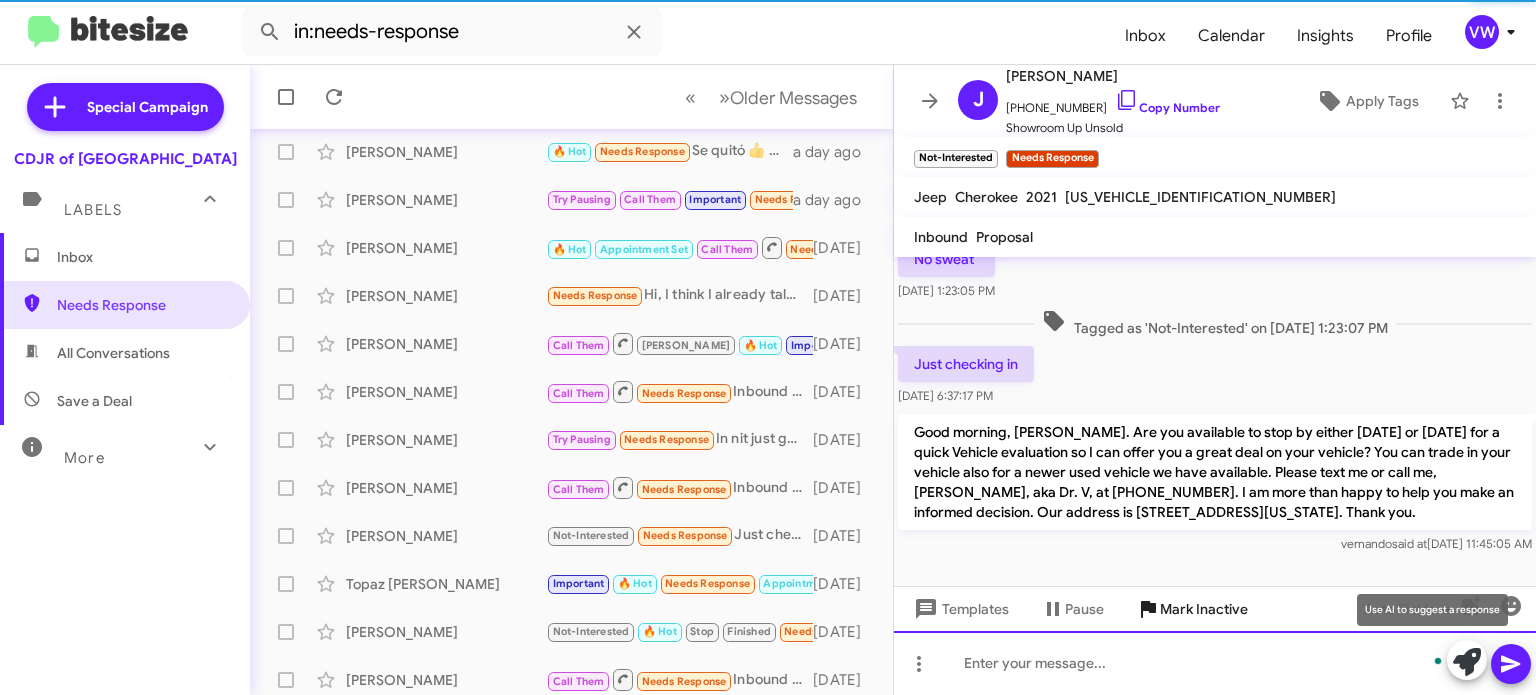 scroll, scrollTop: 292, scrollLeft: 0, axis: vertical 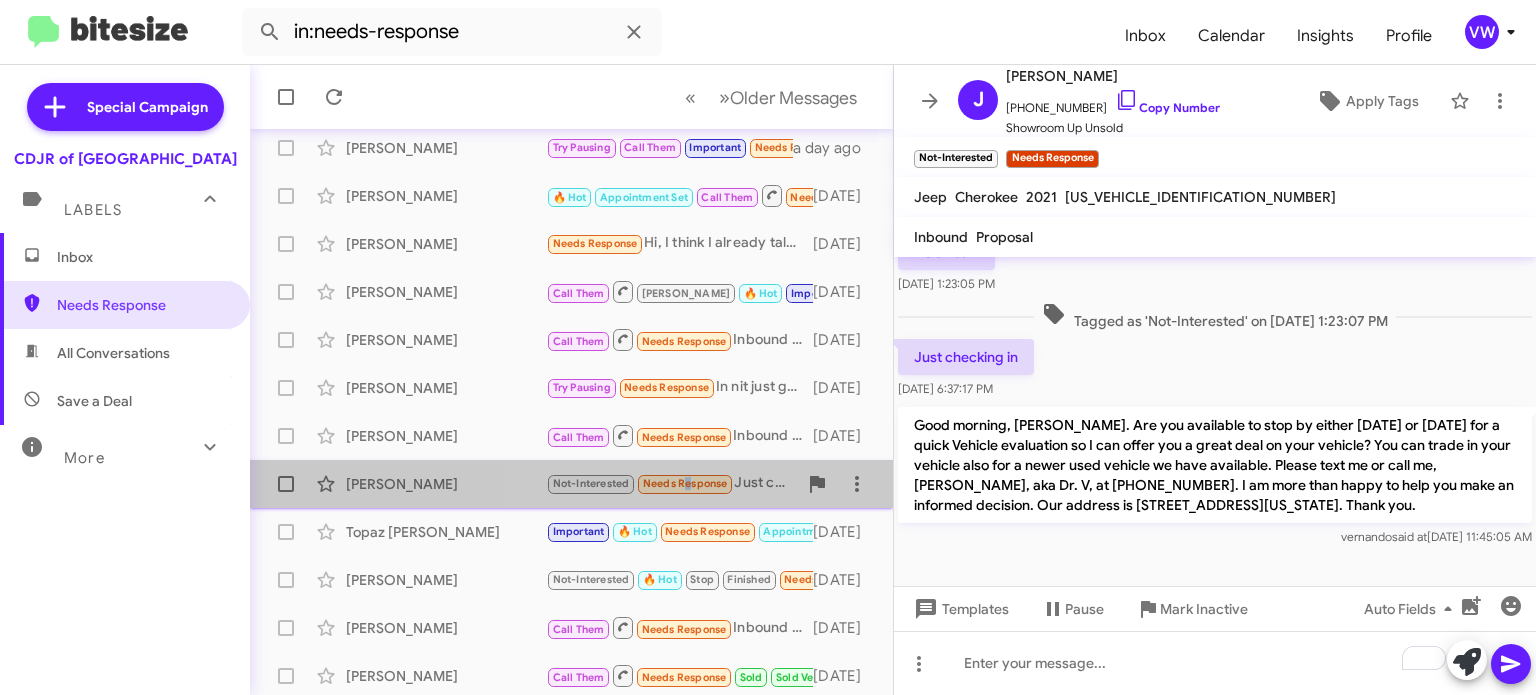 click on "Needs Response" 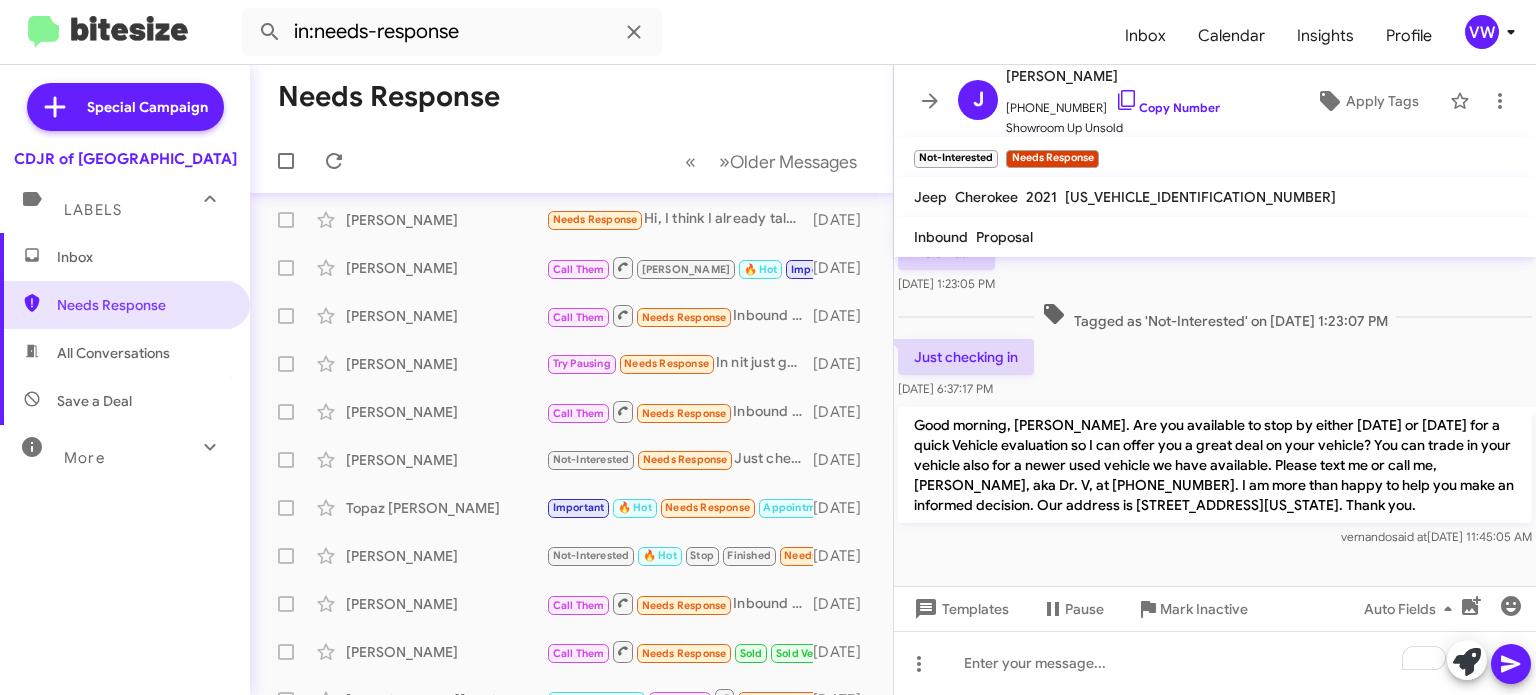 scroll, scrollTop: 328, scrollLeft: 0, axis: vertical 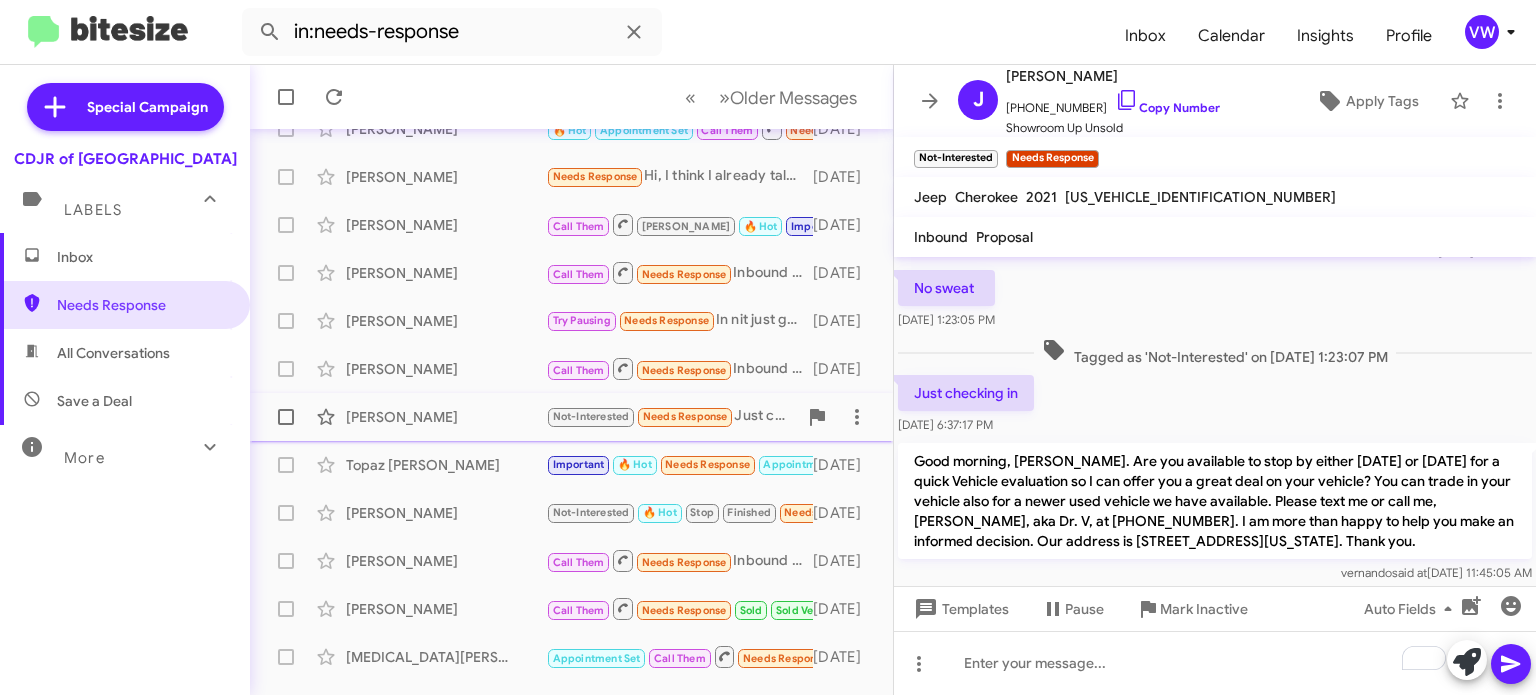 click on "Needs Response" 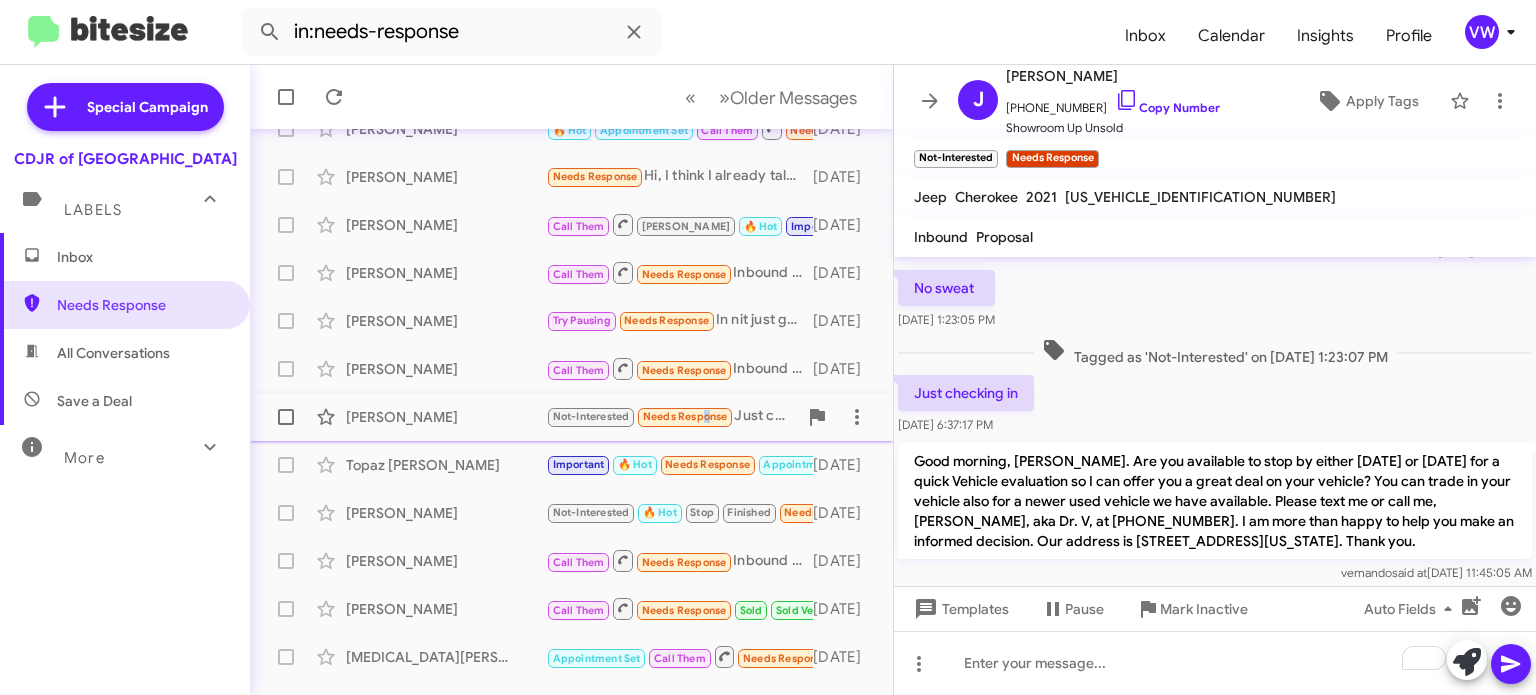 click on "Needs Response" 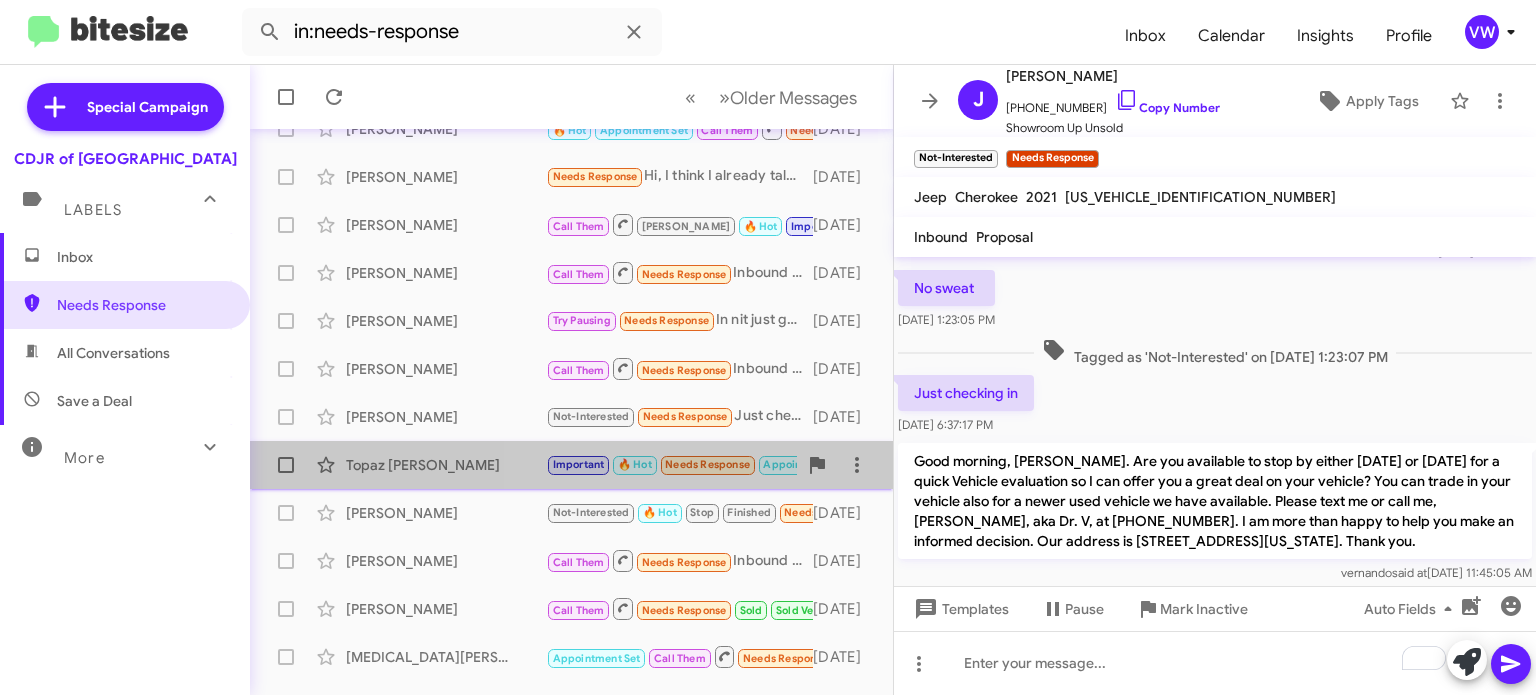click on "Needs Response" 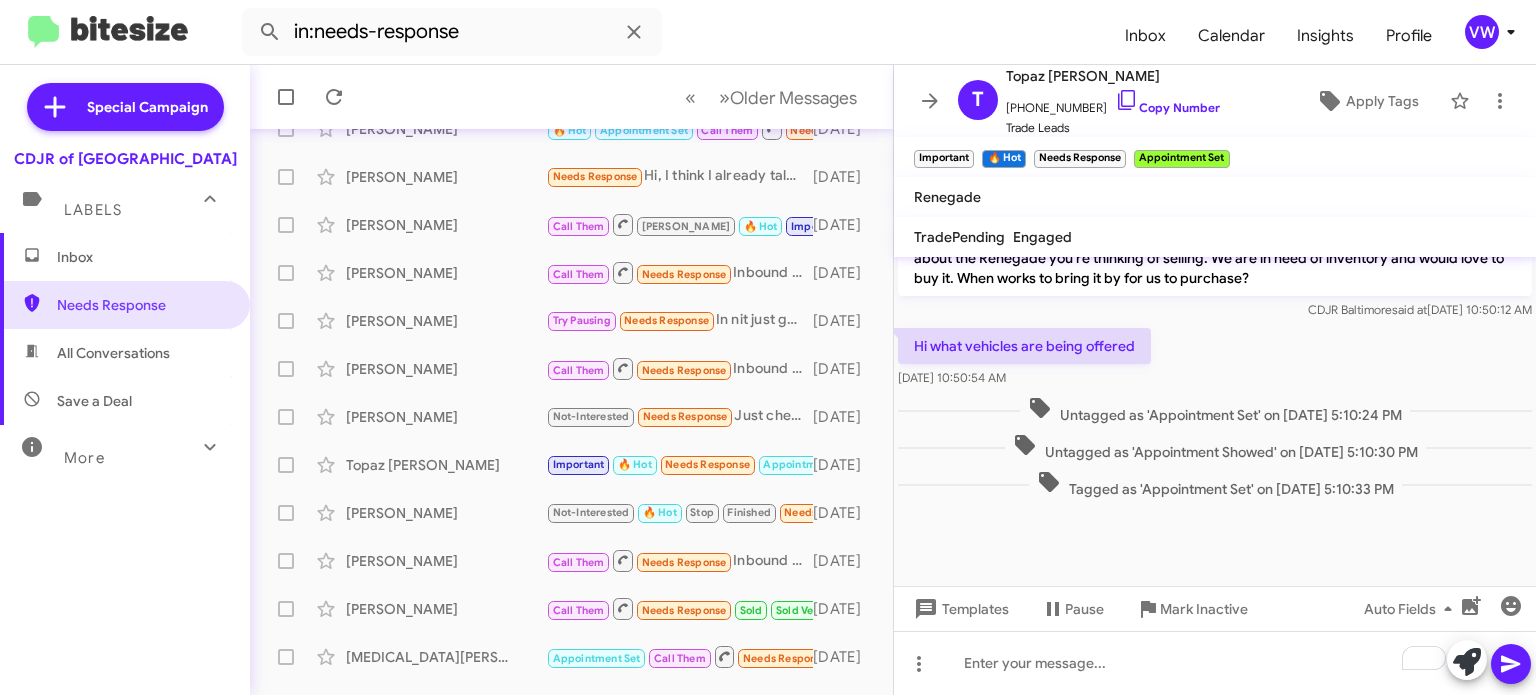 scroll, scrollTop: 1242, scrollLeft: 0, axis: vertical 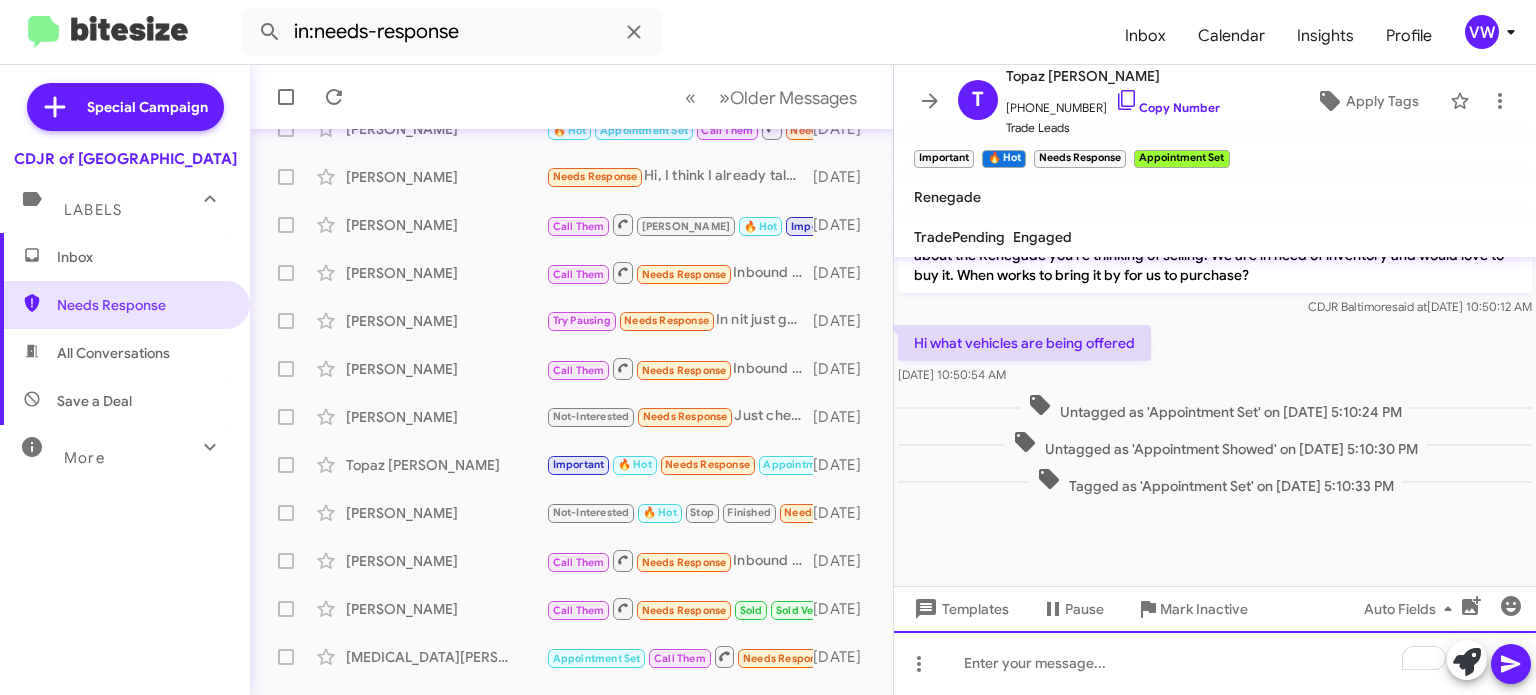click 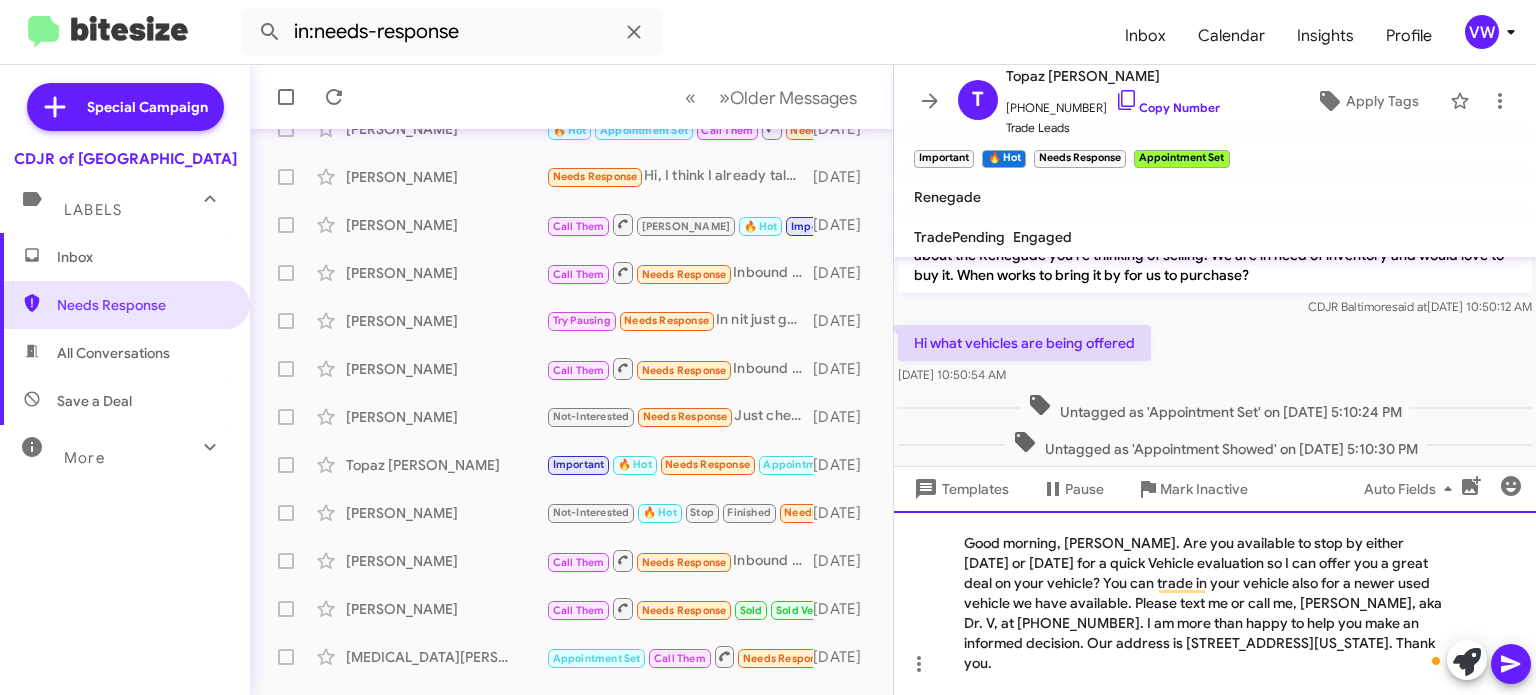 click on "Good morning, Ivor. Are you available to stop by either today or tomorrow for a quick Vehicle evaluation so I can offer you a great deal on your vehicle? You can trade in your vehicle also for a newer used vehicle we have available. Please text me or call me, Vernando, aka Dr. V, at 443-367-8601. I am more than happy to help you make an informed decision. Our address is 124 North Point Boulevard, Baltimore, Maryland 21224. Thank you." 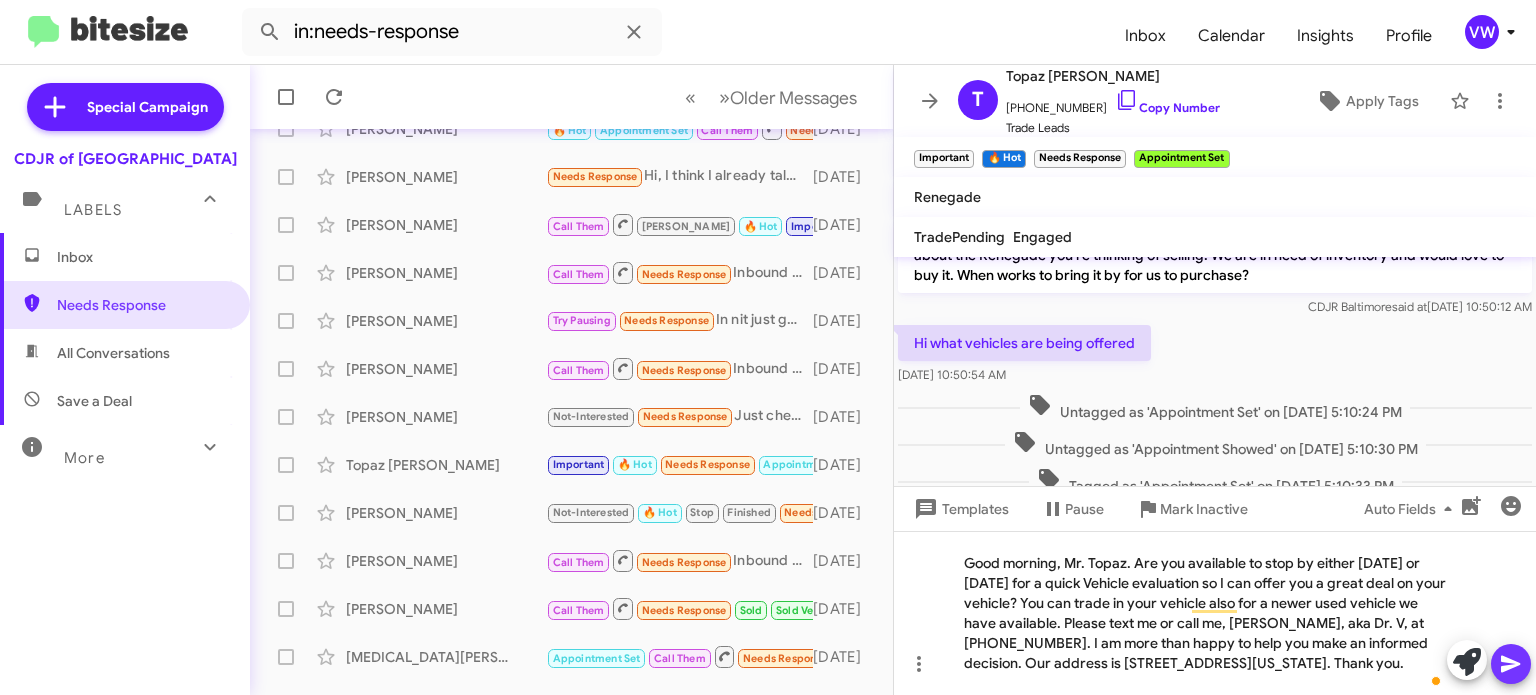 click 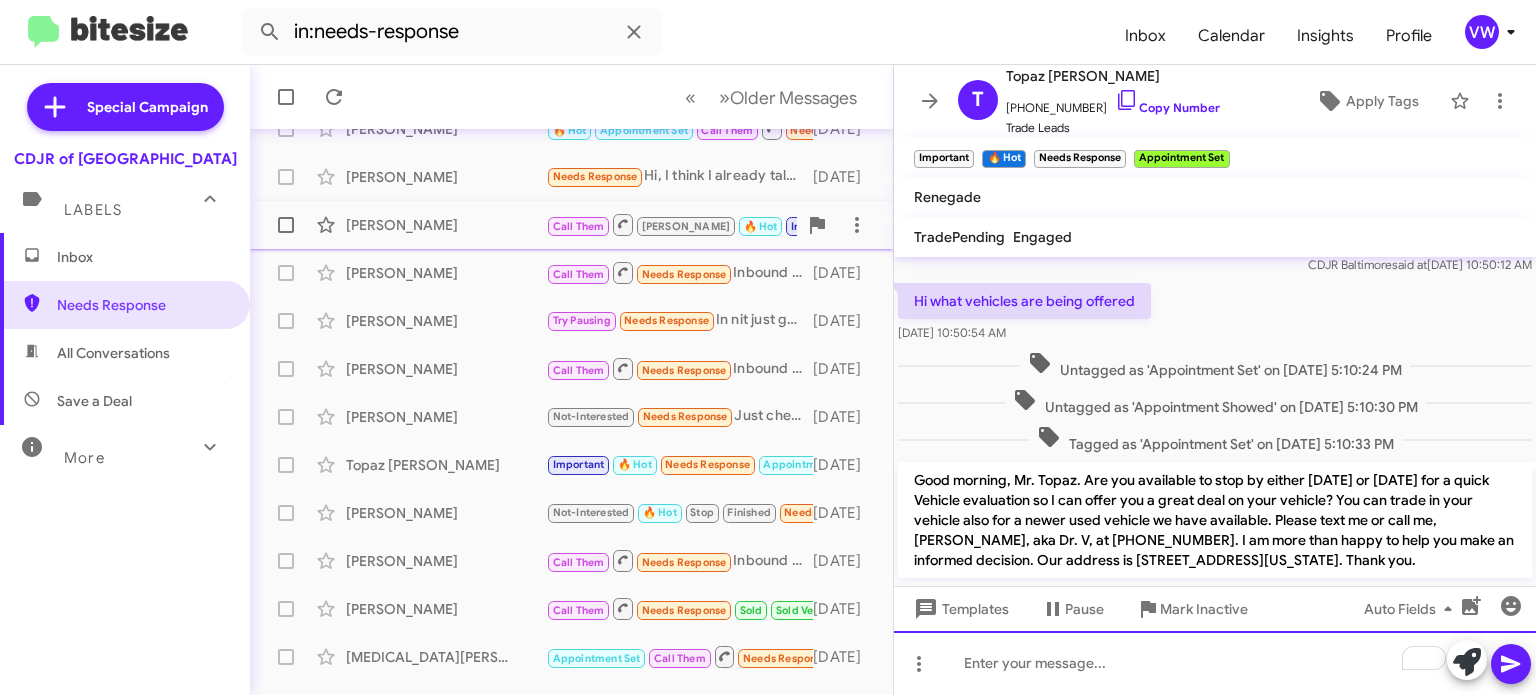 scroll, scrollTop: 1721, scrollLeft: 0, axis: vertical 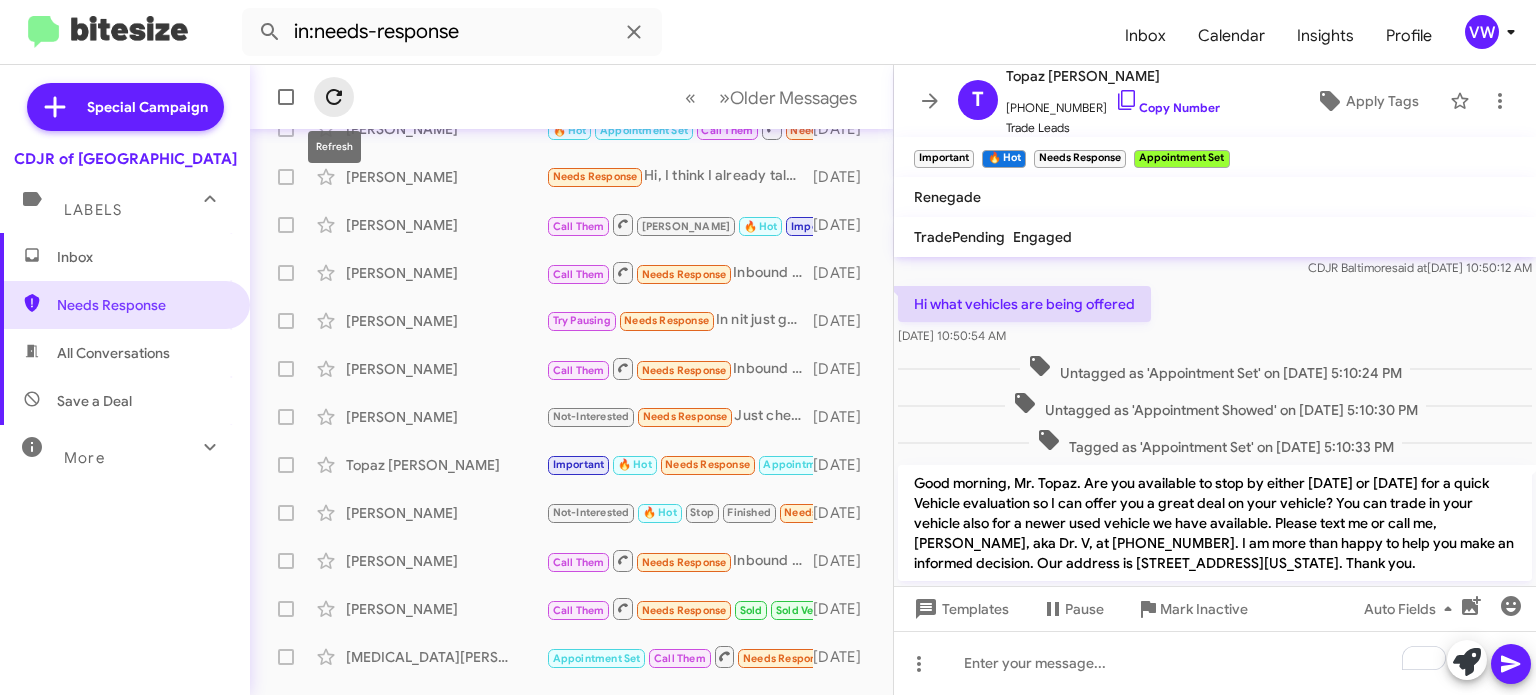 click 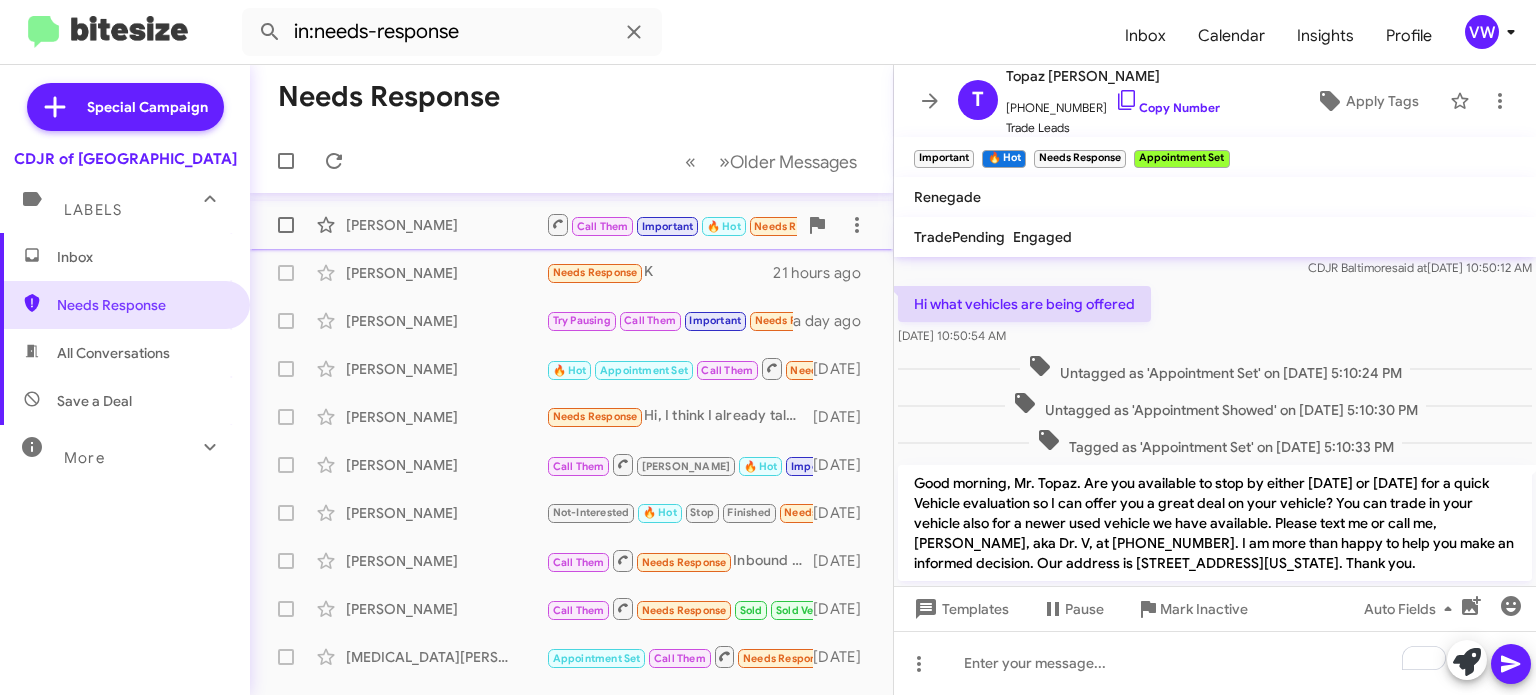 scroll, scrollTop: 0, scrollLeft: 0, axis: both 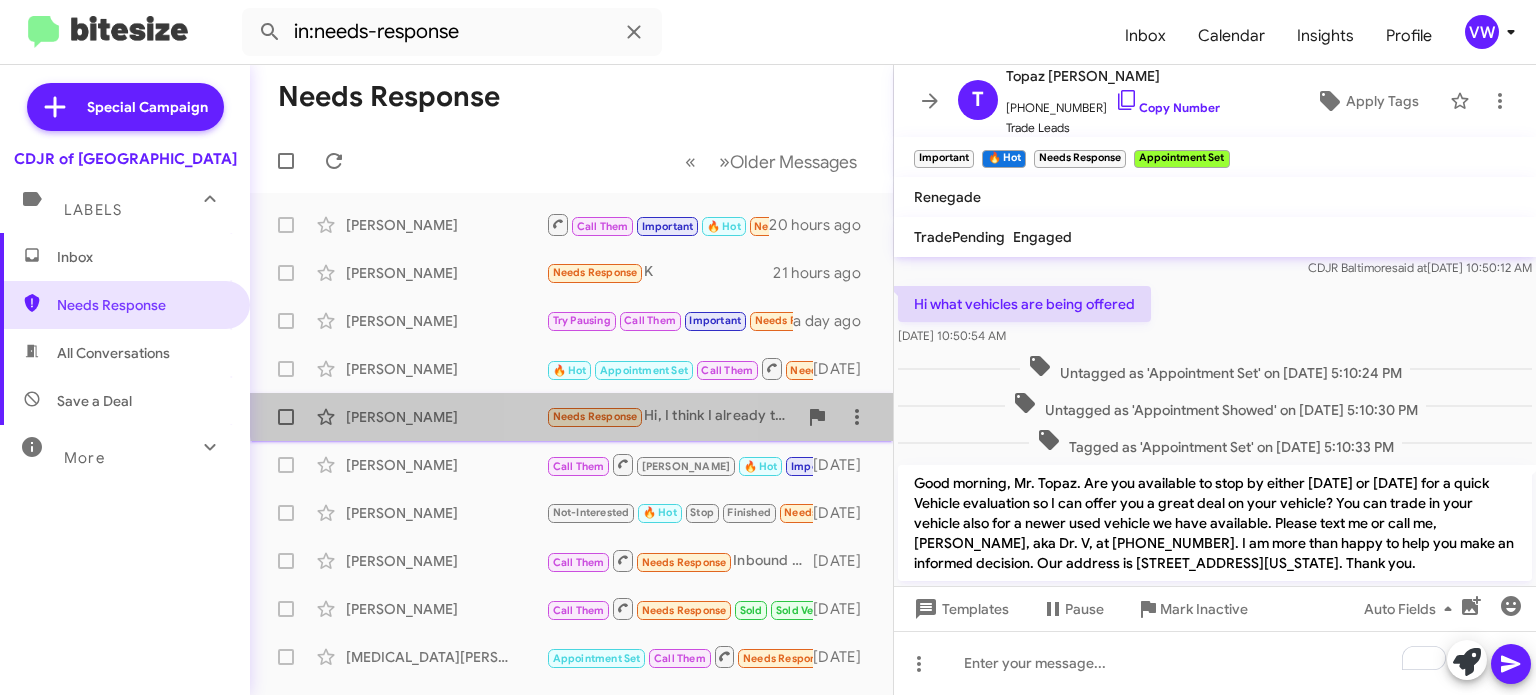 drag, startPoint x: 596, startPoint y: 411, endPoint x: 610, endPoint y: 401, distance: 17.20465 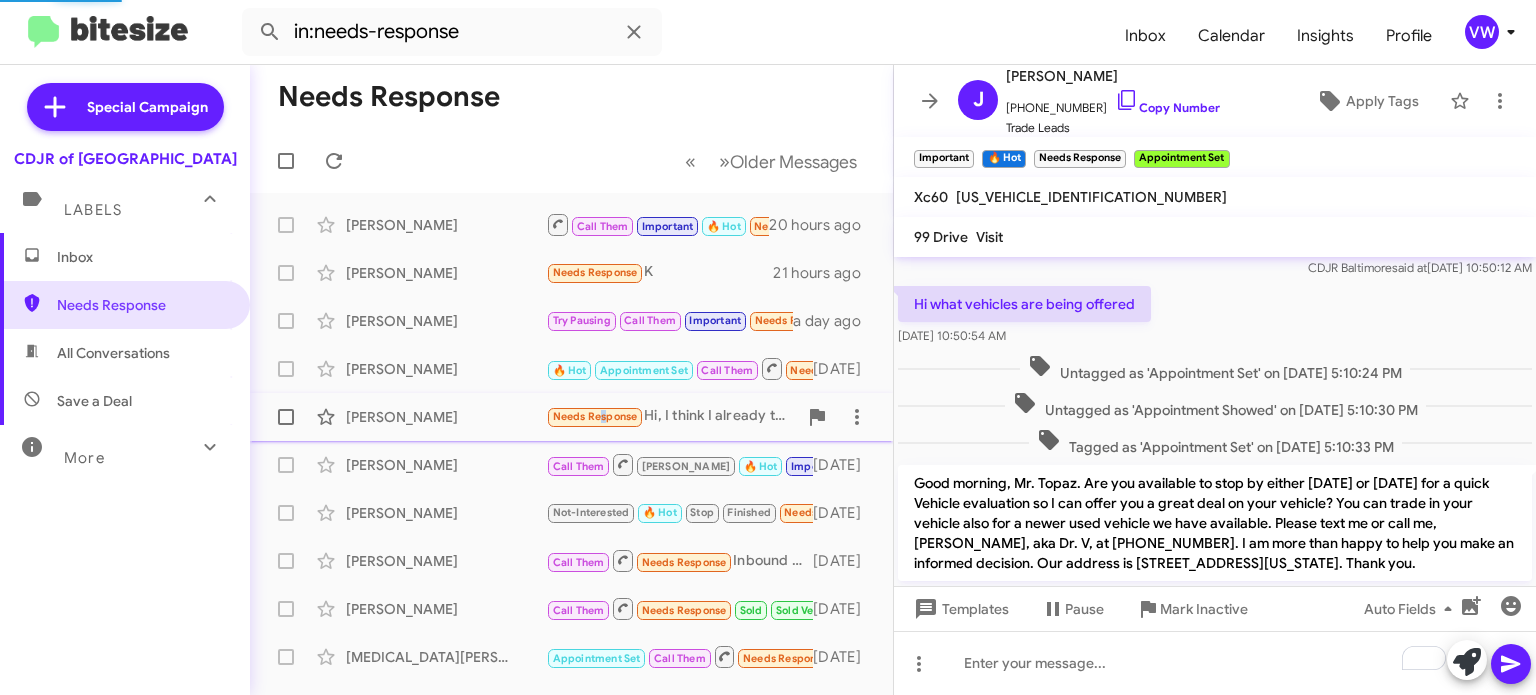 scroll, scrollTop: 182, scrollLeft: 0, axis: vertical 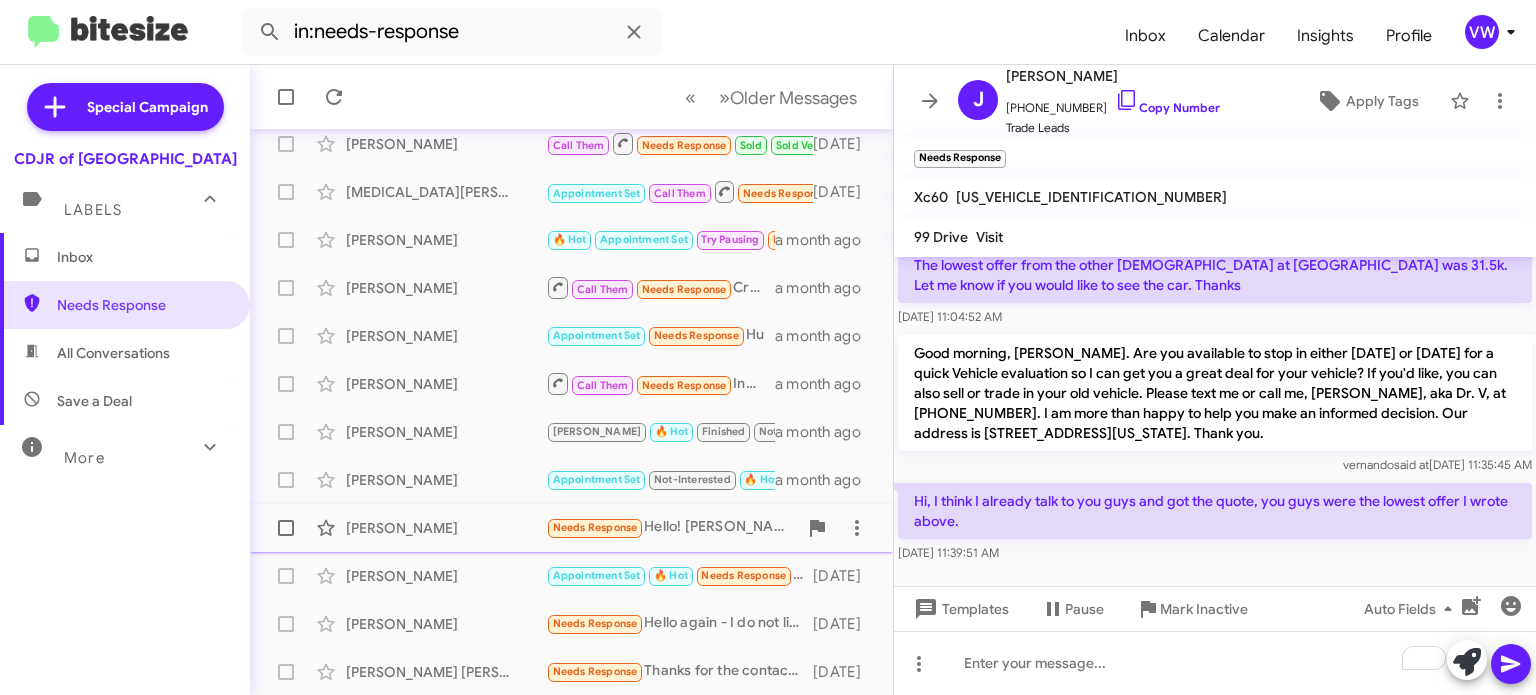 click on "Needs Response" 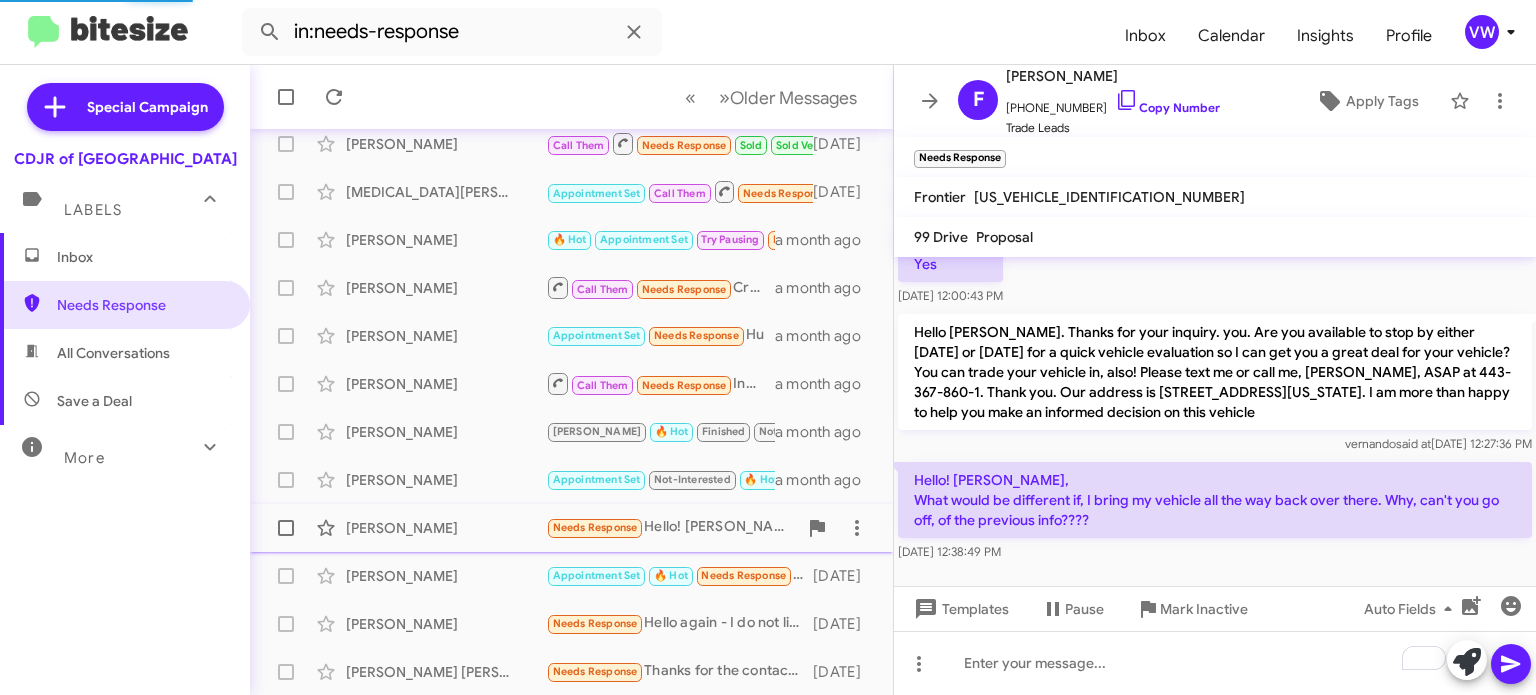scroll, scrollTop: 122, scrollLeft: 0, axis: vertical 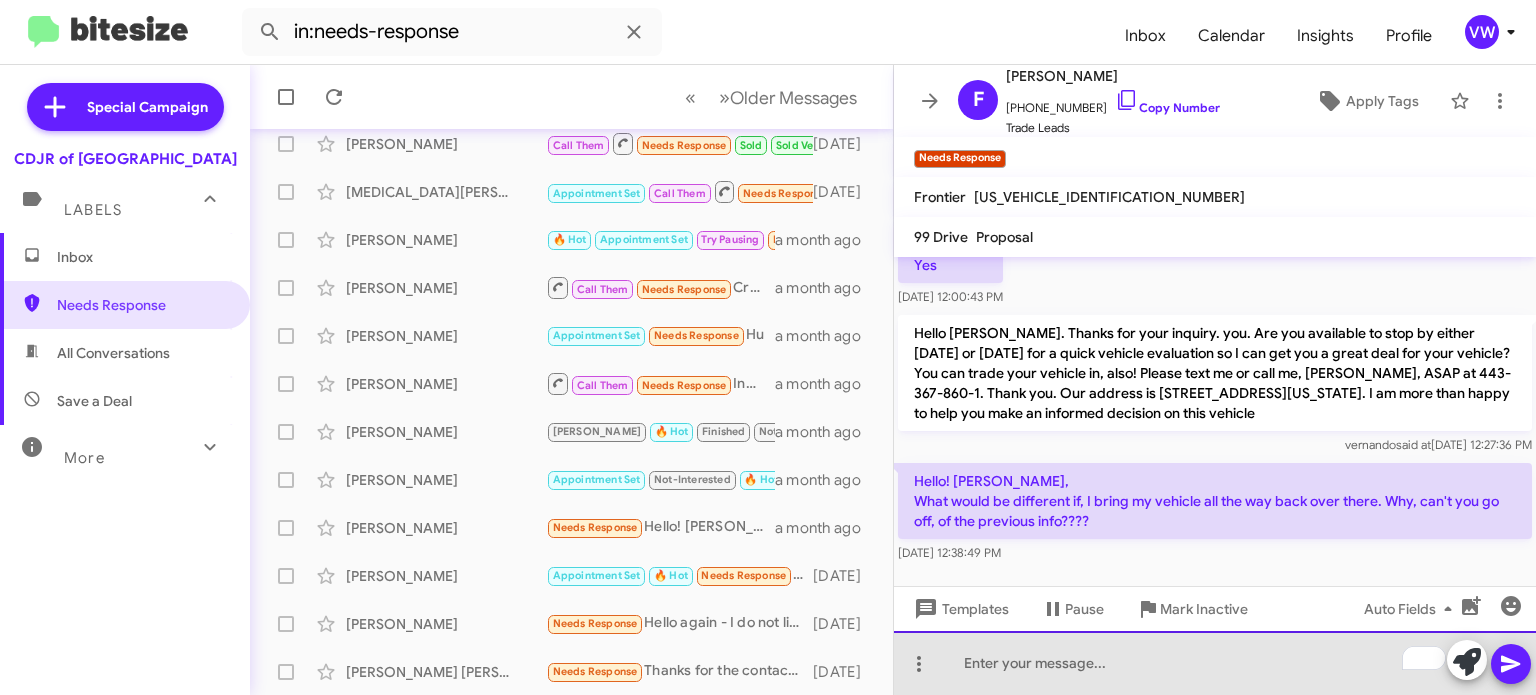 click 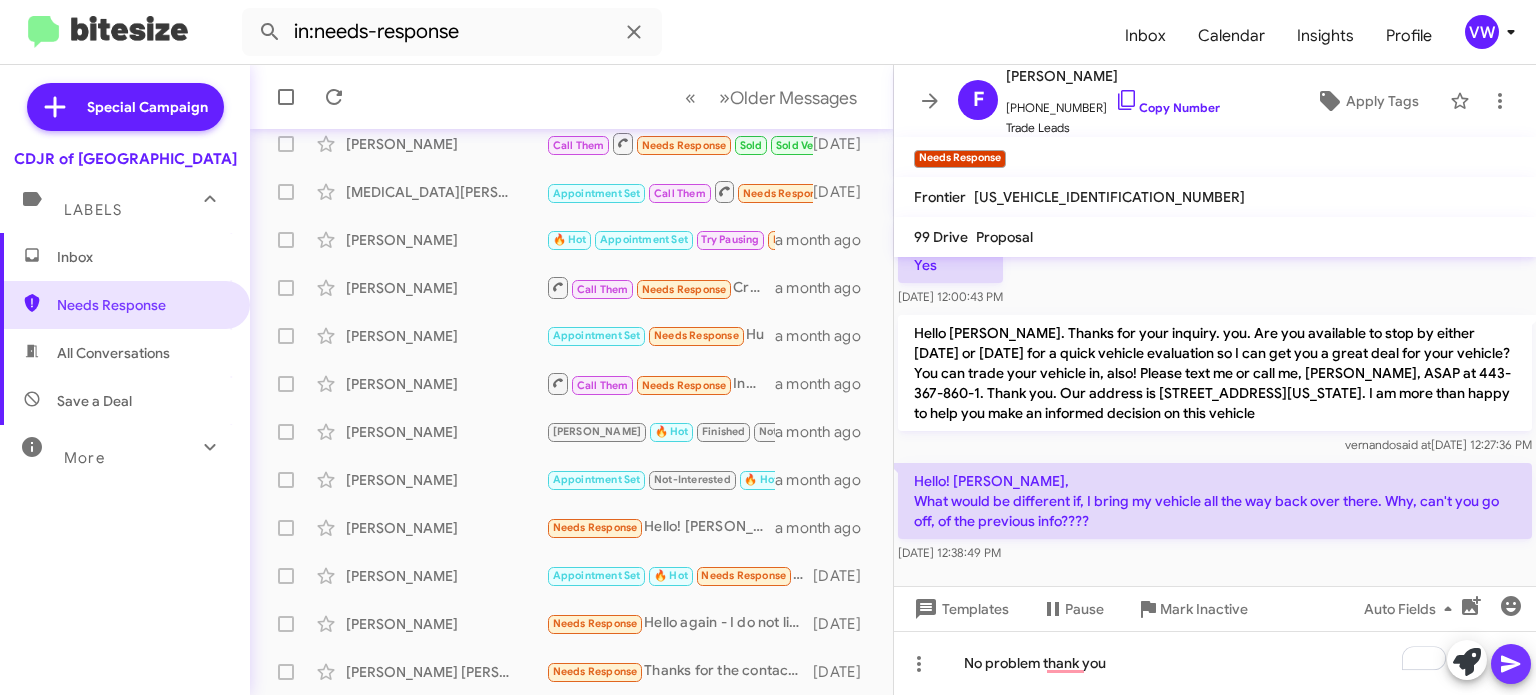 click 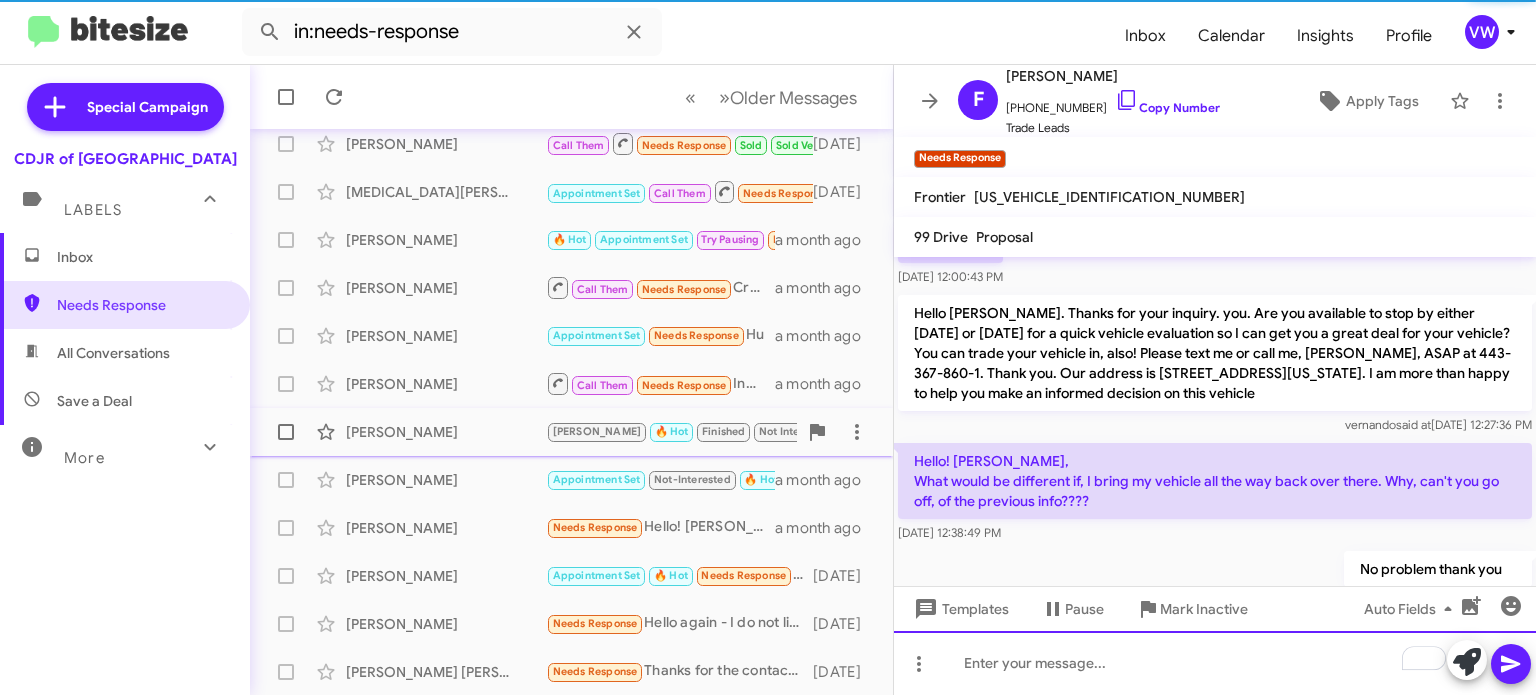 scroll, scrollTop: 195, scrollLeft: 0, axis: vertical 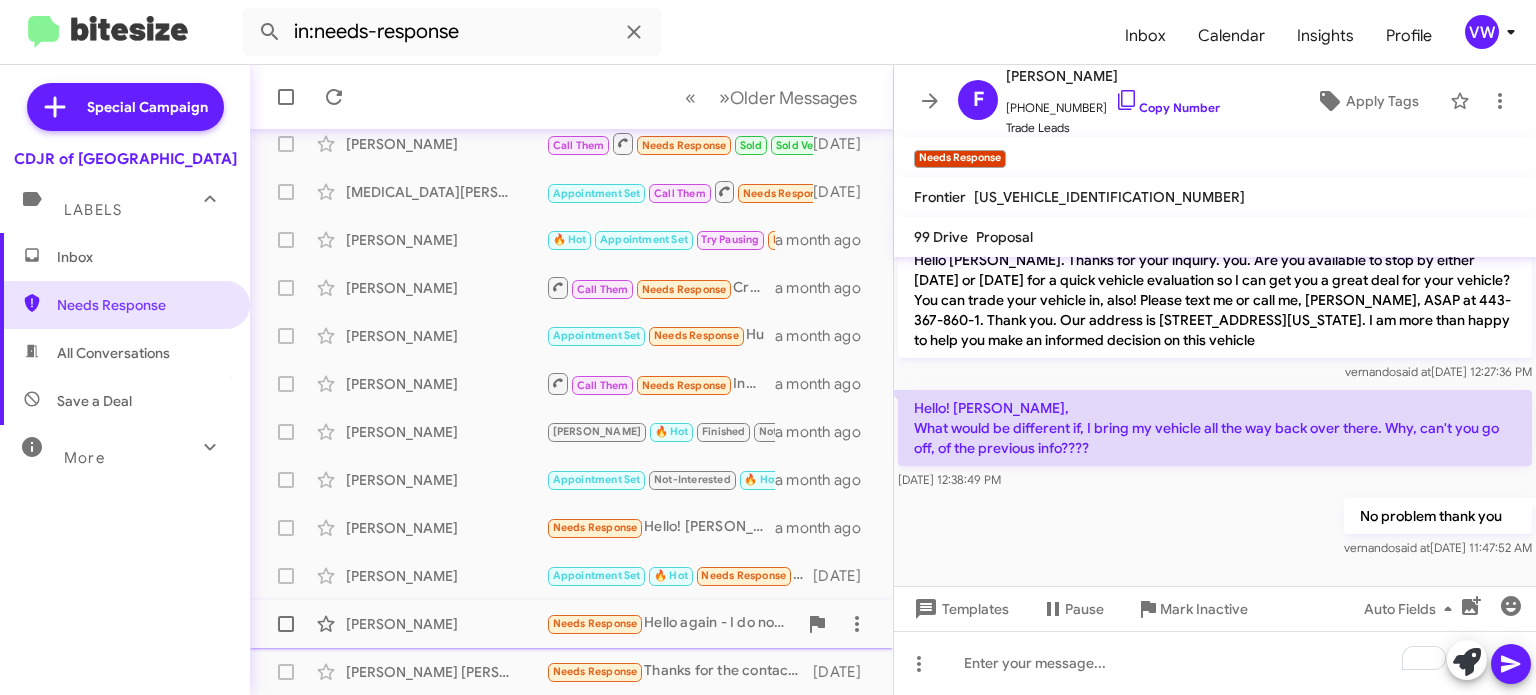 drag, startPoint x: 599, startPoint y: 610, endPoint x: 611, endPoint y: 610, distance: 12 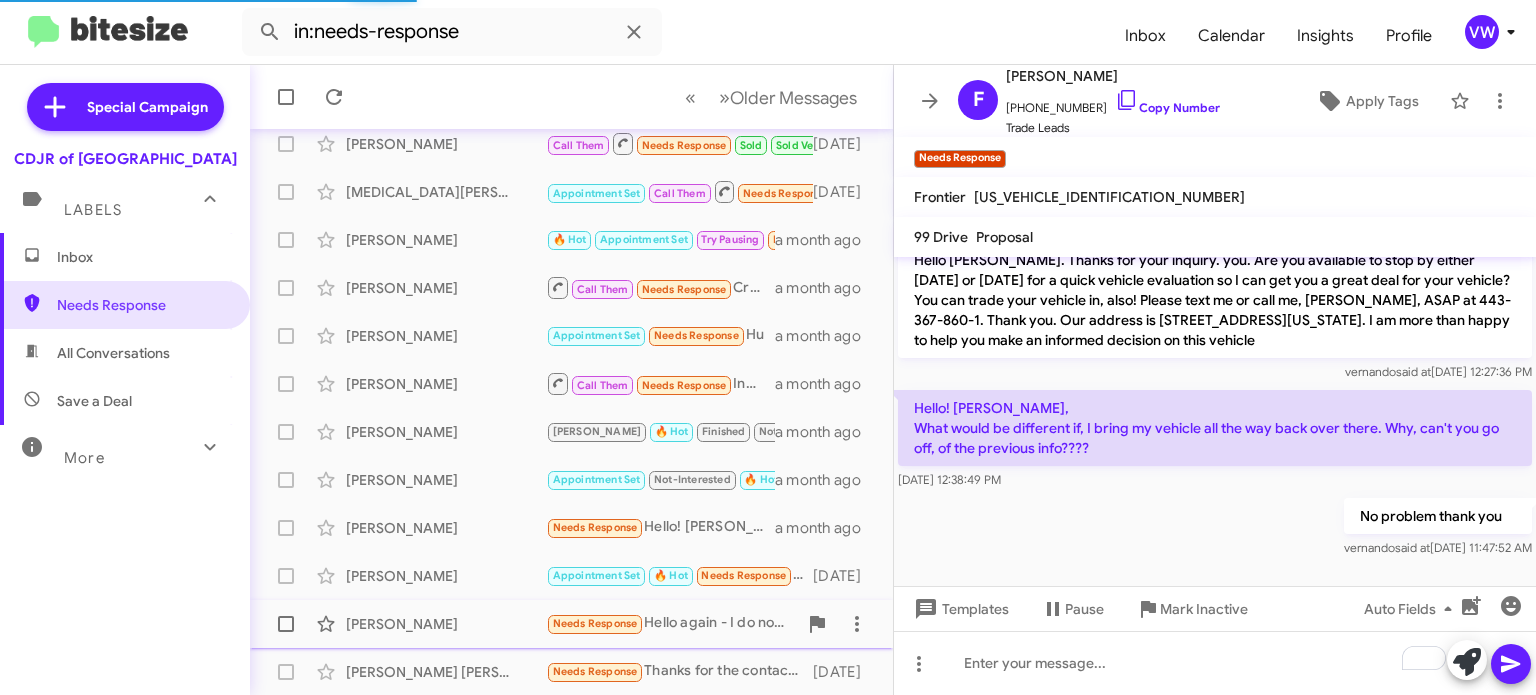 scroll, scrollTop: 162, scrollLeft: 0, axis: vertical 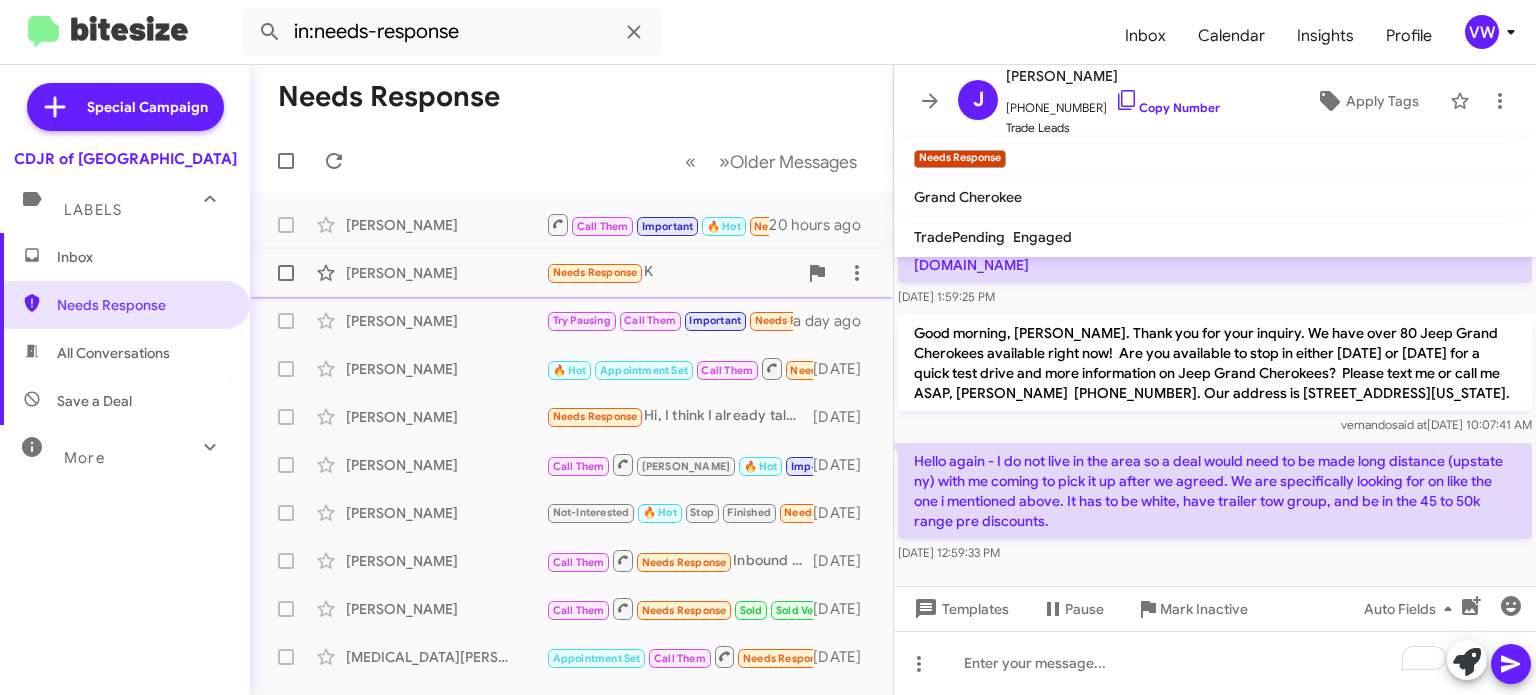 click on "Needs Response" 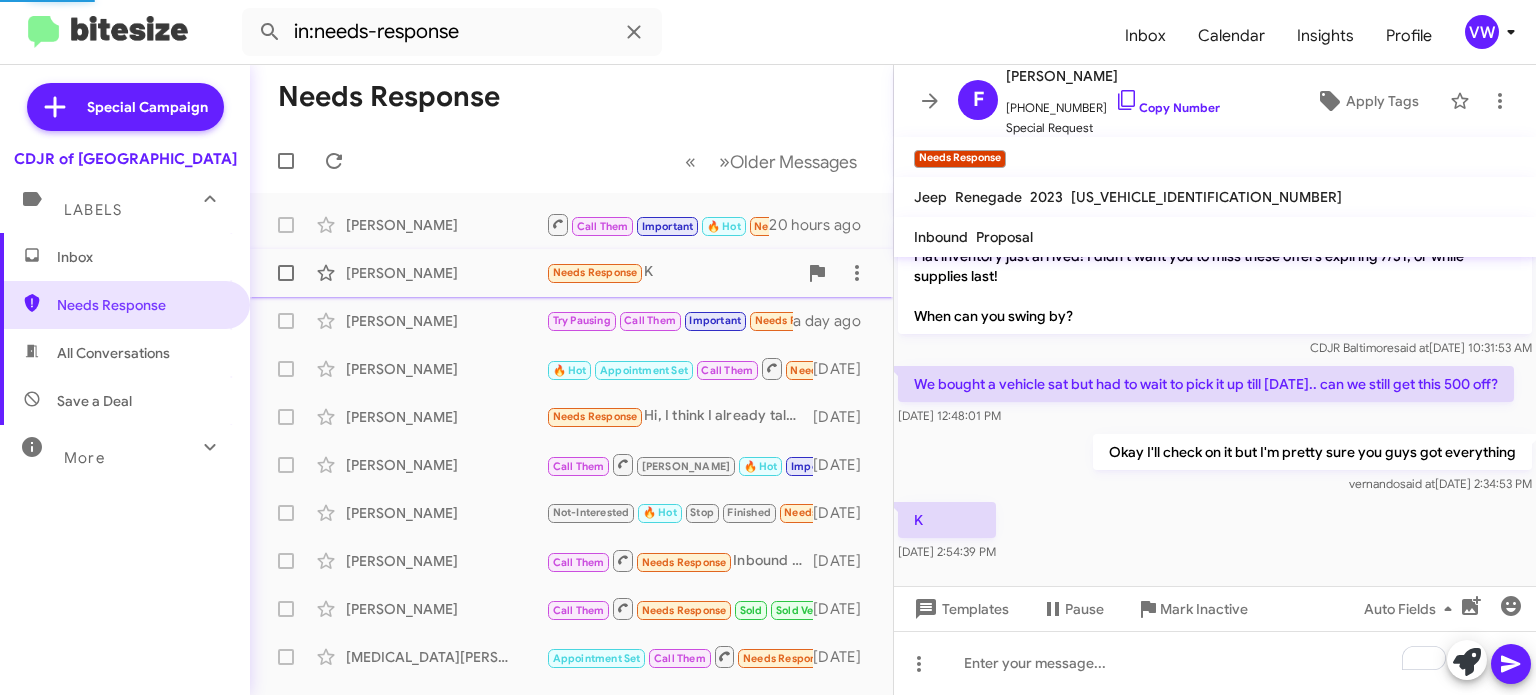scroll, scrollTop: 142, scrollLeft: 0, axis: vertical 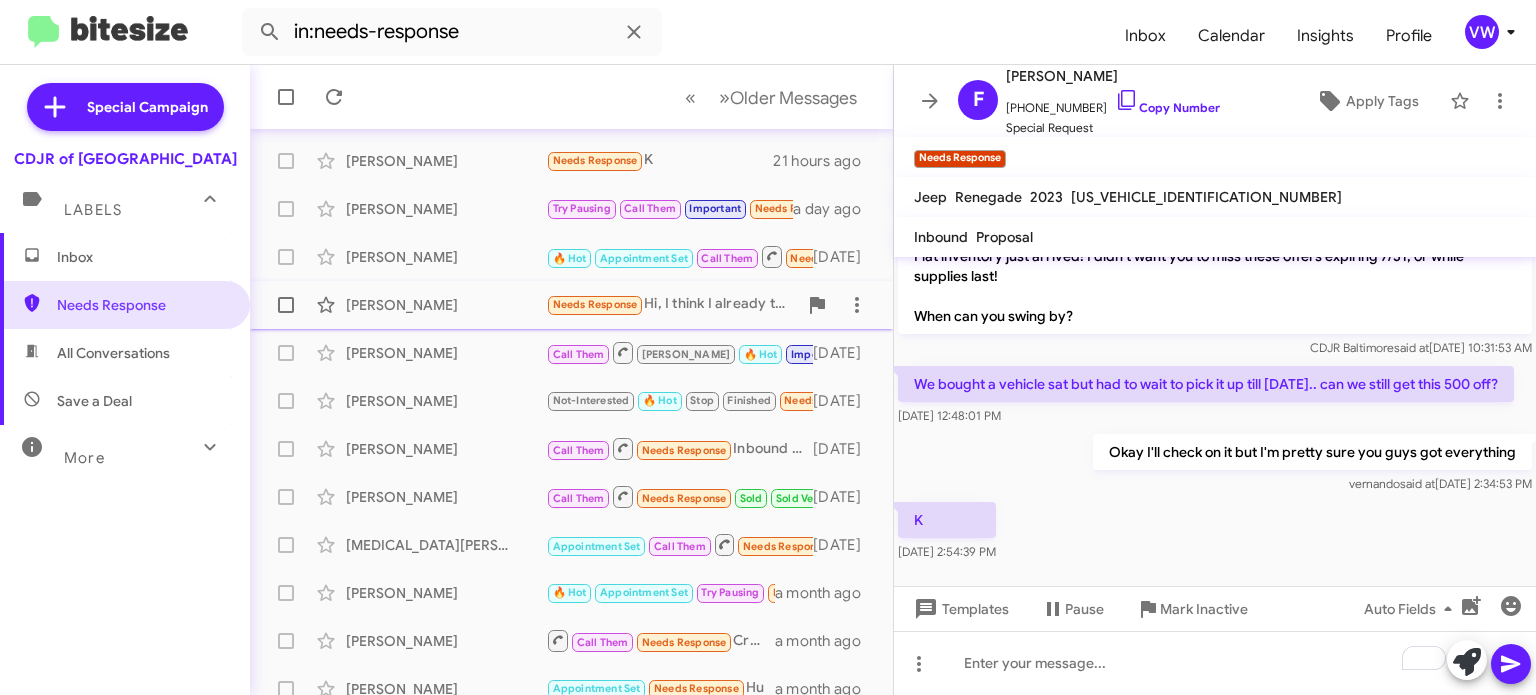 click on "Needs Response" 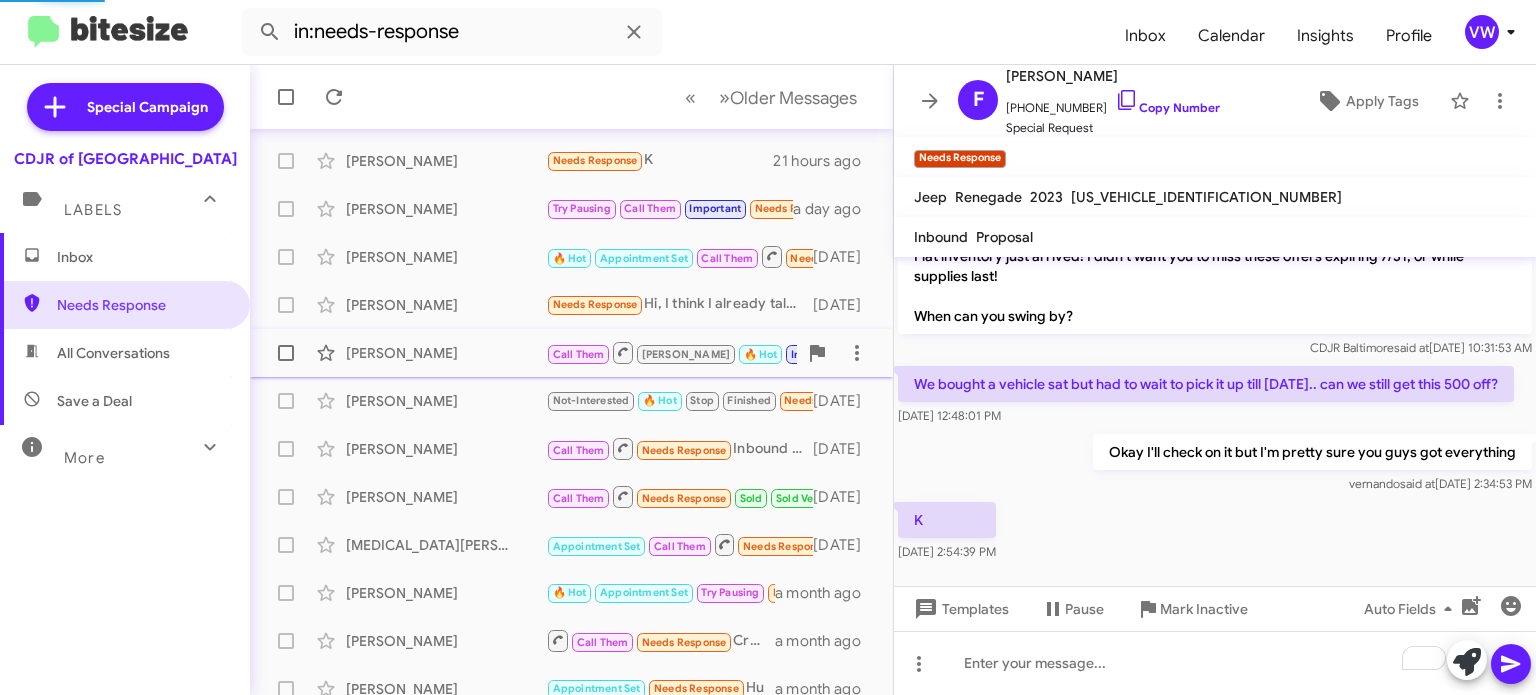 scroll, scrollTop: 182, scrollLeft: 0, axis: vertical 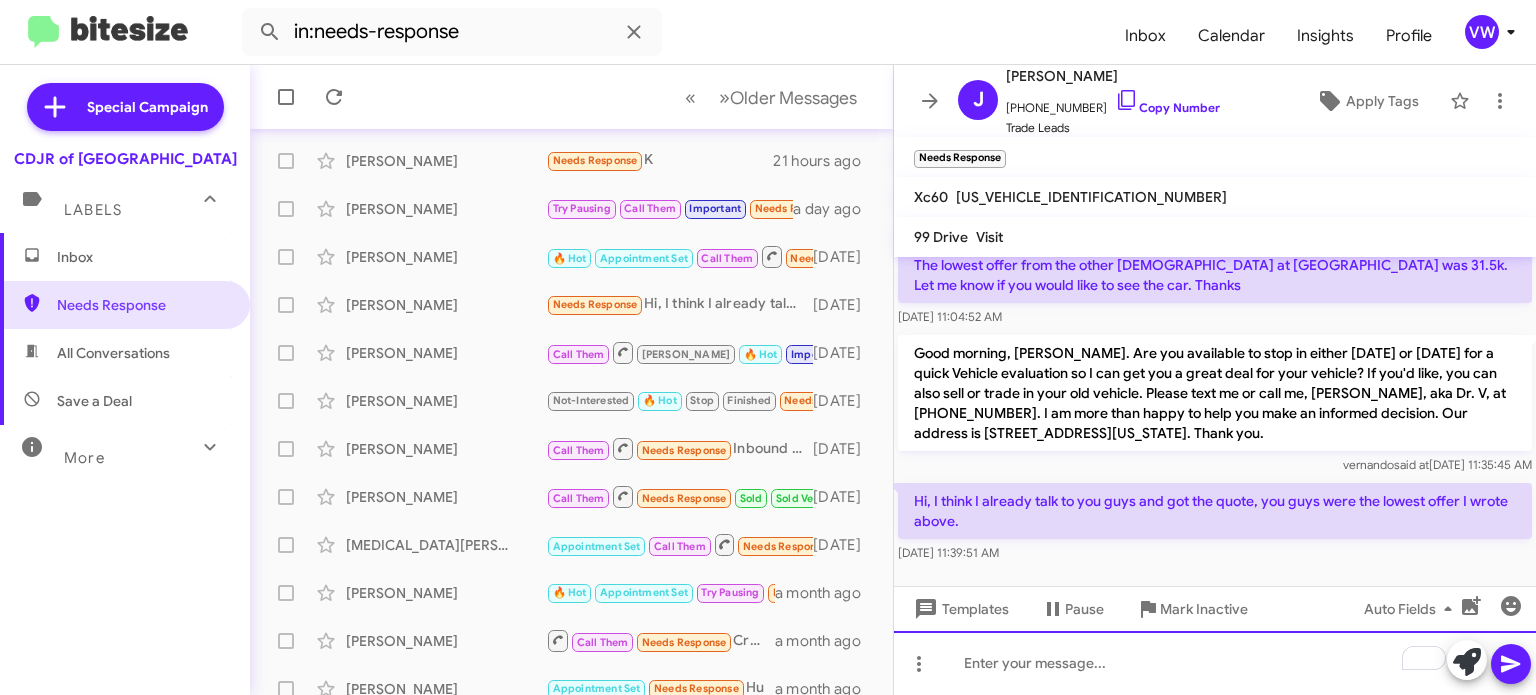 click 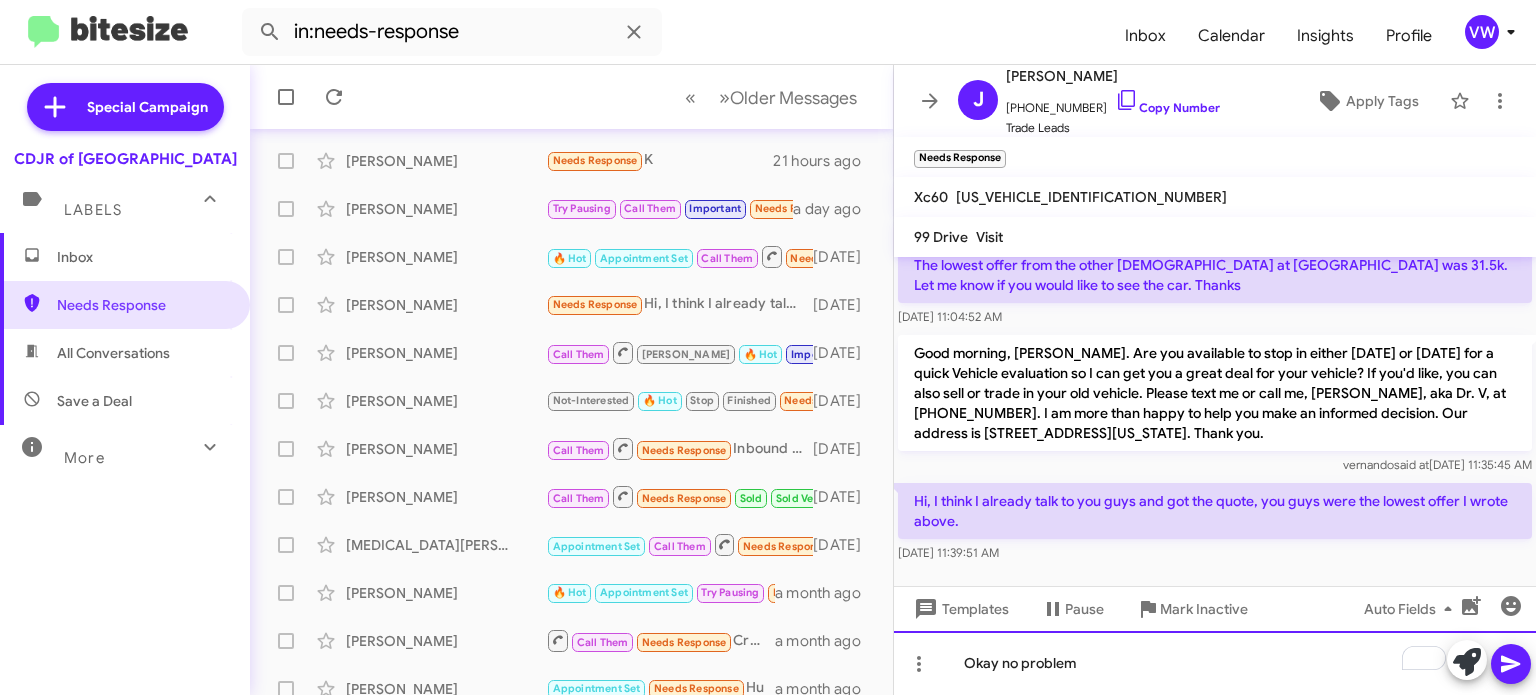 scroll, scrollTop: 195, scrollLeft: 0, axis: vertical 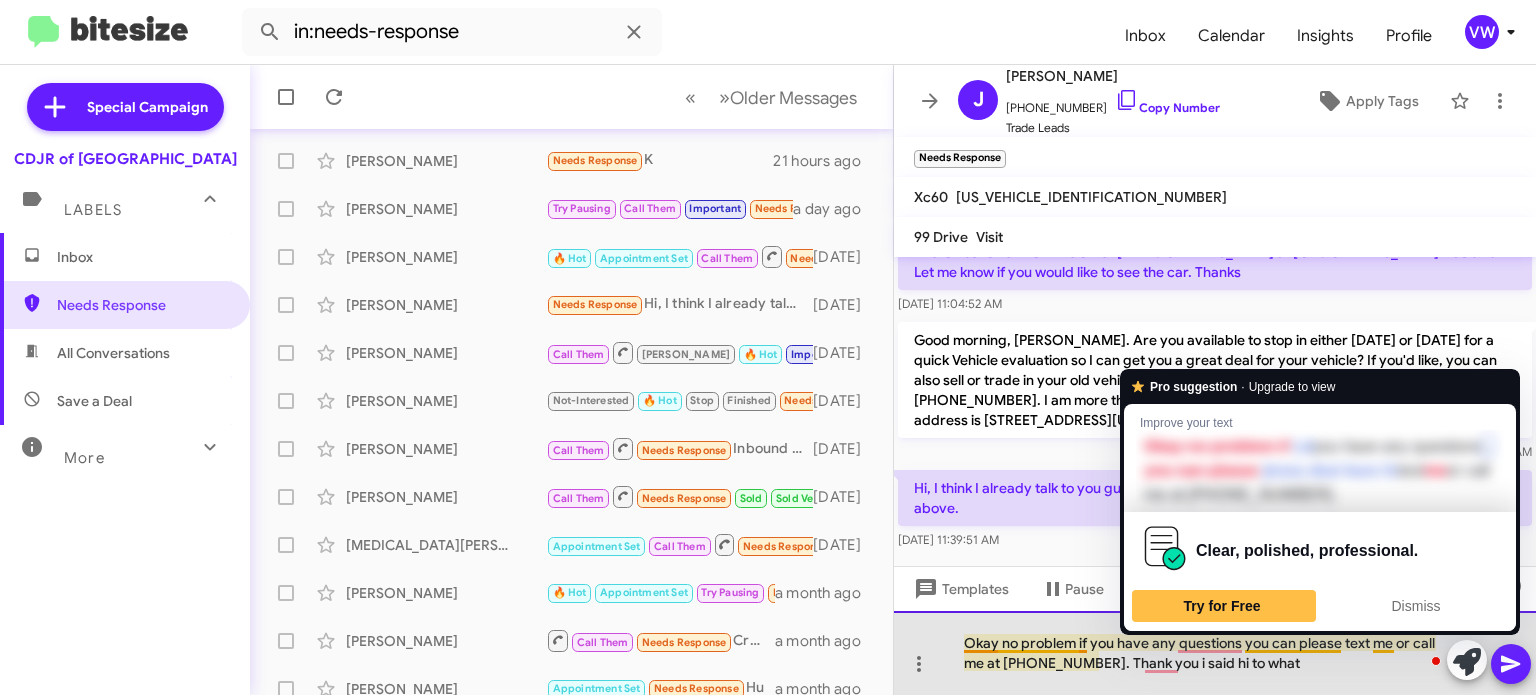click on "Okay no problem if you have any questions you can please text me or call me at 443-367-8601. Thank you i said hi to what" 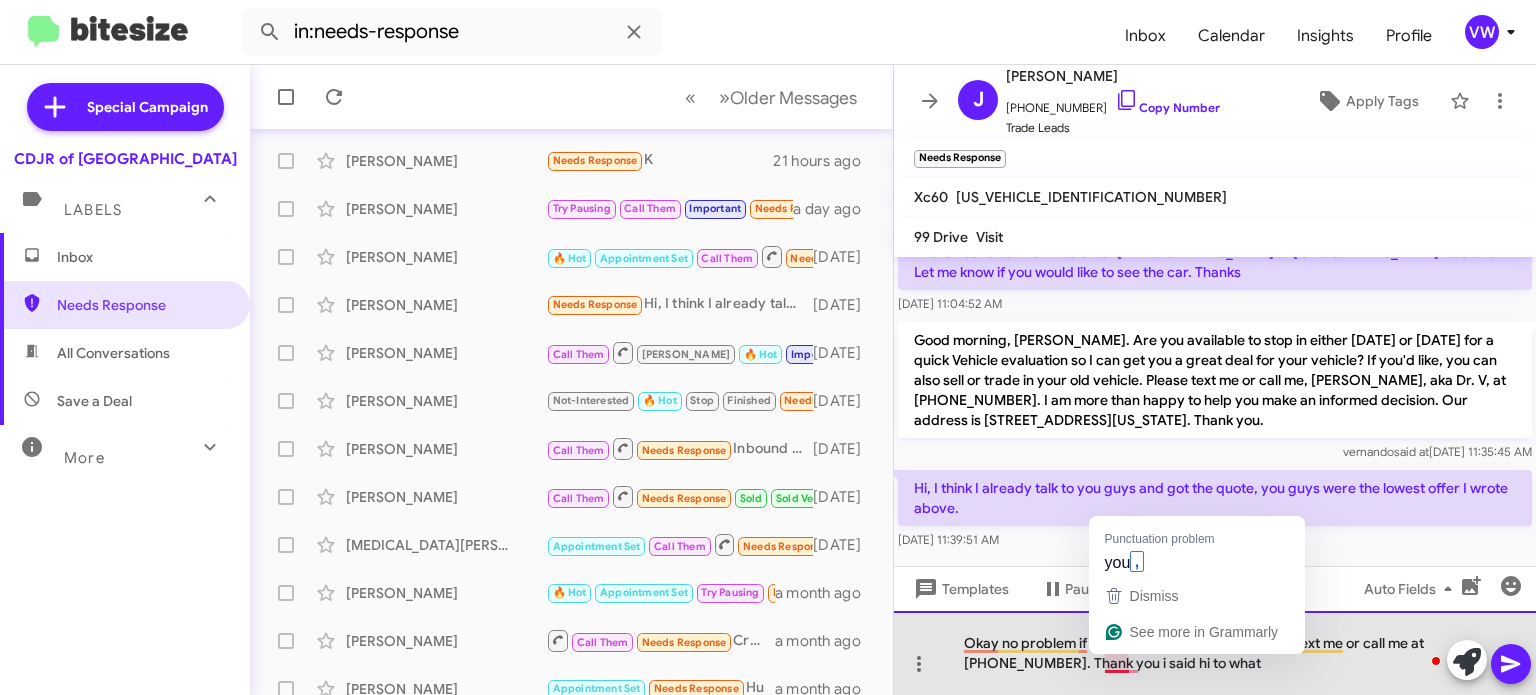 click on "Okay no problem if you have any questions, please text me or call me at 443-367-8601. Thank you i said hi to what" 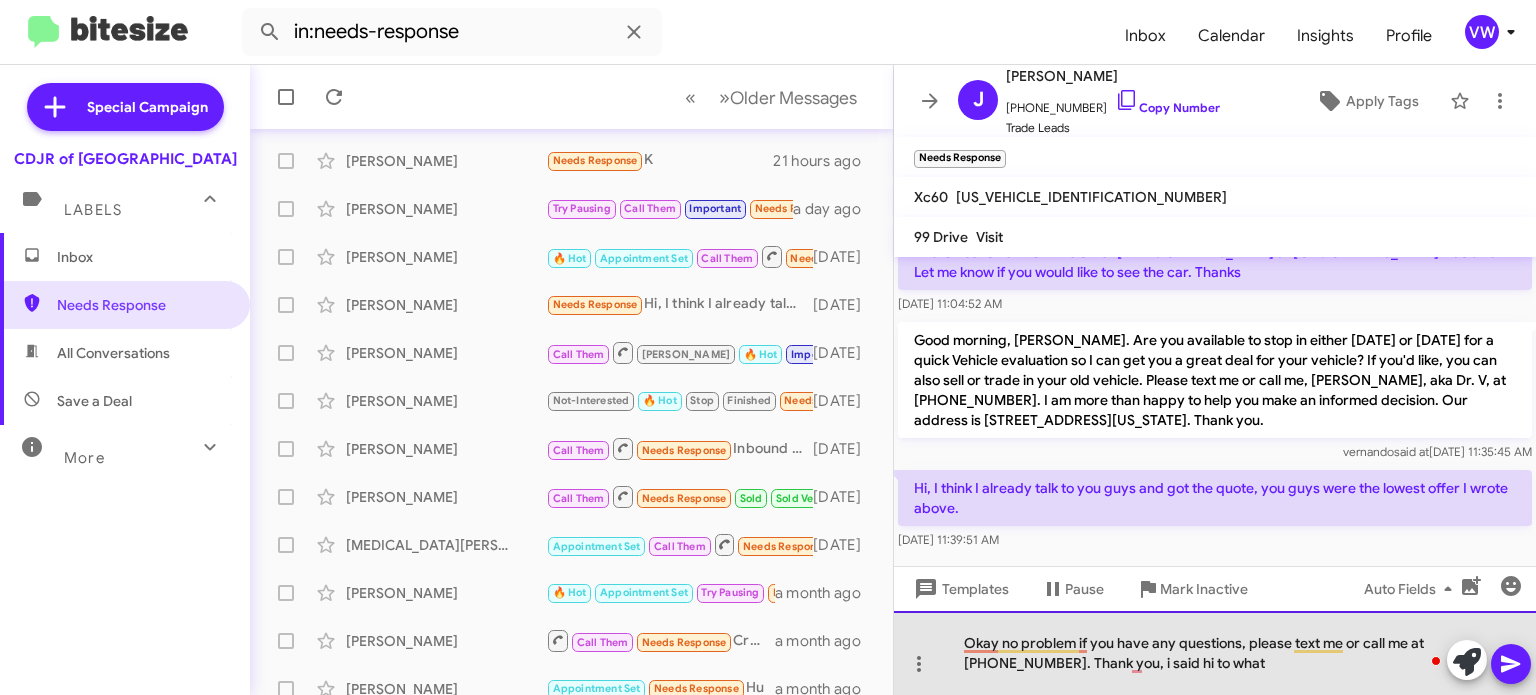 click on "Okay no problem if you have any questions, please text me or call me at 443-367-8601. Thank you, i said hi to what" 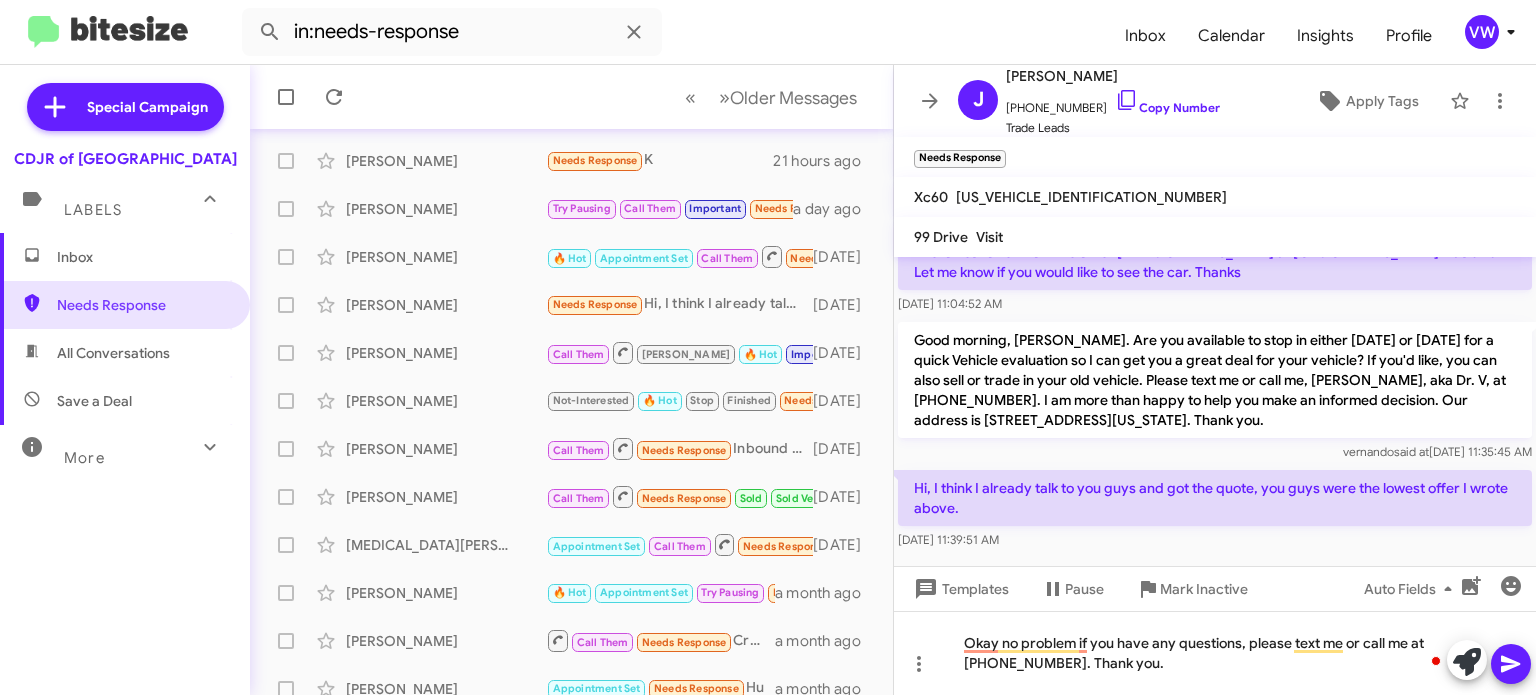 click 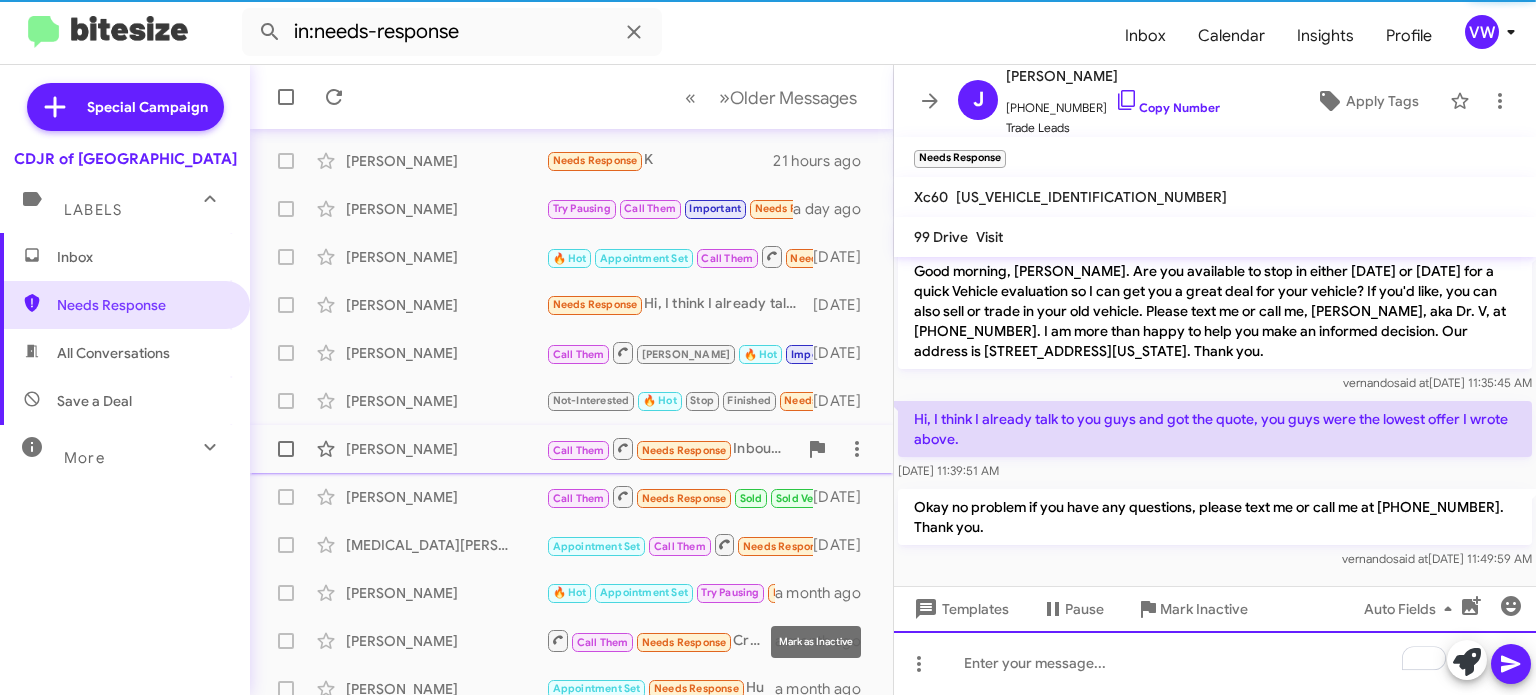 scroll, scrollTop: 275, scrollLeft: 0, axis: vertical 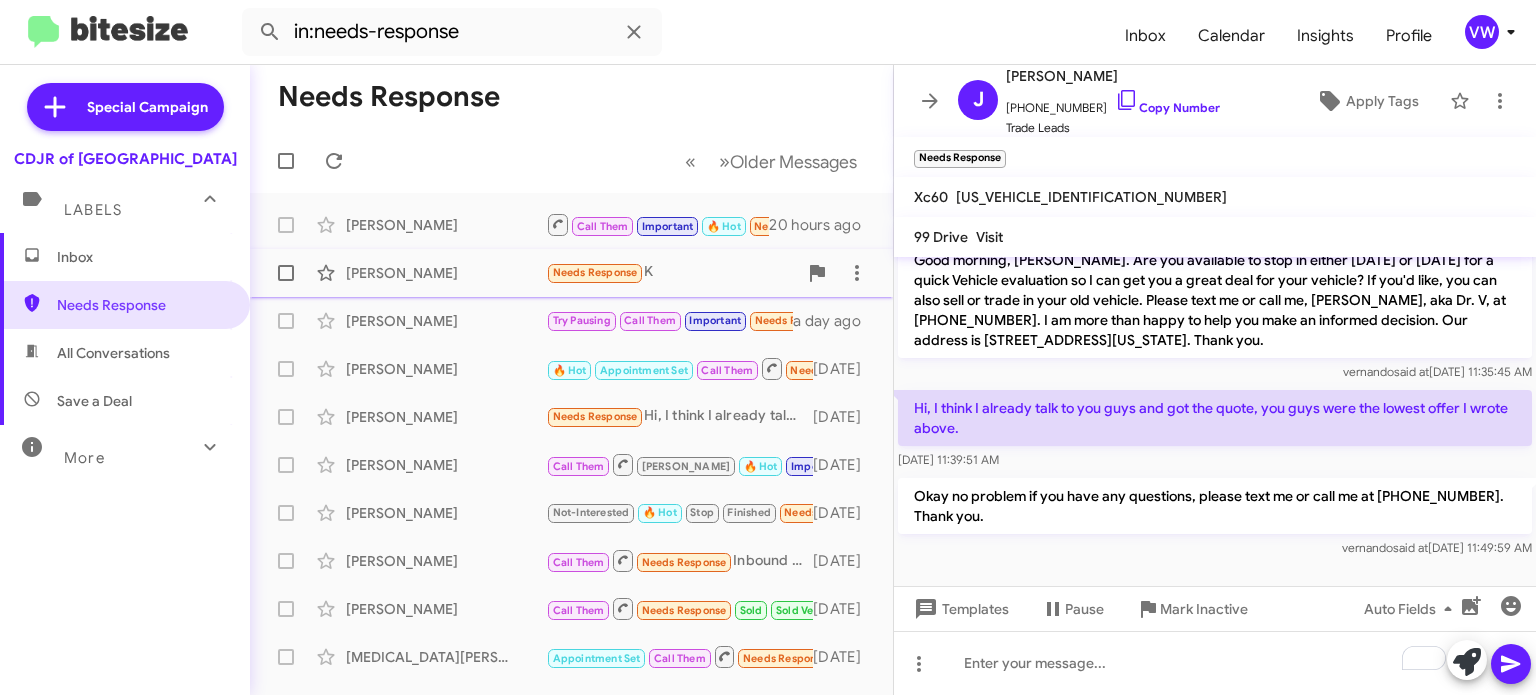 click on "Needs Response" 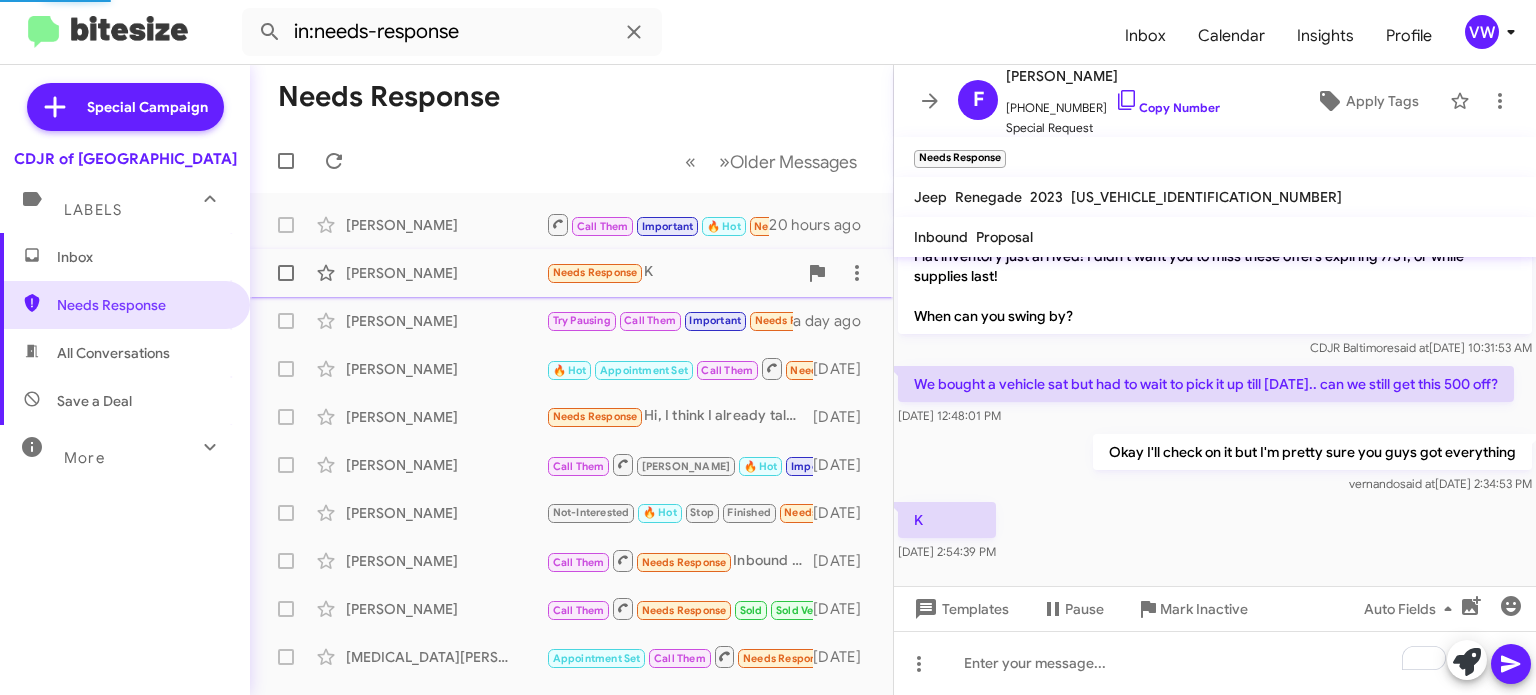 scroll, scrollTop: 142, scrollLeft: 0, axis: vertical 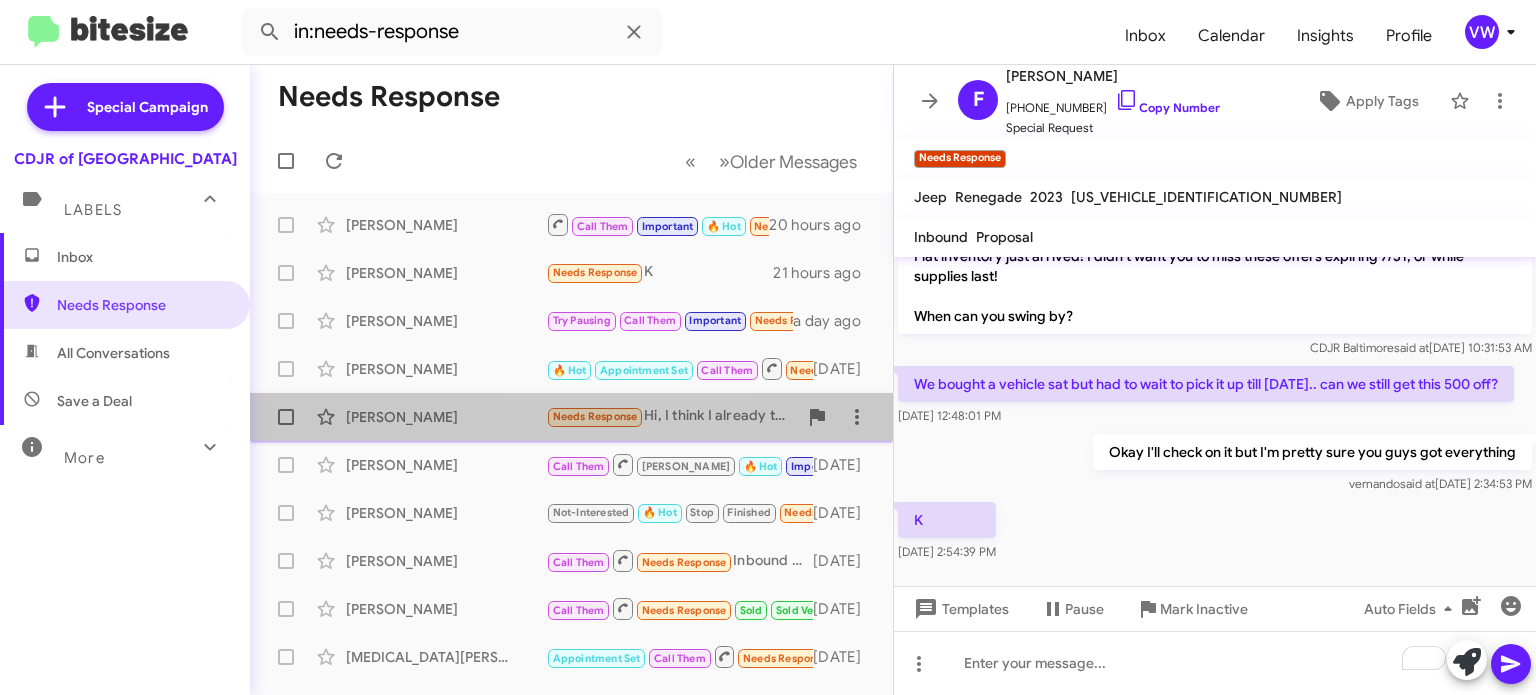 click on "Needs Response" 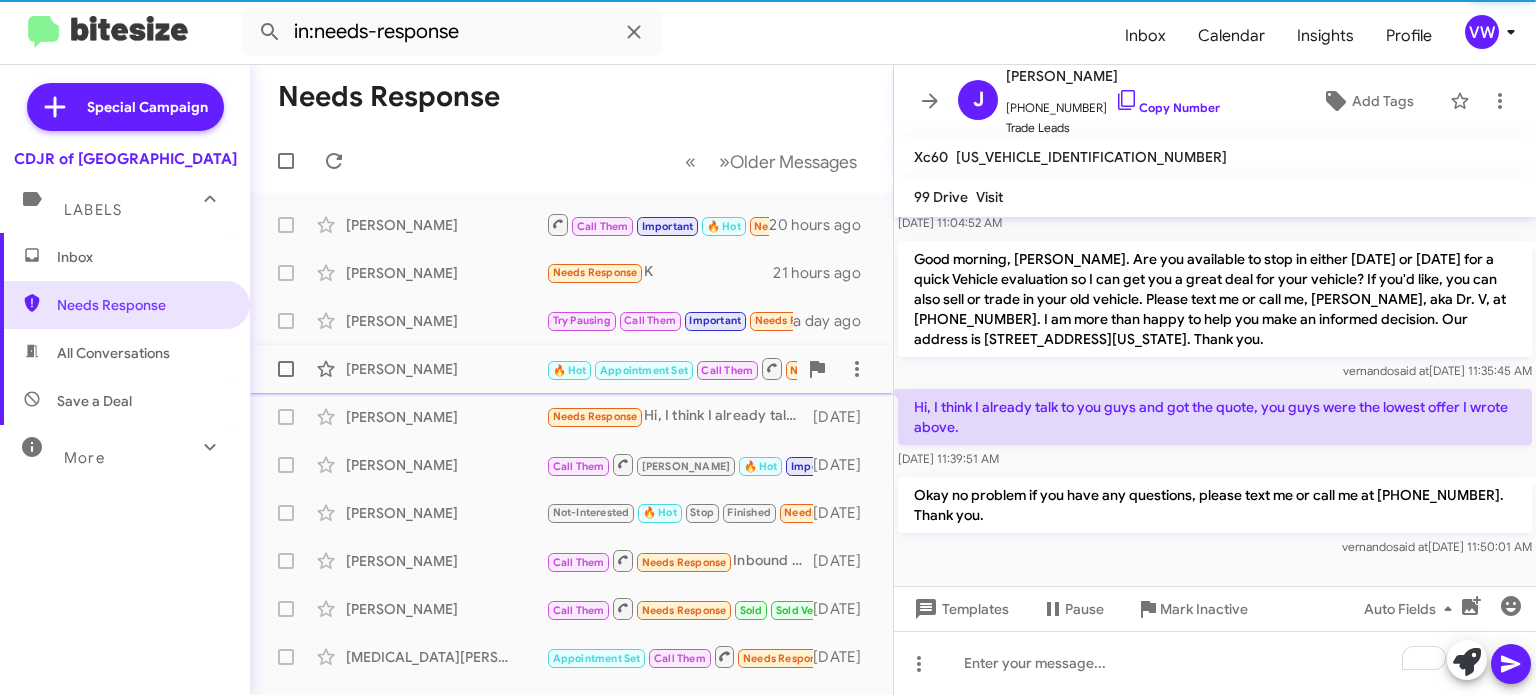 scroll, scrollTop: 235, scrollLeft: 0, axis: vertical 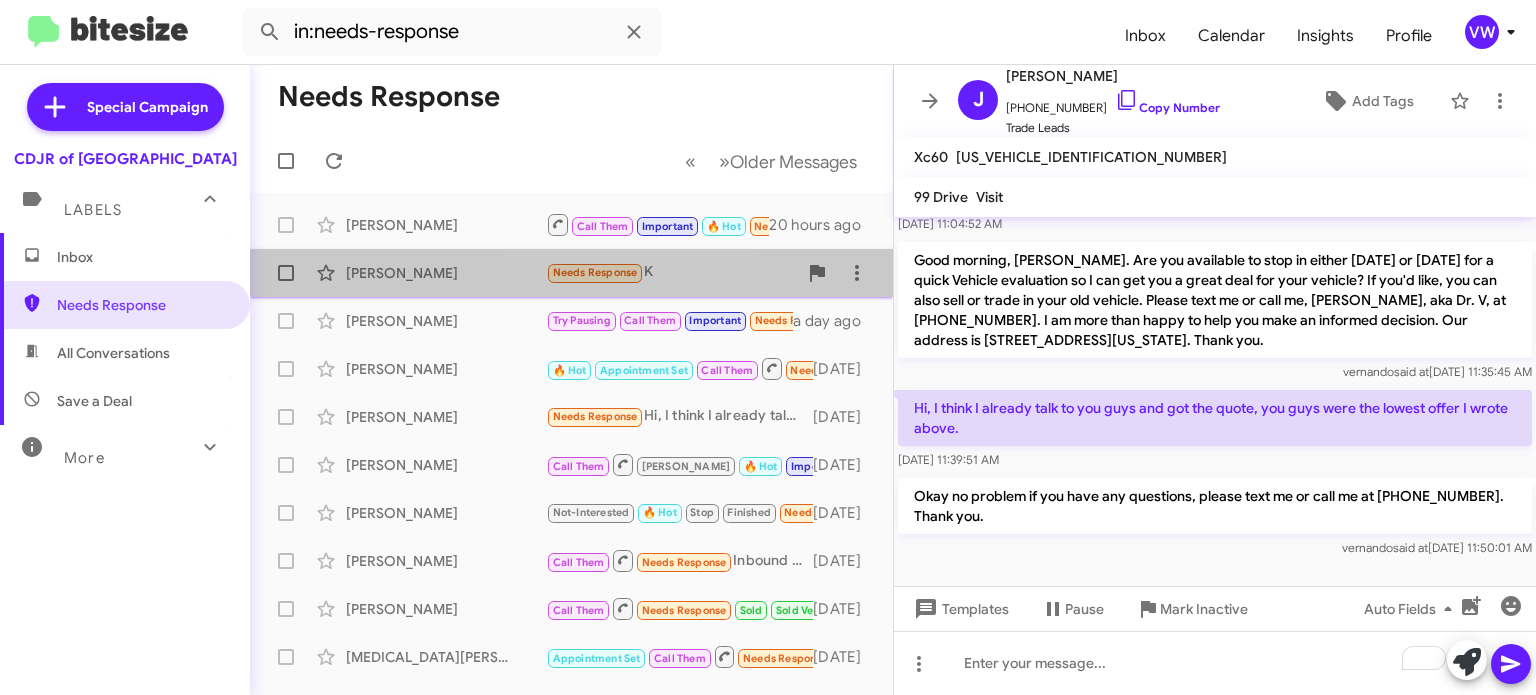 drag, startPoint x: 597, startPoint y: 277, endPoint x: 608, endPoint y: 271, distance: 12.529964 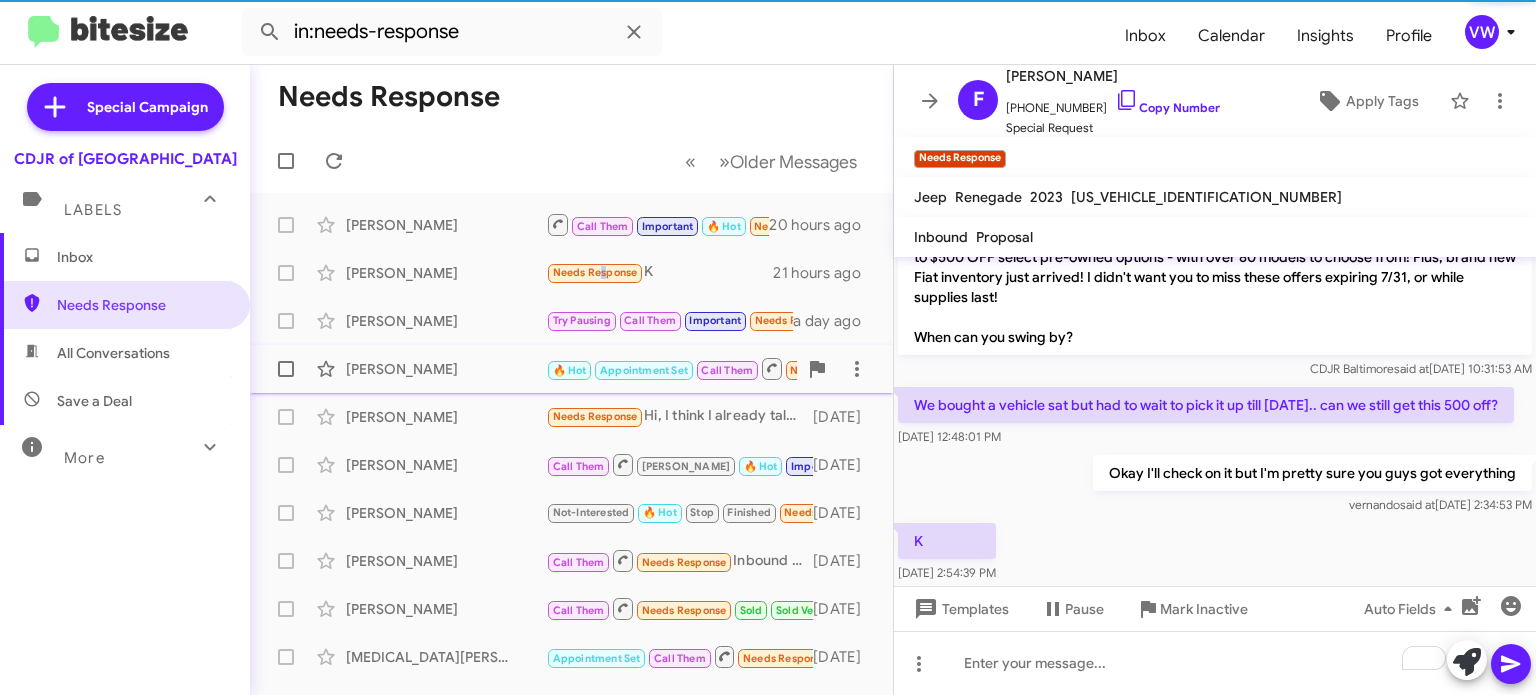 scroll, scrollTop: 142, scrollLeft: 0, axis: vertical 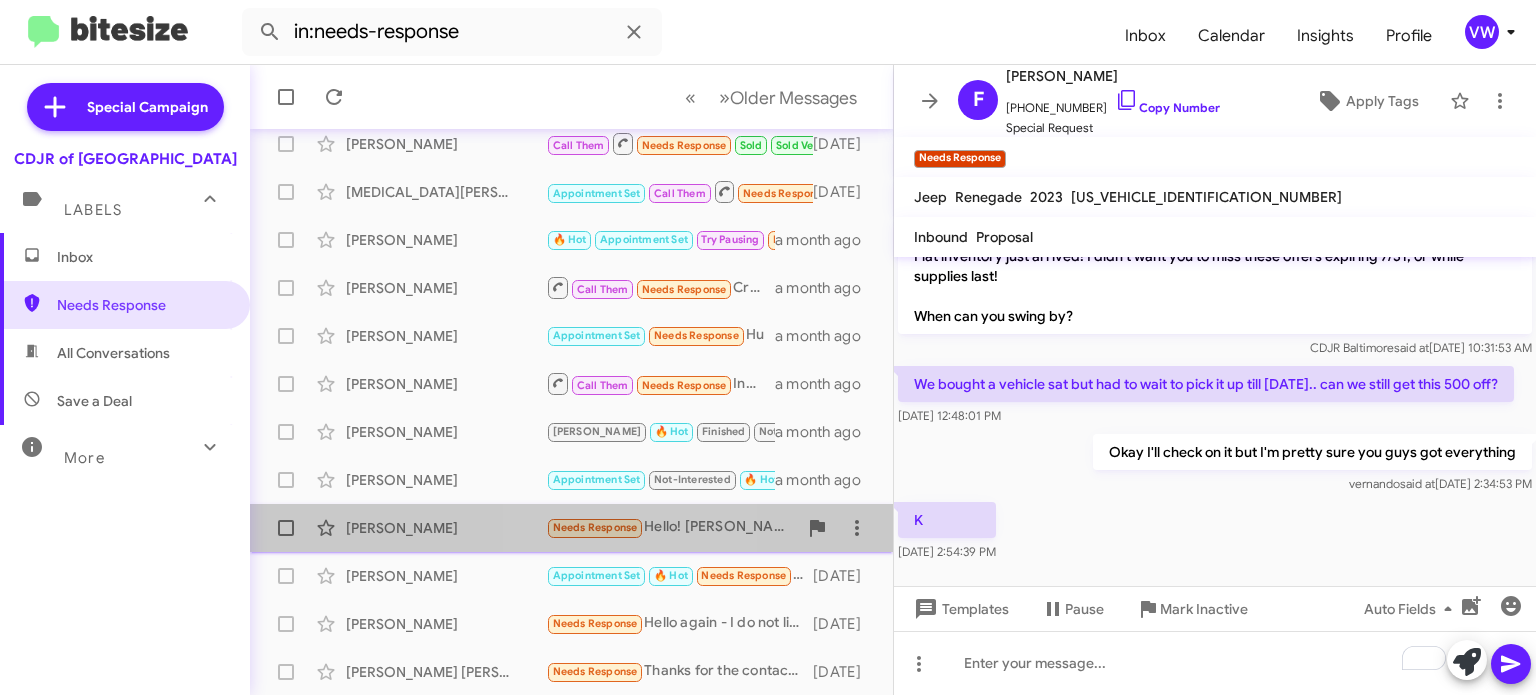 click on "Frank Ellis Jr  Needs Response   Hello! Vernando,
What would be different if, I bring my vehicle all the way back over there. Why, can't you go off, of the previous info????   a month ago" 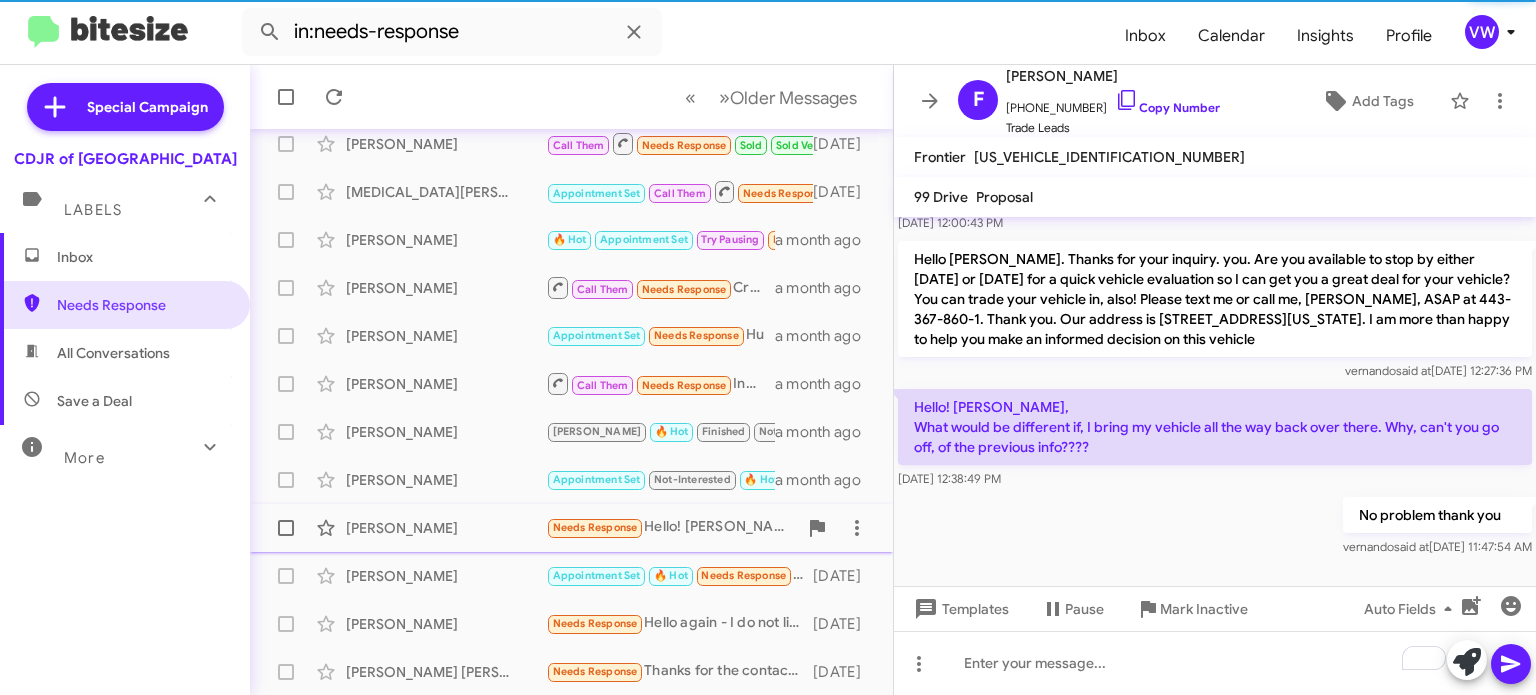 scroll, scrollTop: 155, scrollLeft: 0, axis: vertical 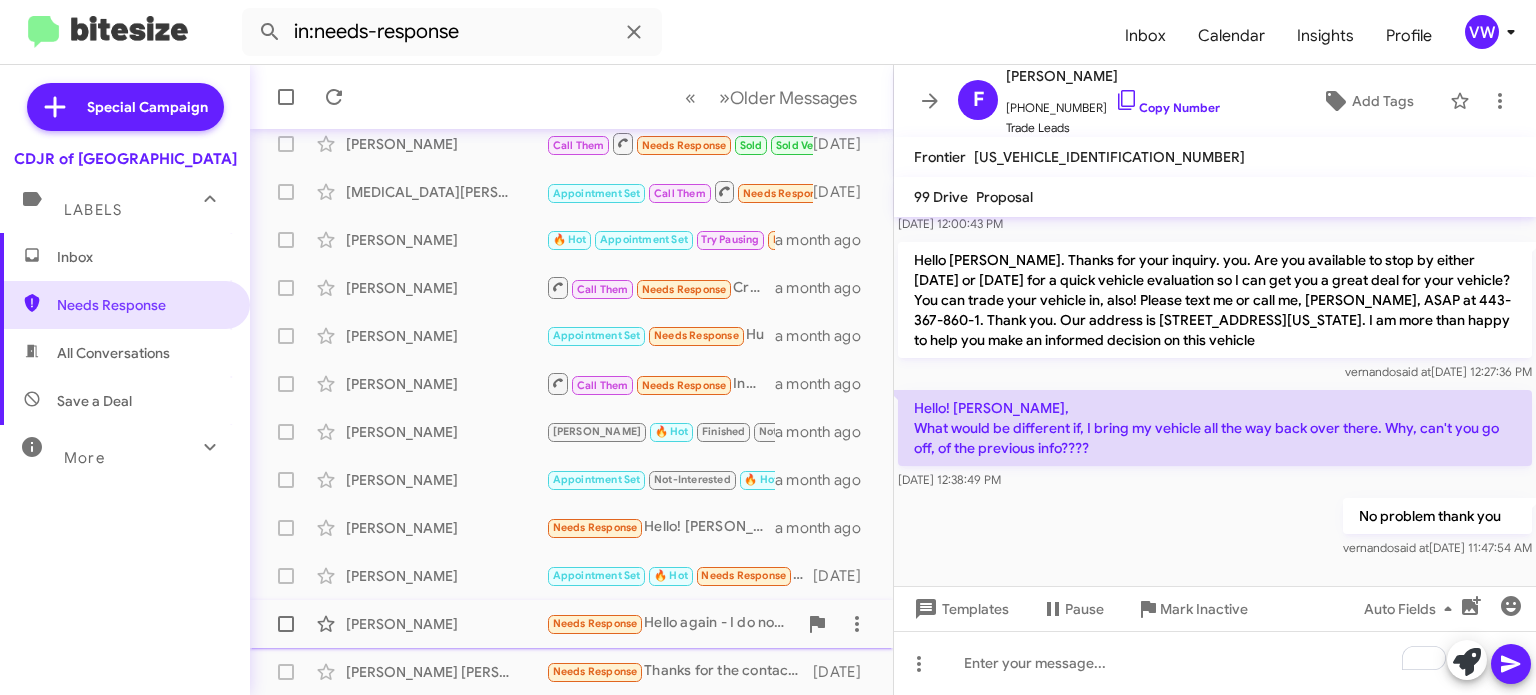 click on "Needs Response" 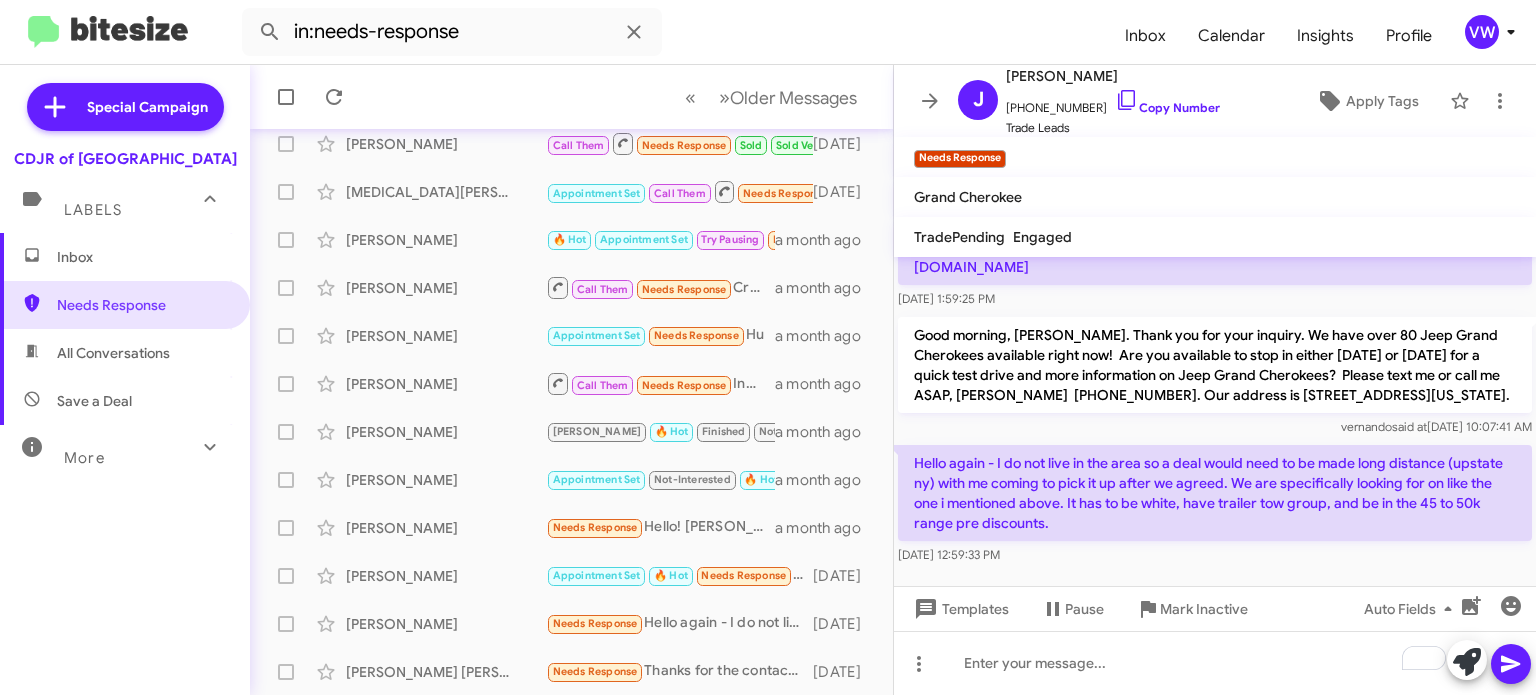 scroll, scrollTop: 162, scrollLeft: 0, axis: vertical 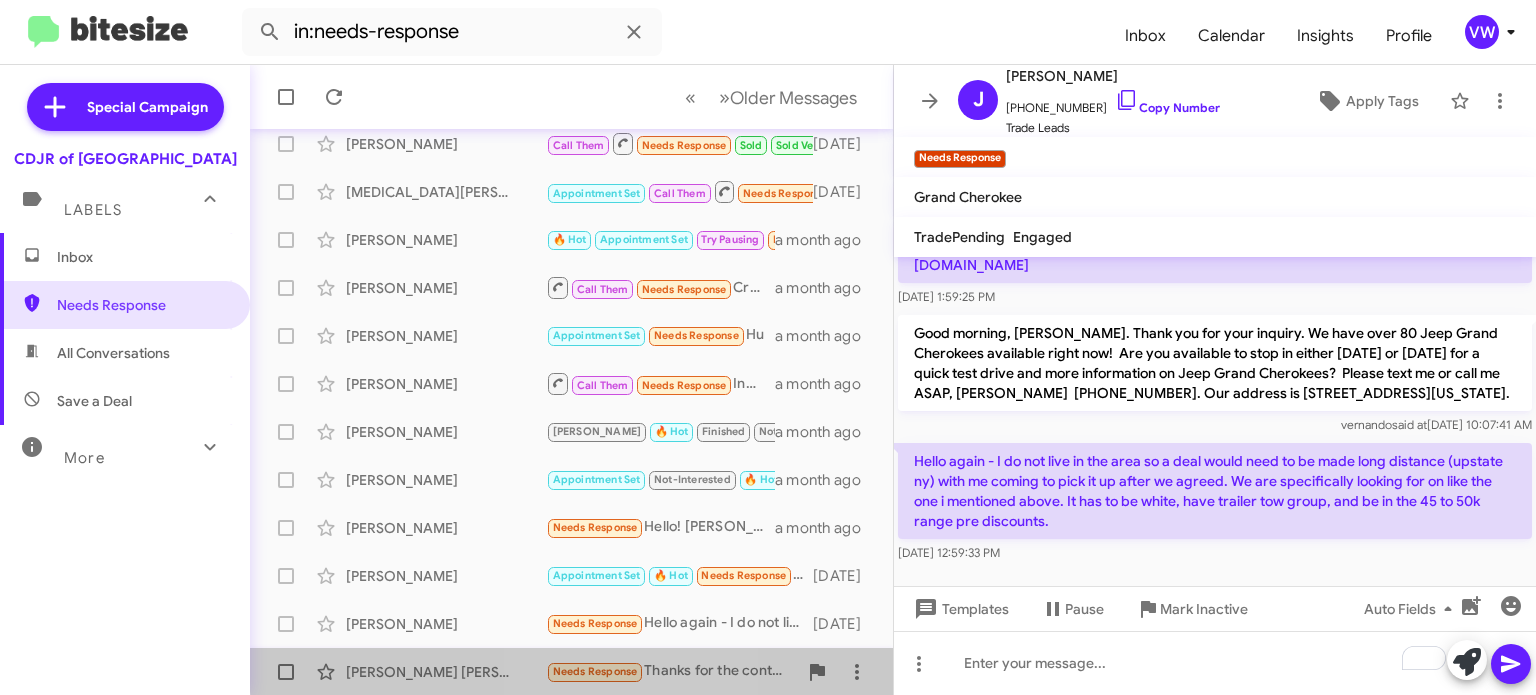 click on "Needs Response" 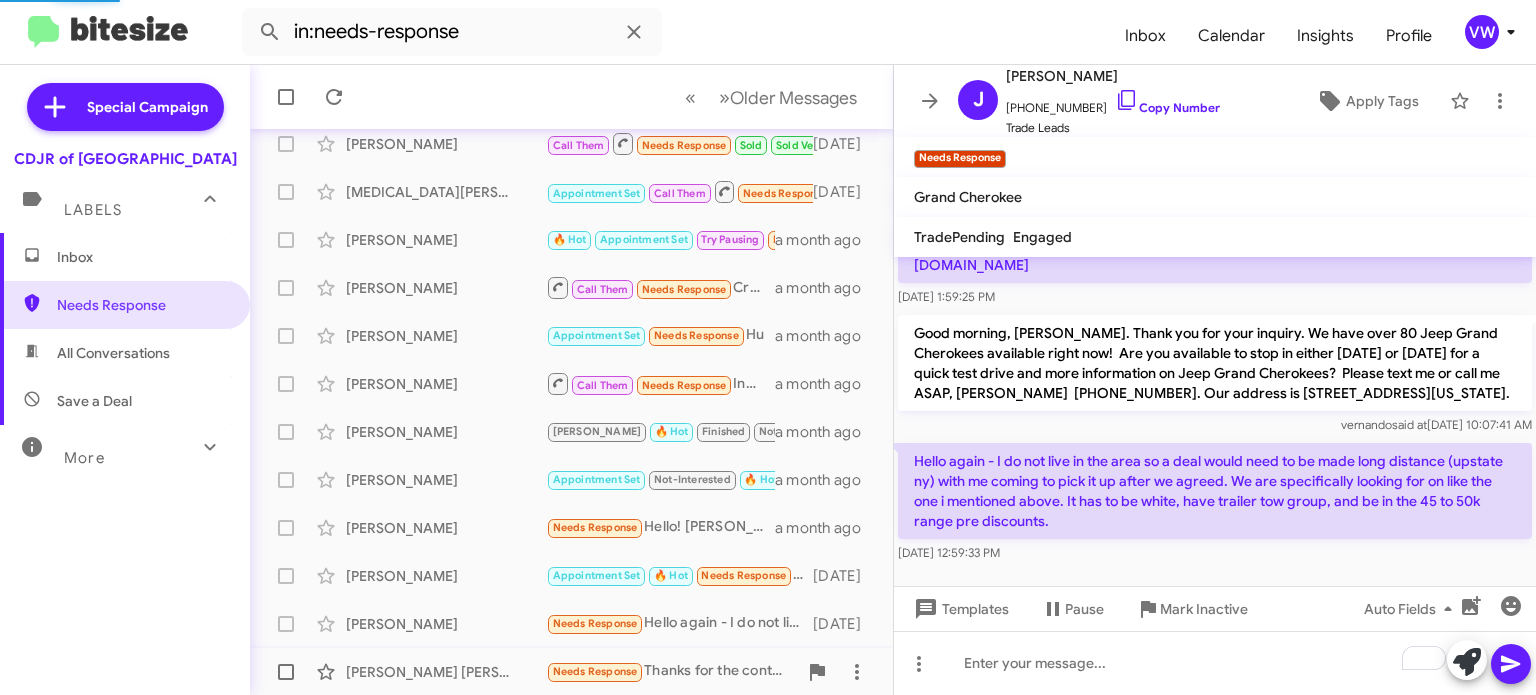 scroll, scrollTop: 0, scrollLeft: 0, axis: both 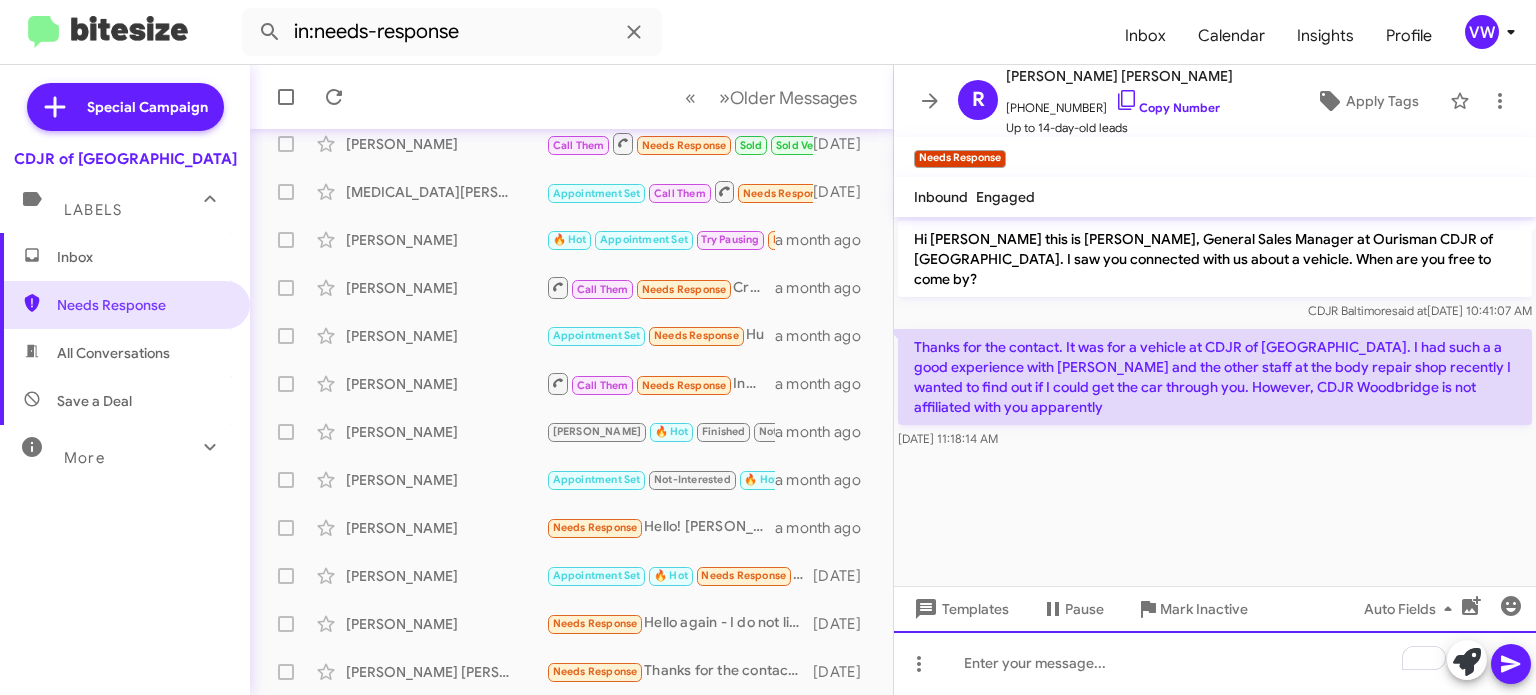 click 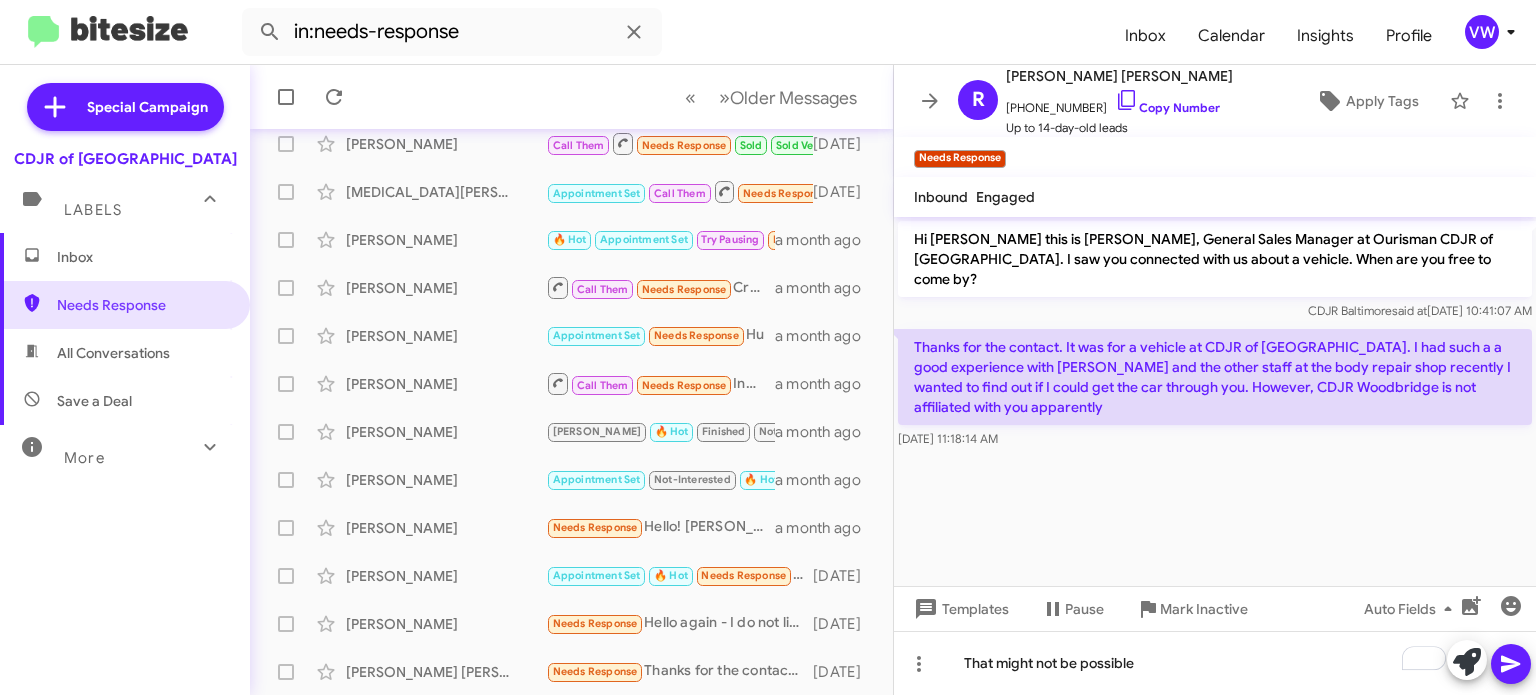 click 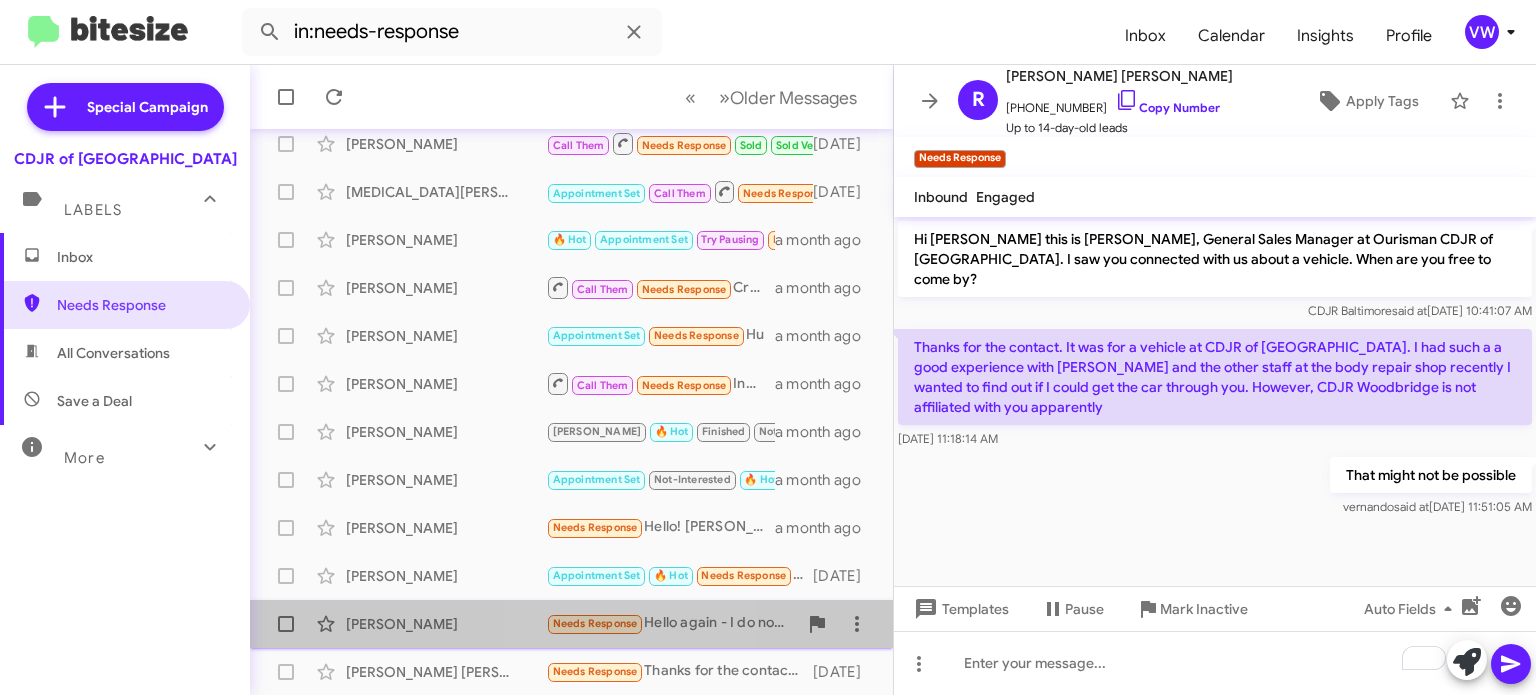 click on "Needs Response" 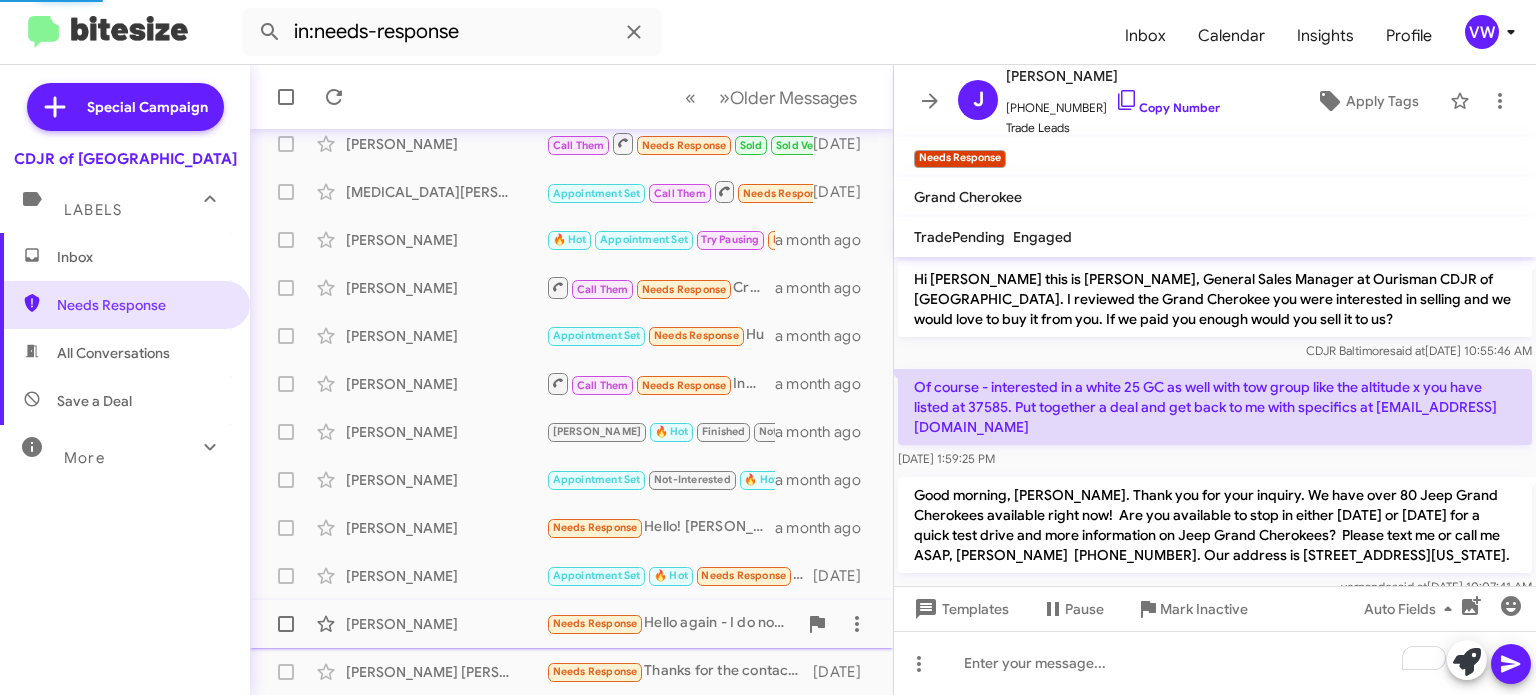 scroll, scrollTop: 162, scrollLeft: 0, axis: vertical 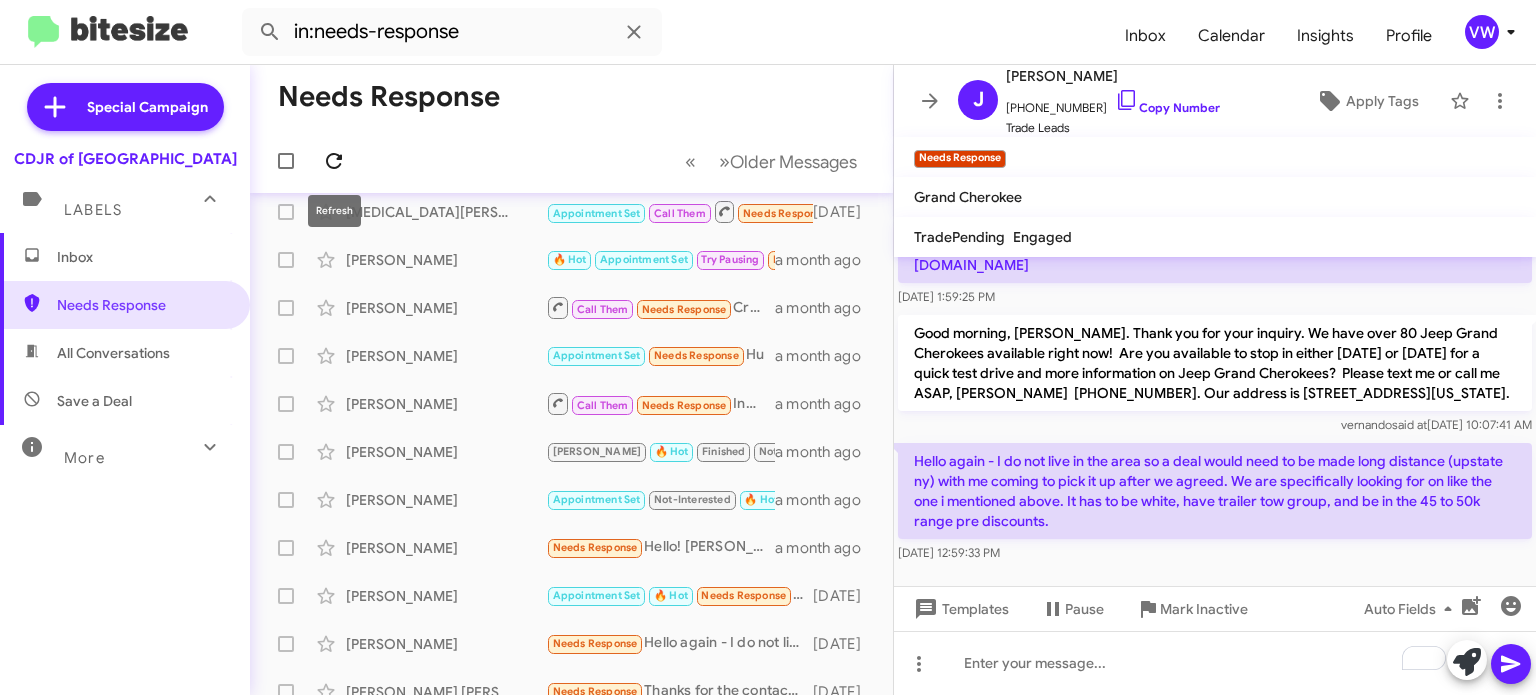 click 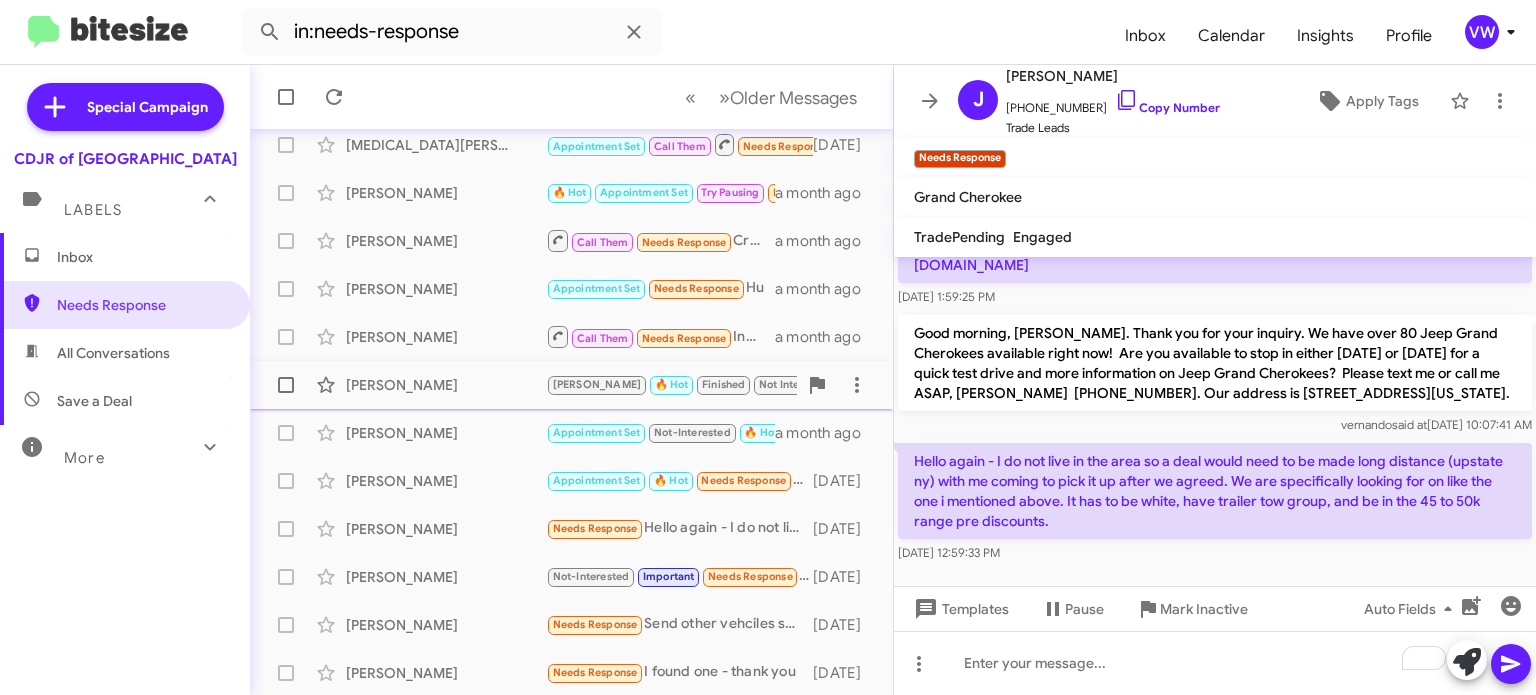 scroll, scrollTop: 465, scrollLeft: 0, axis: vertical 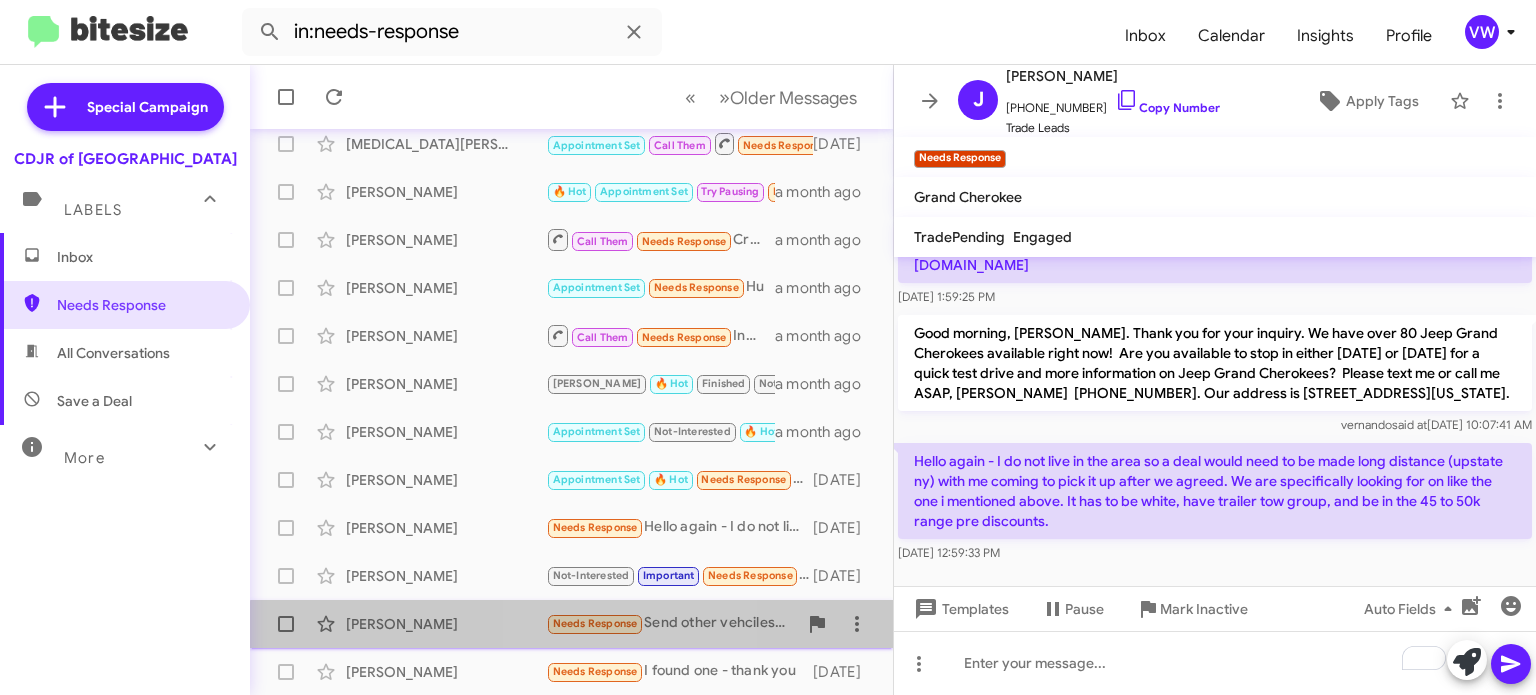 click on "Kevin Maultsby  Needs Response   Send other vehciles same price range   2 months ago" 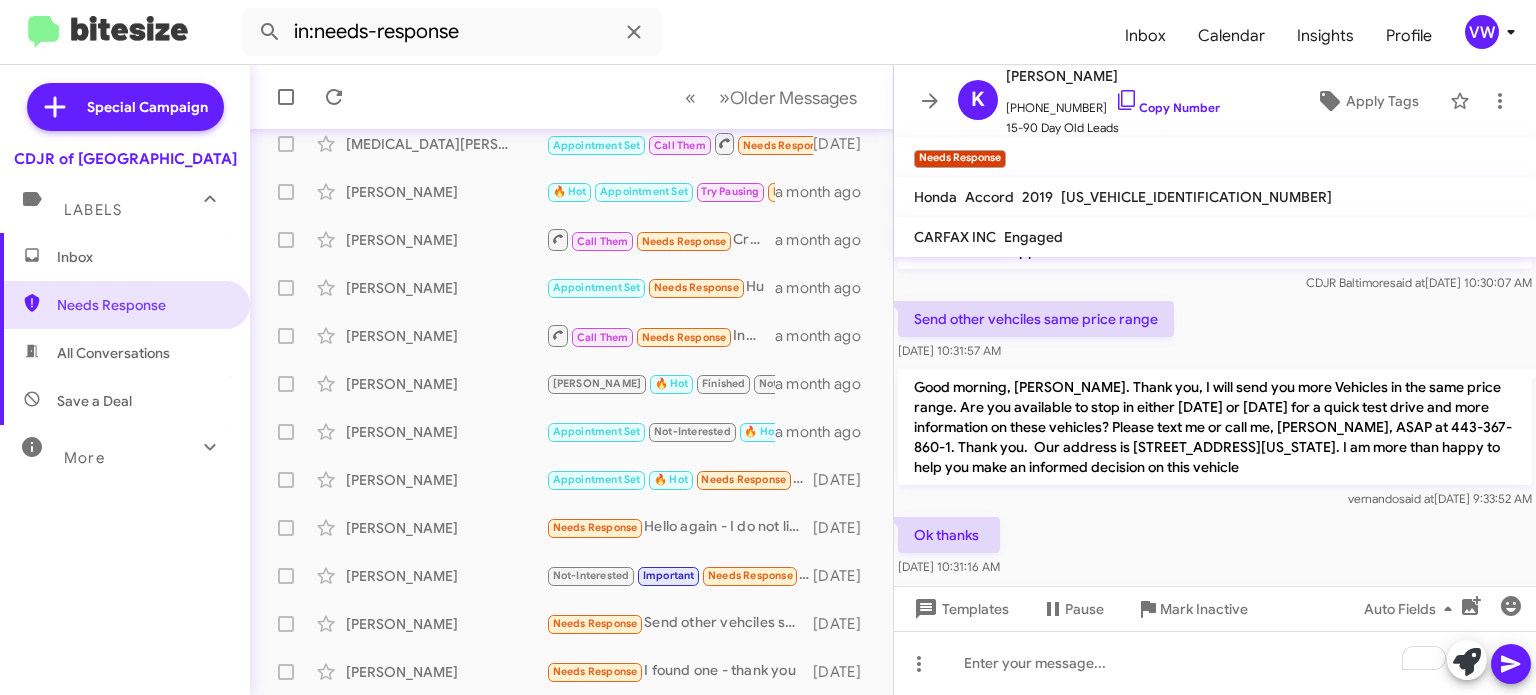 scroll, scrollTop: 1718, scrollLeft: 0, axis: vertical 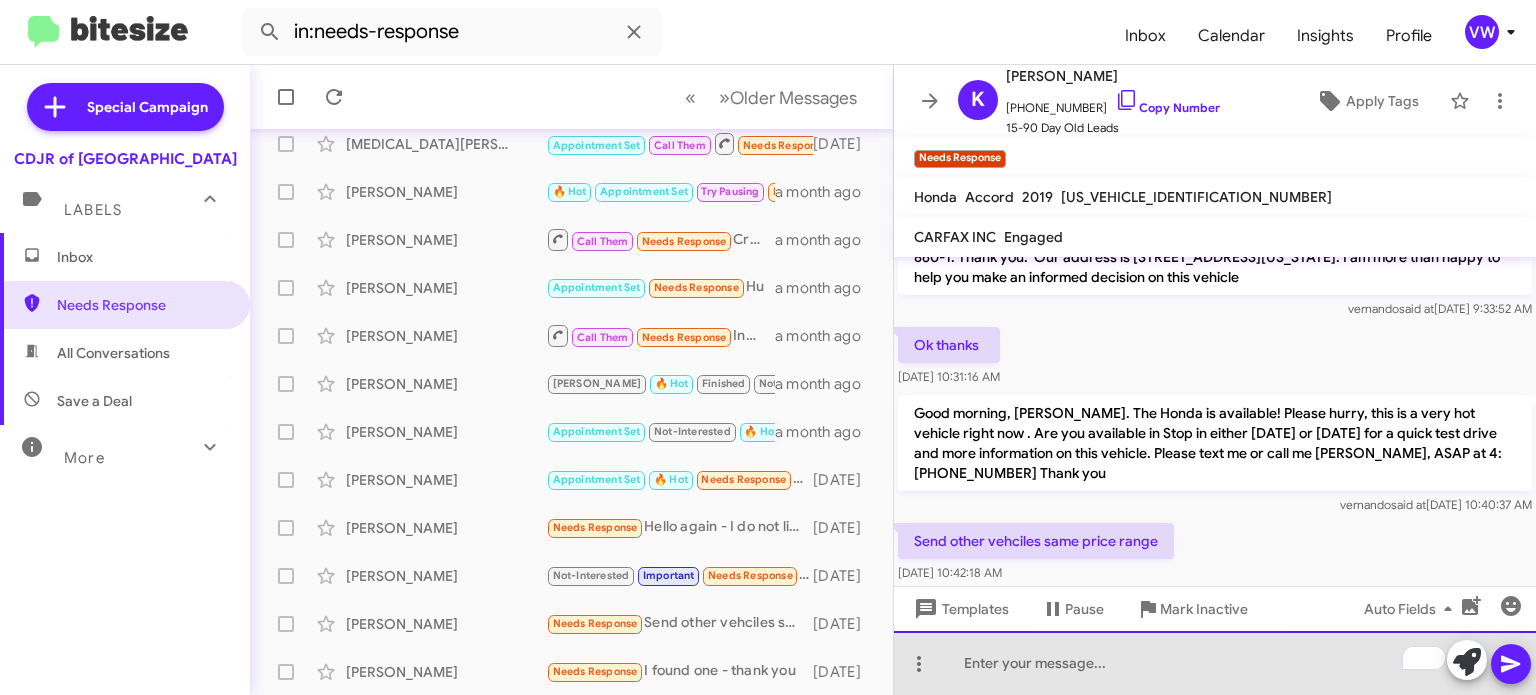 click 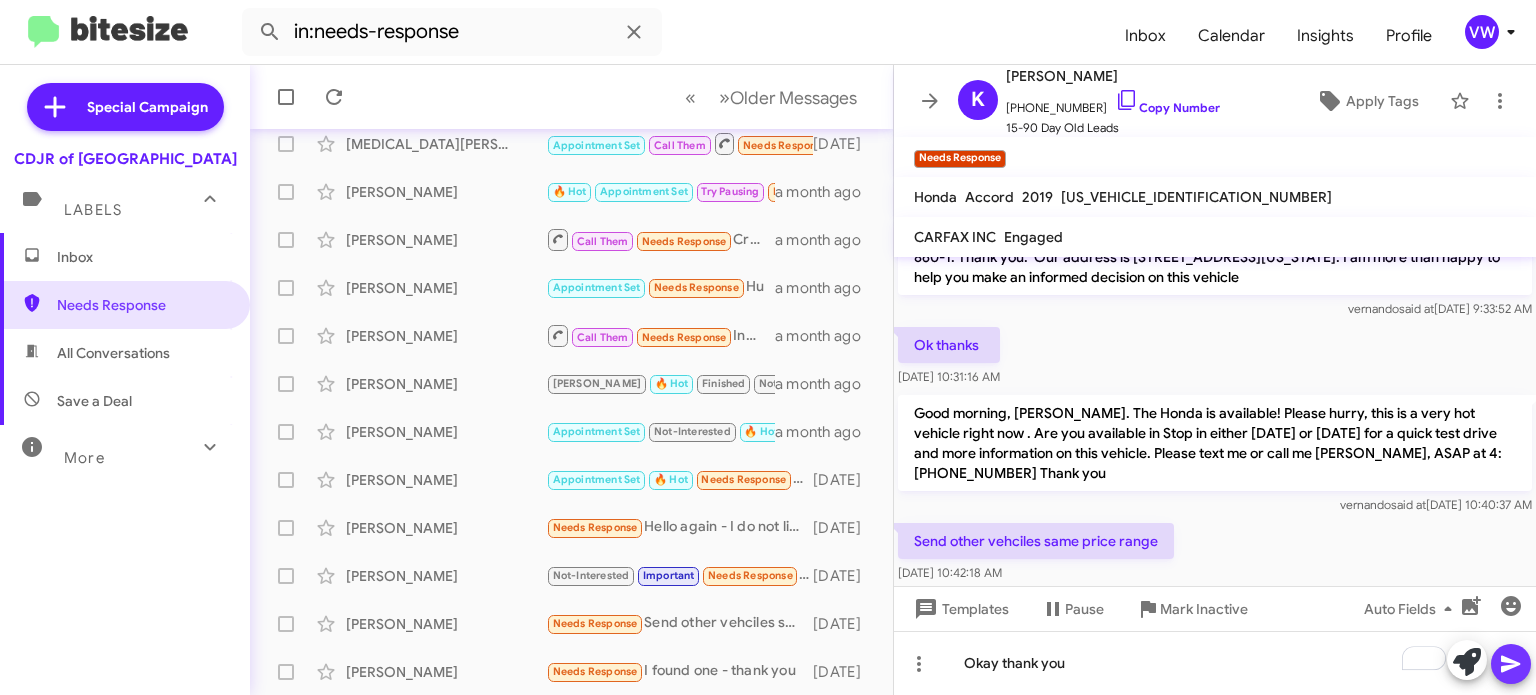 click 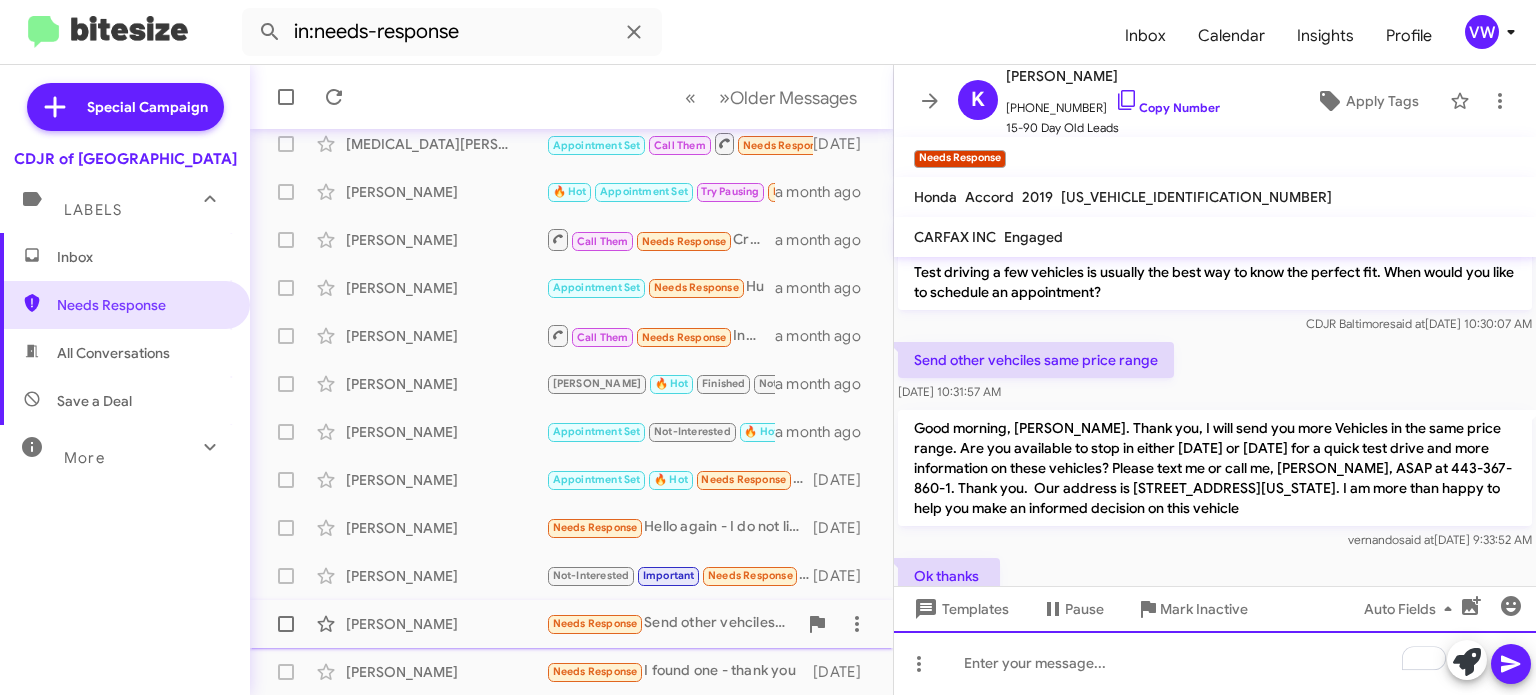 scroll, scrollTop: 1791, scrollLeft: 0, axis: vertical 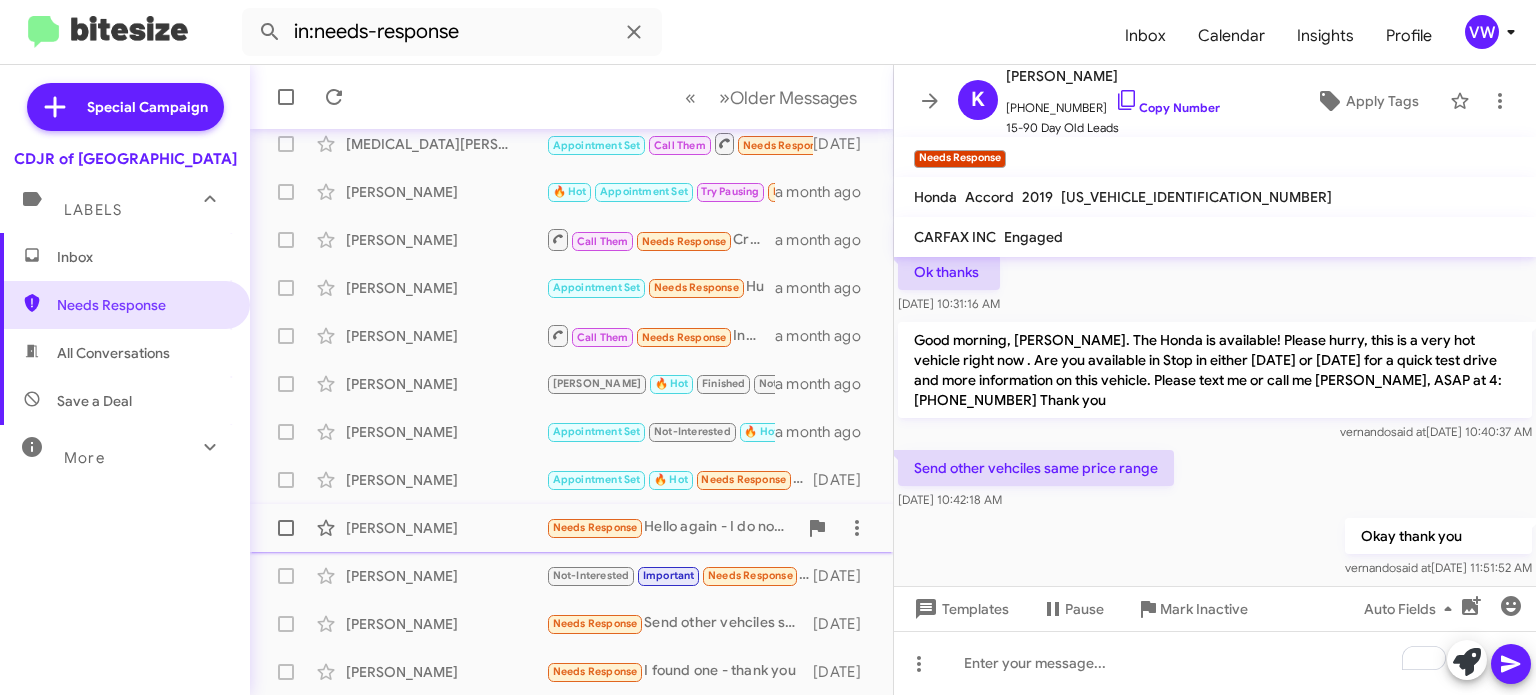 click on "Needs Response" 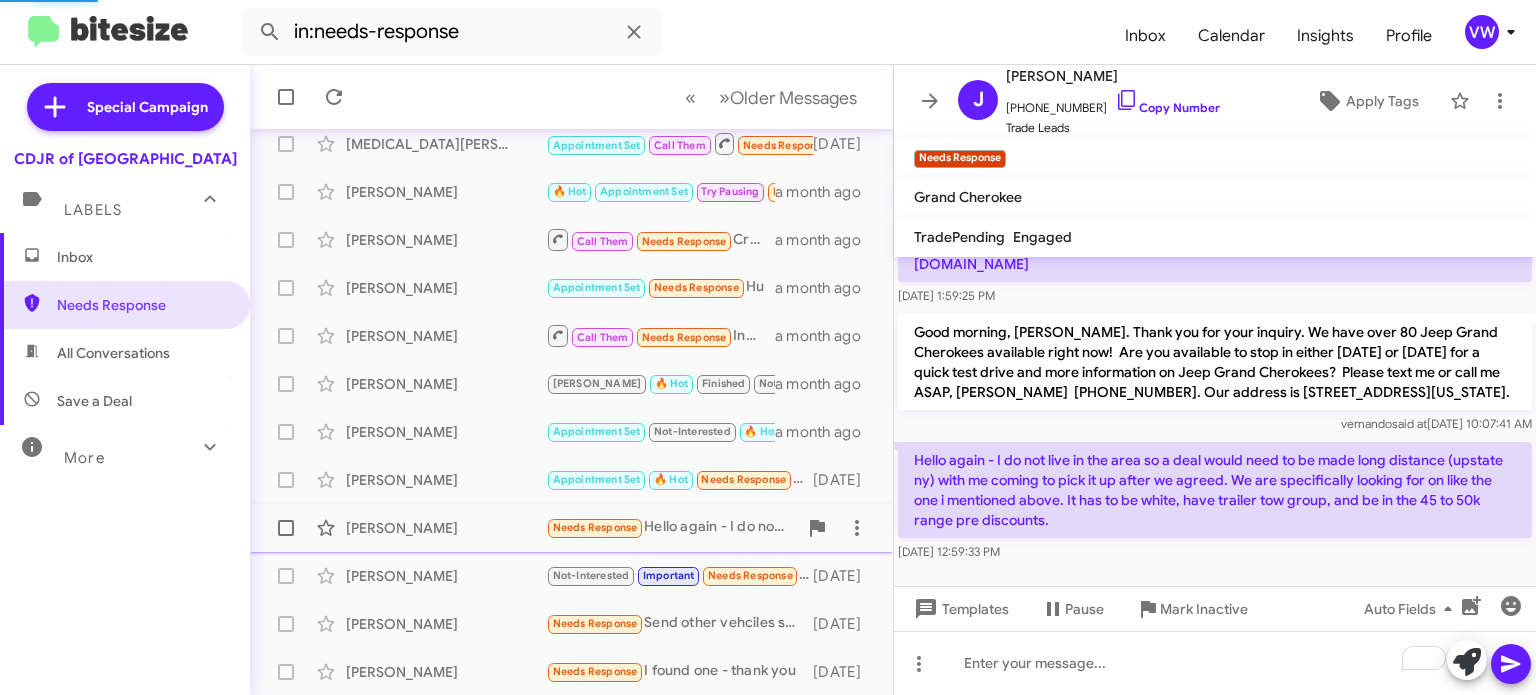 scroll, scrollTop: 162, scrollLeft: 0, axis: vertical 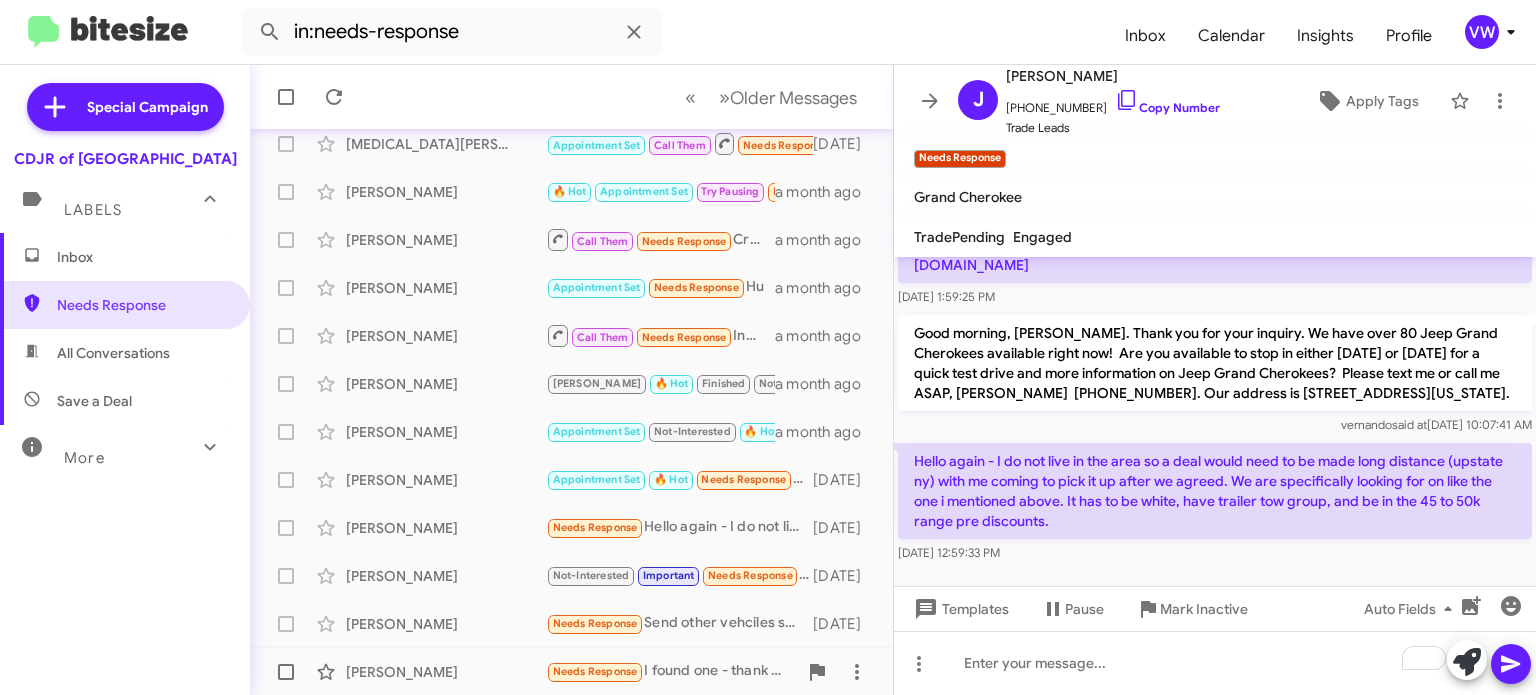 click on "Needs Response" 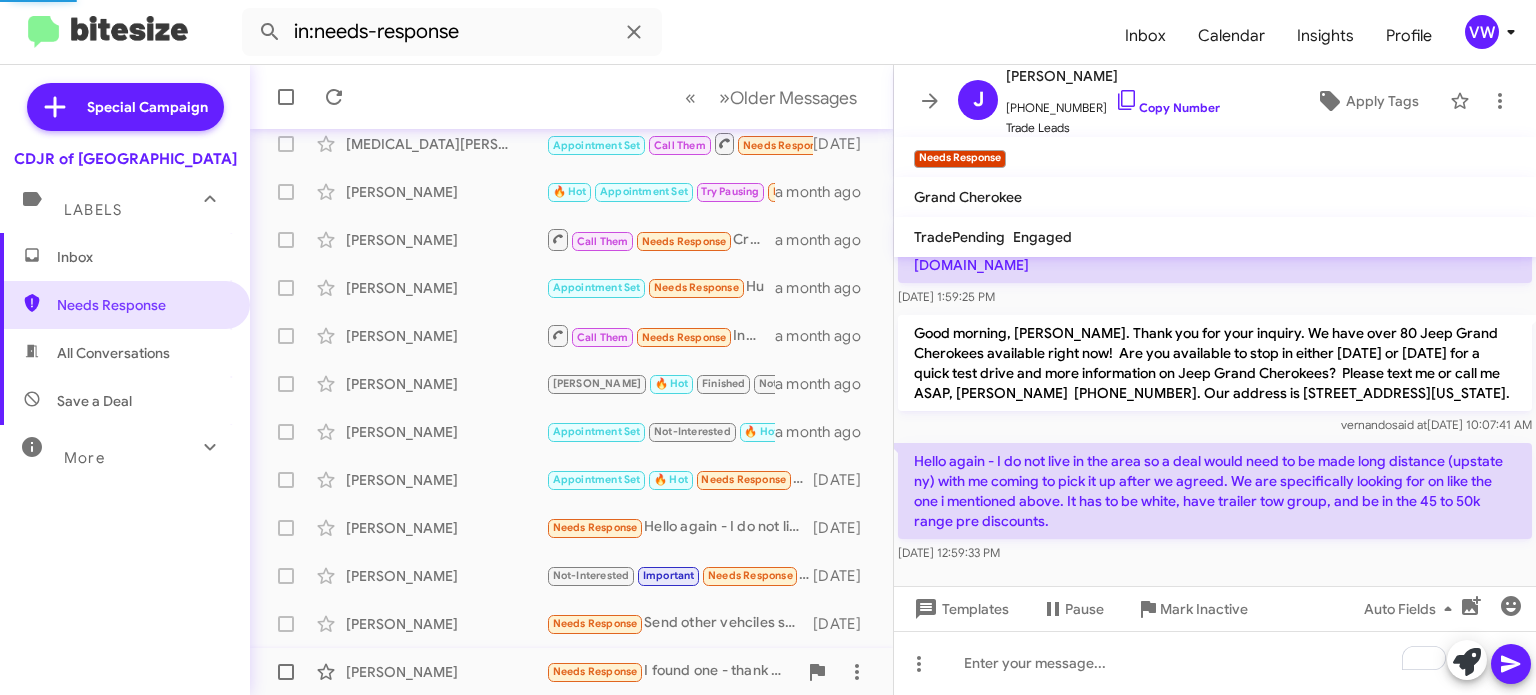 scroll, scrollTop: 0, scrollLeft: 0, axis: both 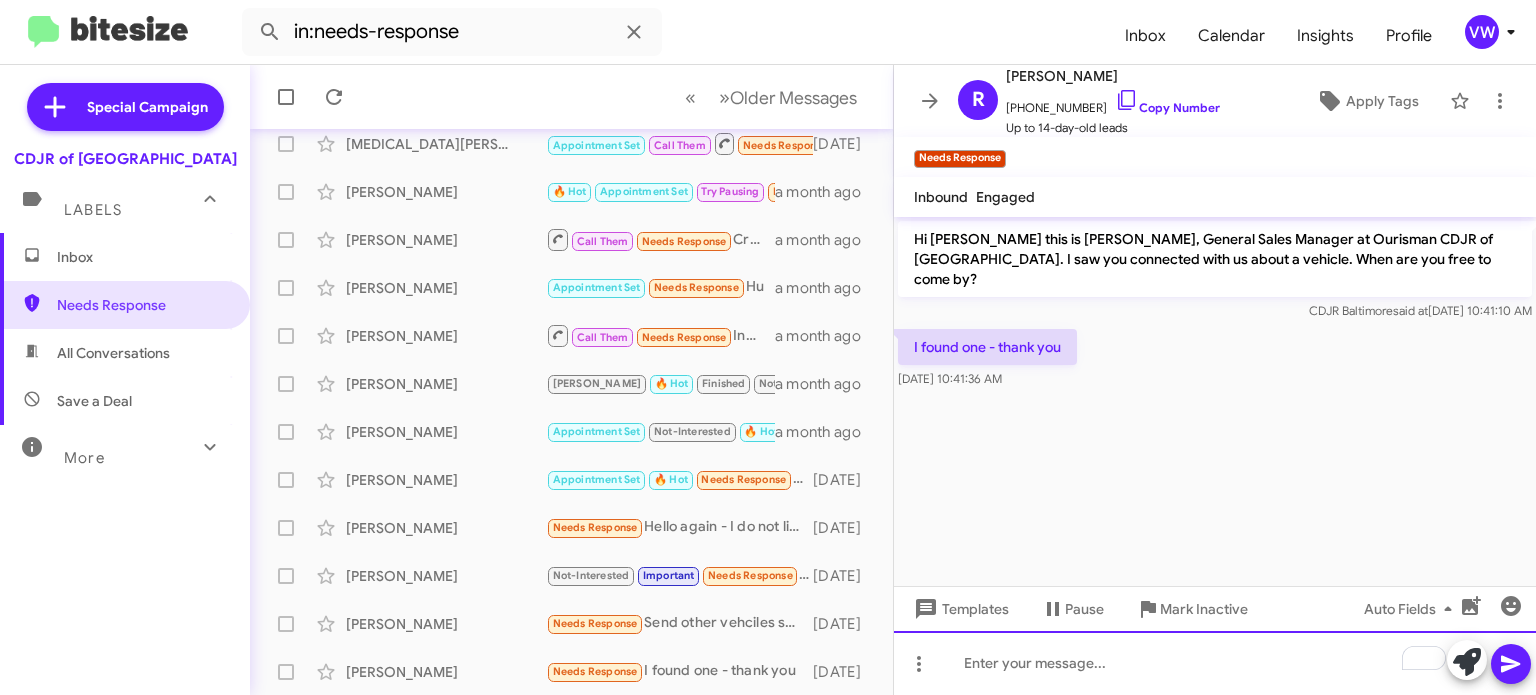 drag, startPoint x: 1146, startPoint y: 649, endPoint x: 1140, endPoint y: 660, distance: 12.529964 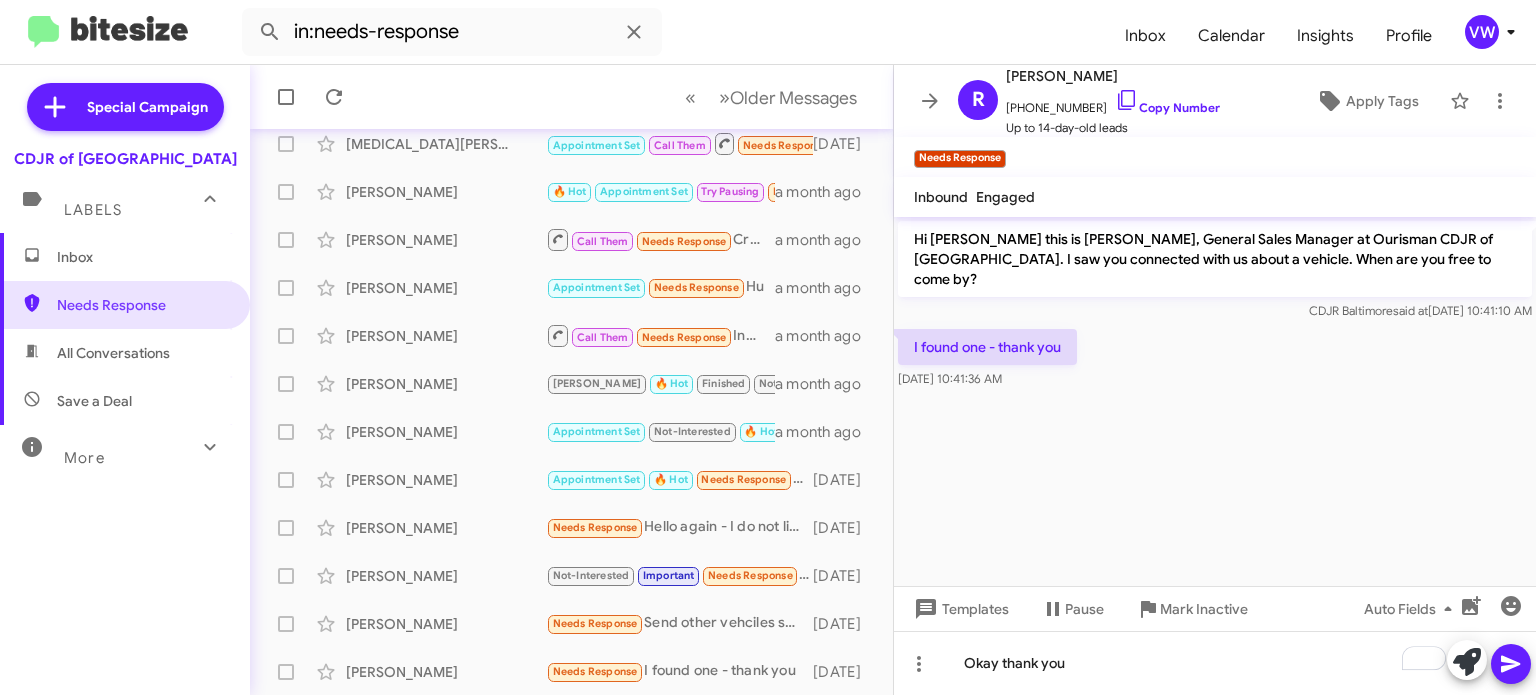 click 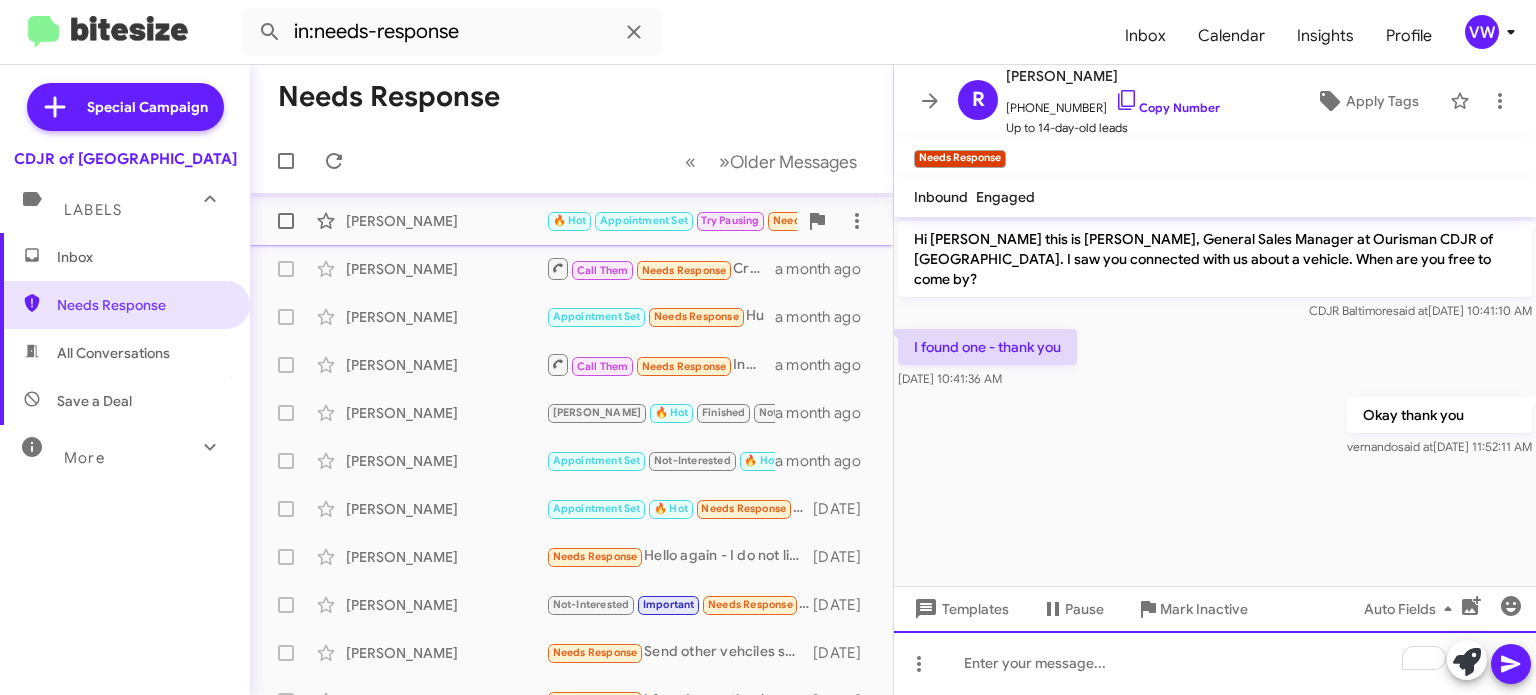 scroll, scrollTop: 434, scrollLeft: 0, axis: vertical 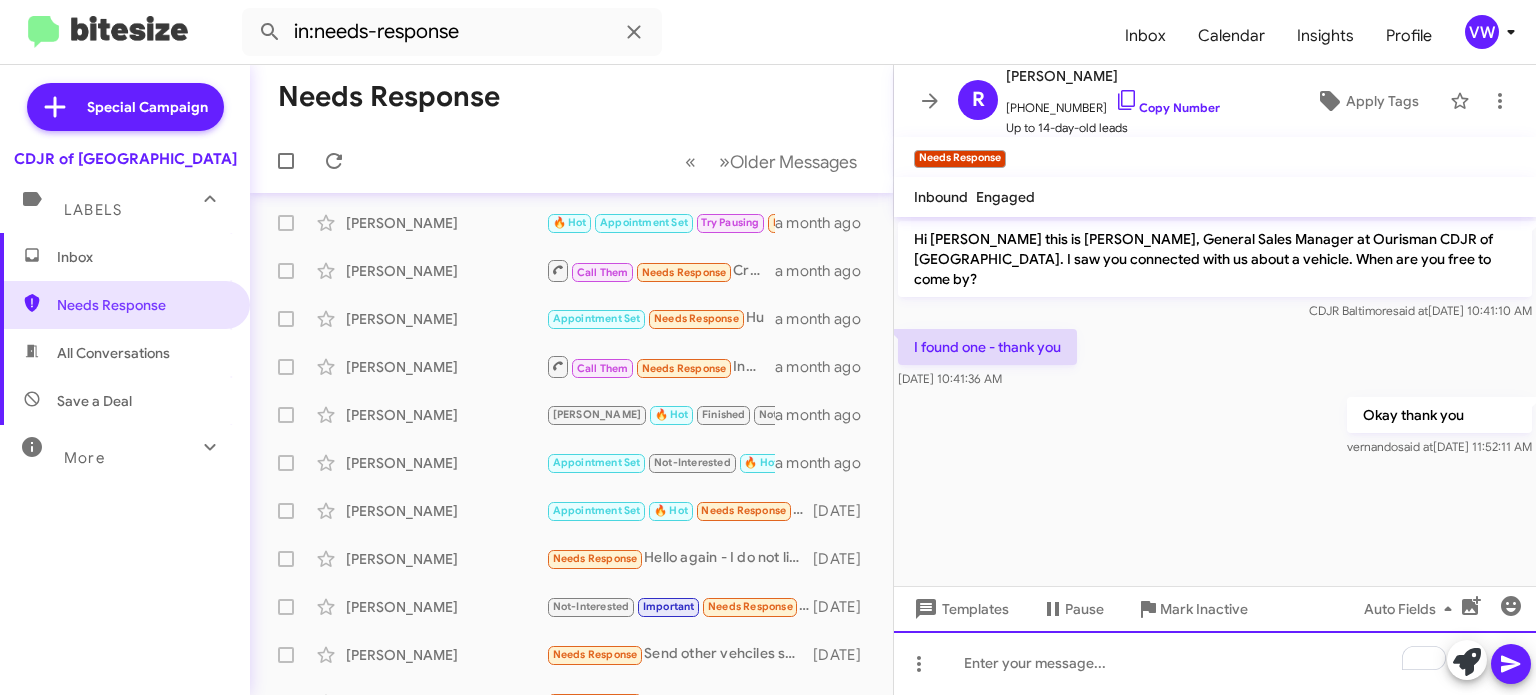 click 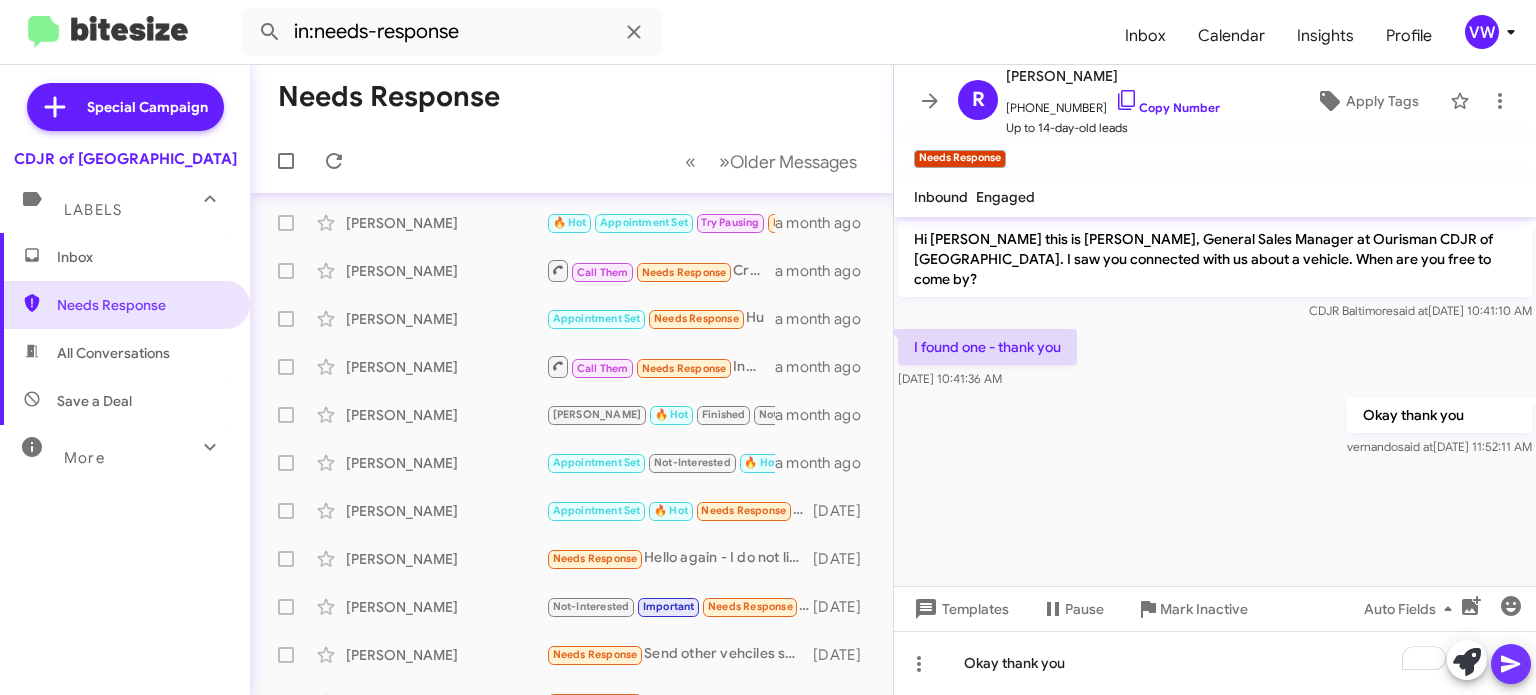 click 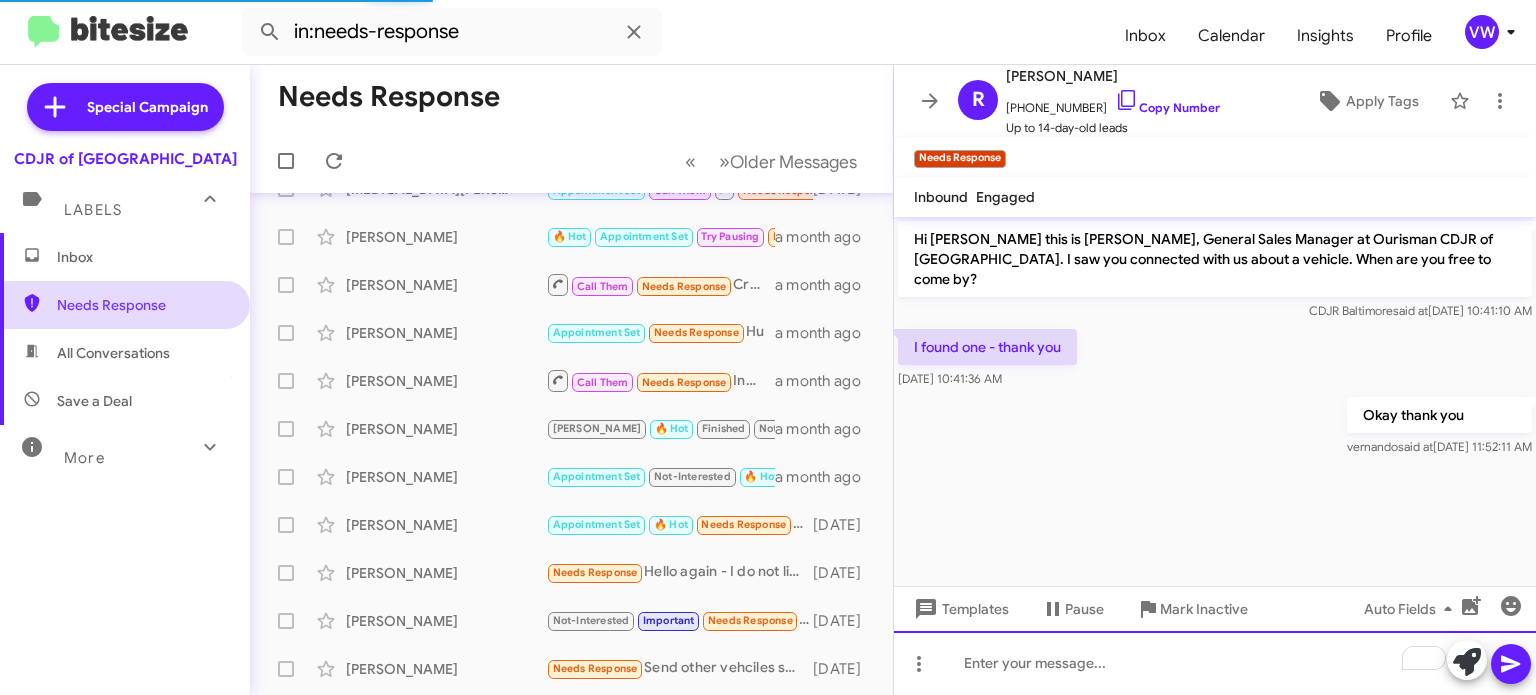 scroll, scrollTop: 404, scrollLeft: 0, axis: vertical 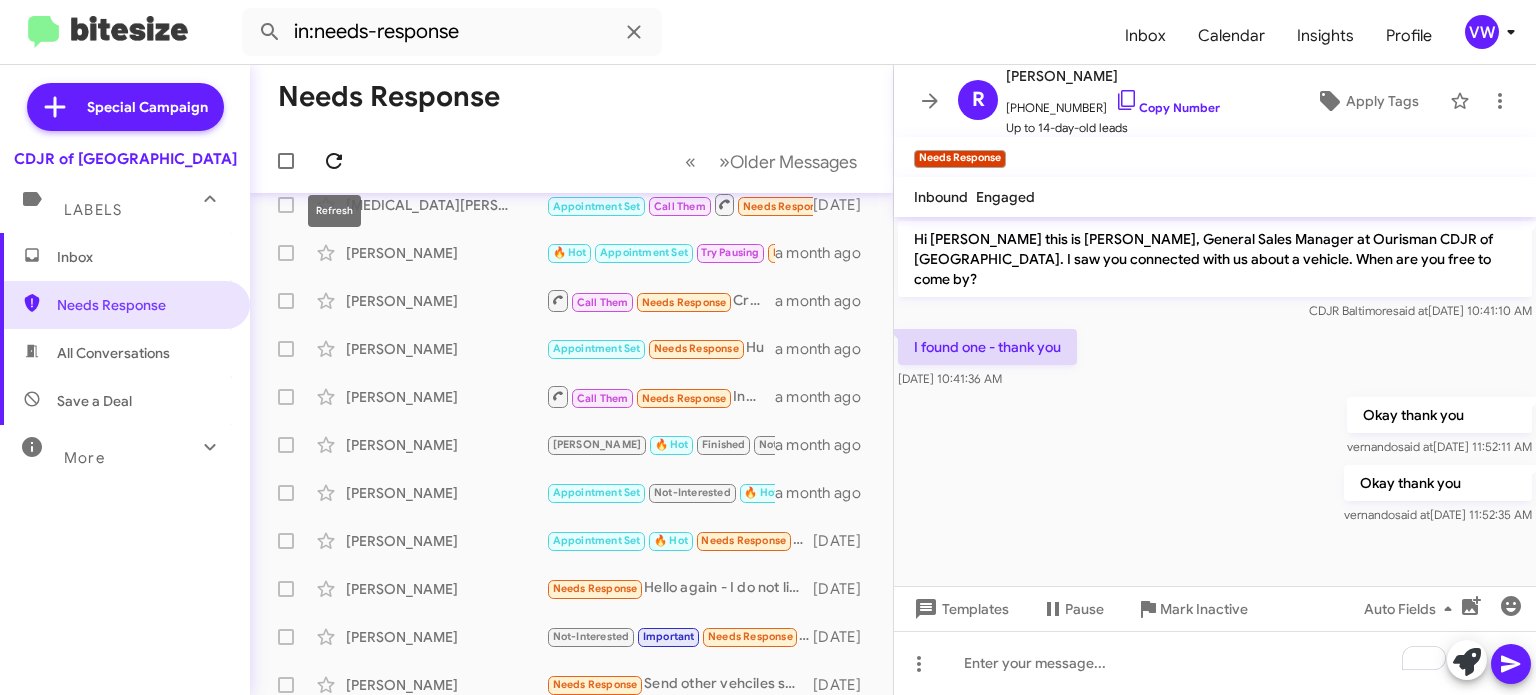 click 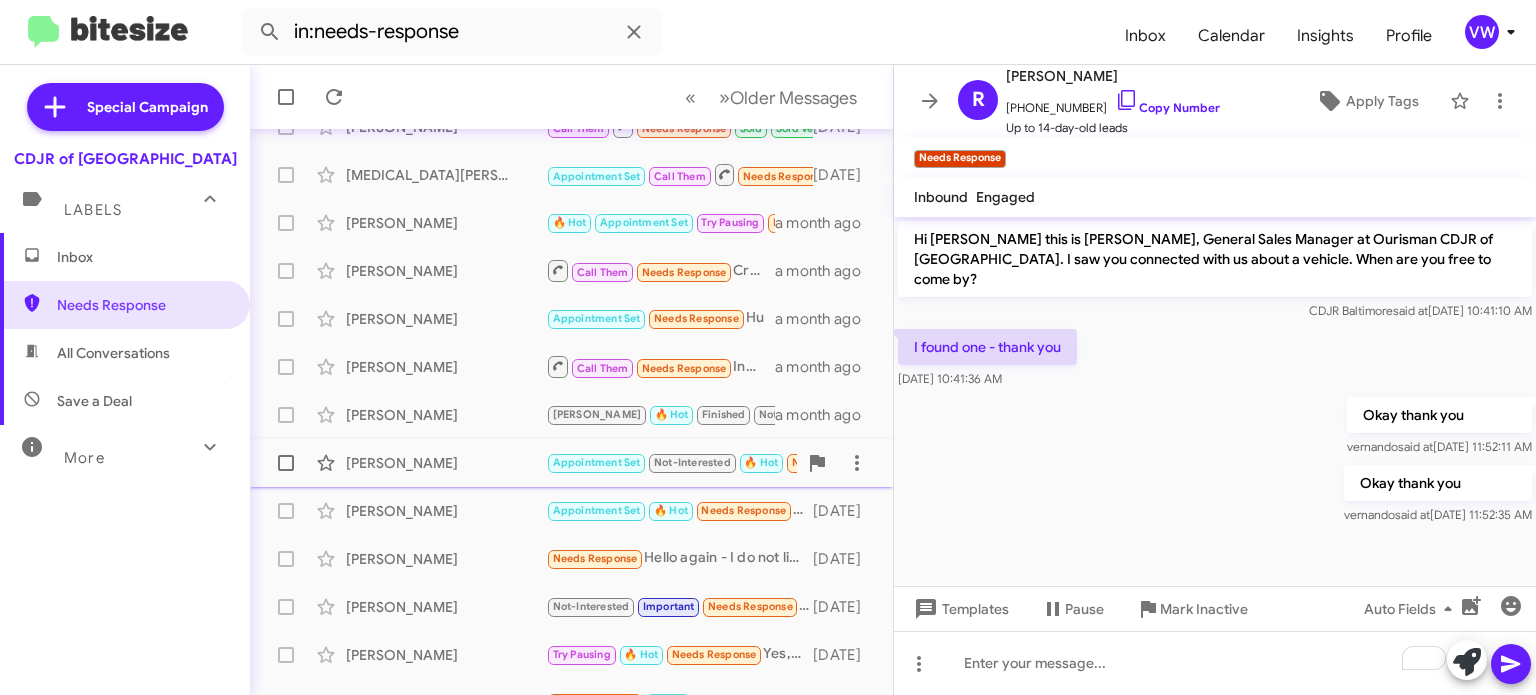 scroll, scrollTop: 465, scrollLeft: 0, axis: vertical 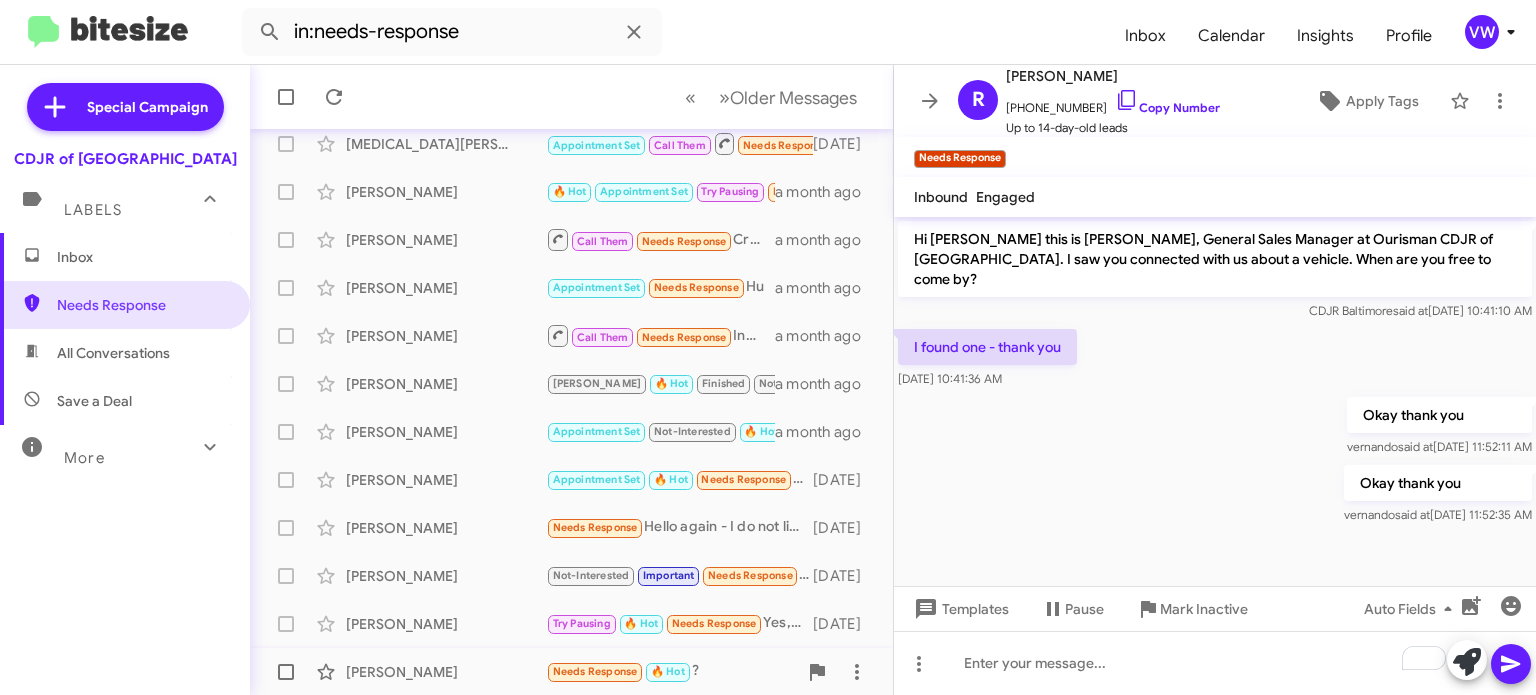 click on "Needs Response" 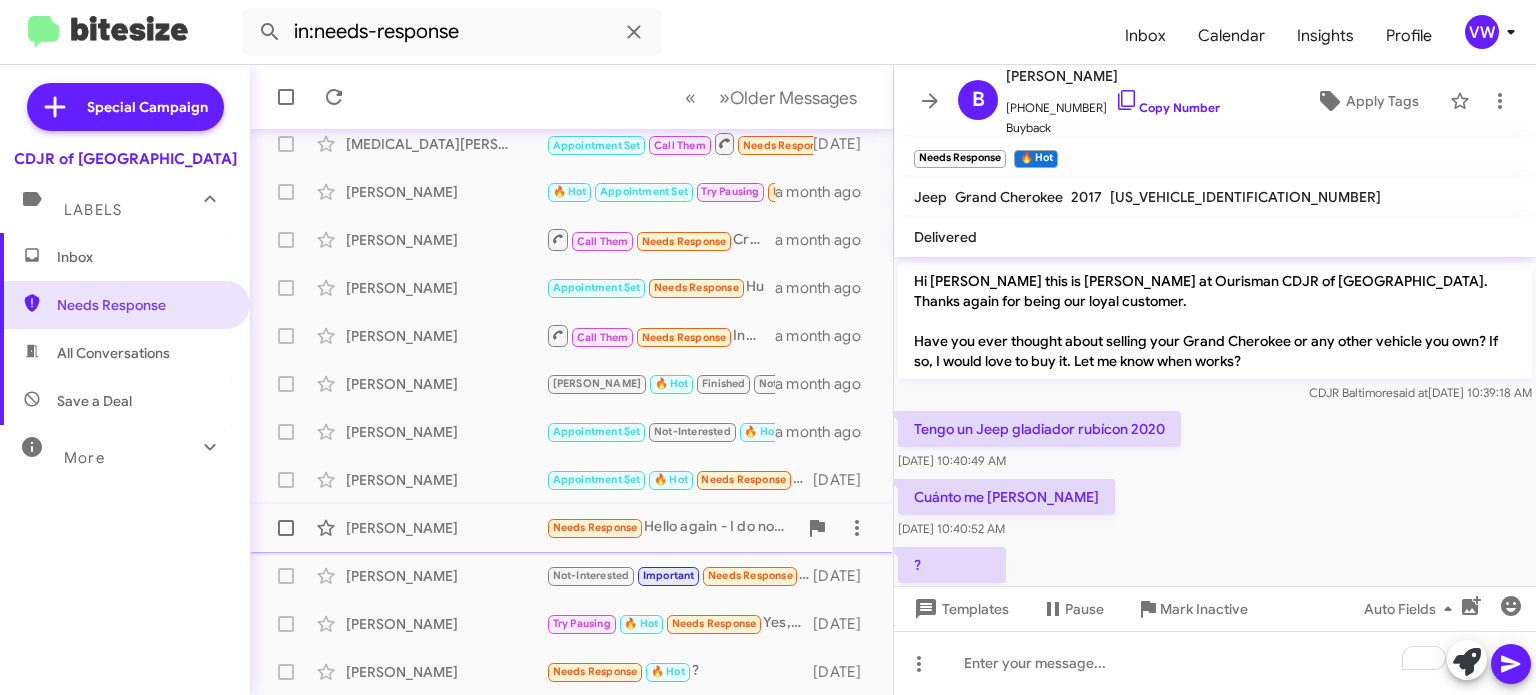 scroll, scrollTop: 1129, scrollLeft: 0, axis: vertical 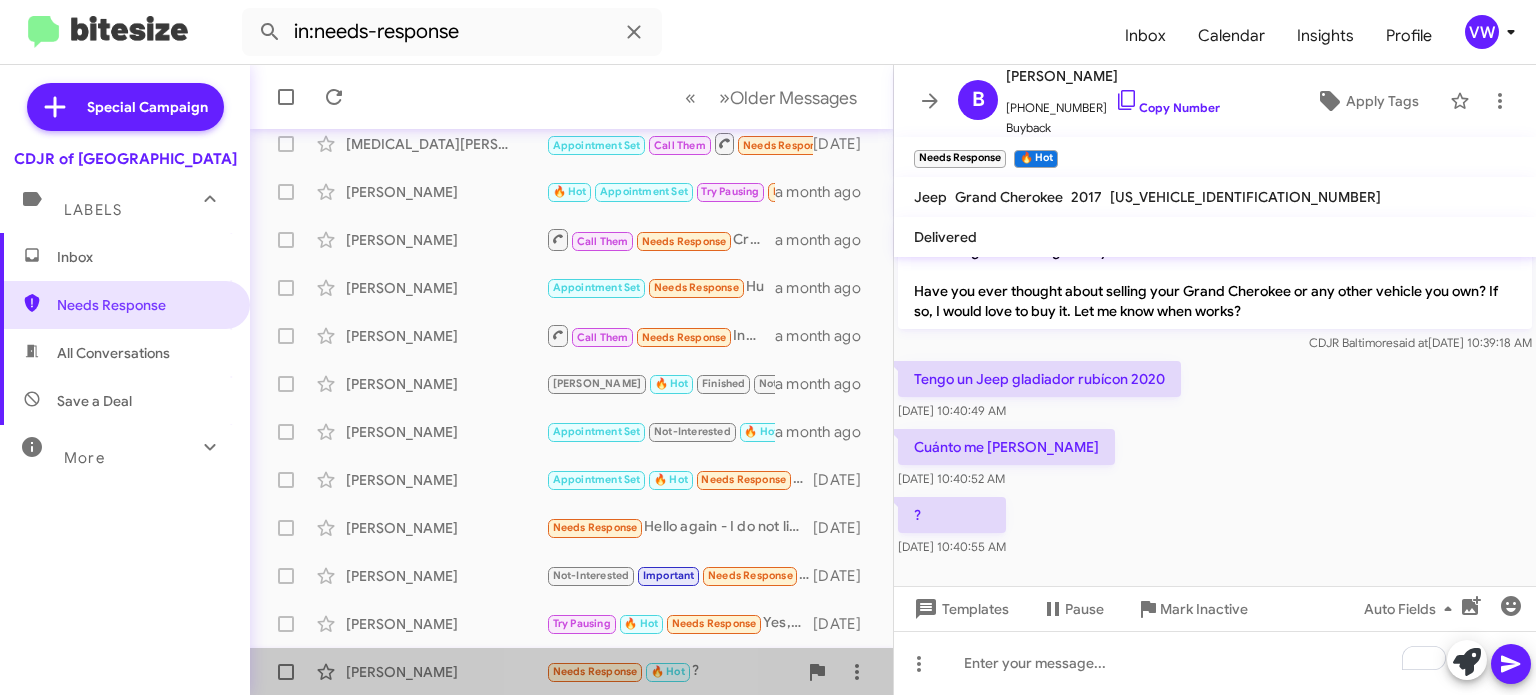 click on "Needs Response" 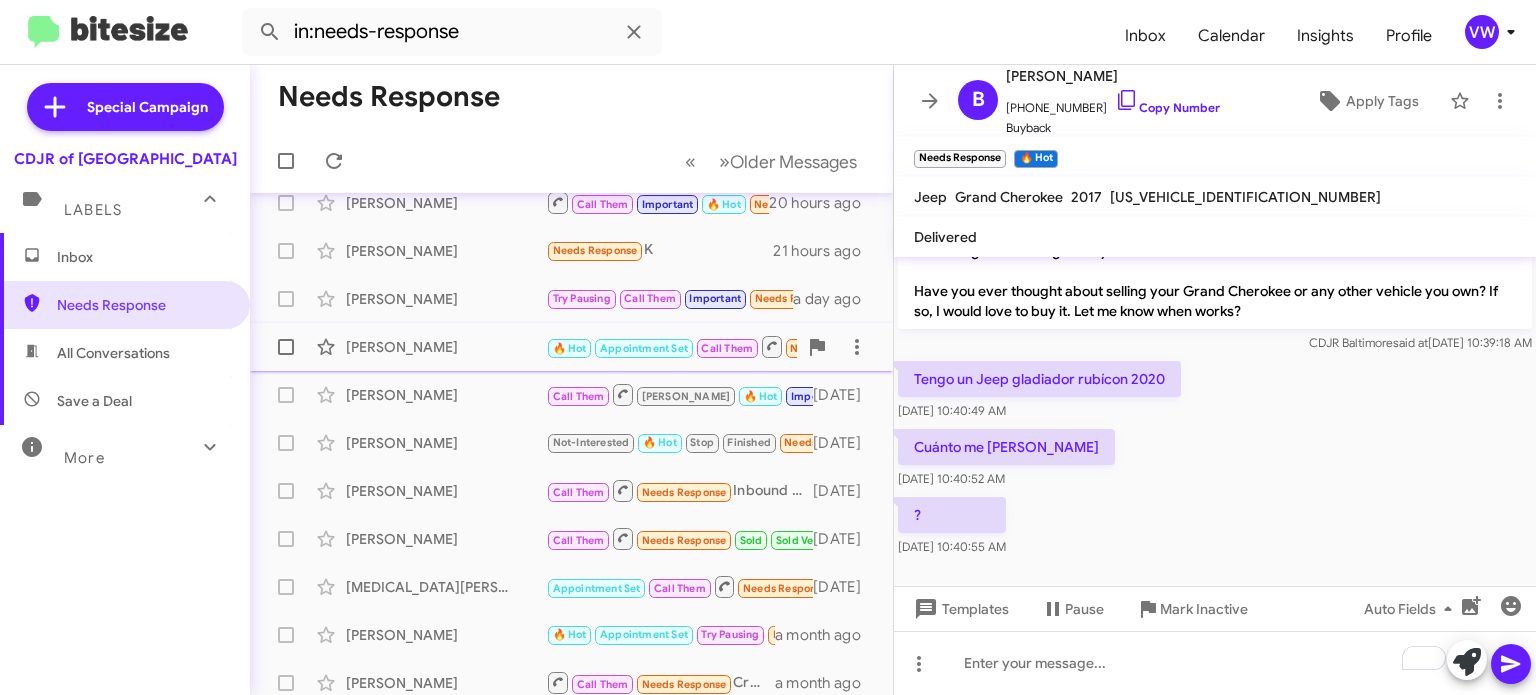 scroll, scrollTop: 0, scrollLeft: 0, axis: both 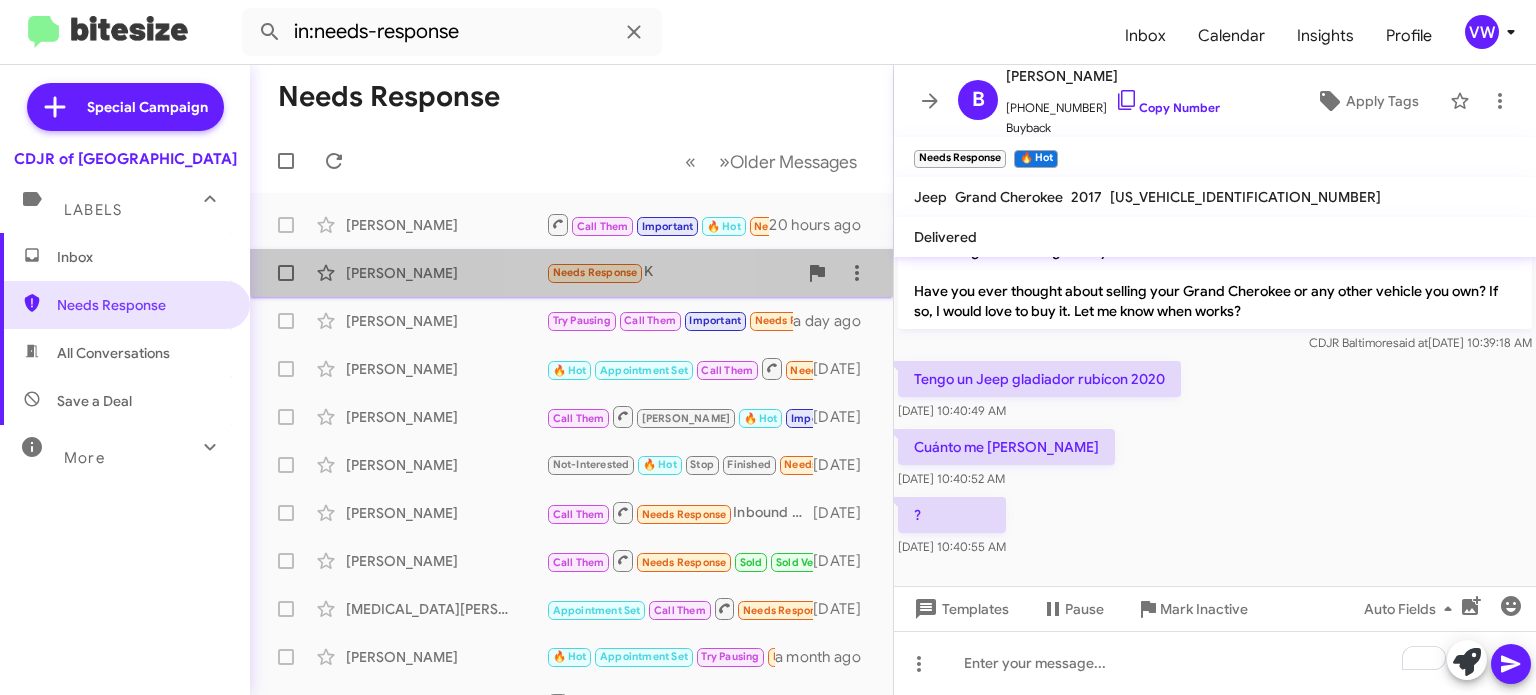 click on "Needs Response" 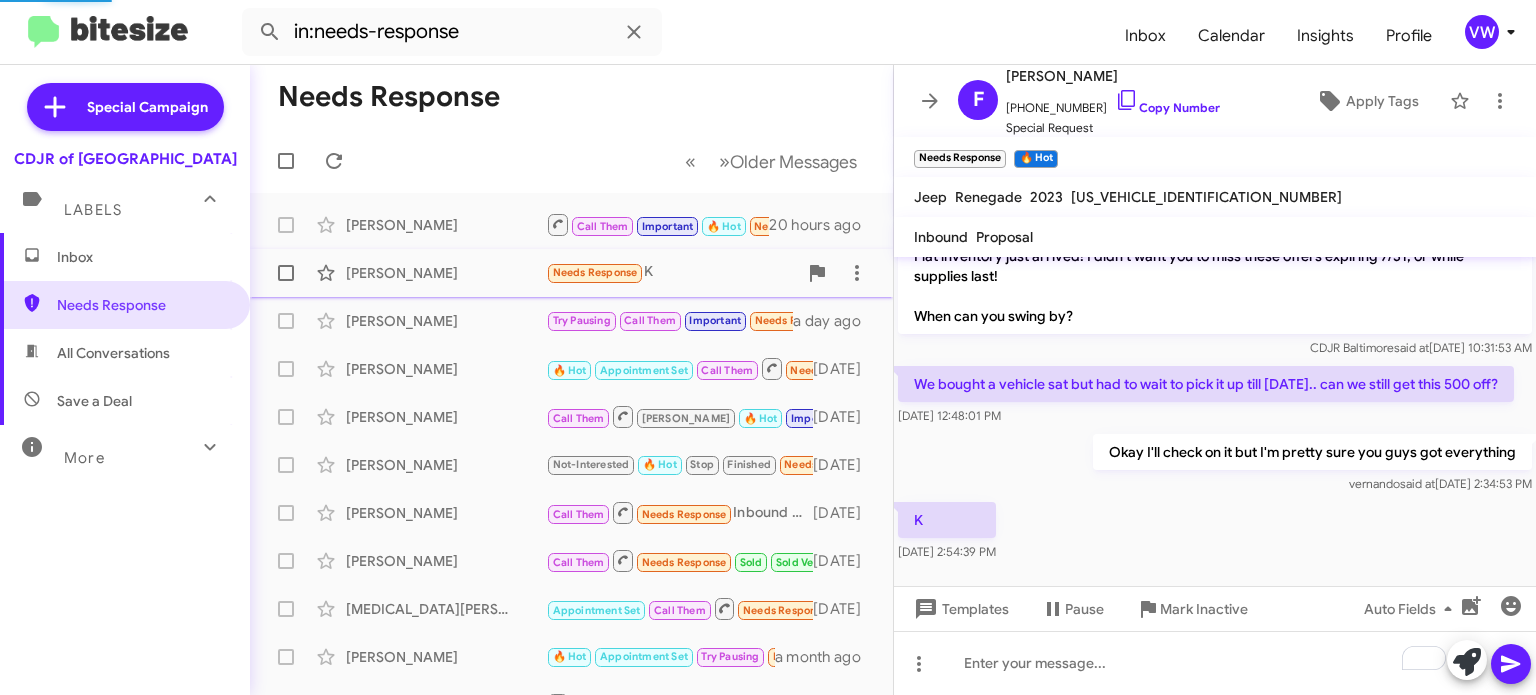 scroll, scrollTop: 142, scrollLeft: 0, axis: vertical 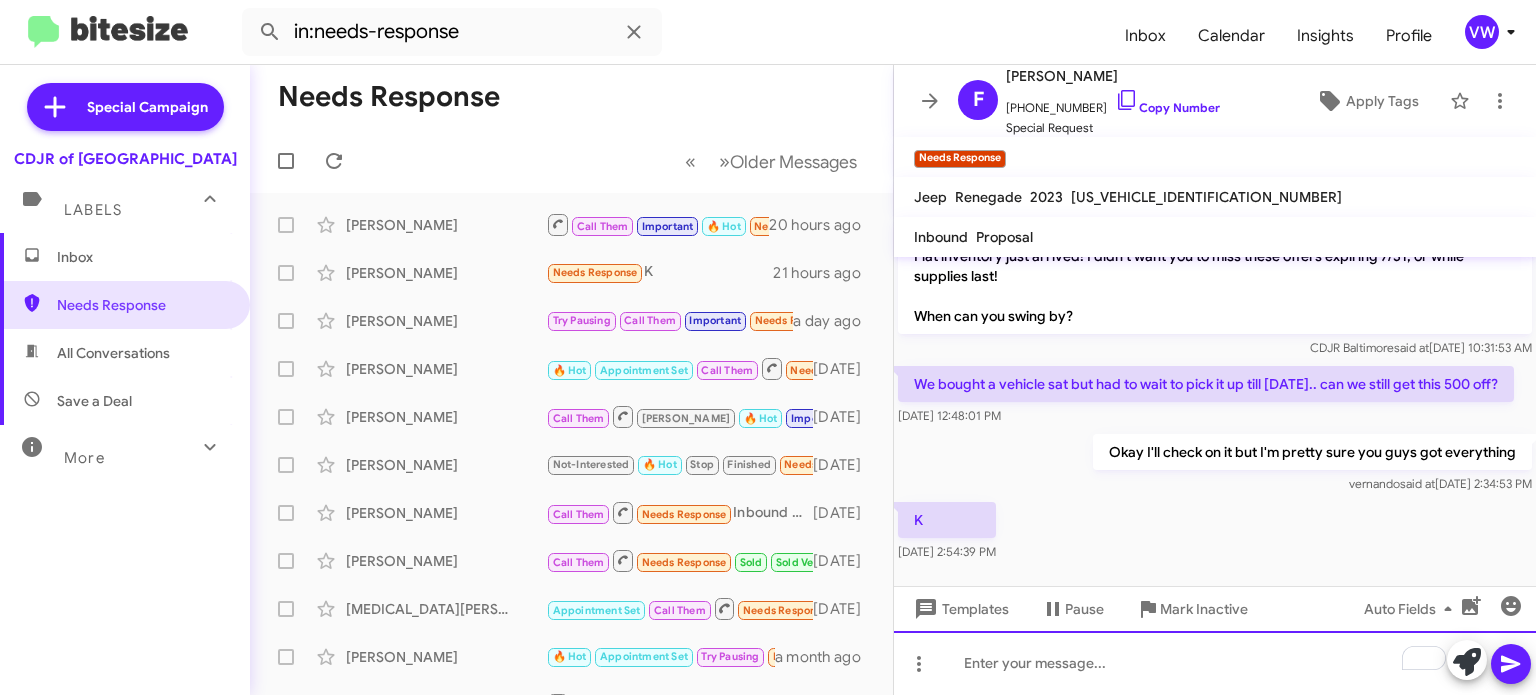 click 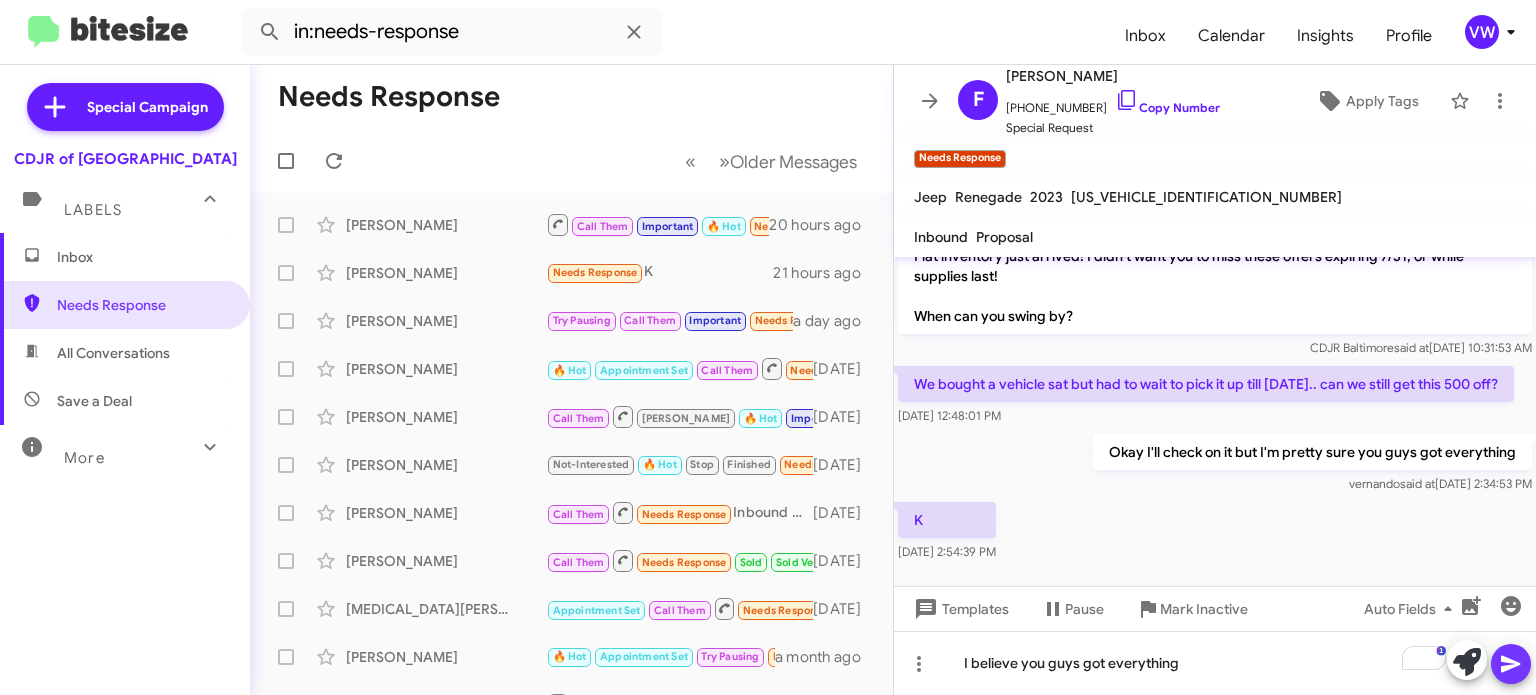 click 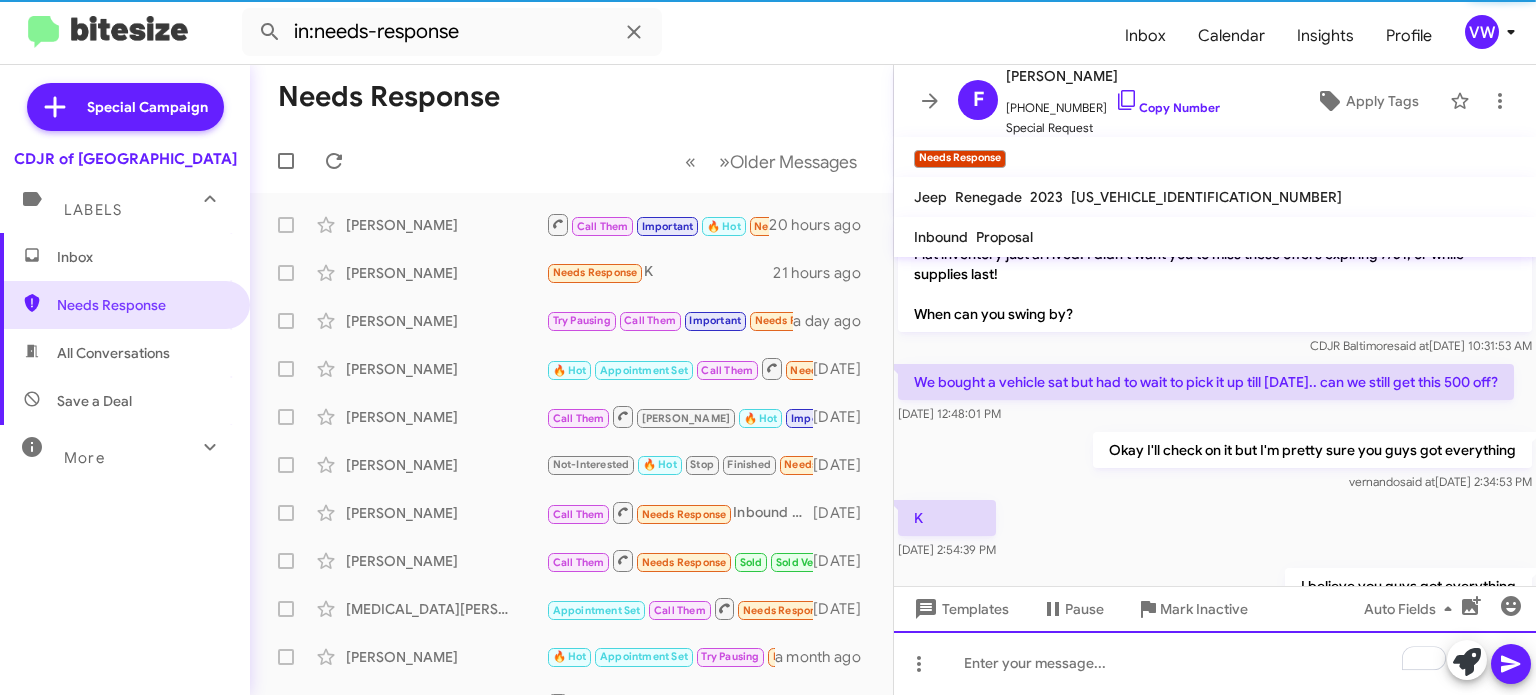 scroll, scrollTop: 215, scrollLeft: 0, axis: vertical 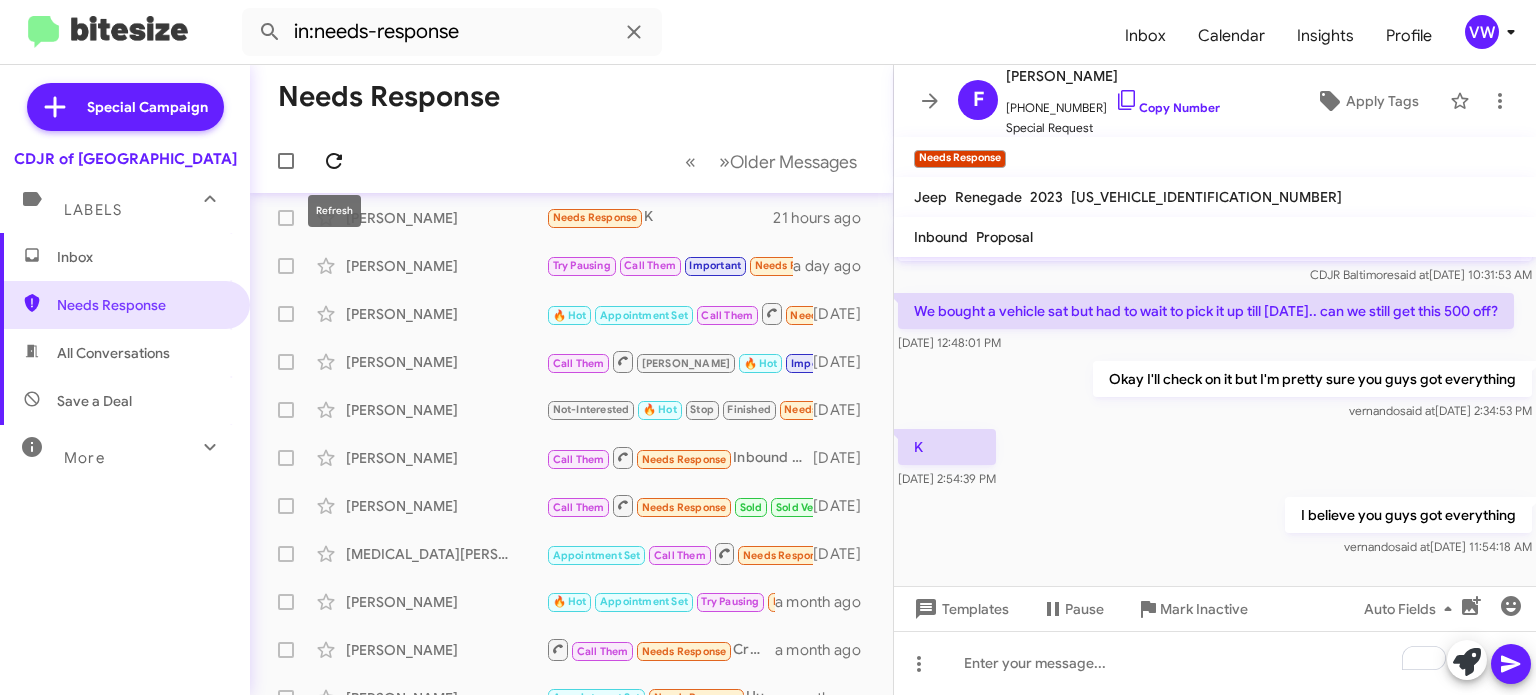 drag, startPoint x: 334, startPoint y: 156, endPoint x: 323, endPoint y: 165, distance: 14.21267 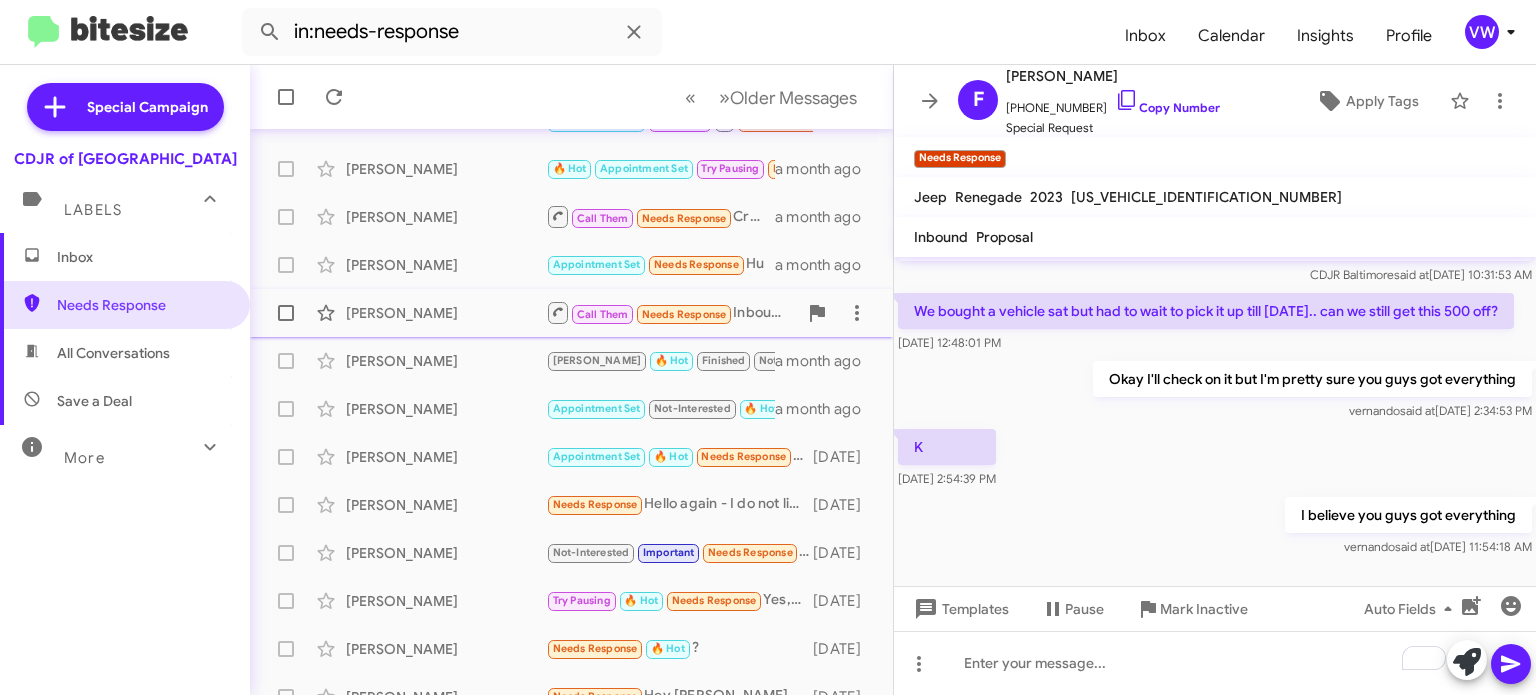 scroll, scrollTop: 465, scrollLeft: 0, axis: vertical 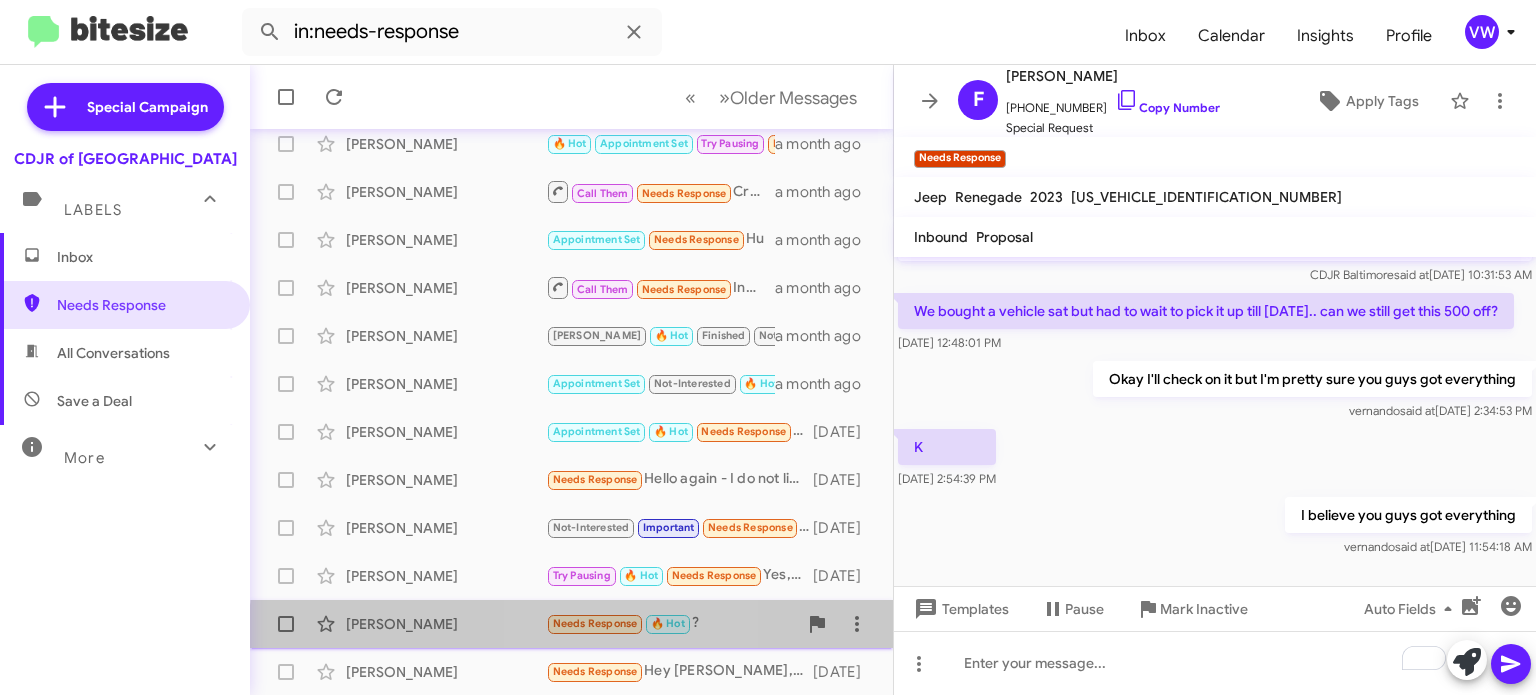 click on "Needs Response" 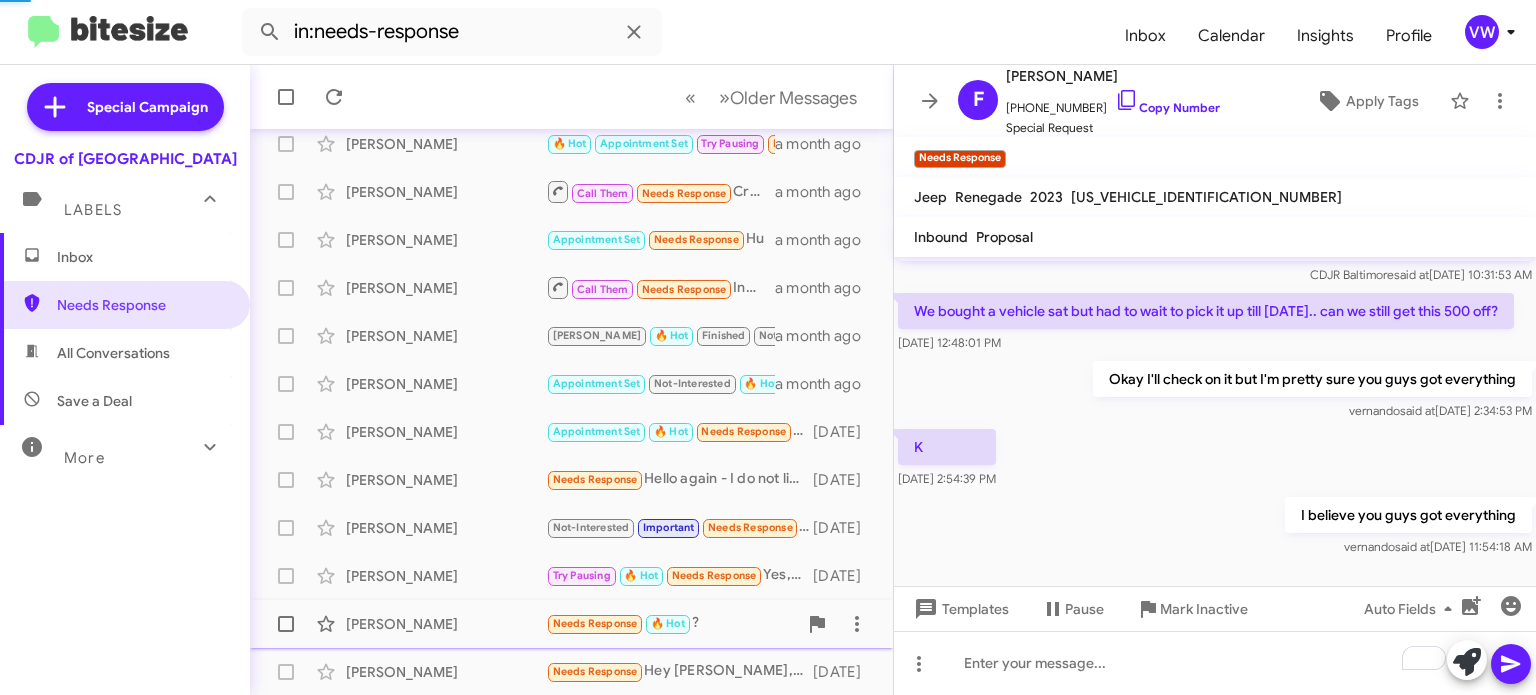 scroll, scrollTop: 1129, scrollLeft: 0, axis: vertical 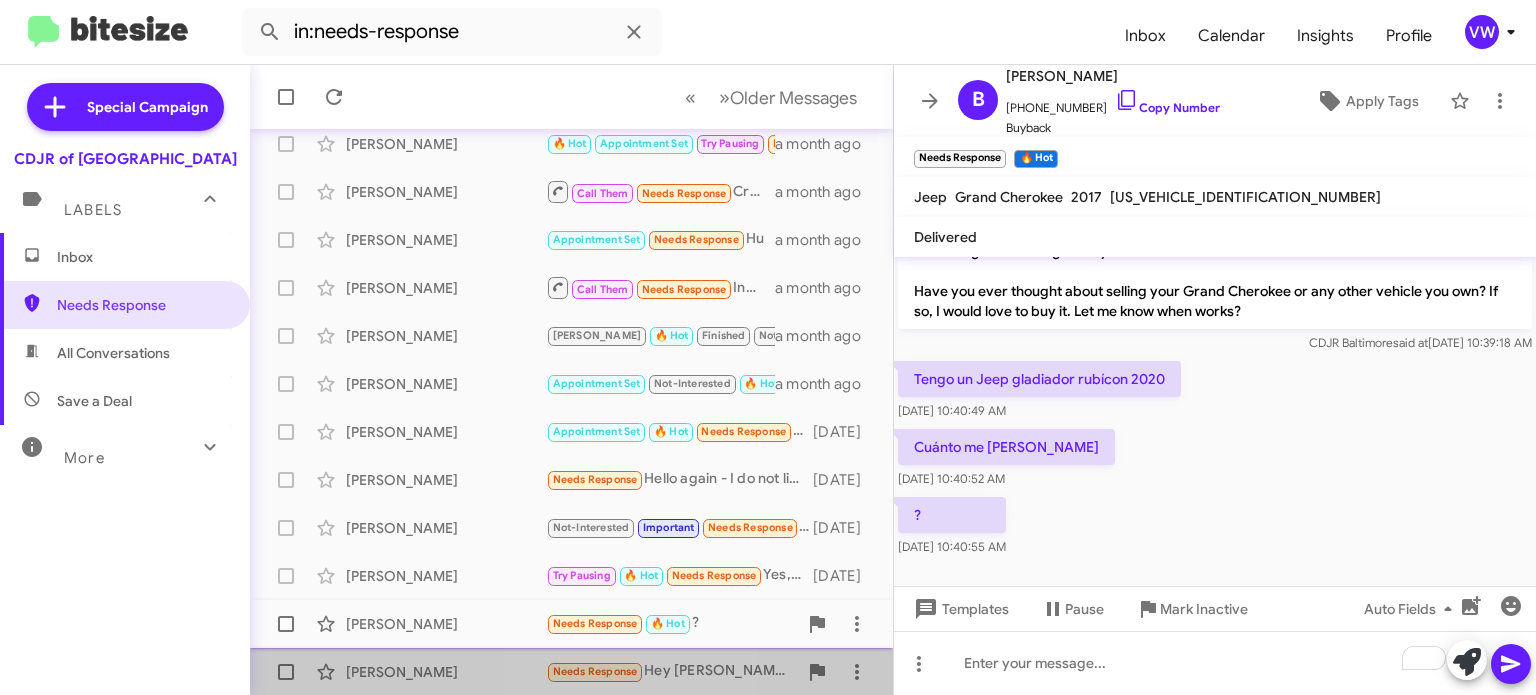 click on "Needs Response" 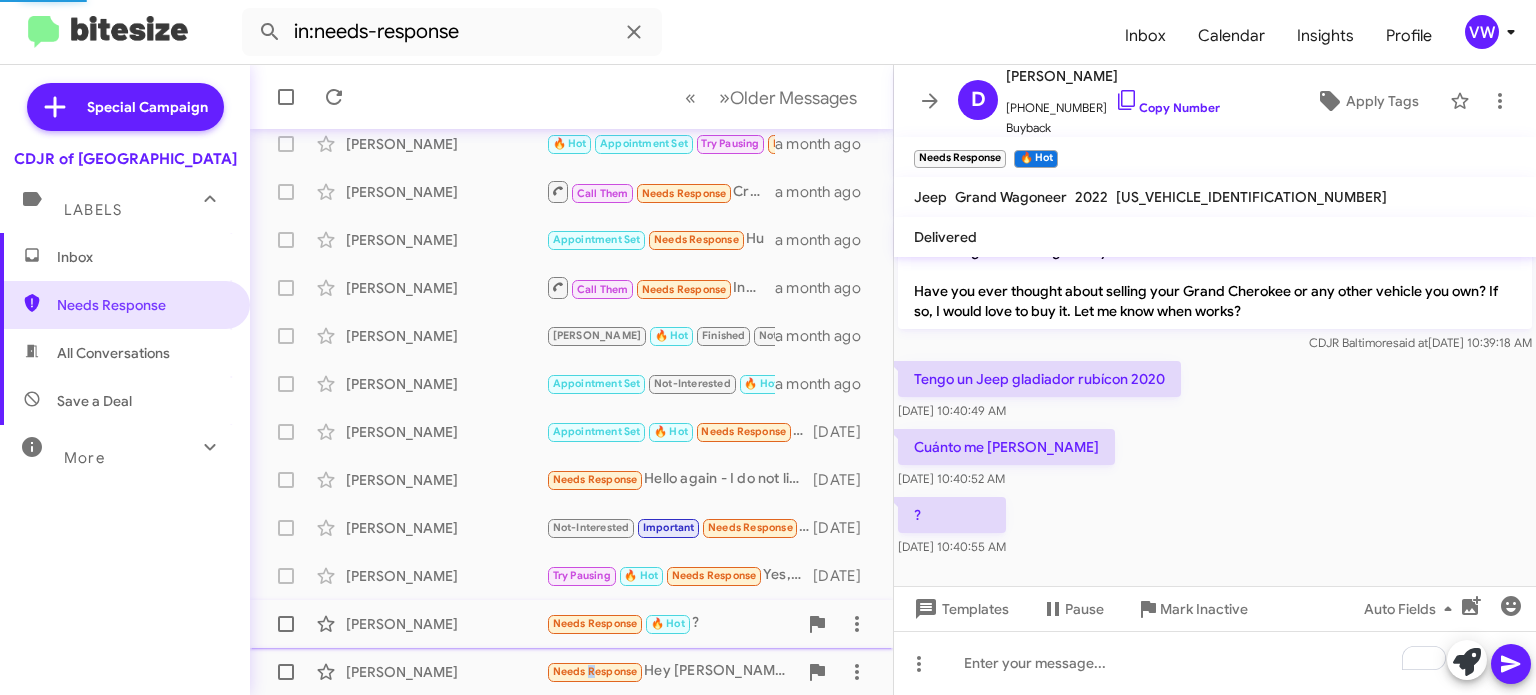 scroll, scrollTop: 162, scrollLeft: 0, axis: vertical 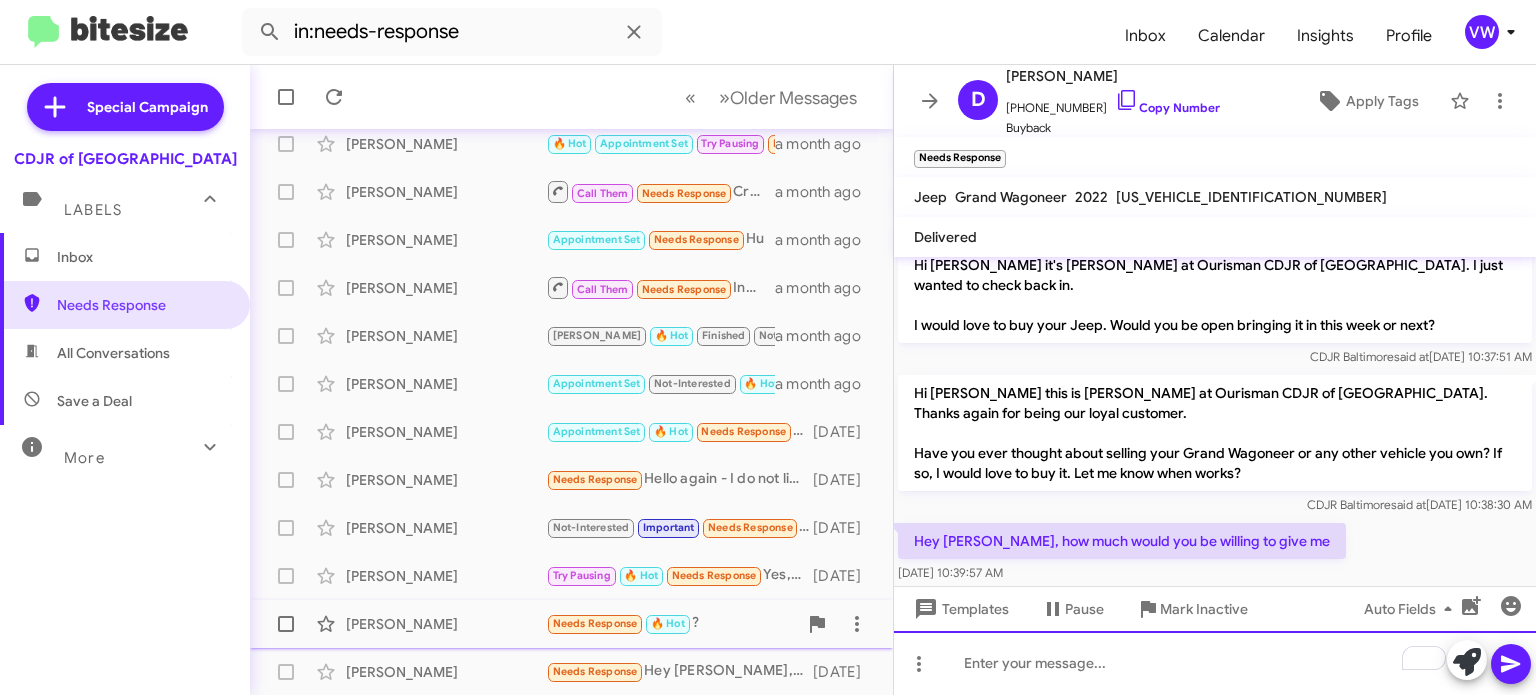 click 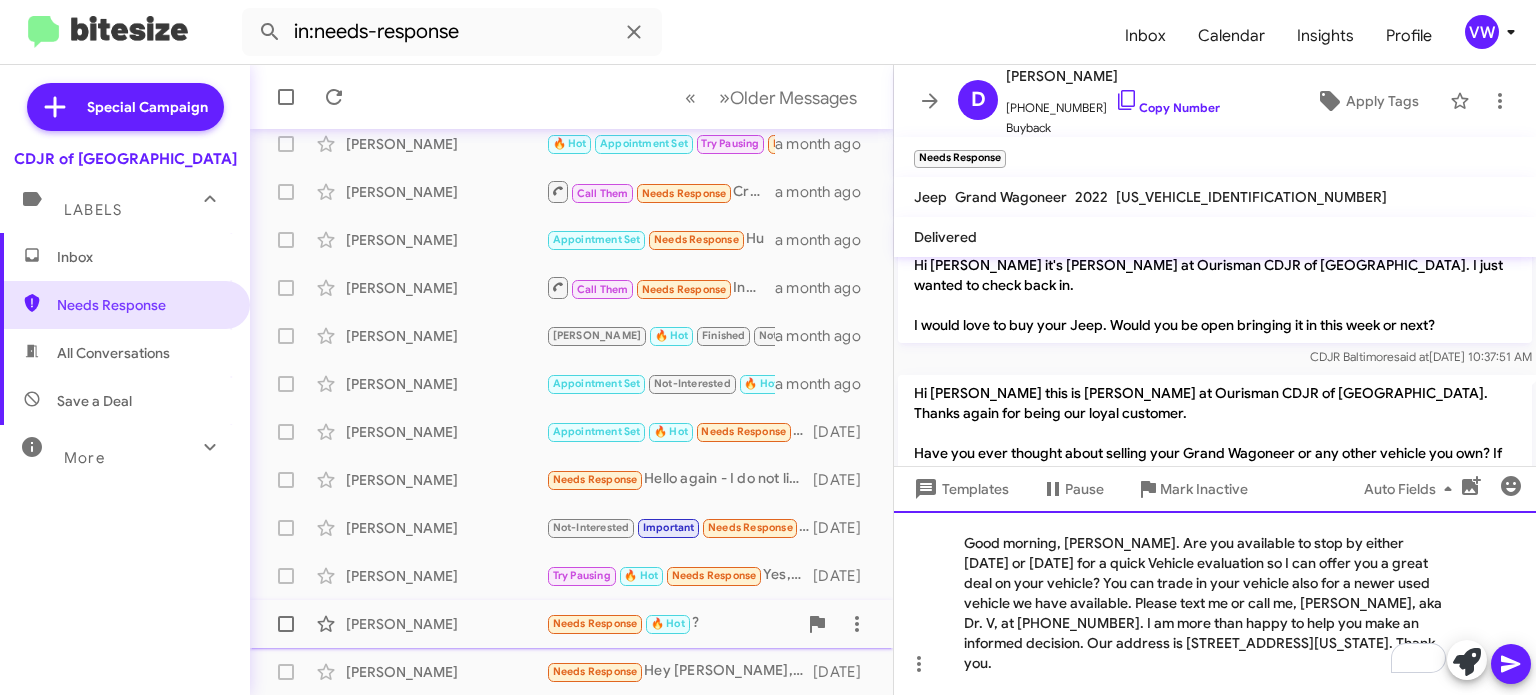scroll, scrollTop: 282, scrollLeft: 0, axis: vertical 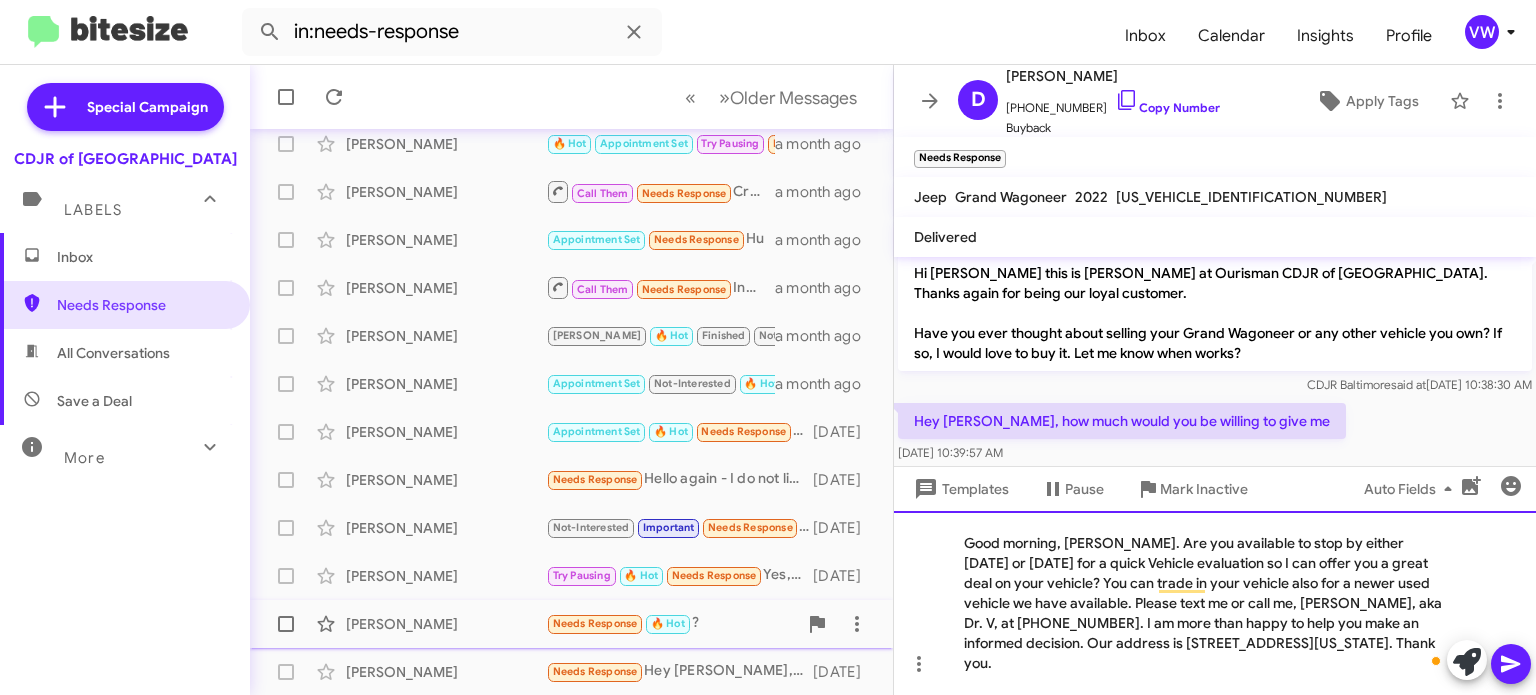 click on "Good morning, Ivor. Are you available to stop by either today or tomorrow for a quick Vehicle evaluation so I can offer you a great deal on your vehicle? You can trade in your vehicle also for a newer used vehicle we have available. Please text me or call me, Vernando, aka Dr. V, at 443-367-8601. I am more than happy to help you make an informed decision. Our address is 124 North Point Boulevard, Baltimore, Maryland 21224. Thank you." 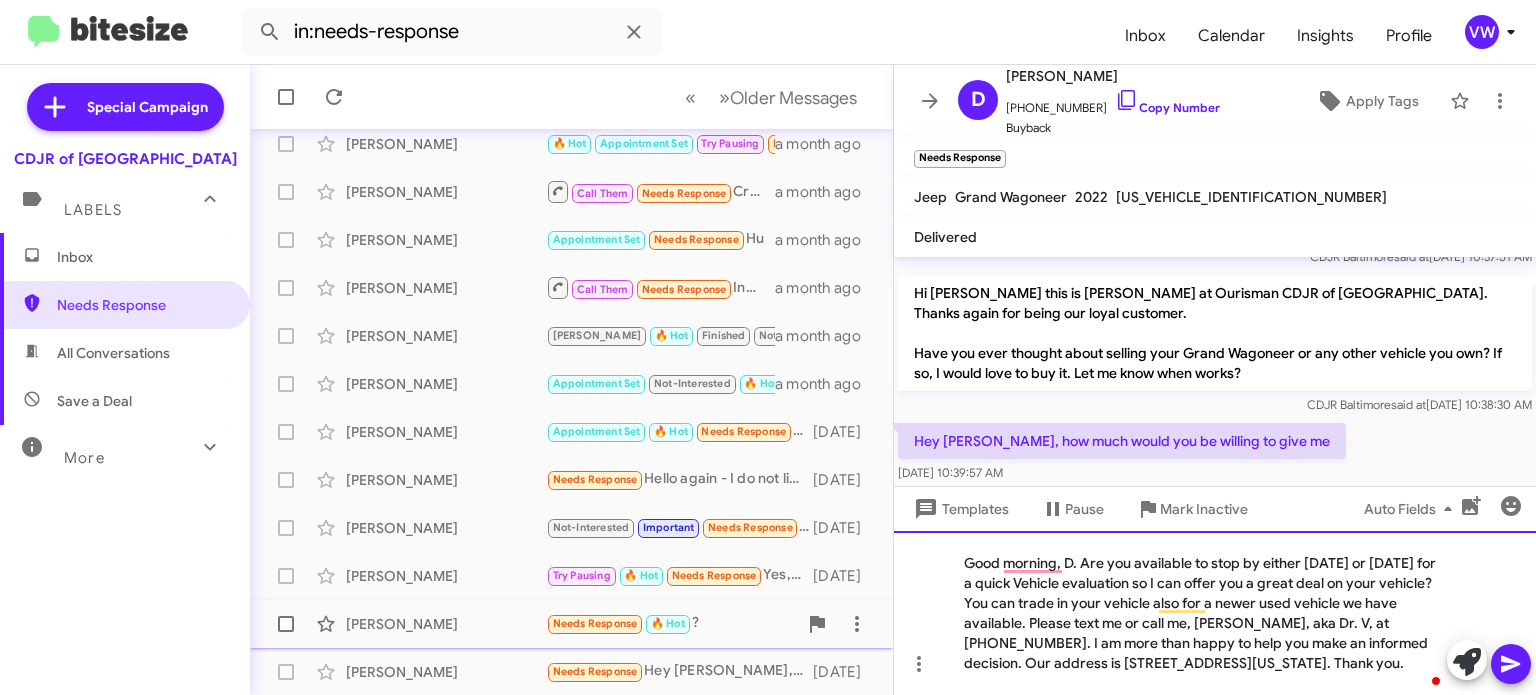 scroll, scrollTop: 282, scrollLeft: 0, axis: vertical 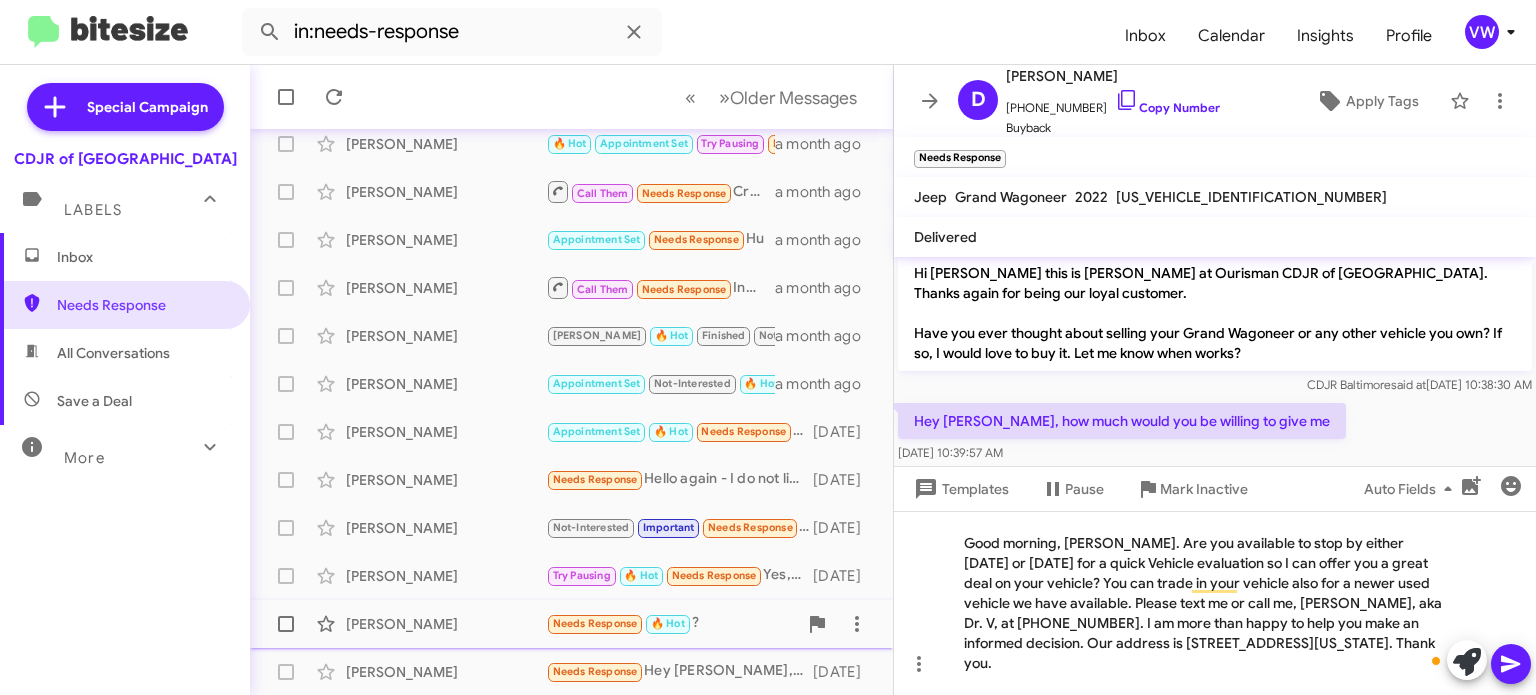 drag, startPoint x: 1505, startPoint y: 651, endPoint x: 1524, endPoint y: 639, distance: 22.472204 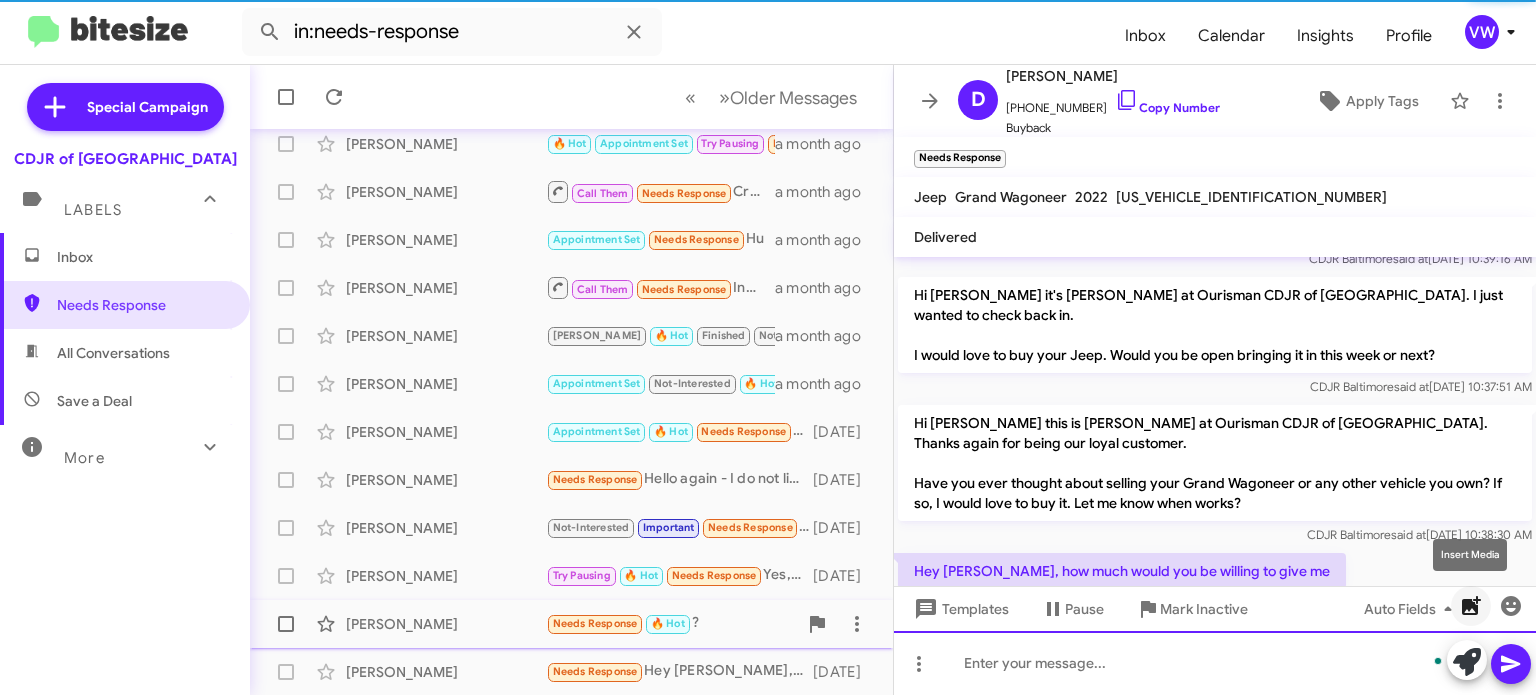 scroll, scrollTop: 315, scrollLeft: 0, axis: vertical 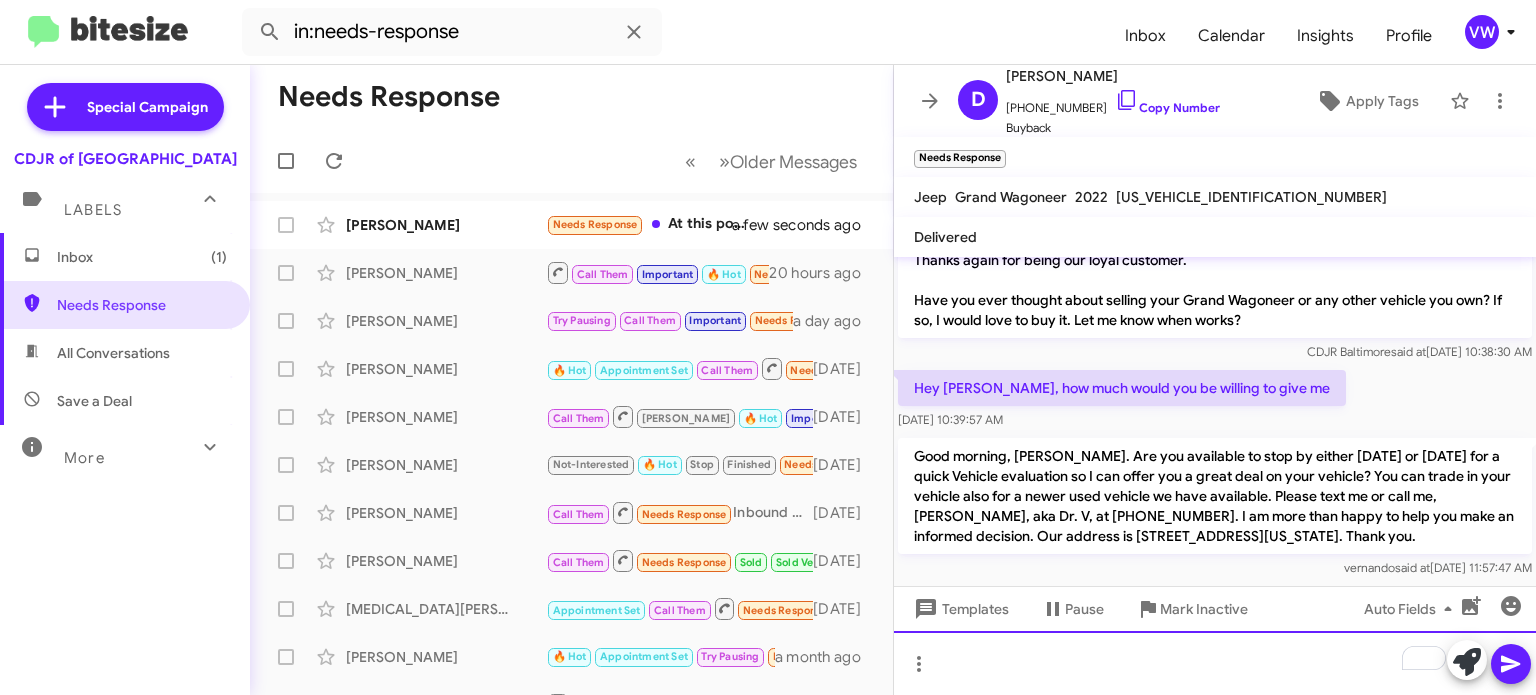 click 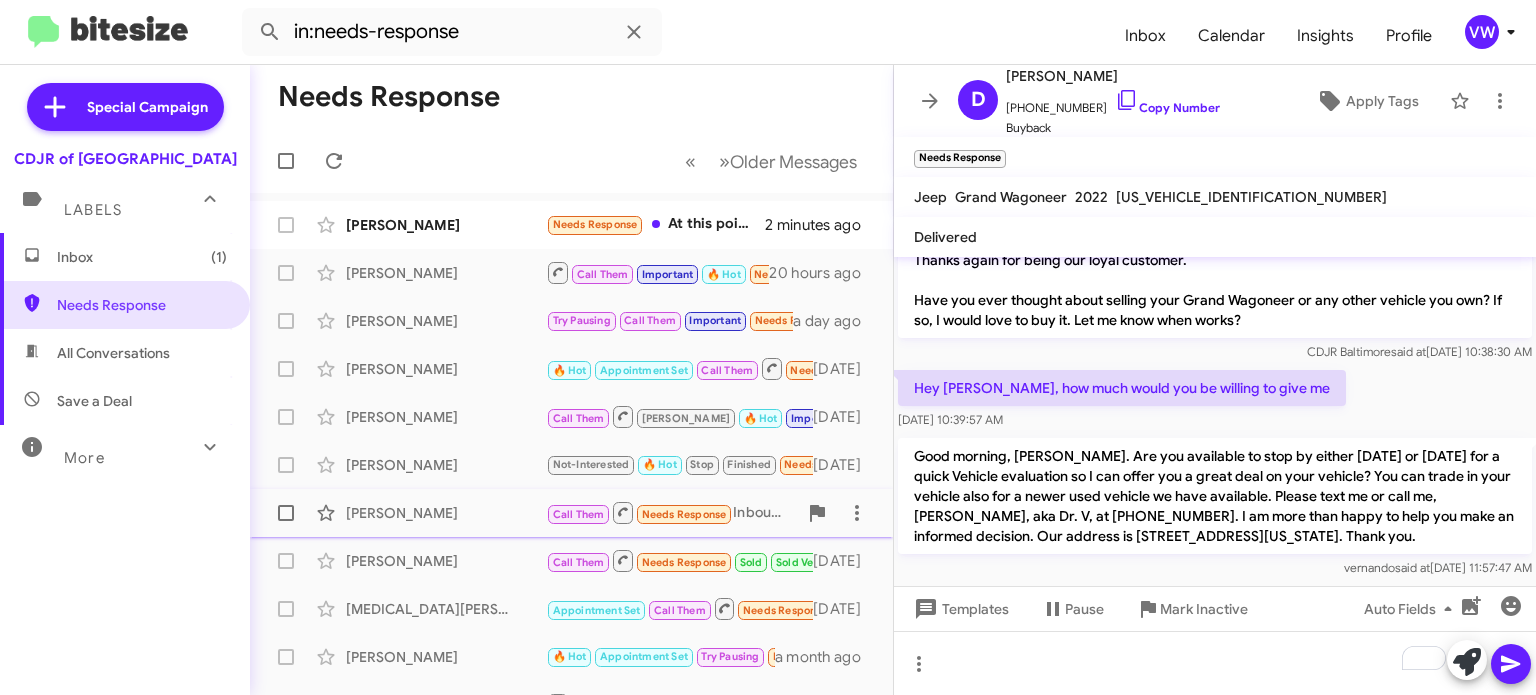 click on "Needs Response" 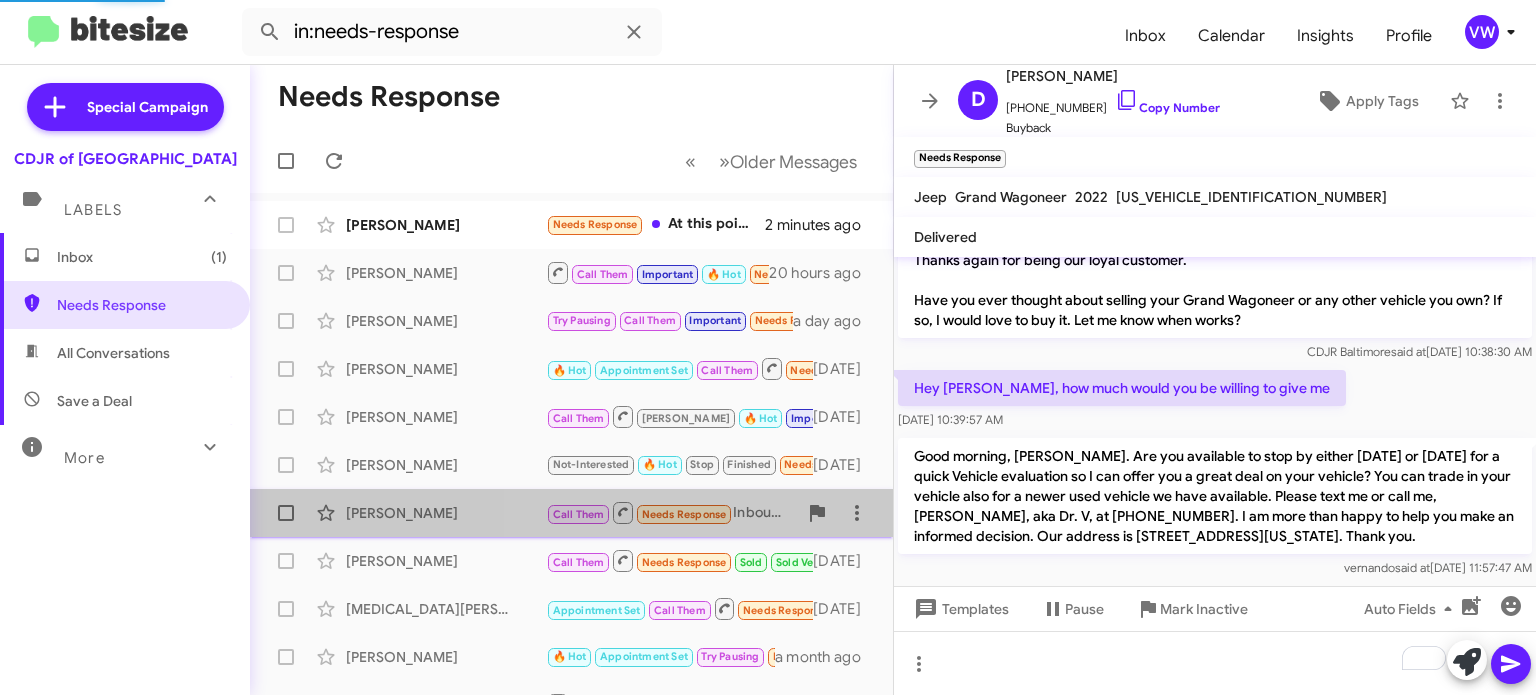 click on "Needs Response" 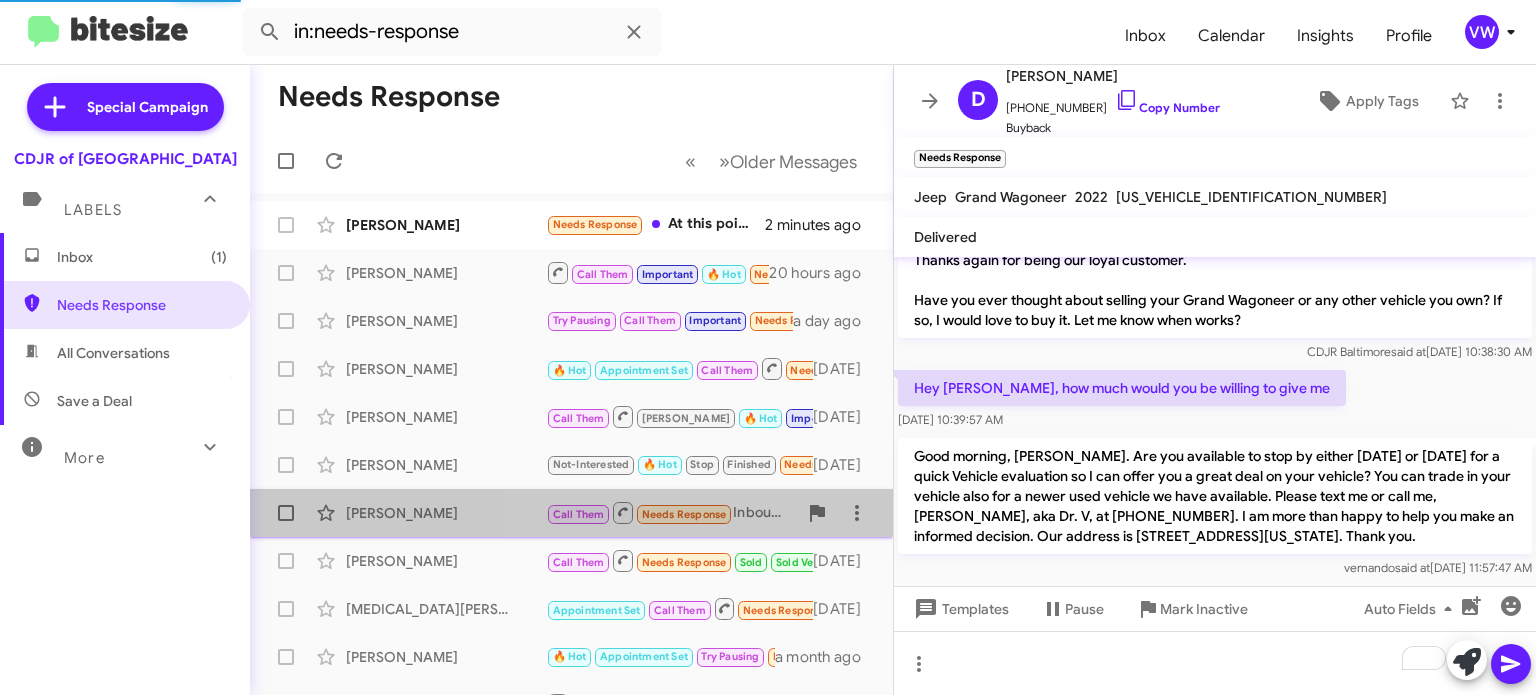scroll, scrollTop: 116, scrollLeft: 0, axis: vertical 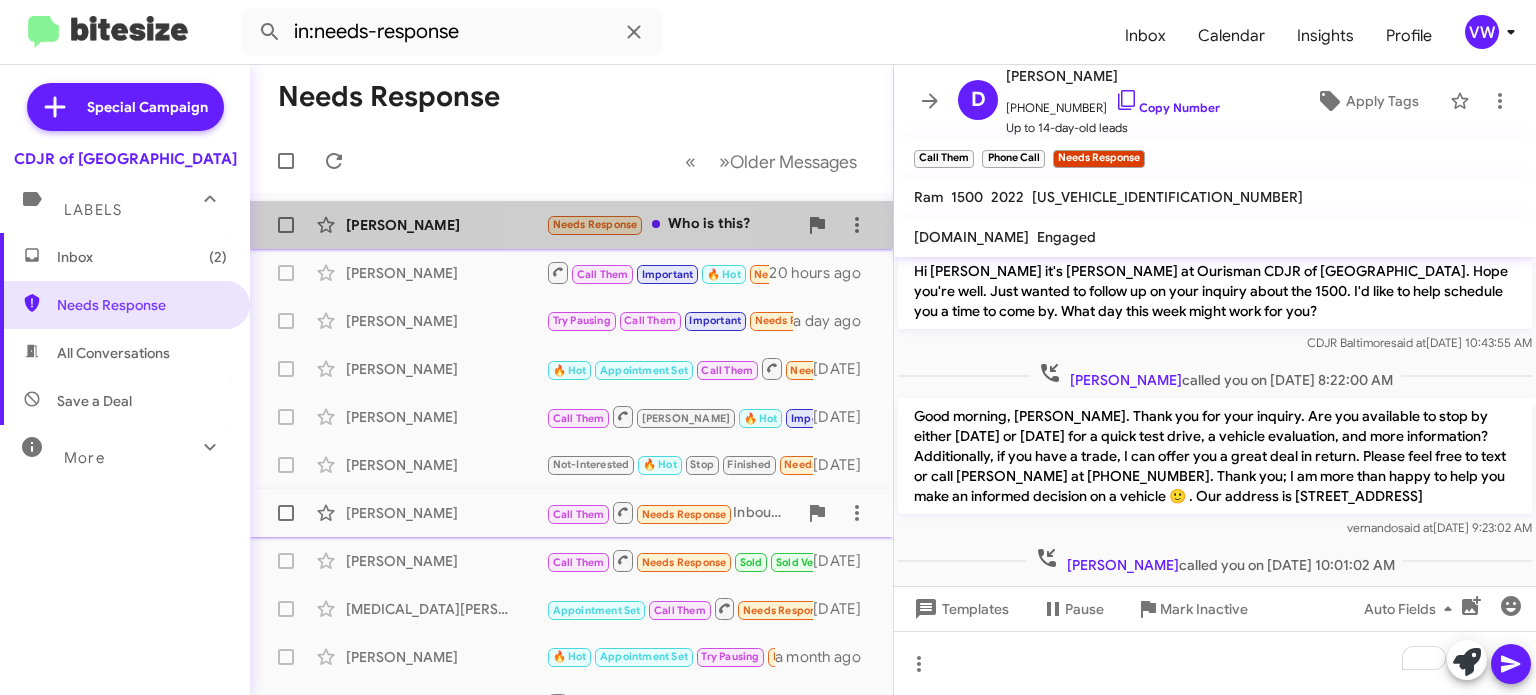 click on "Needs Response" 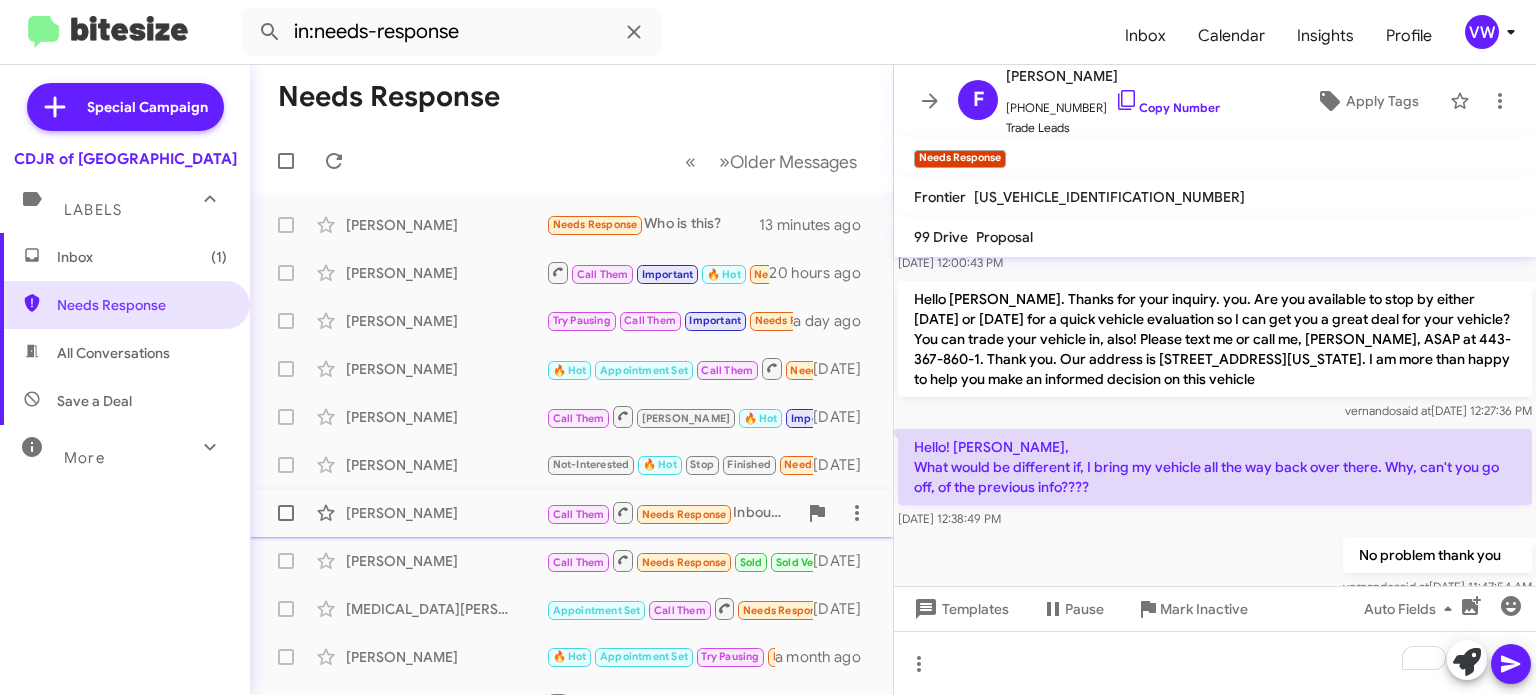 scroll, scrollTop: 156, scrollLeft: 0, axis: vertical 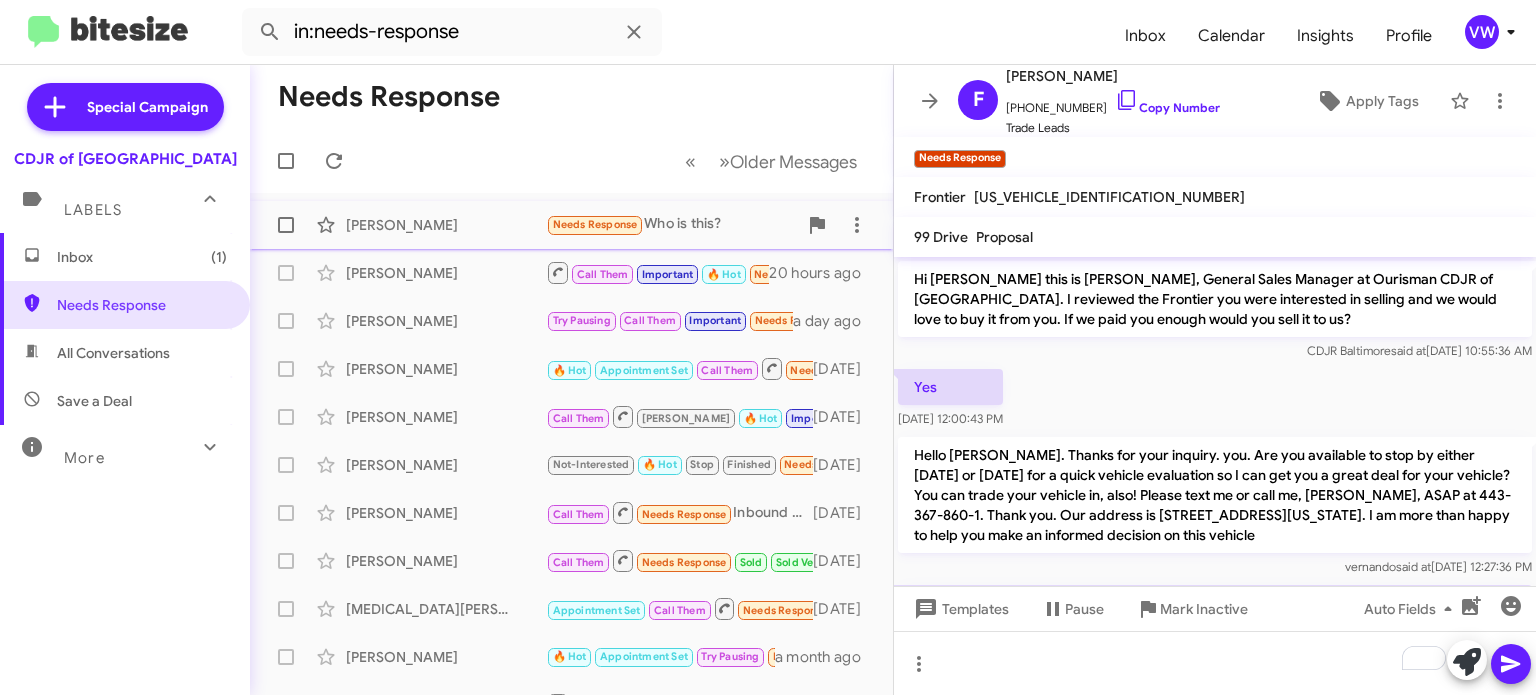 click on "Needs Response" 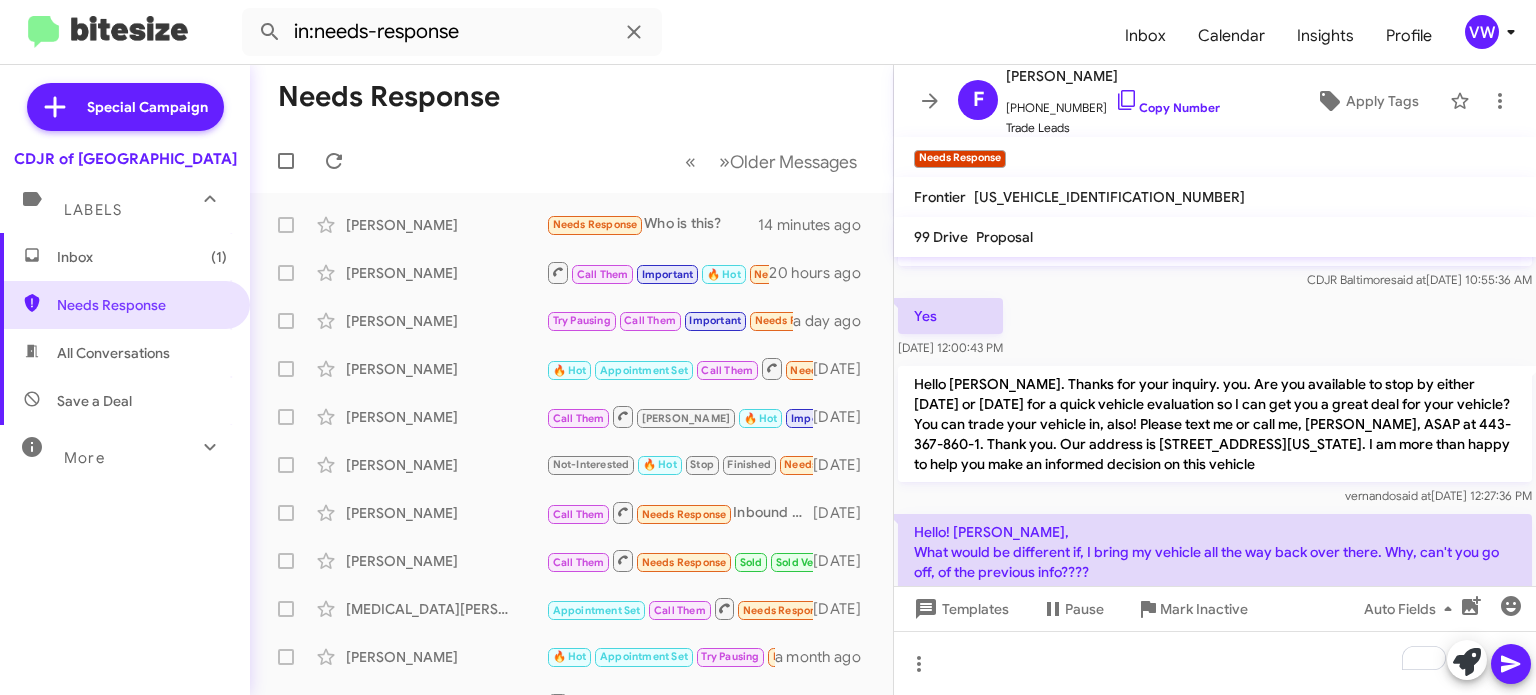 scroll, scrollTop: 88, scrollLeft: 0, axis: vertical 